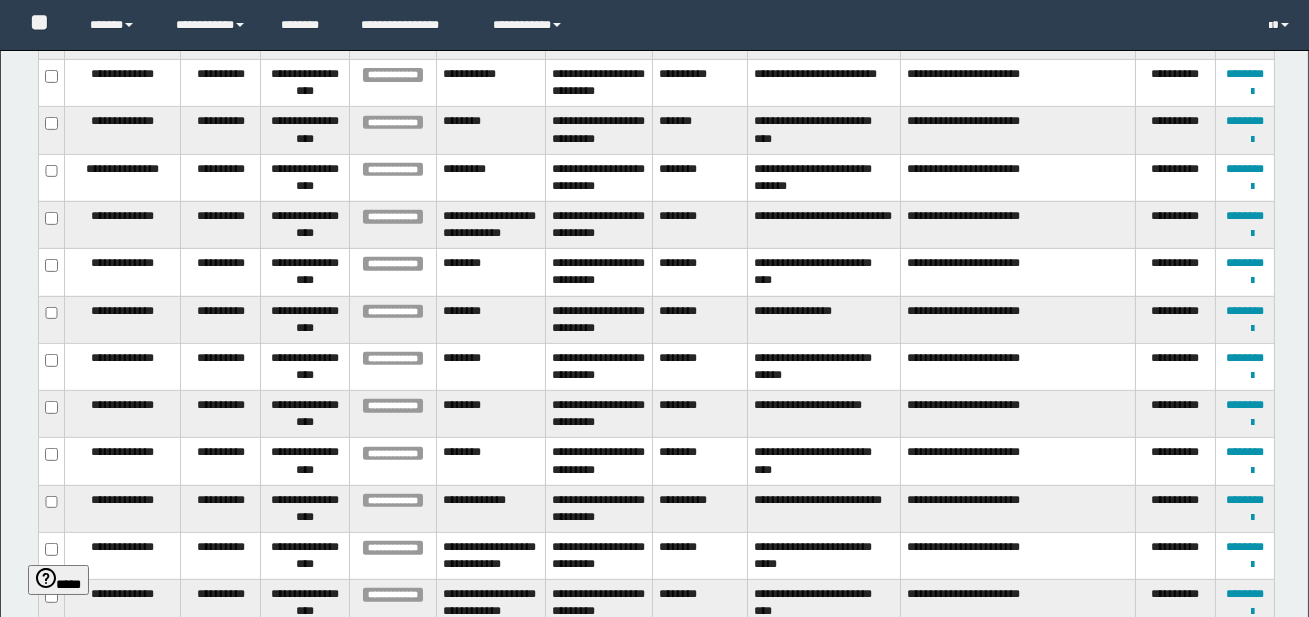 scroll, scrollTop: 0, scrollLeft: 0, axis: both 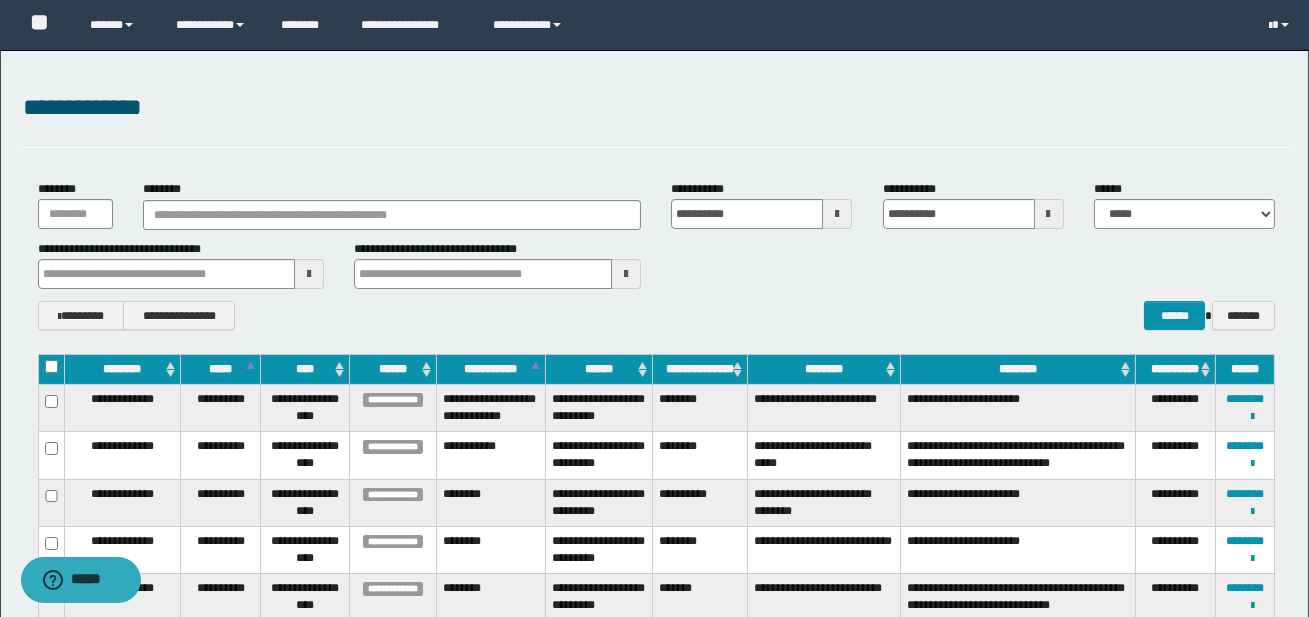 click at bounding box center [837, 214] 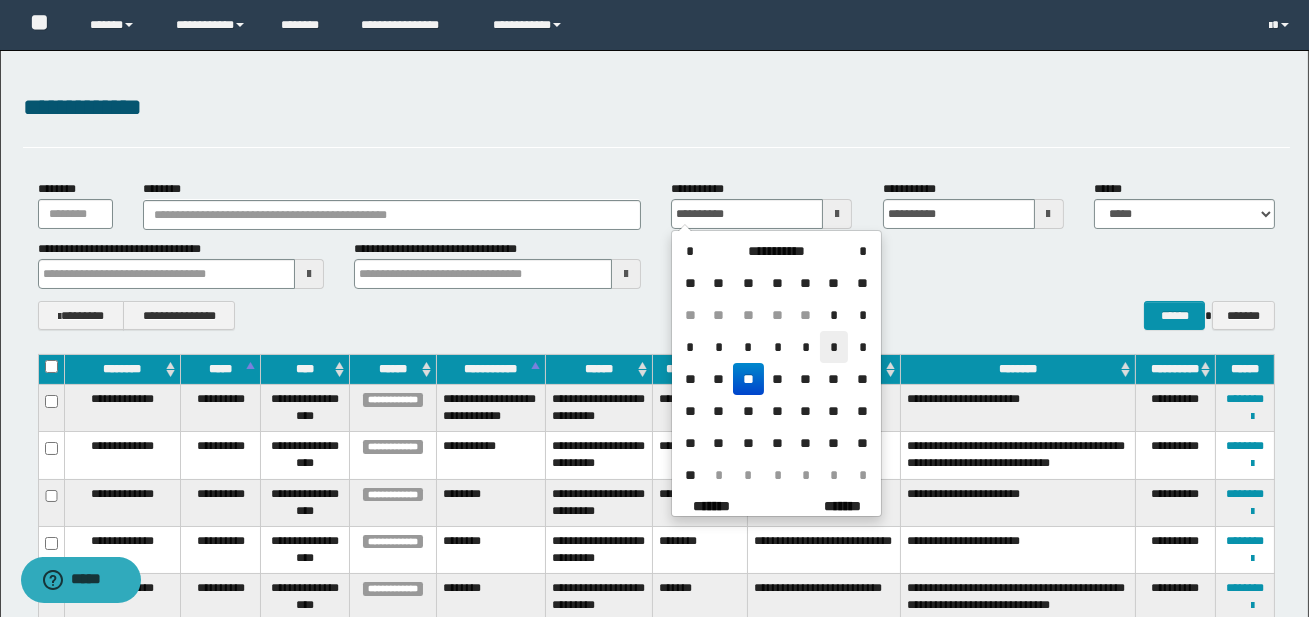 click on "*" at bounding box center [834, 347] 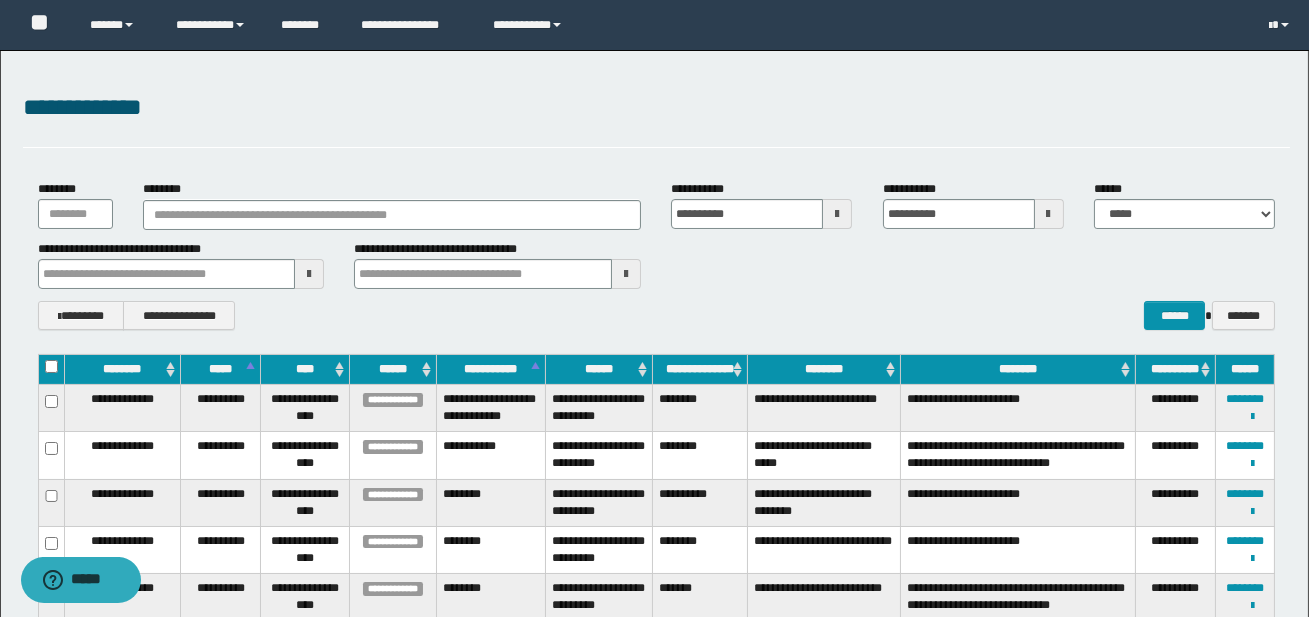 click at bounding box center [1049, 214] 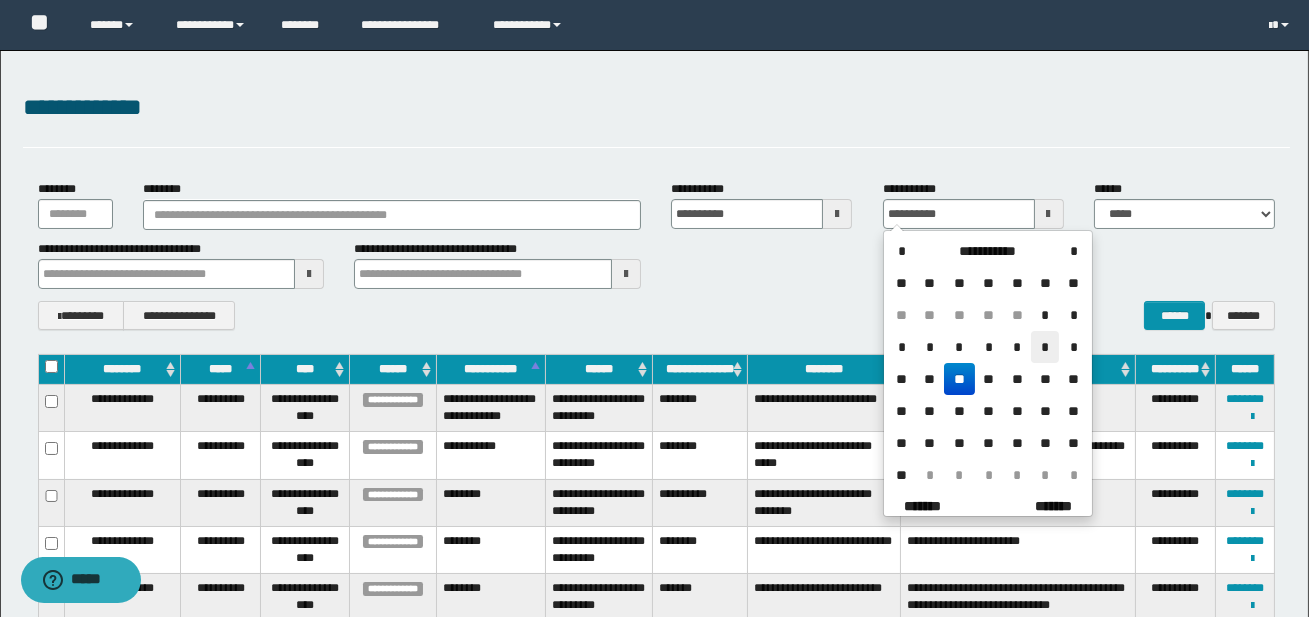 click on "*" at bounding box center [1045, 347] 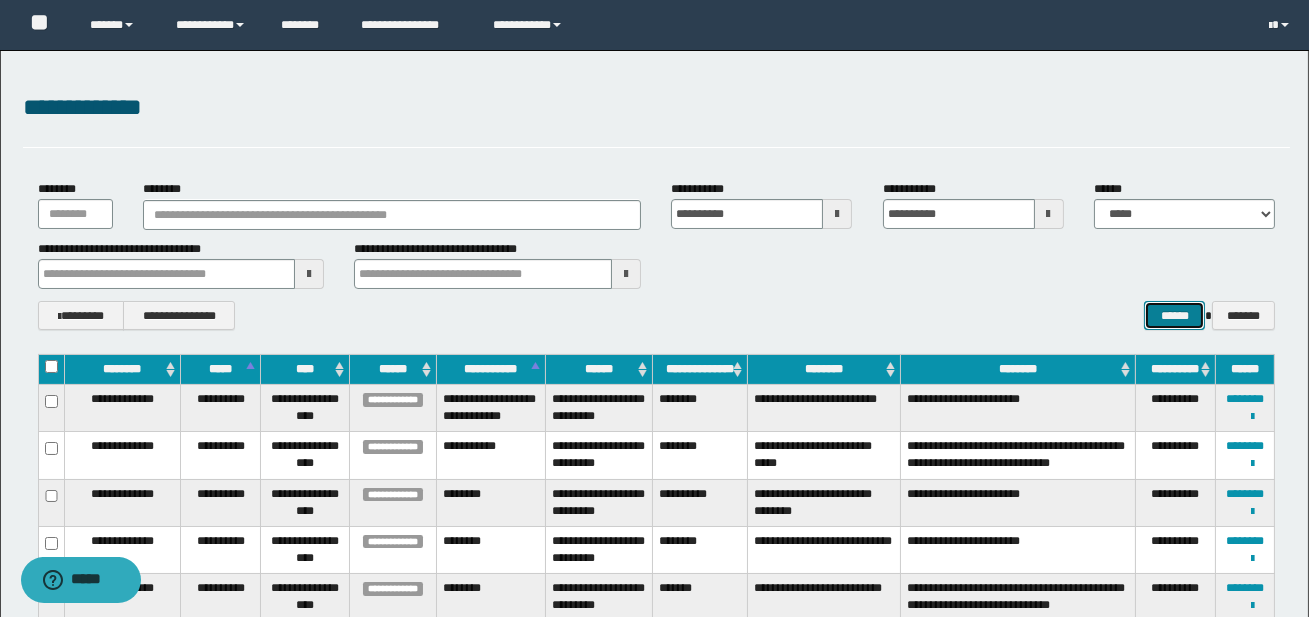 click on "******" at bounding box center (1174, 315) 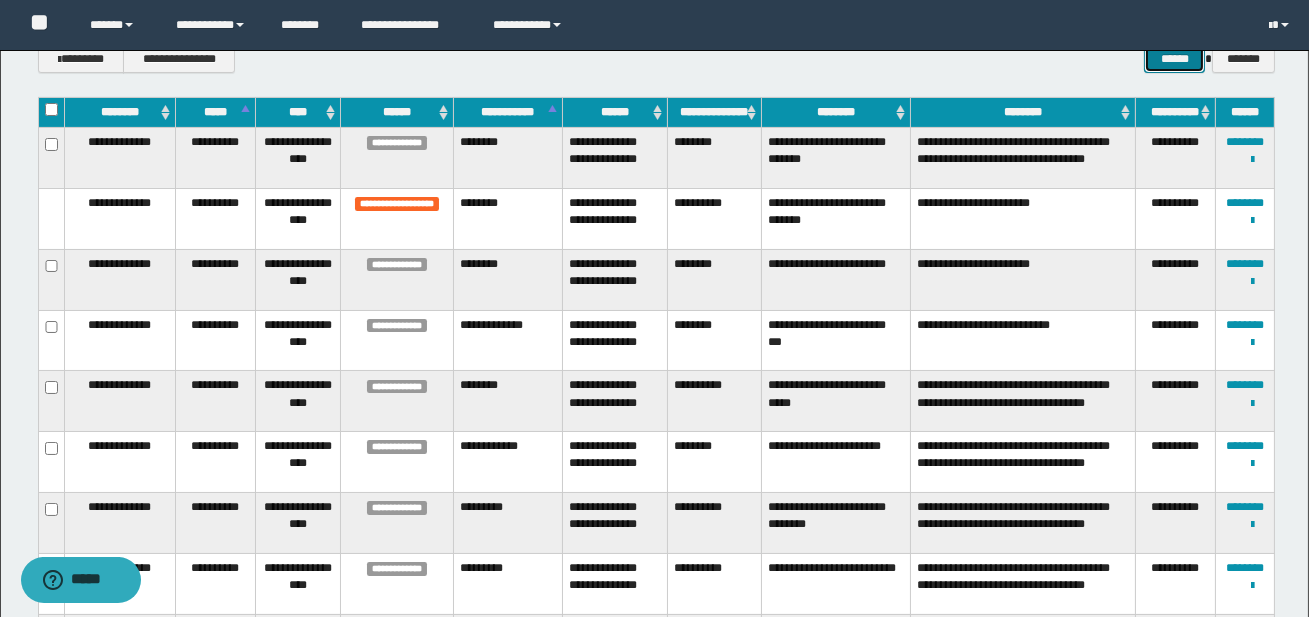 scroll, scrollTop: 262, scrollLeft: 0, axis: vertical 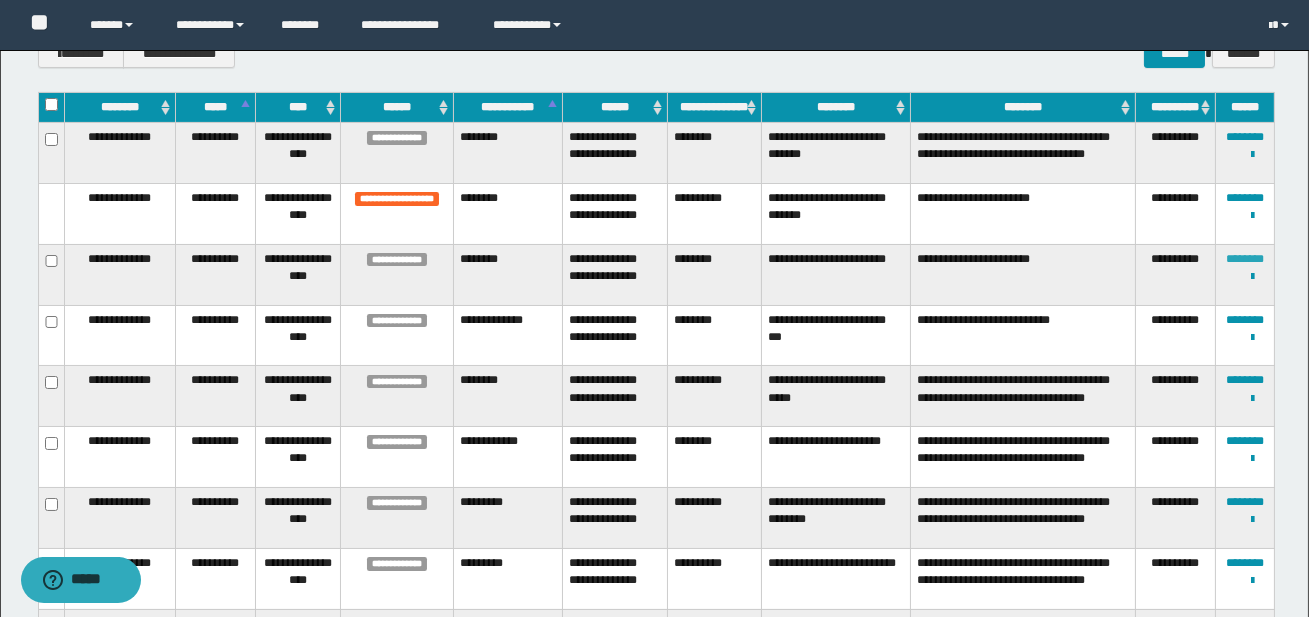 click on "********" at bounding box center (1245, 259) 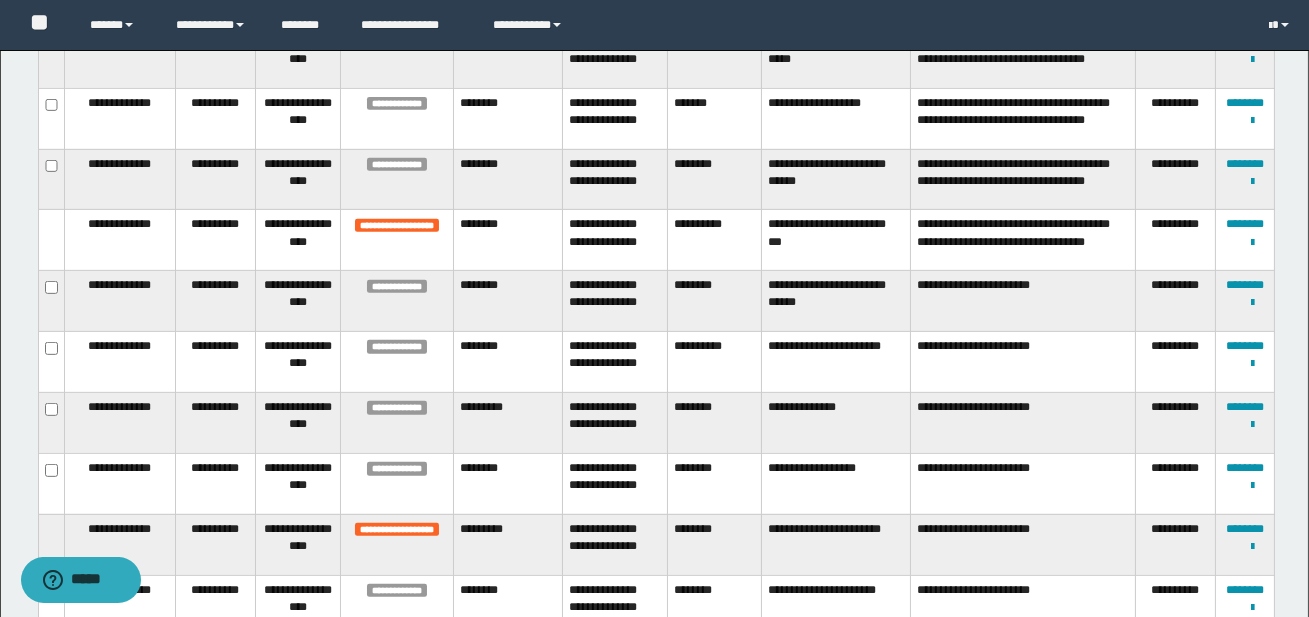 scroll, scrollTop: 1746, scrollLeft: 0, axis: vertical 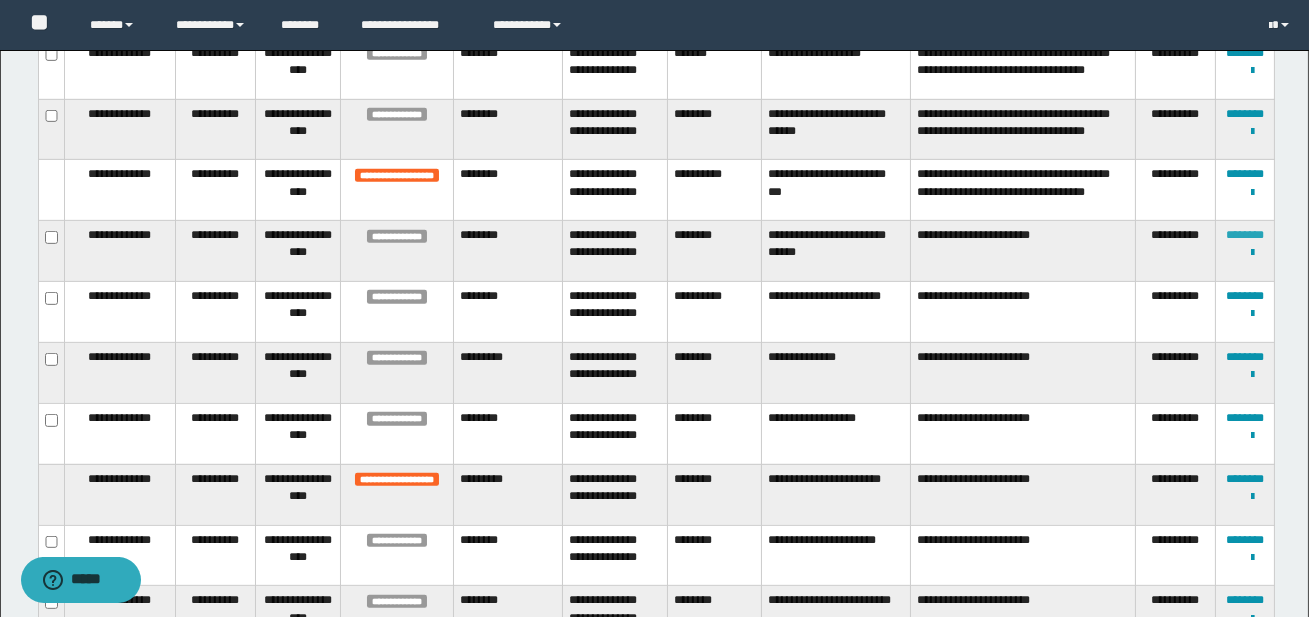 click on "********" at bounding box center (1245, 235) 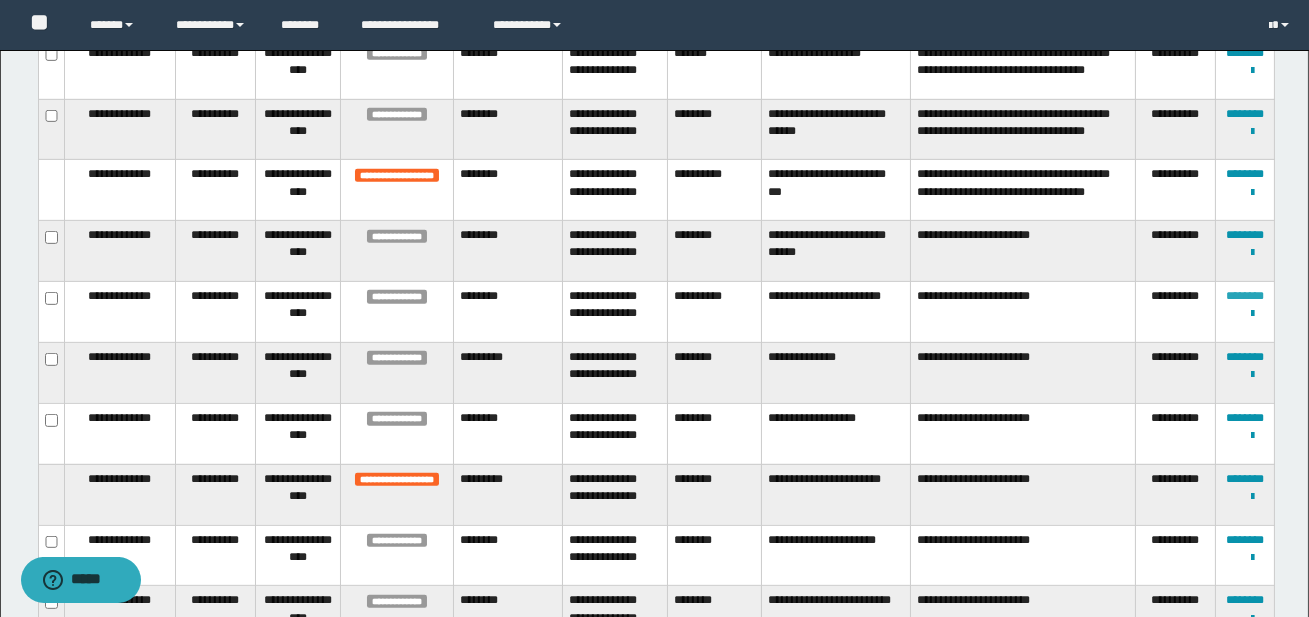 click on "********" at bounding box center [1245, 296] 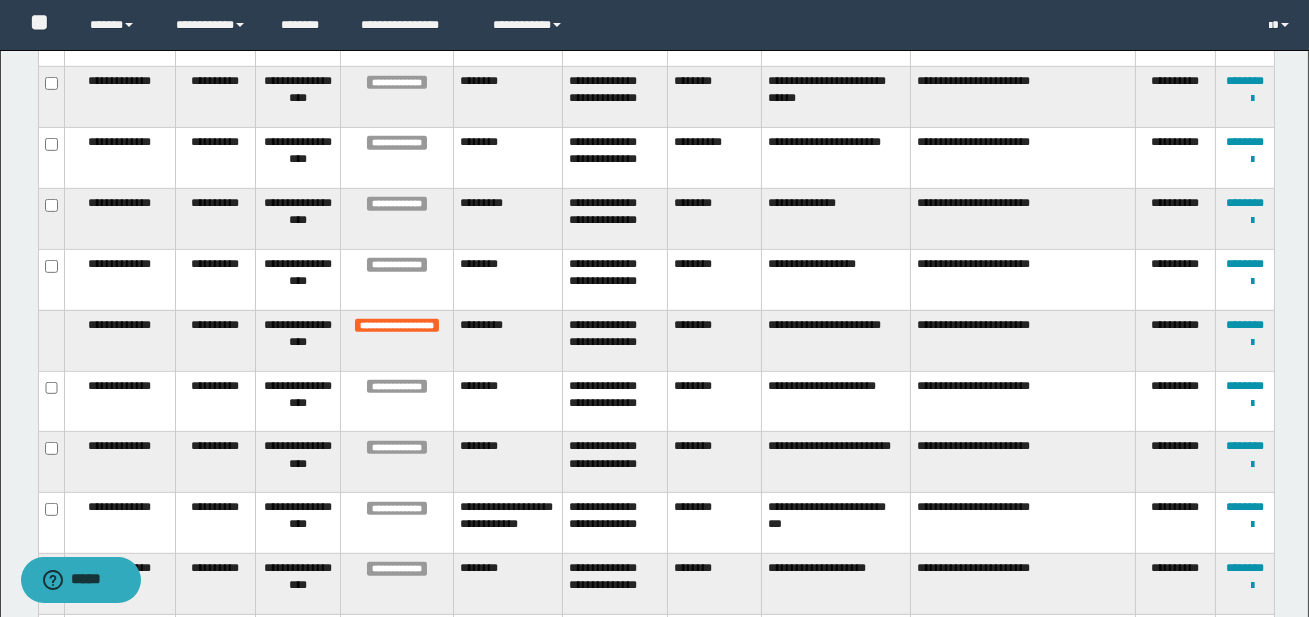 scroll, scrollTop: 1906, scrollLeft: 0, axis: vertical 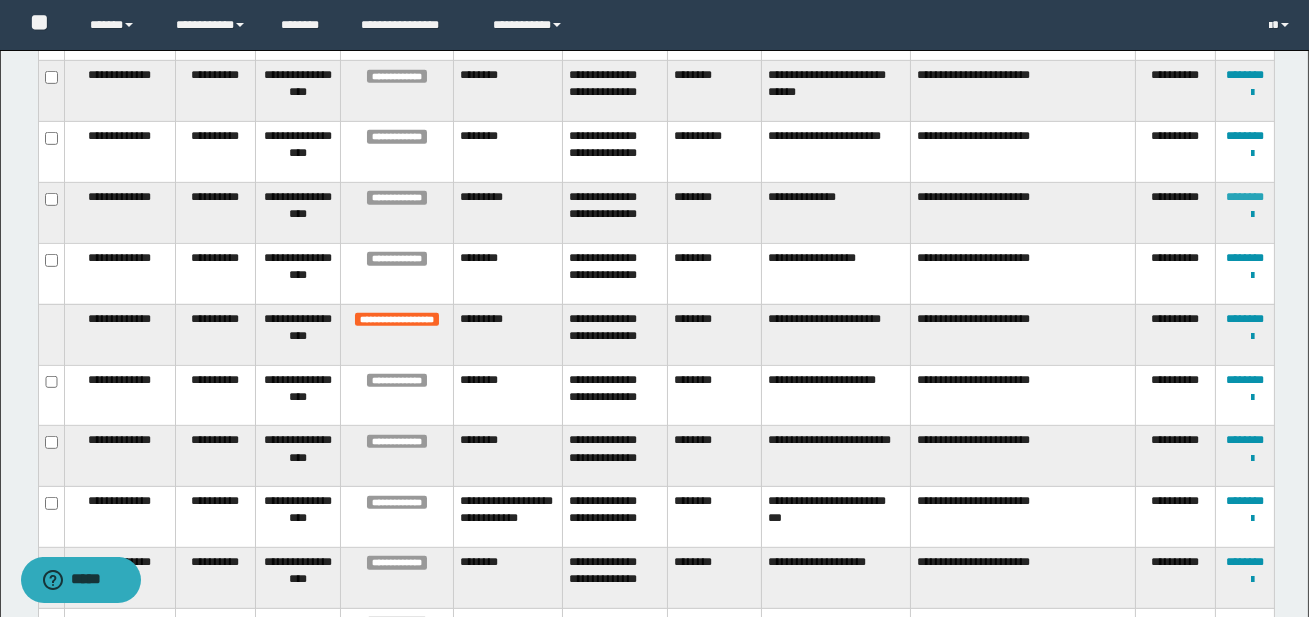 click on "********" at bounding box center (1245, 197) 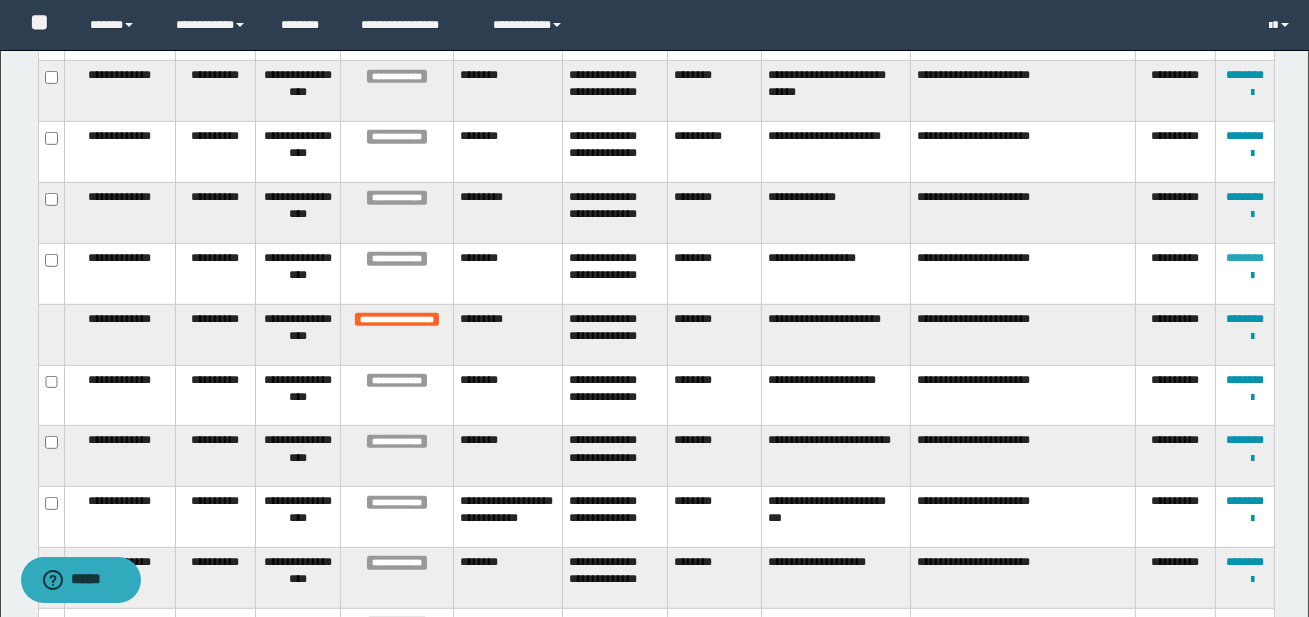 click on "********" at bounding box center (1245, 258) 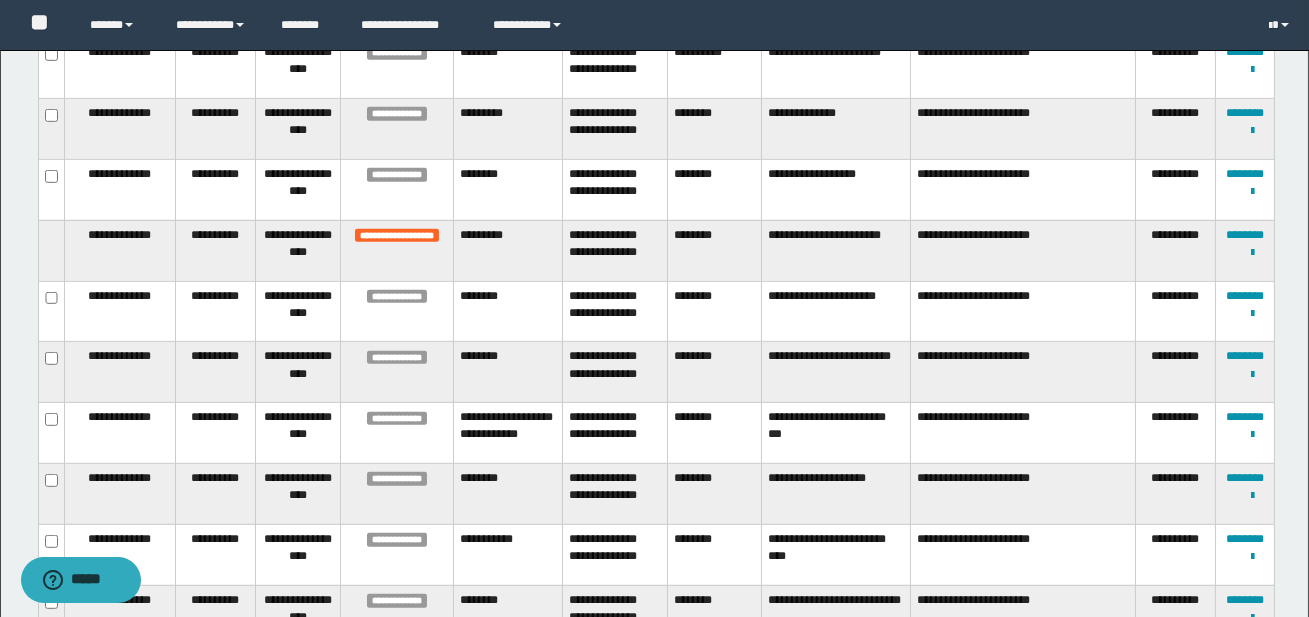 scroll, scrollTop: 2004, scrollLeft: 0, axis: vertical 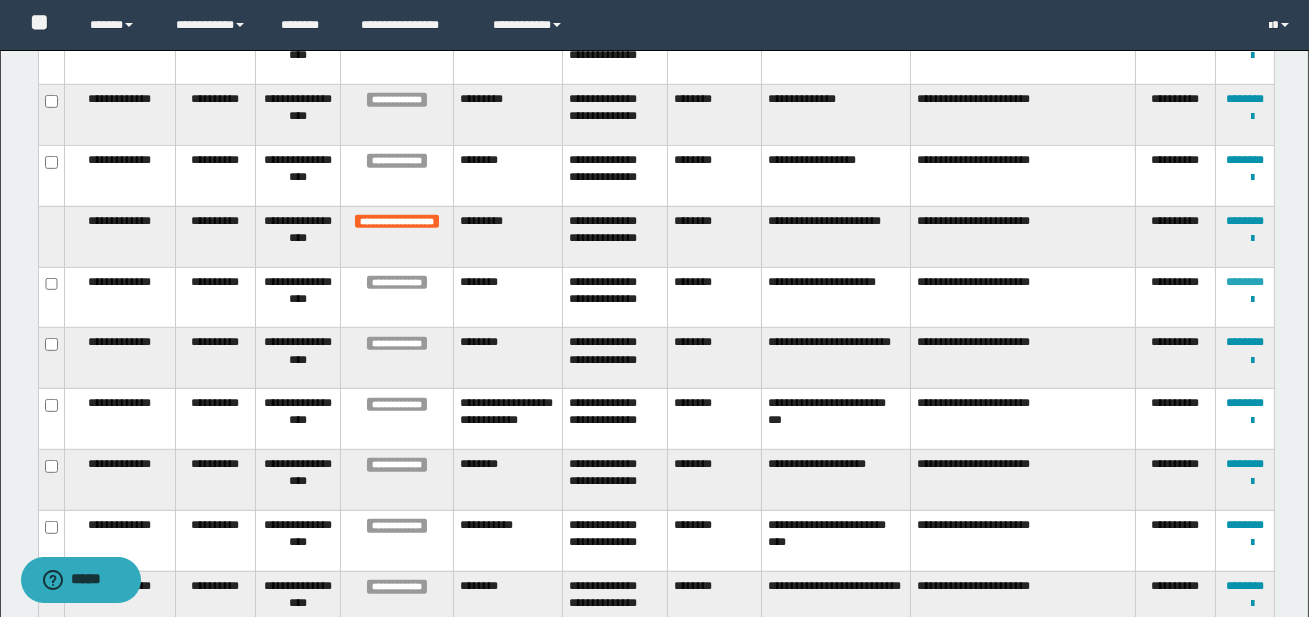 click on "********" at bounding box center (1245, 282) 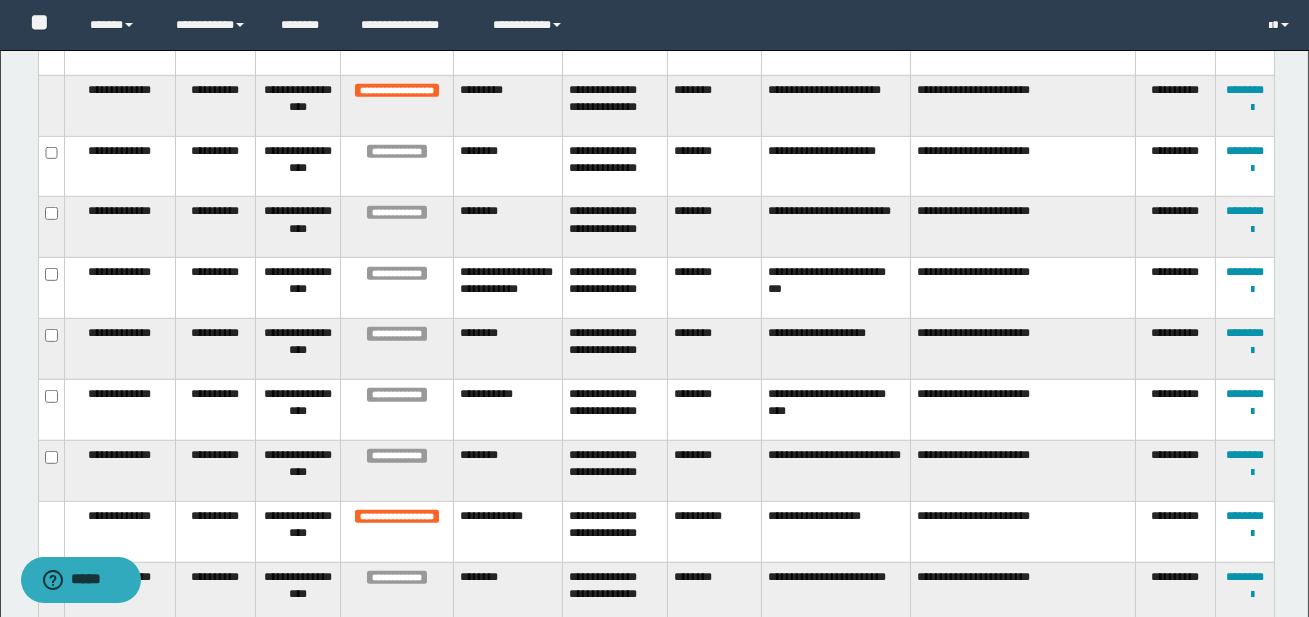 scroll, scrollTop: 2136, scrollLeft: 0, axis: vertical 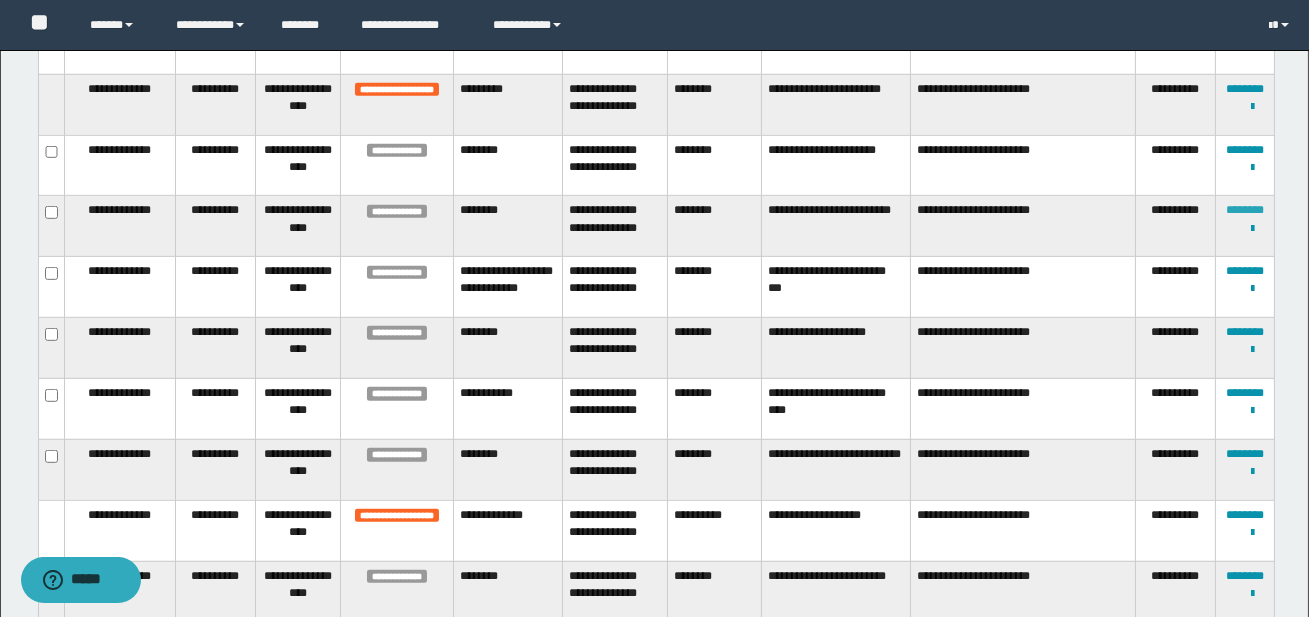 click on "********" at bounding box center (1245, 210) 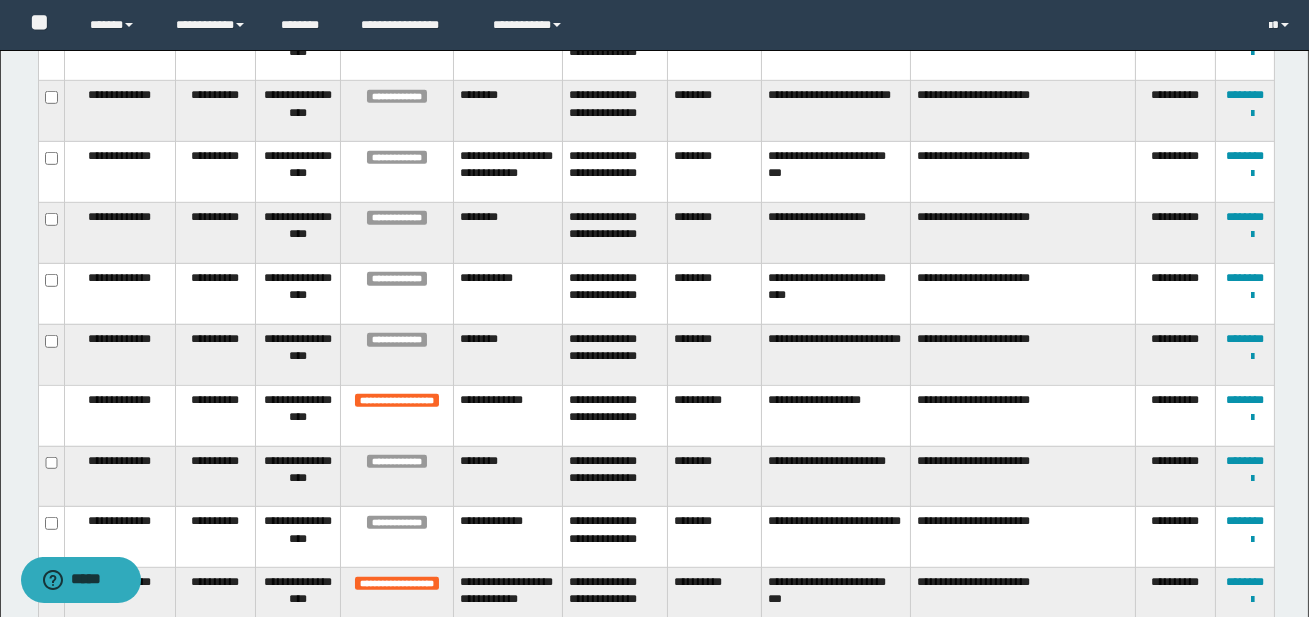 scroll, scrollTop: 2260, scrollLeft: 0, axis: vertical 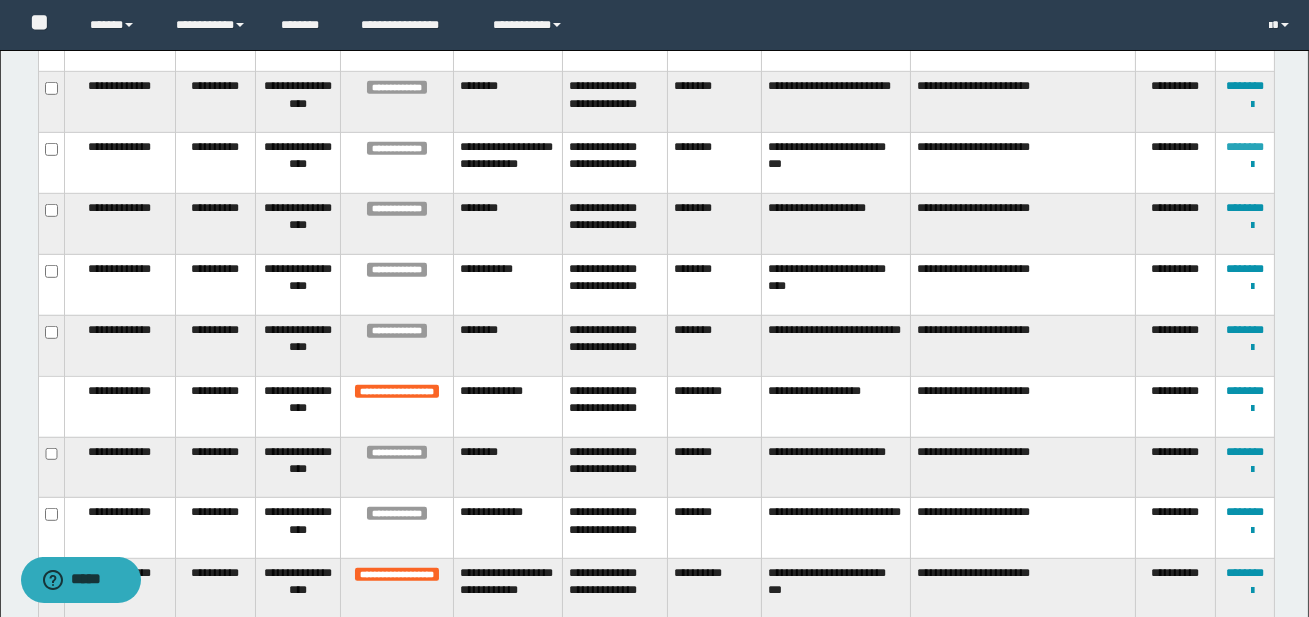 click on "********" at bounding box center (1245, 147) 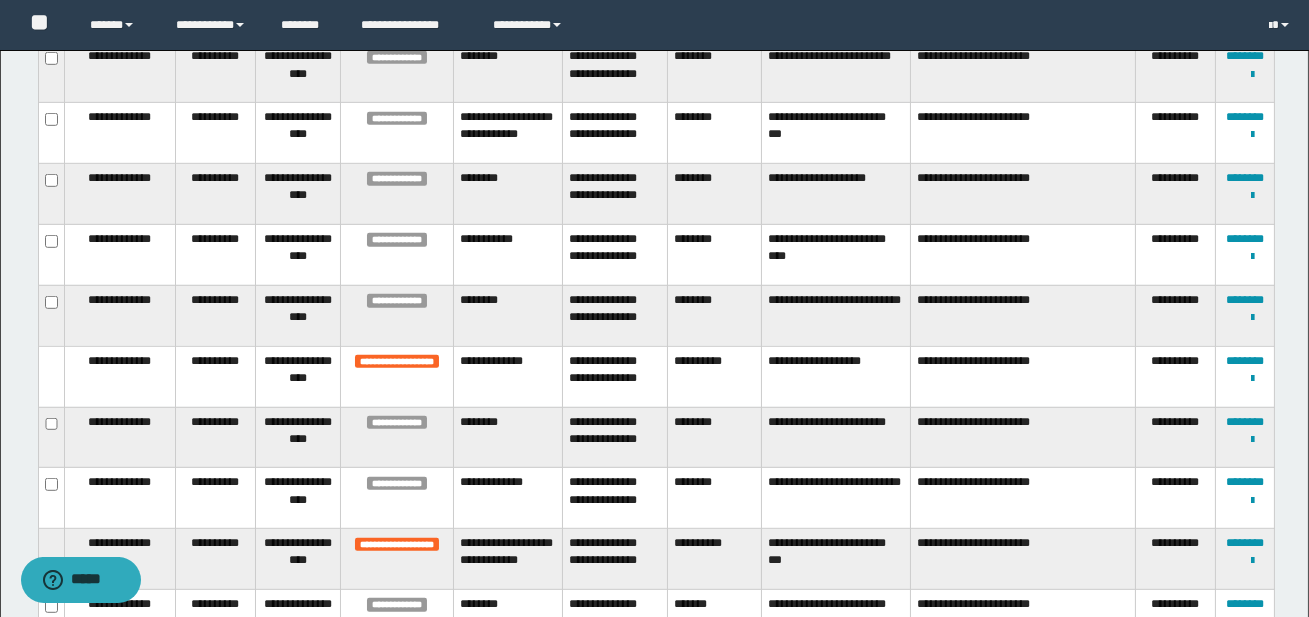 scroll, scrollTop: 2301, scrollLeft: 0, axis: vertical 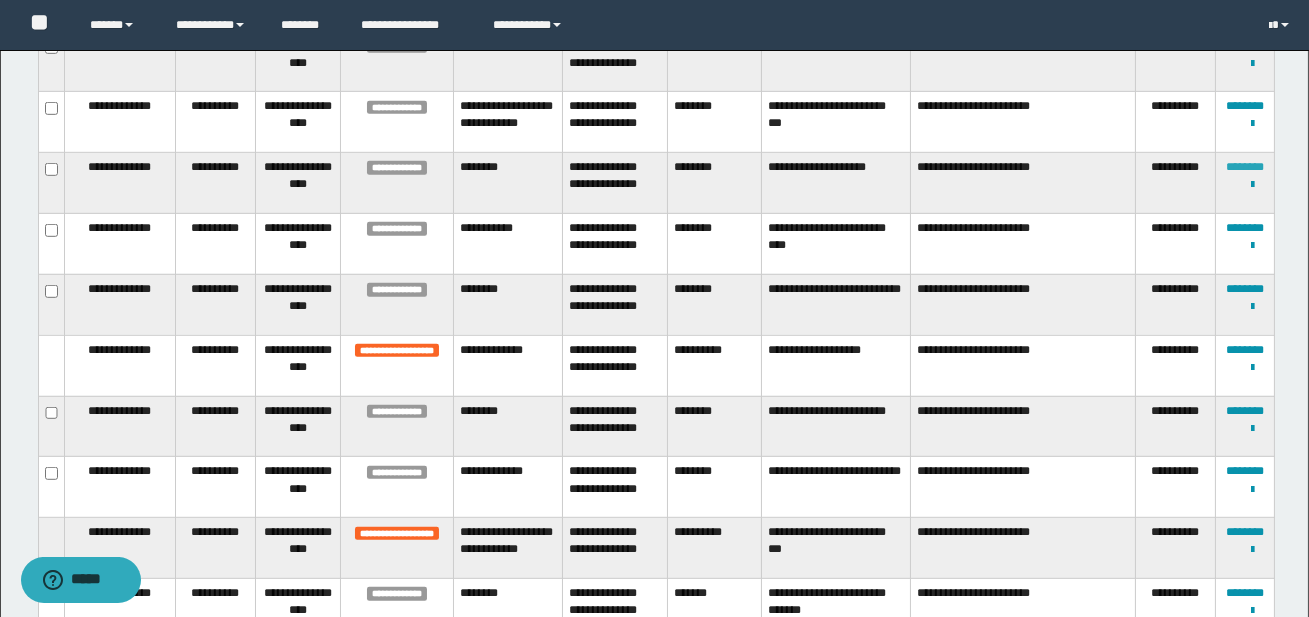 click on "********" at bounding box center [1245, 167] 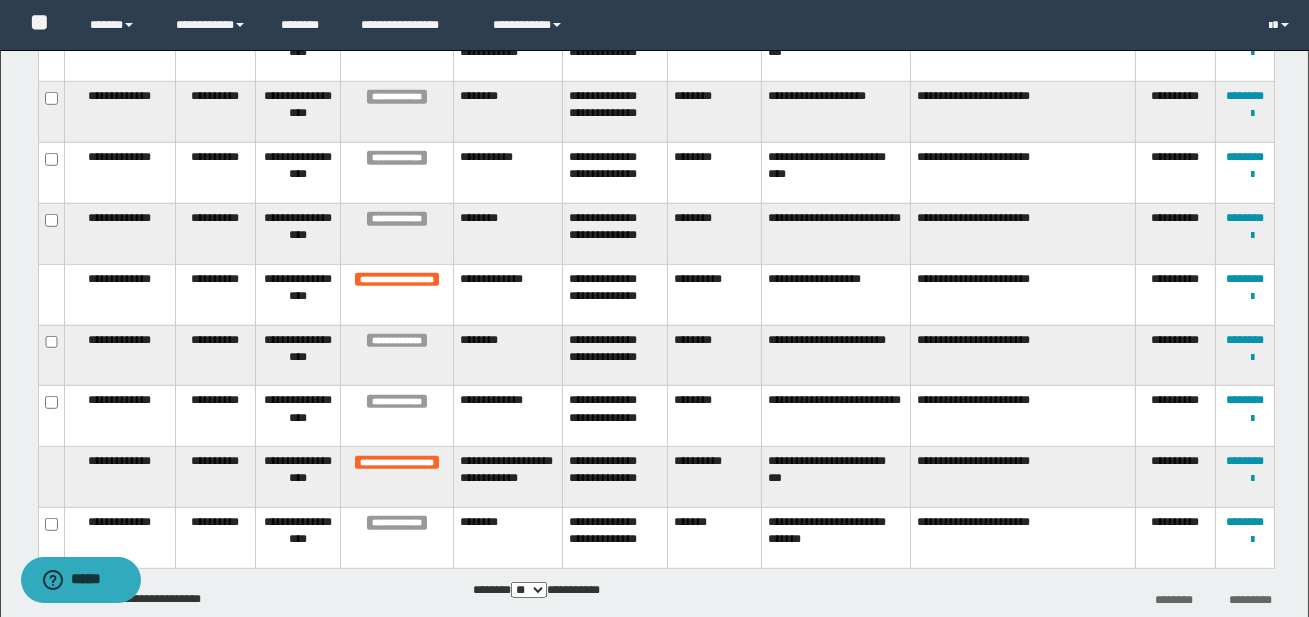 scroll, scrollTop: 2371, scrollLeft: 0, axis: vertical 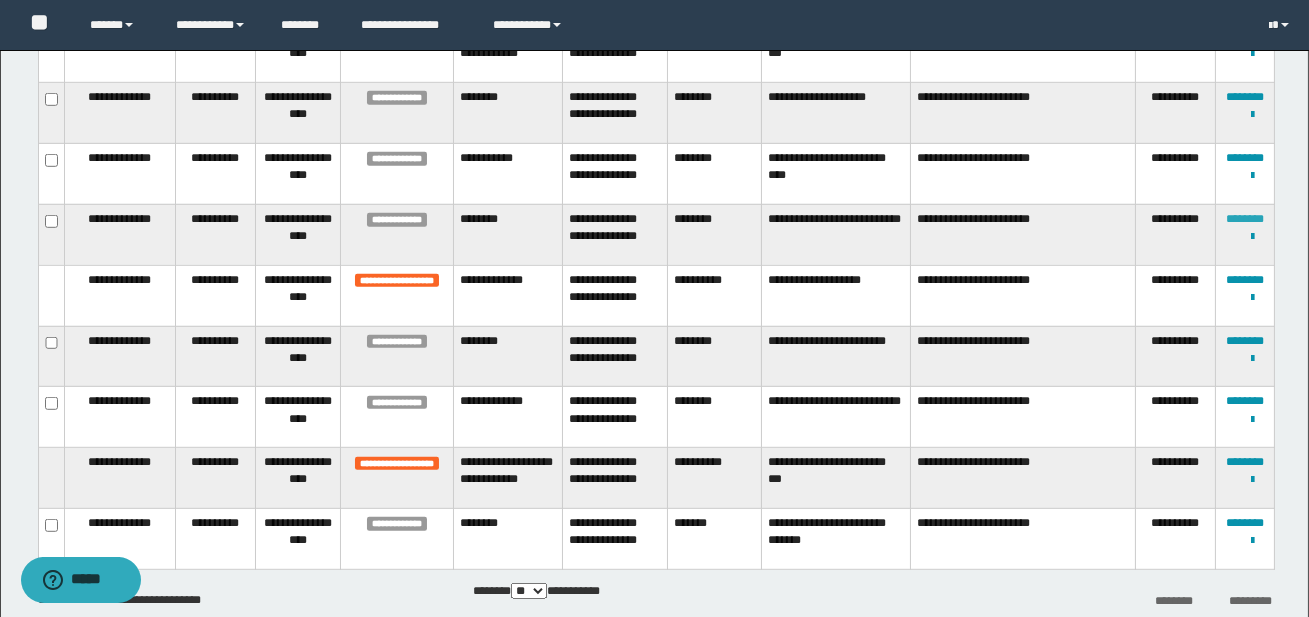 click on "********" at bounding box center [1245, 219] 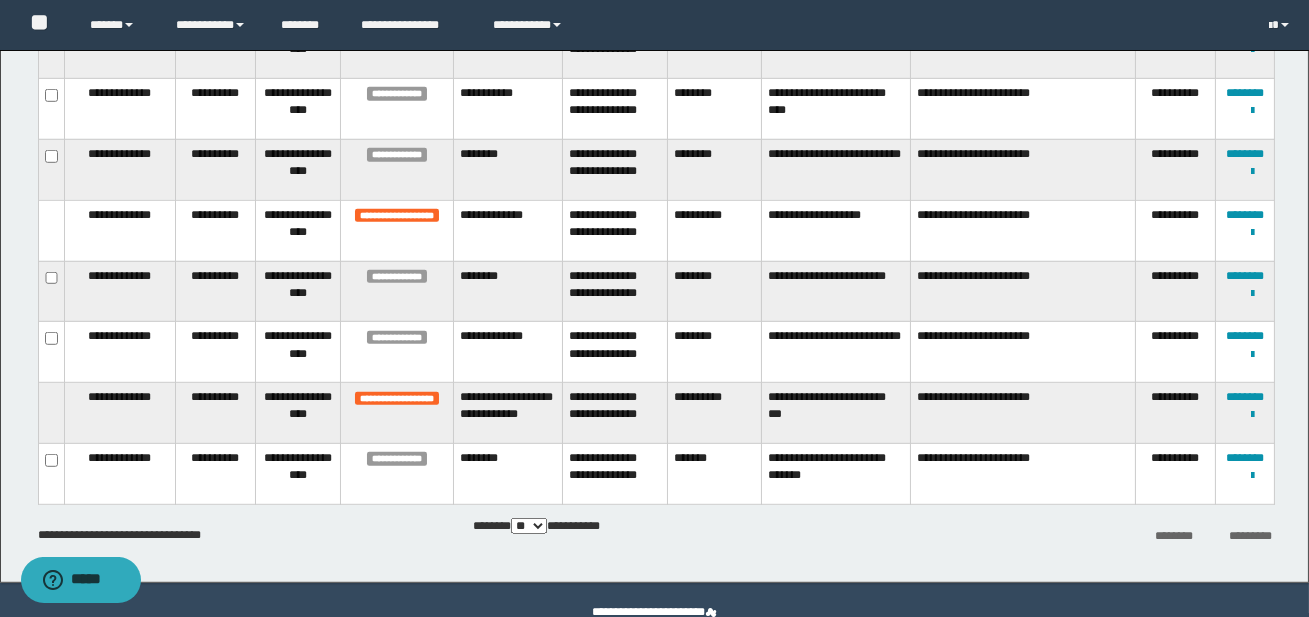 scroll, scrollTop: 2439, scrollLeft: 0, axis: vertical 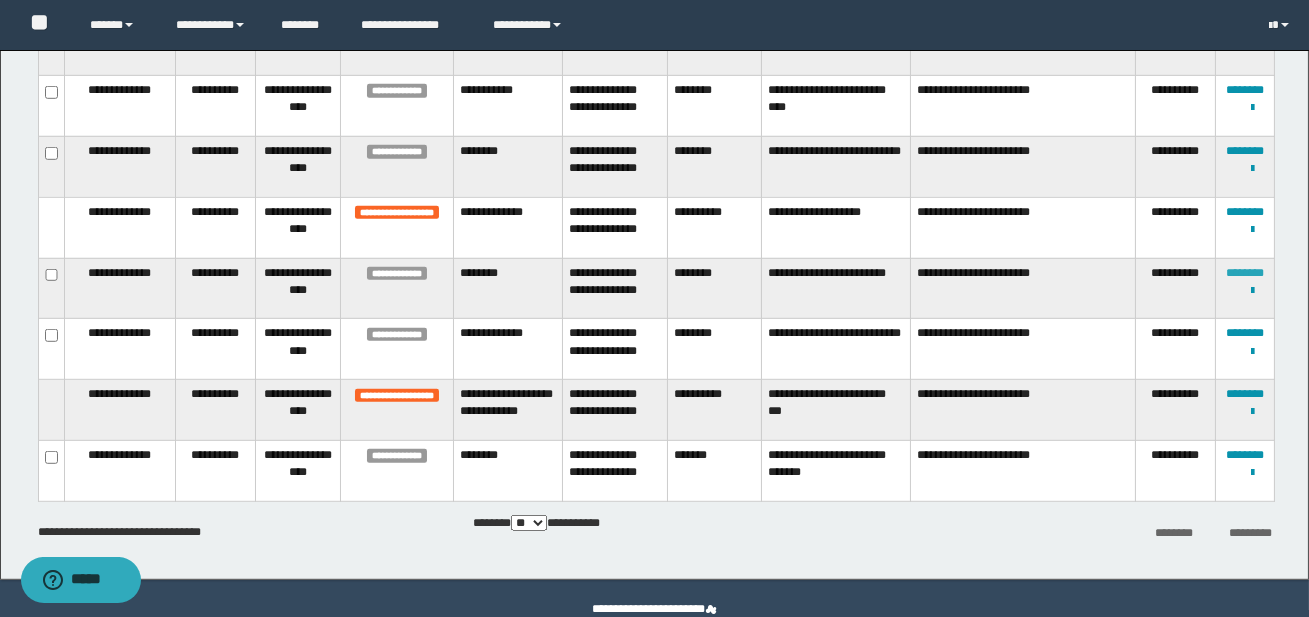 click on "********" at bounding box center [1245, 273] 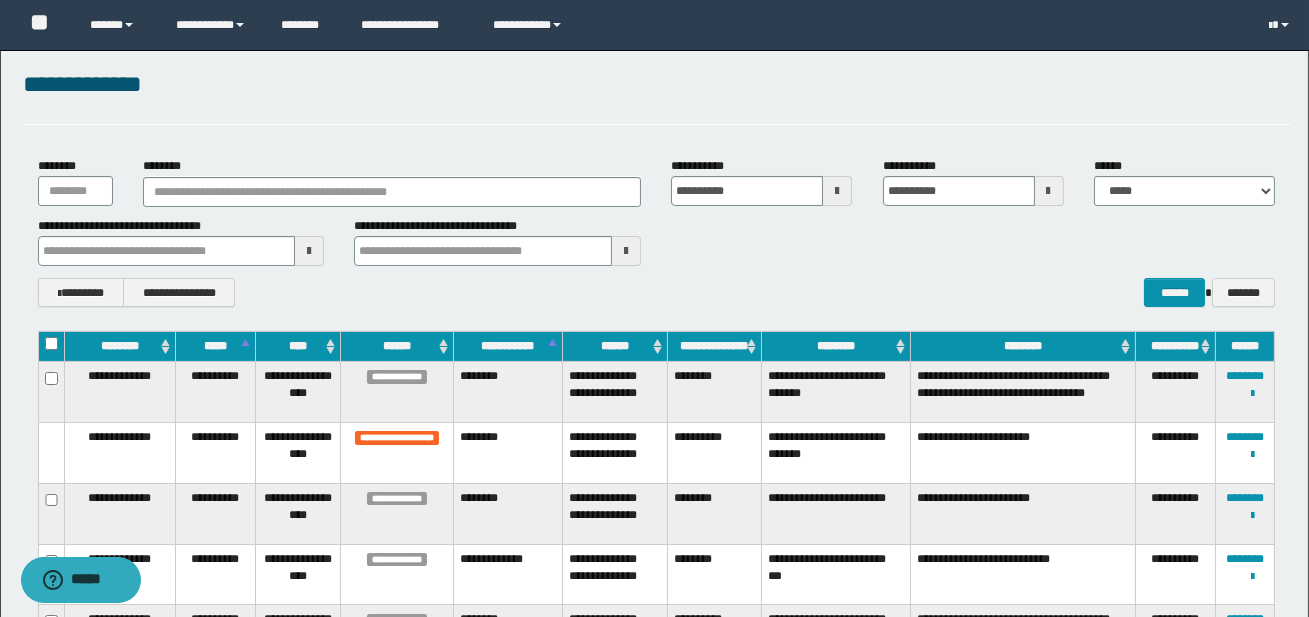 scroll, scrollTop: 0, scrollLeft: 0, axis: both 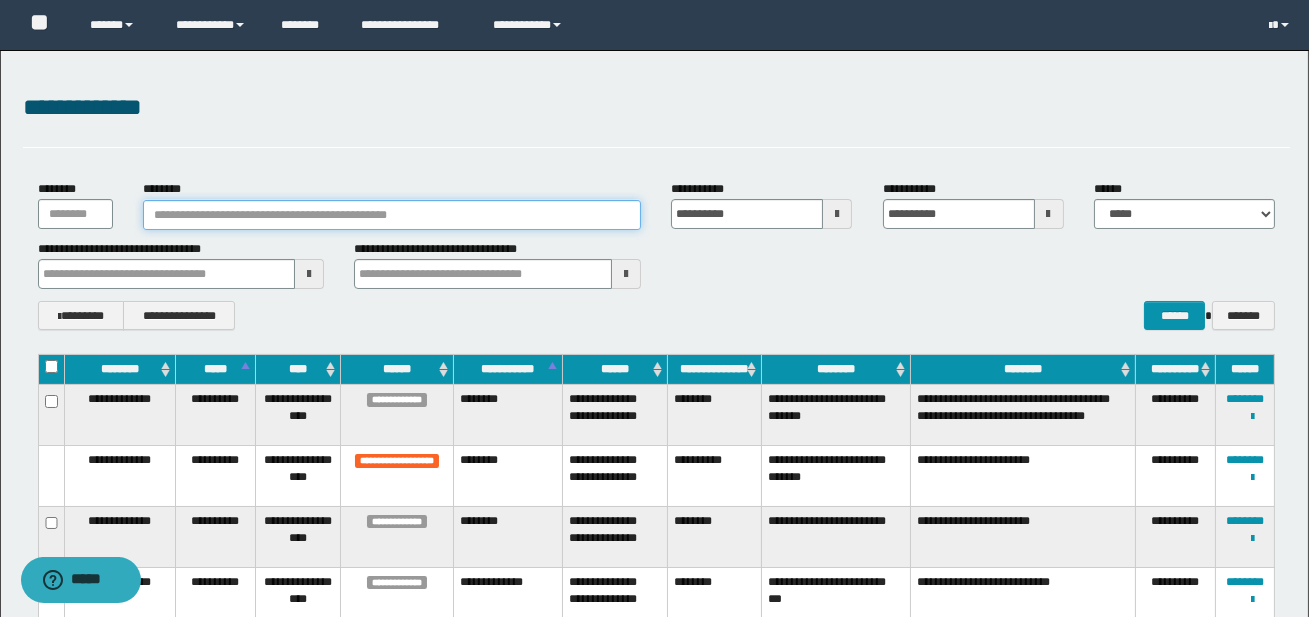 click on "********" at bounding box center [392, 215] 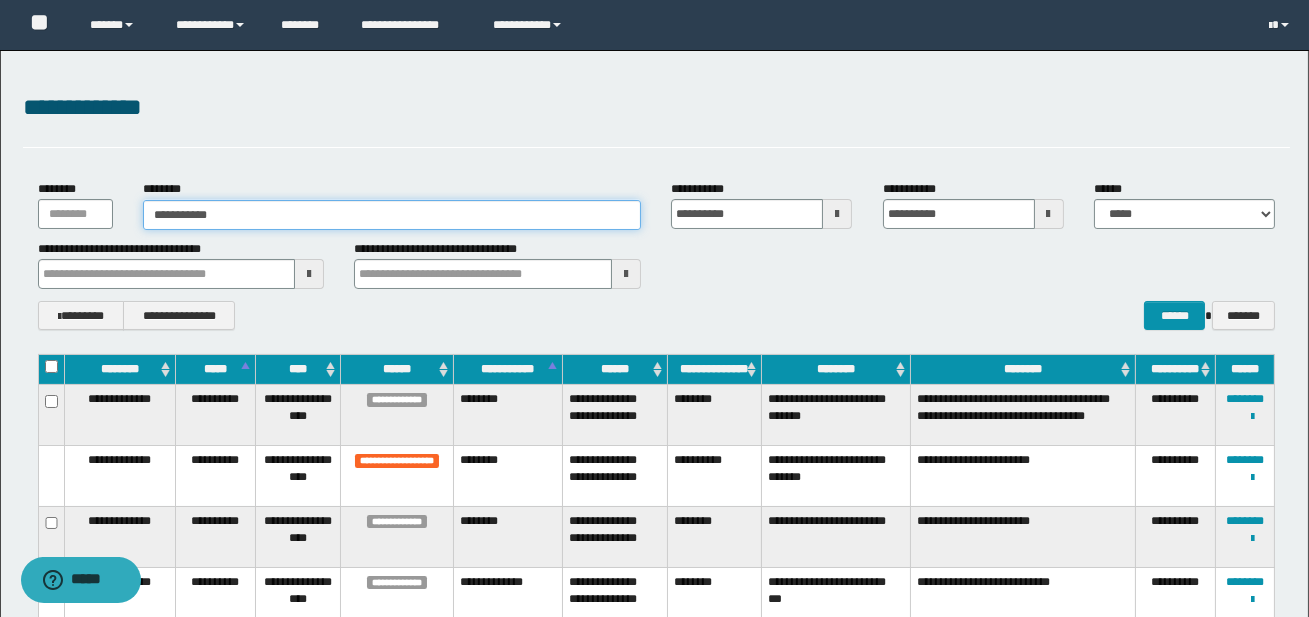 type on "**********" 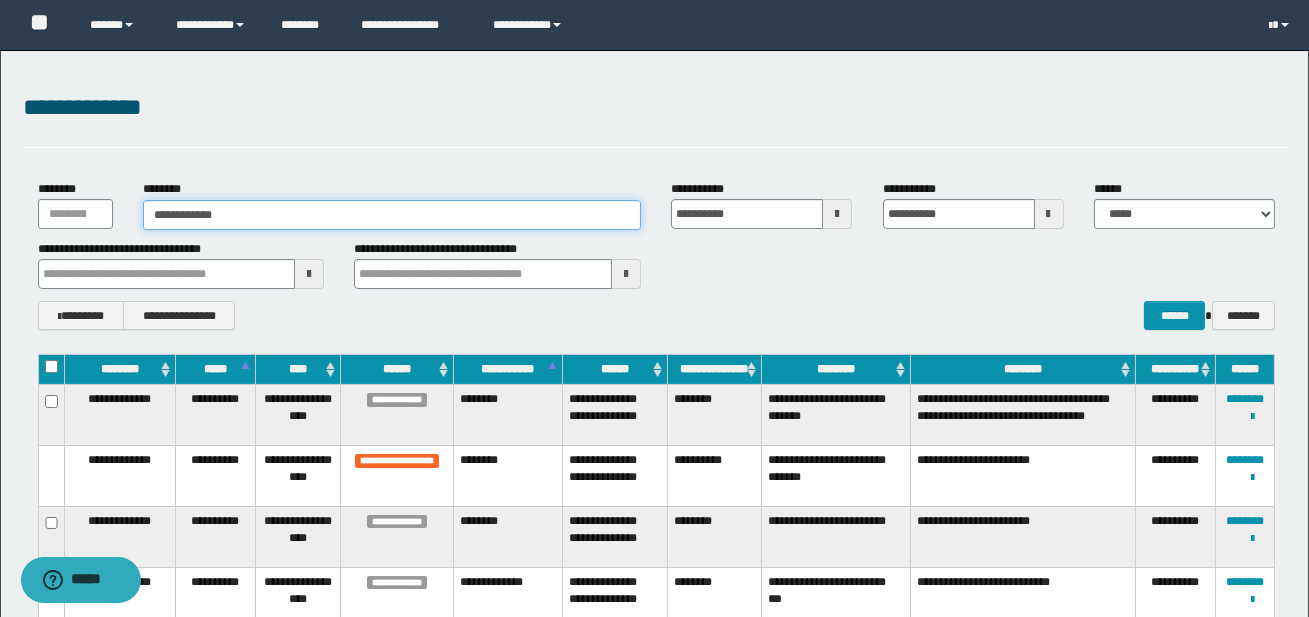 type on "**********" 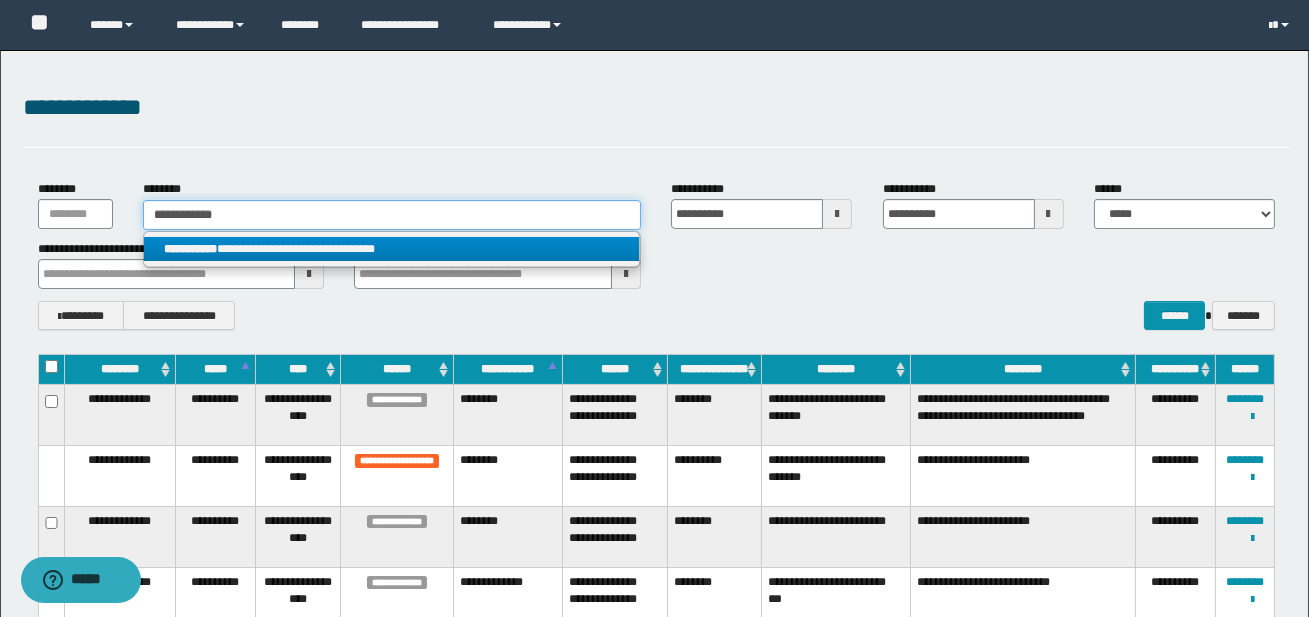 type on "**********" 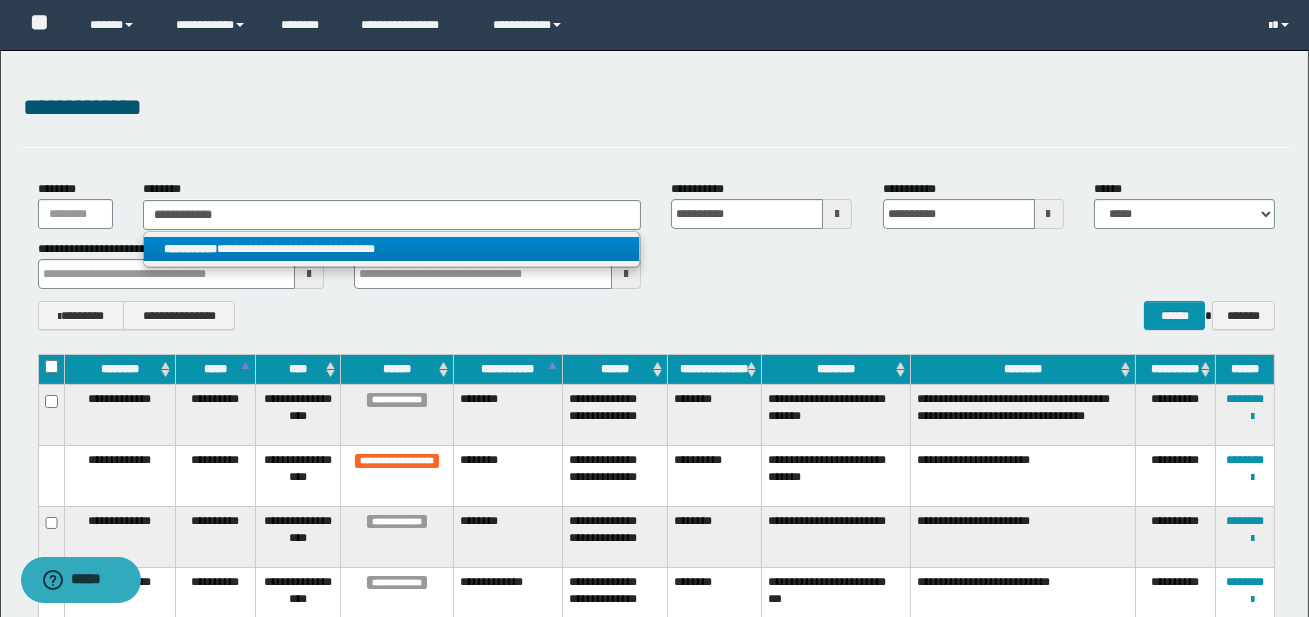 click on "**********" at bounding box center [391, 249] 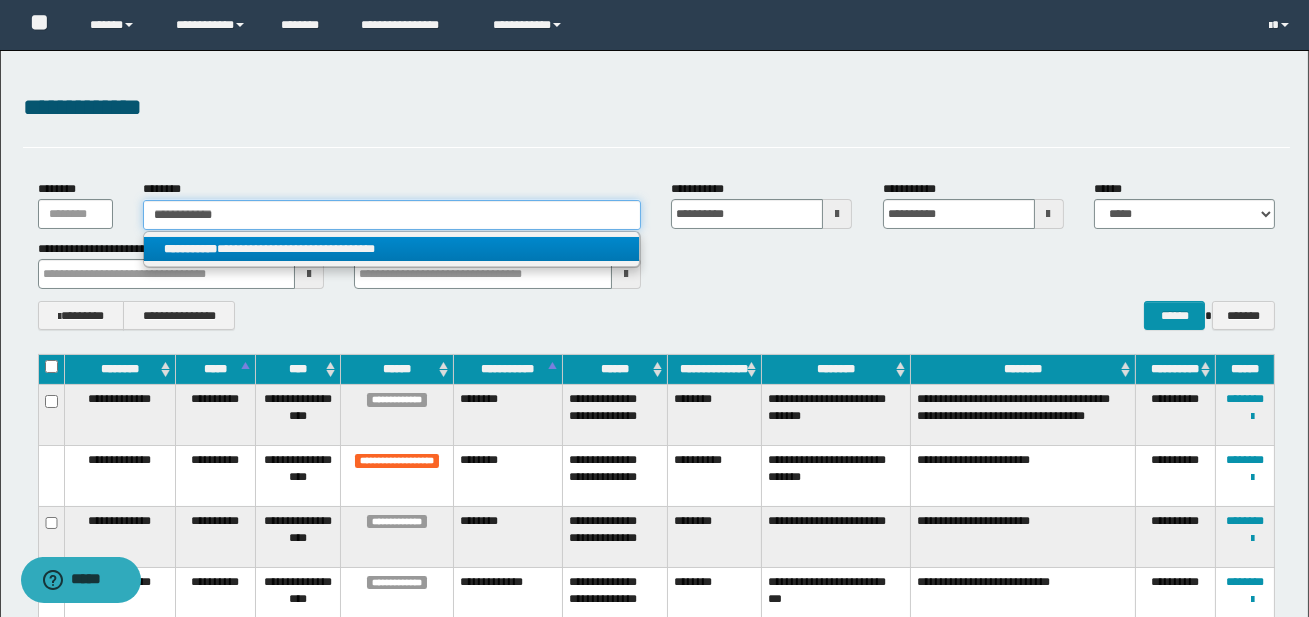 type 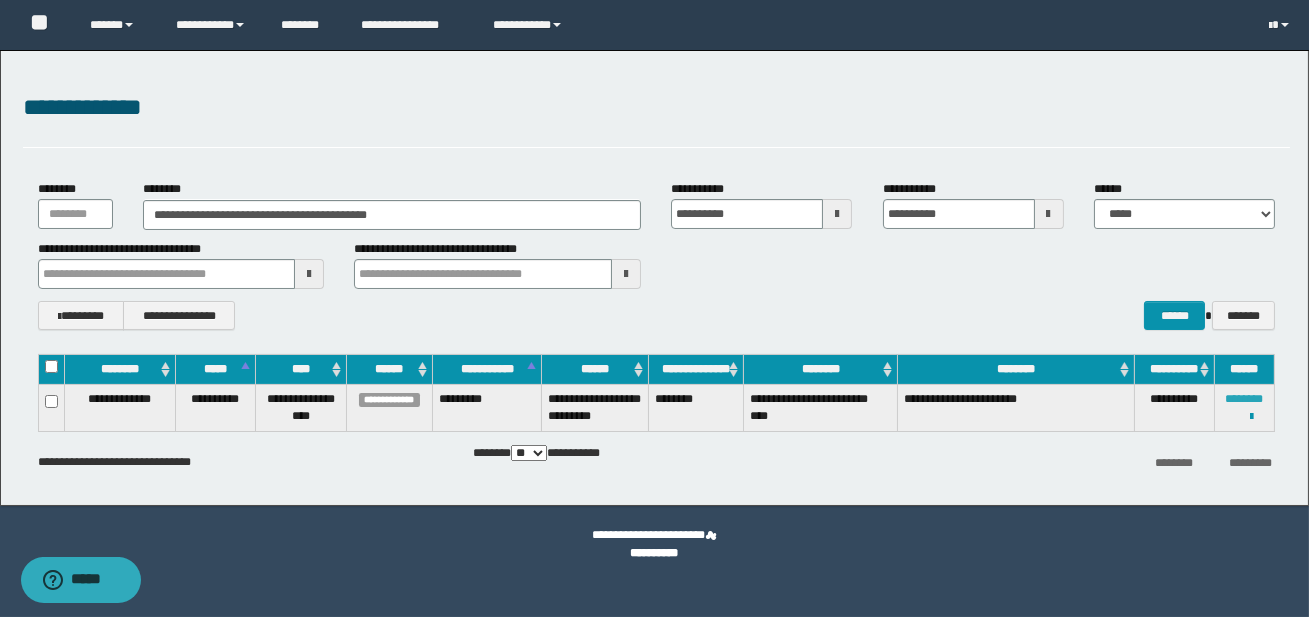 click on "********" at bounding box center (1244, 399) 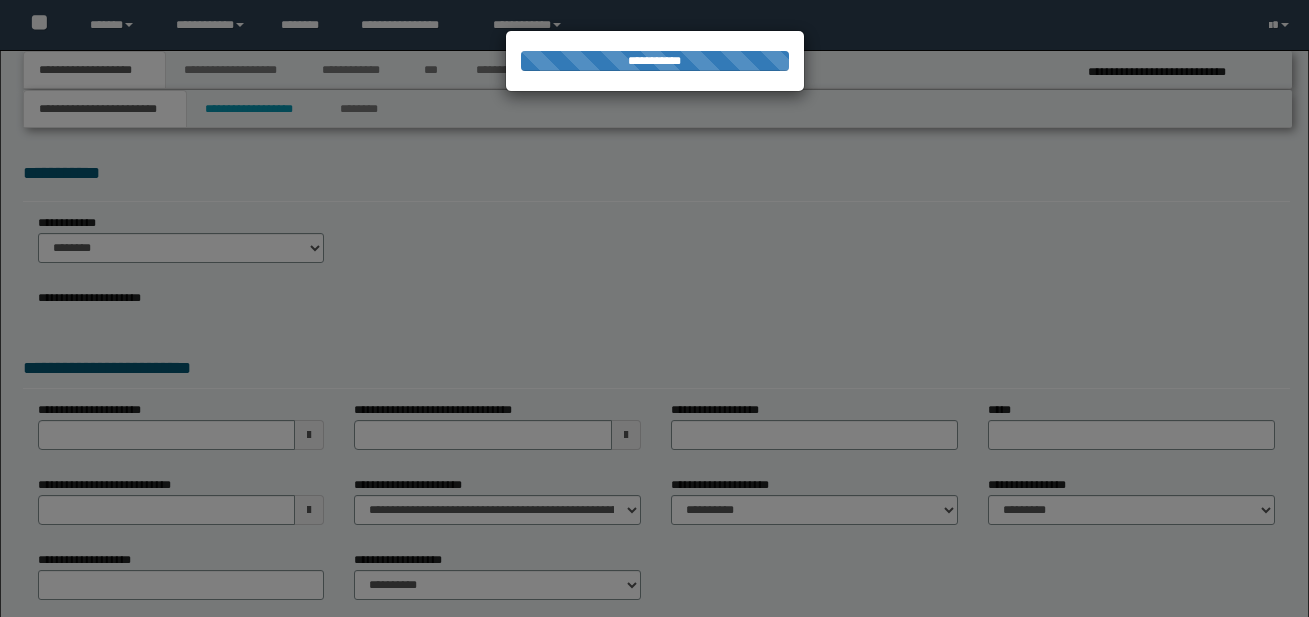 scroll, scrollTop: 0, scrollLeft: 0, axis: both 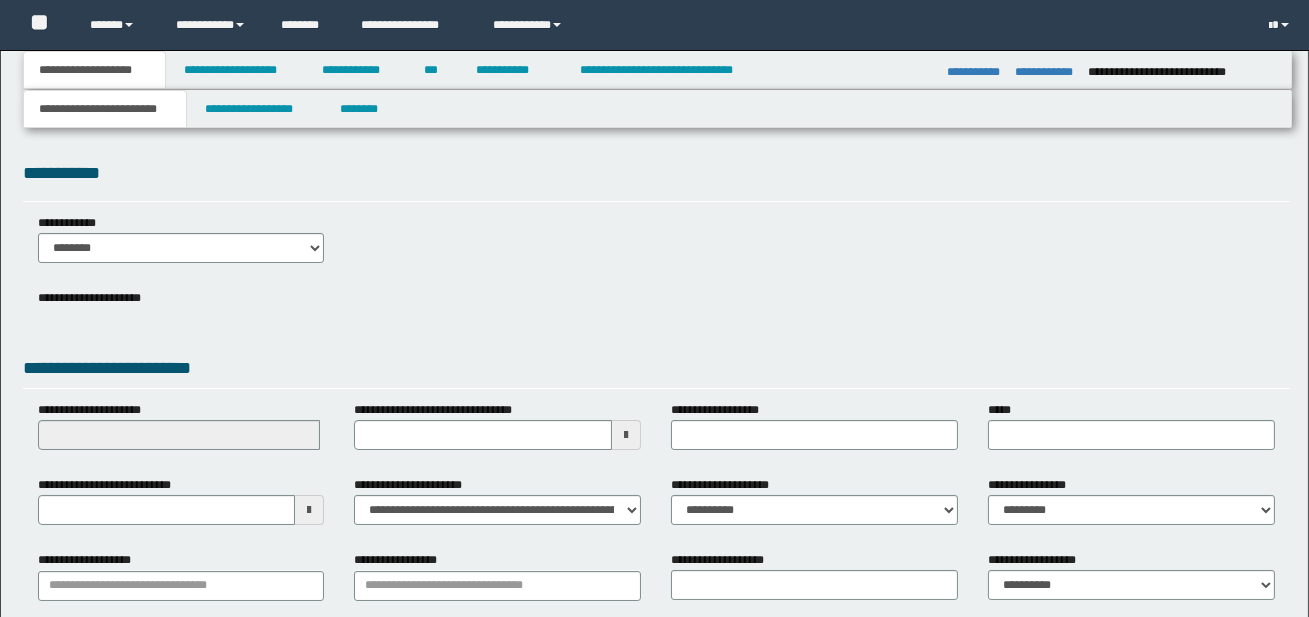 select on "*" 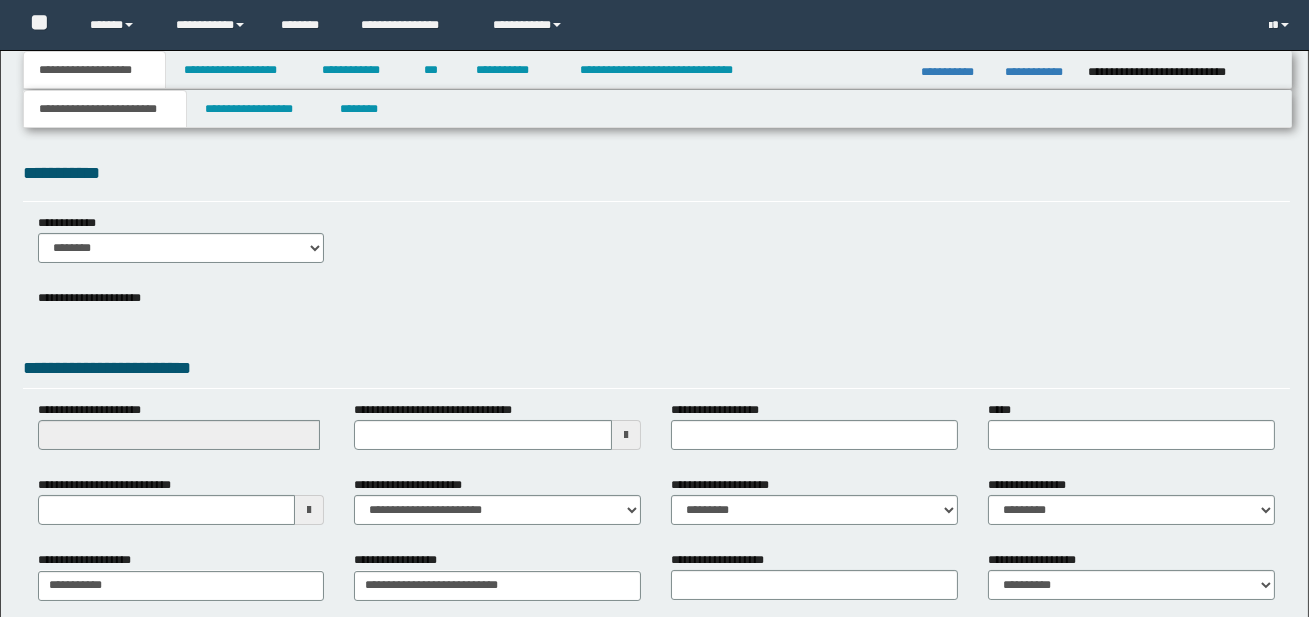 scroll, scrollTop: 0, scrollLeft: 0, axis: both 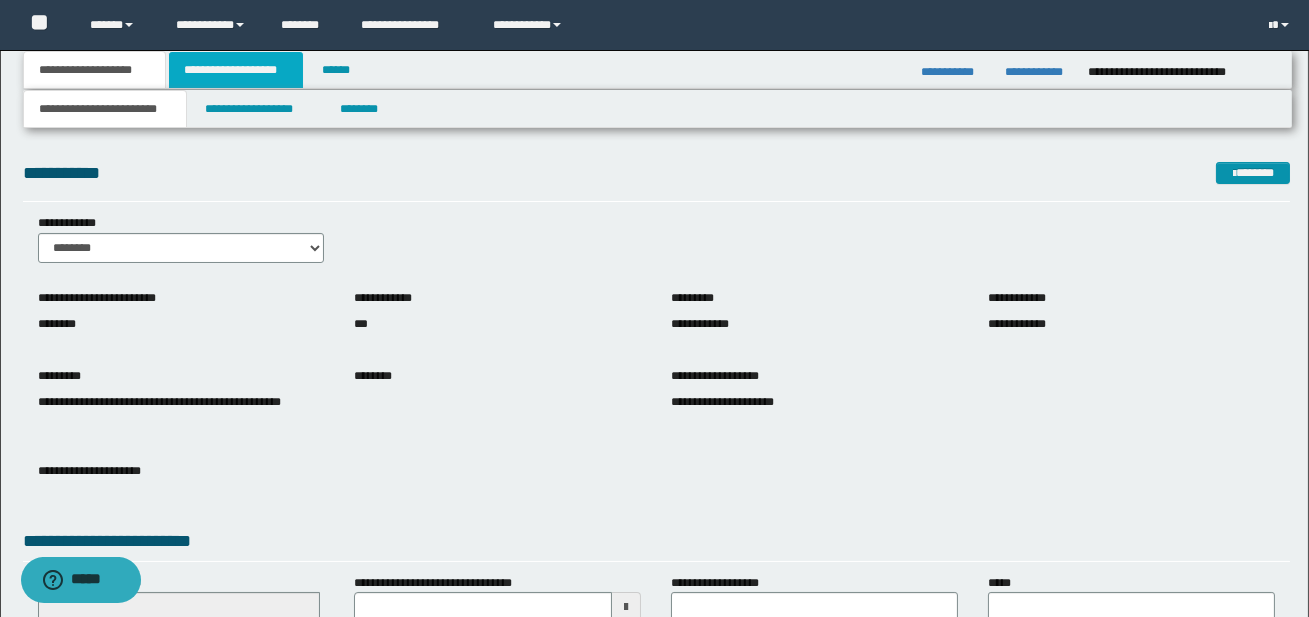 click on "**********" at bounding box center [236, 70] 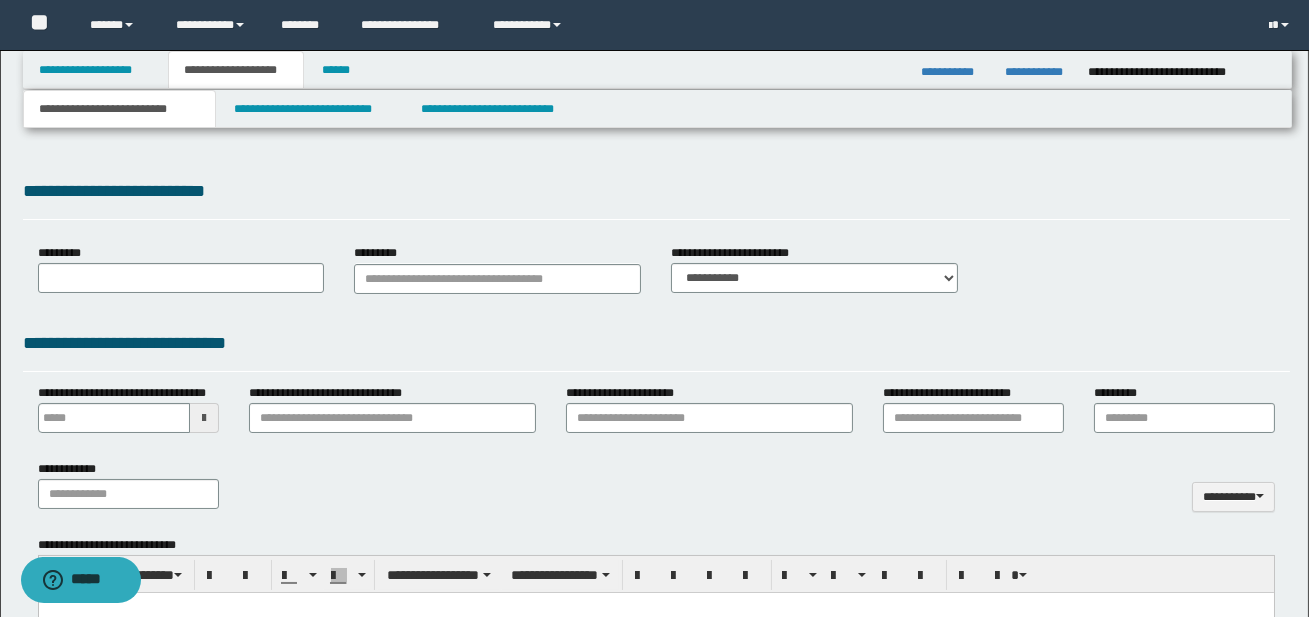 type 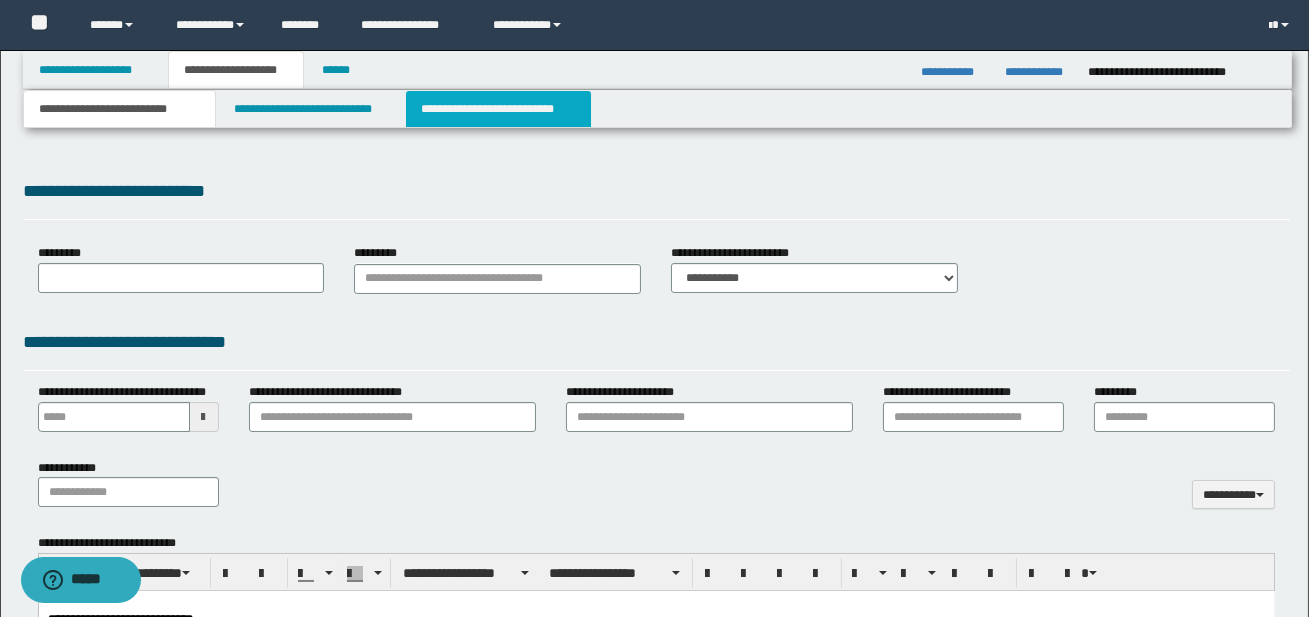 type on "*********" 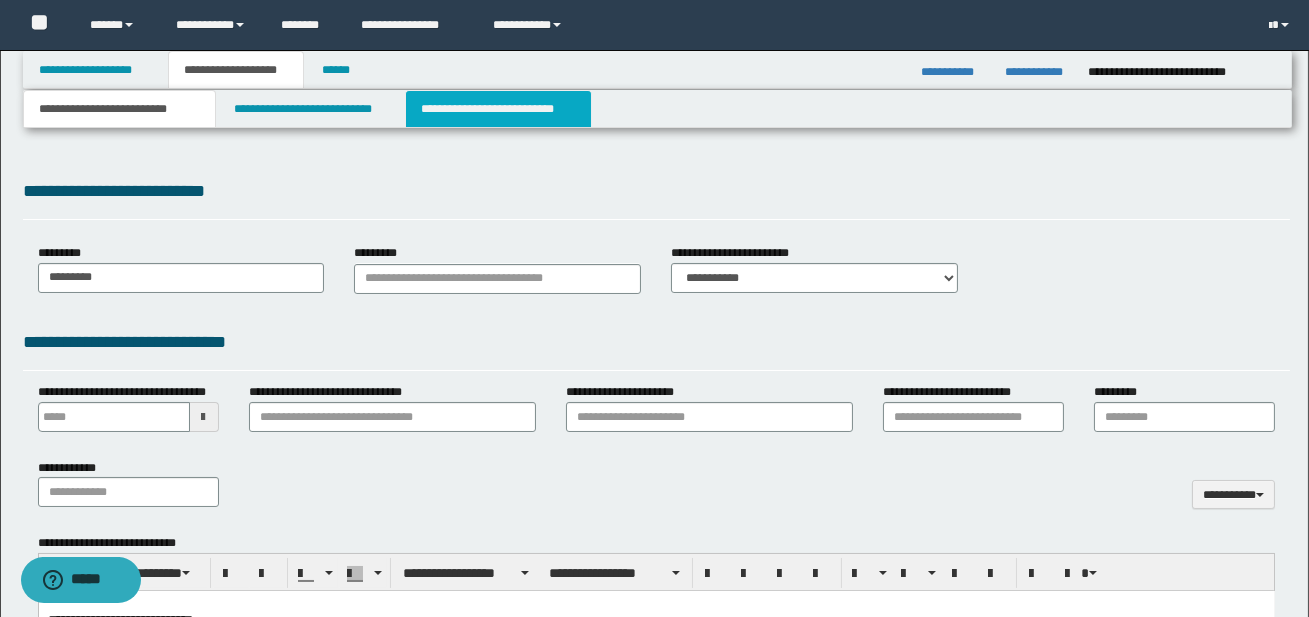 scroll, scrollTop: 0, scrollLeft: 0, axis: both 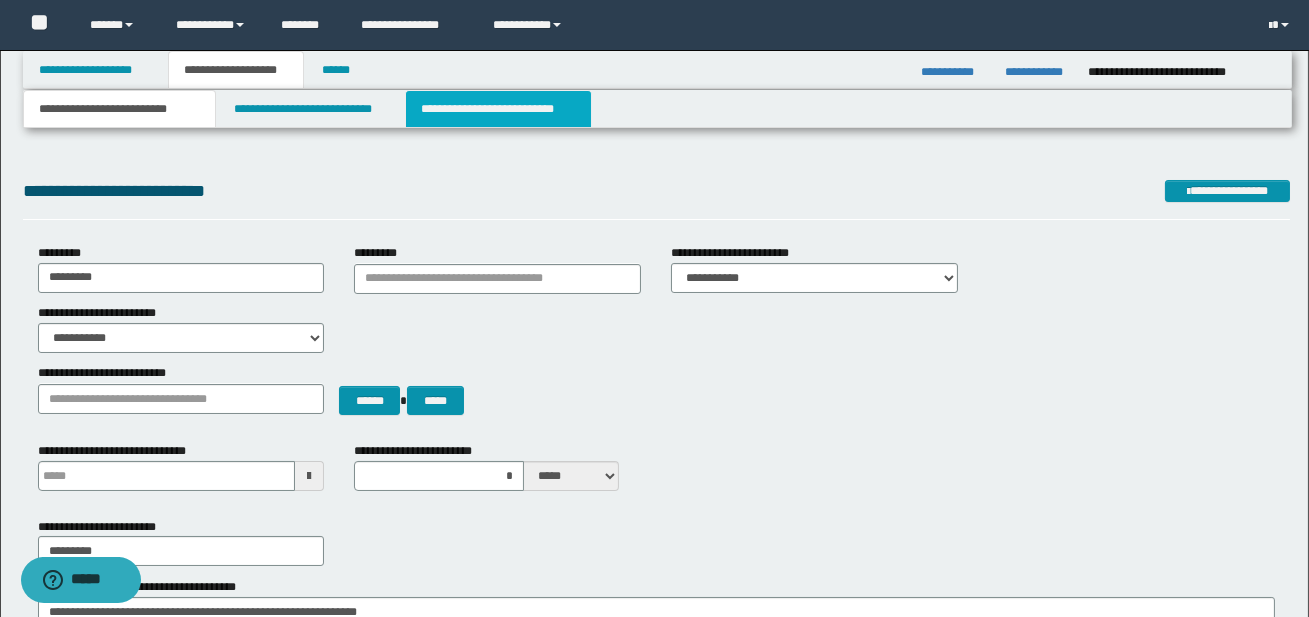 click on "**********" at bounding box center (498, 109) 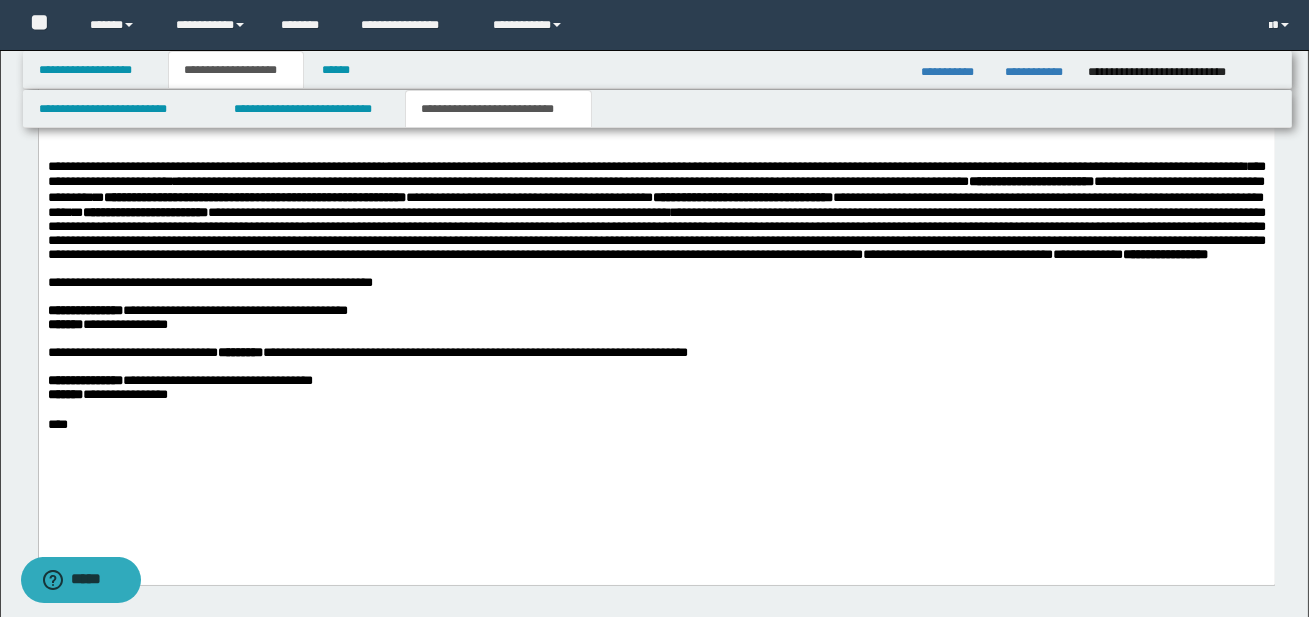 scroll, scrollTop: 2077, scrollLeft: 0, axis: vertical 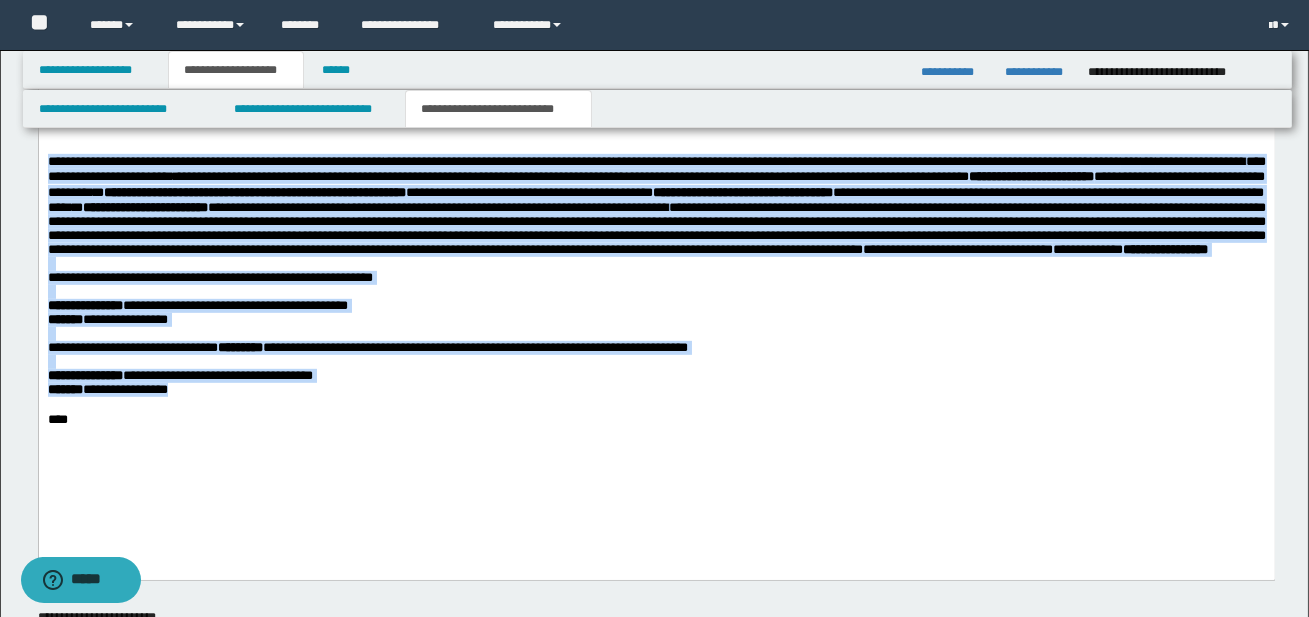 drag, startPoint x: 48, startPoint y: 167, endPoint x: 216, endPoint y: 435, distance: 316.30365 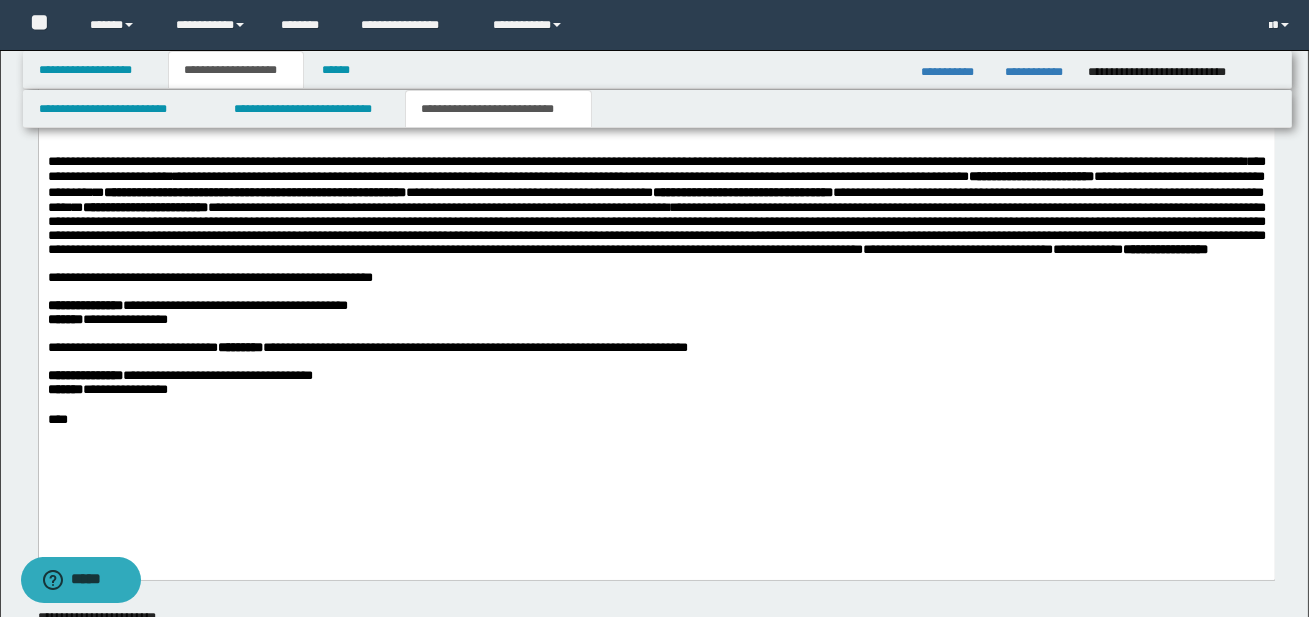 click on "****" at bounding box center [656, 421] 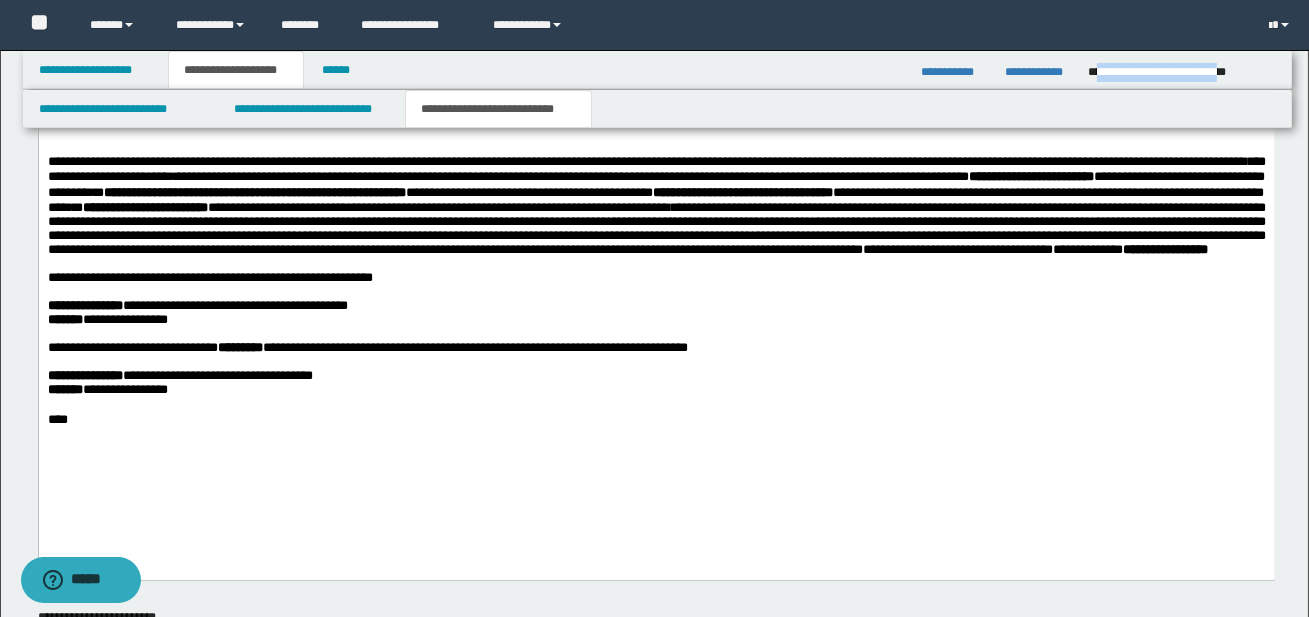 drag, startPoint x: 1096, startPoint y: 72, endPoint x: 1271, endPoint y: 73, distance: 175.00285 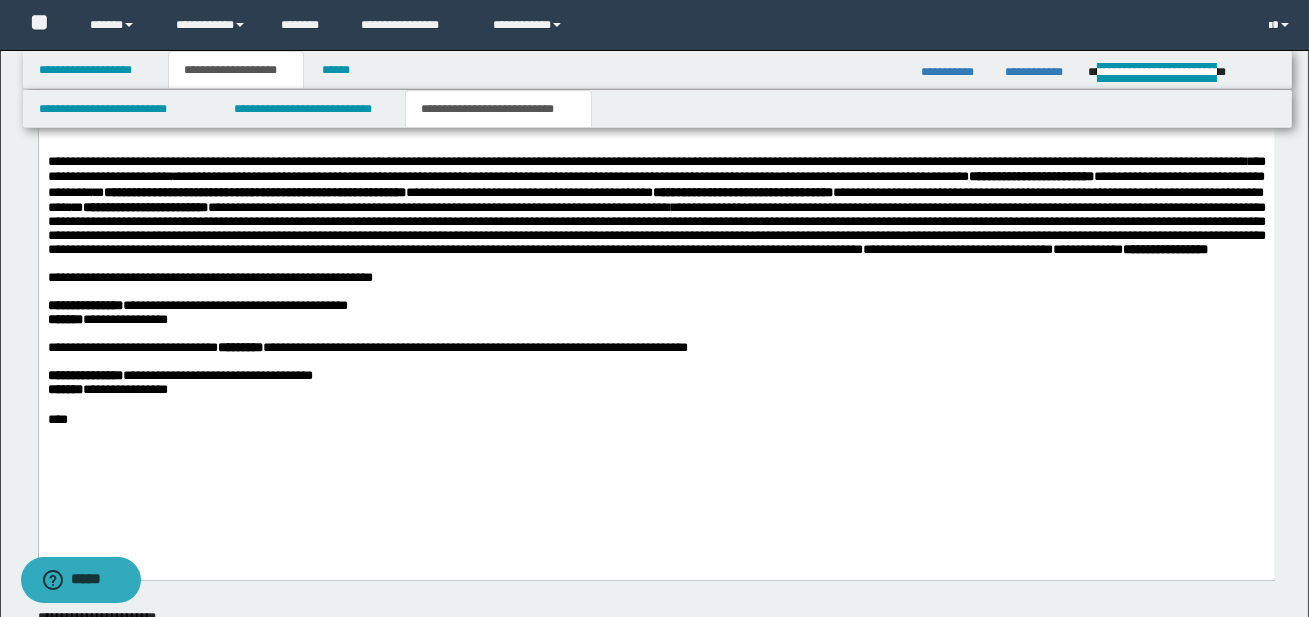 click at bounding box center [656, 335] 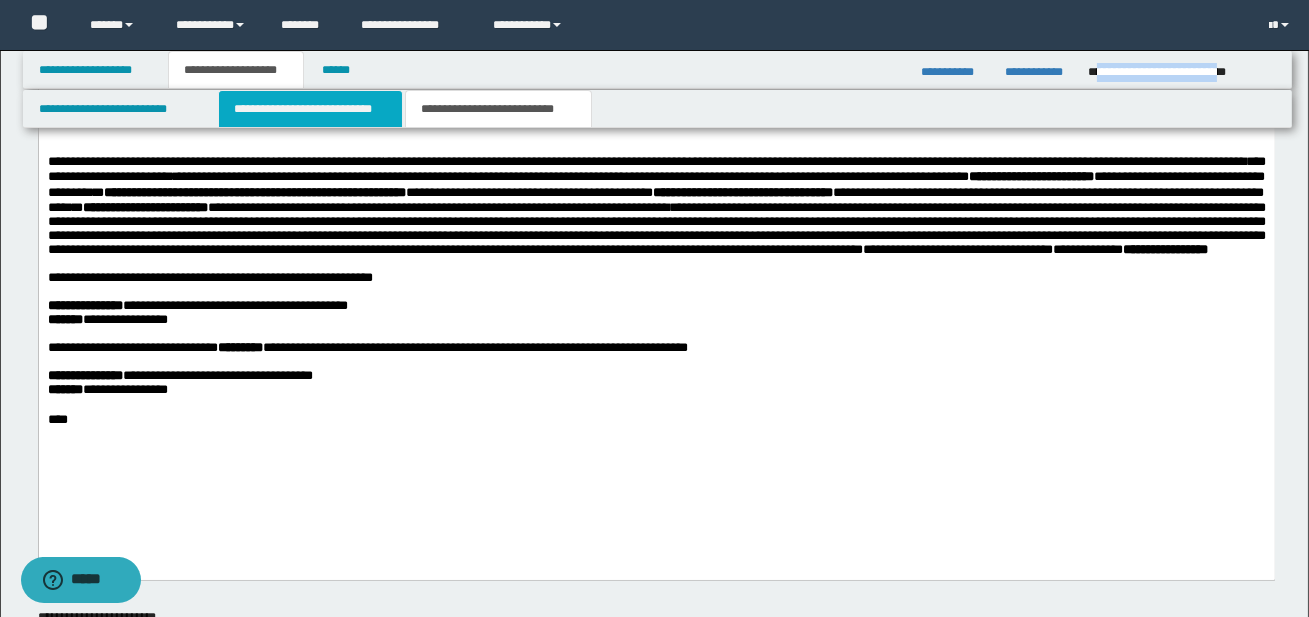 click on "**********" at bounding box center [310, 109] 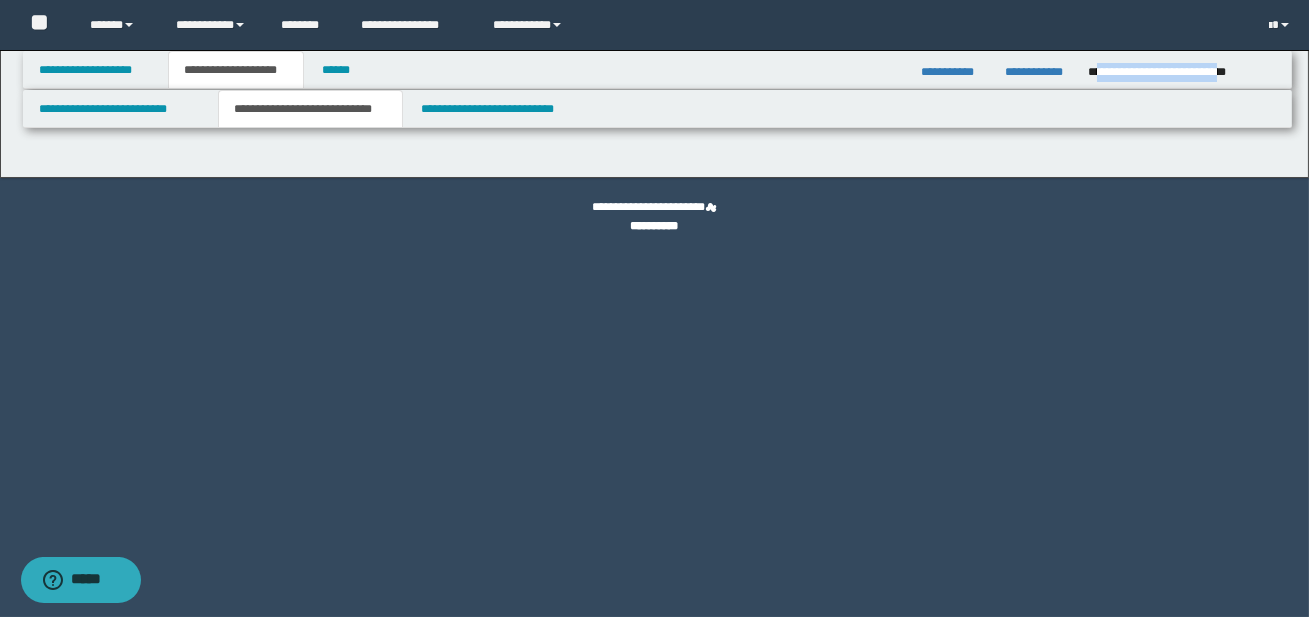 scroll, scrollTop: 0, scrollLeft: 0, axis: both 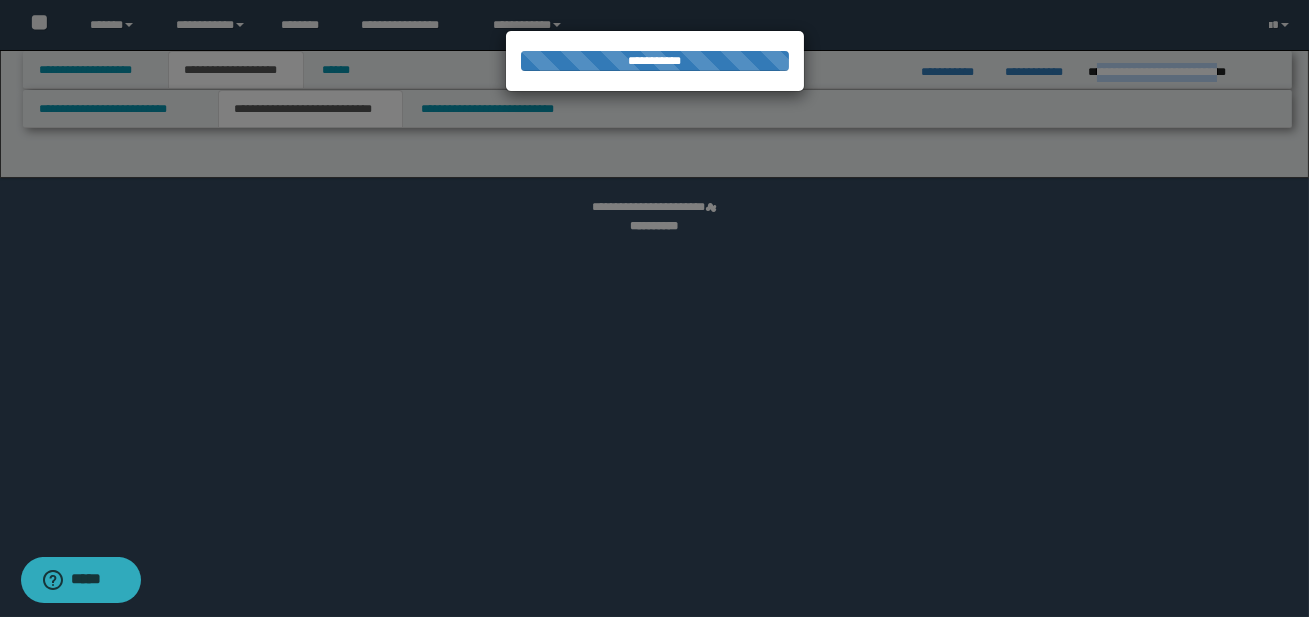 select on "*" 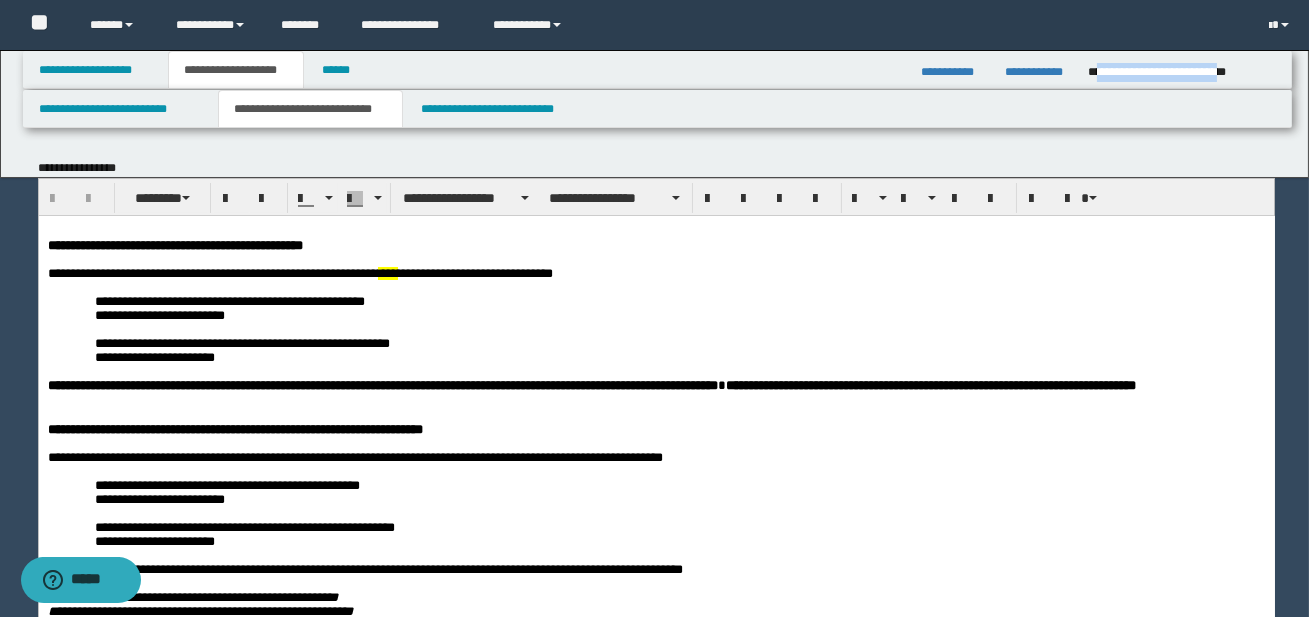scroll, scrollTop: 0, scrollLeft: 0, axis: both 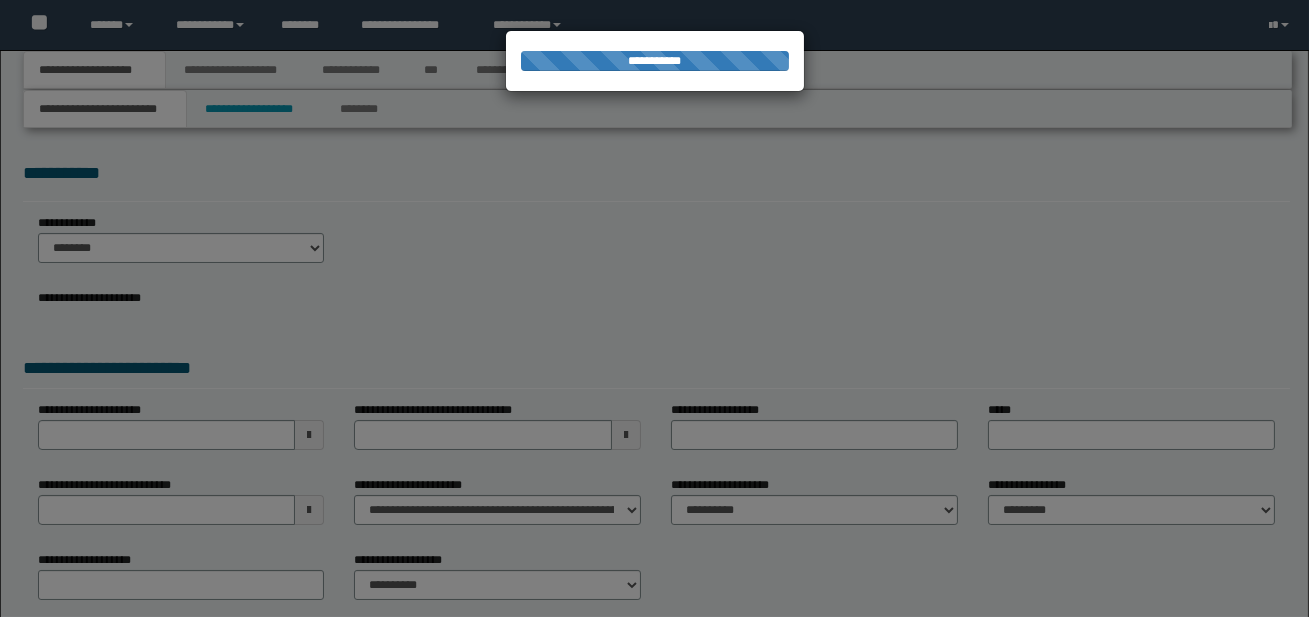 select on "*" 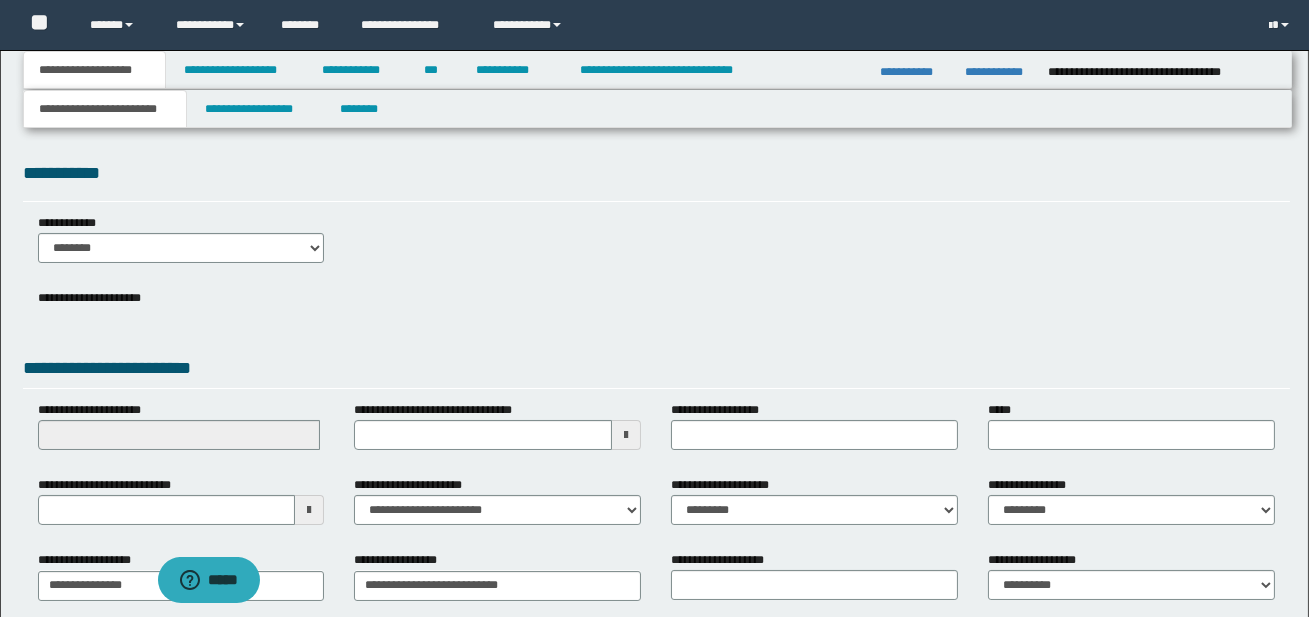scroll, scrollTop: 0, scrollLeft: 0, axis: both 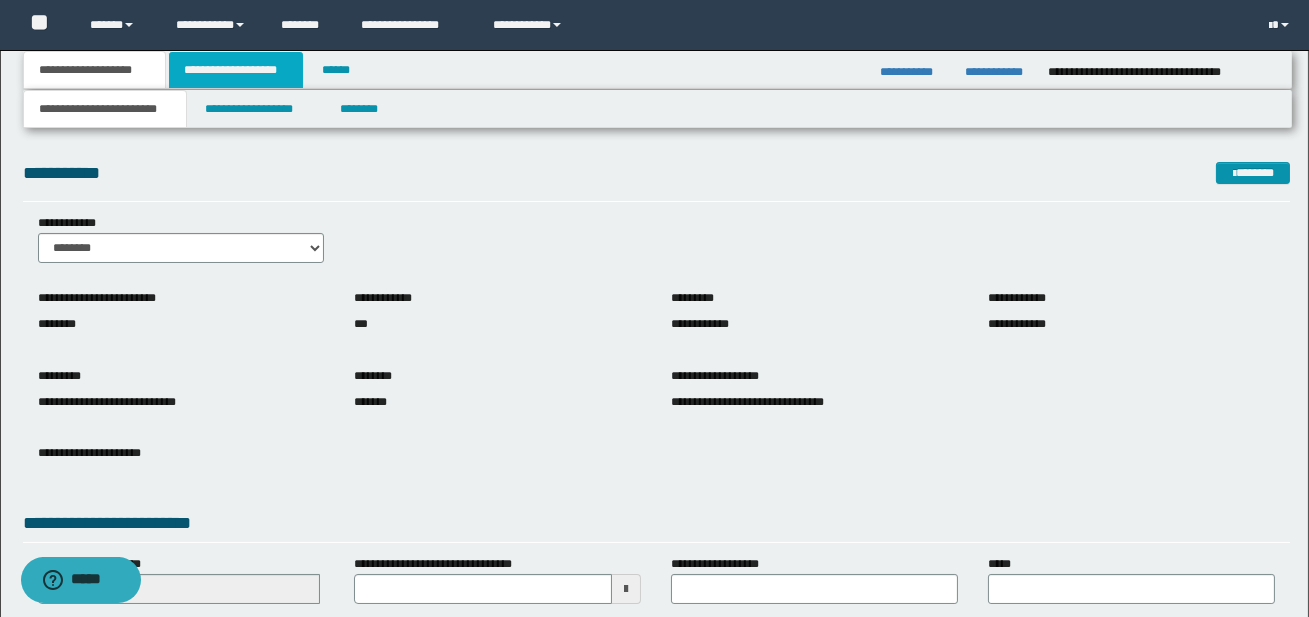 click on "**********" at bounding box center (236, 70) 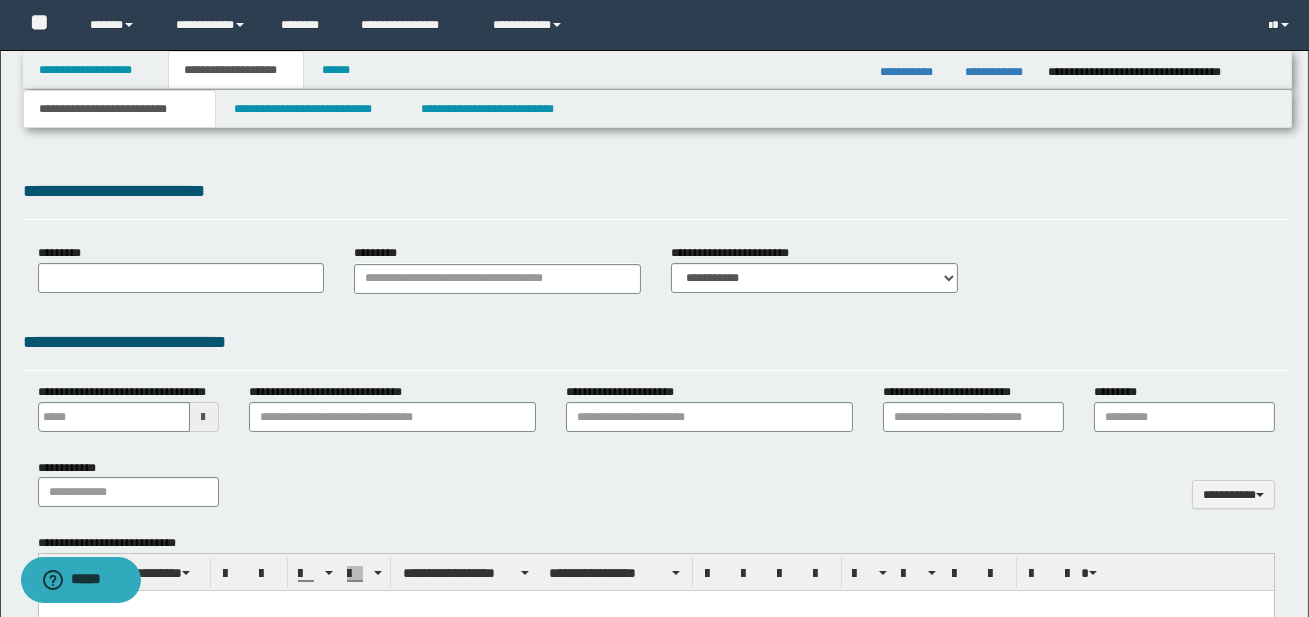 type 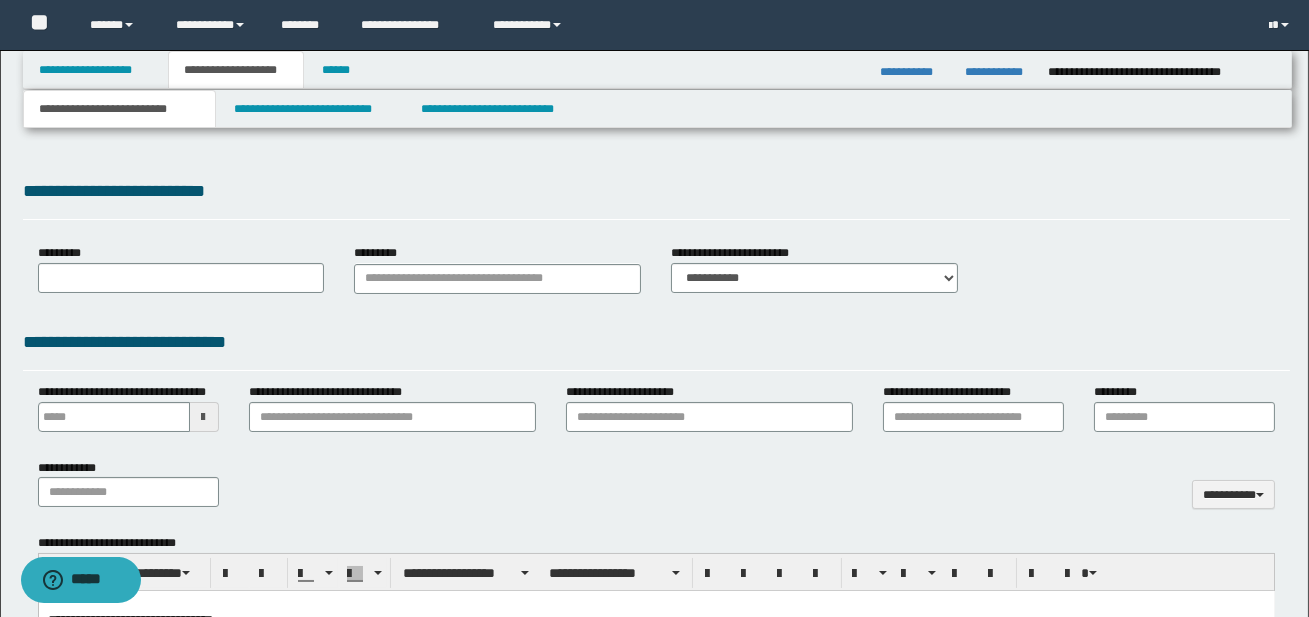 scroll, scrollTop: 0, scrollLeft: 0, axis: both 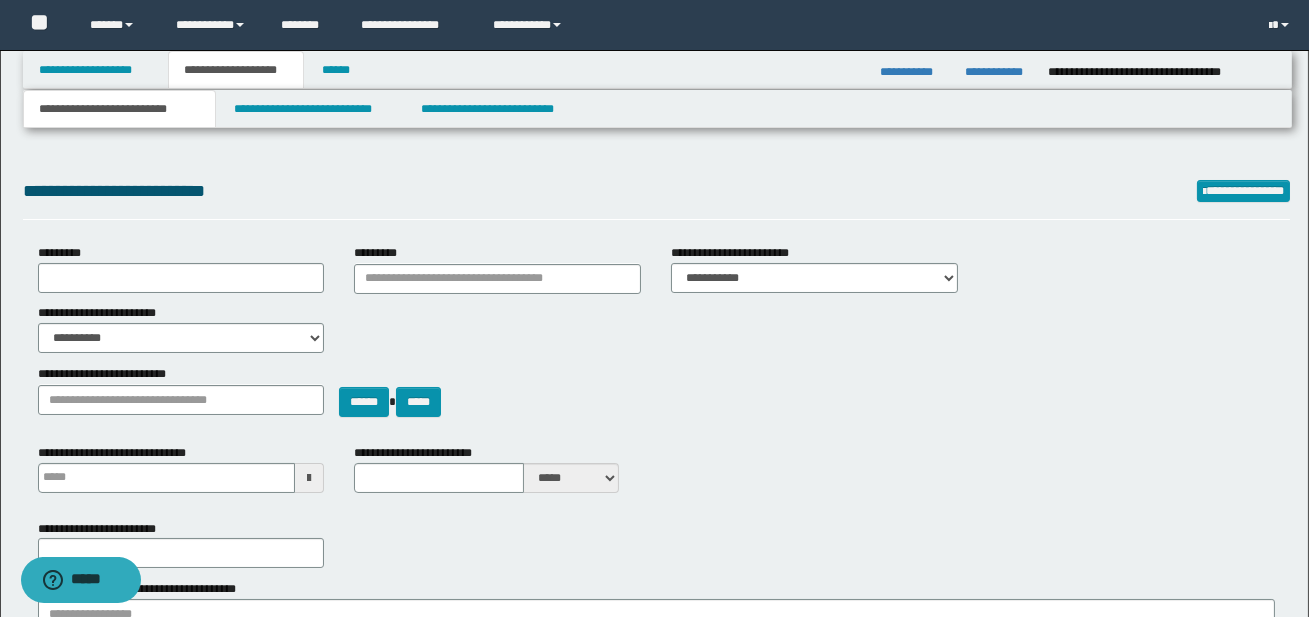 type on "**********" 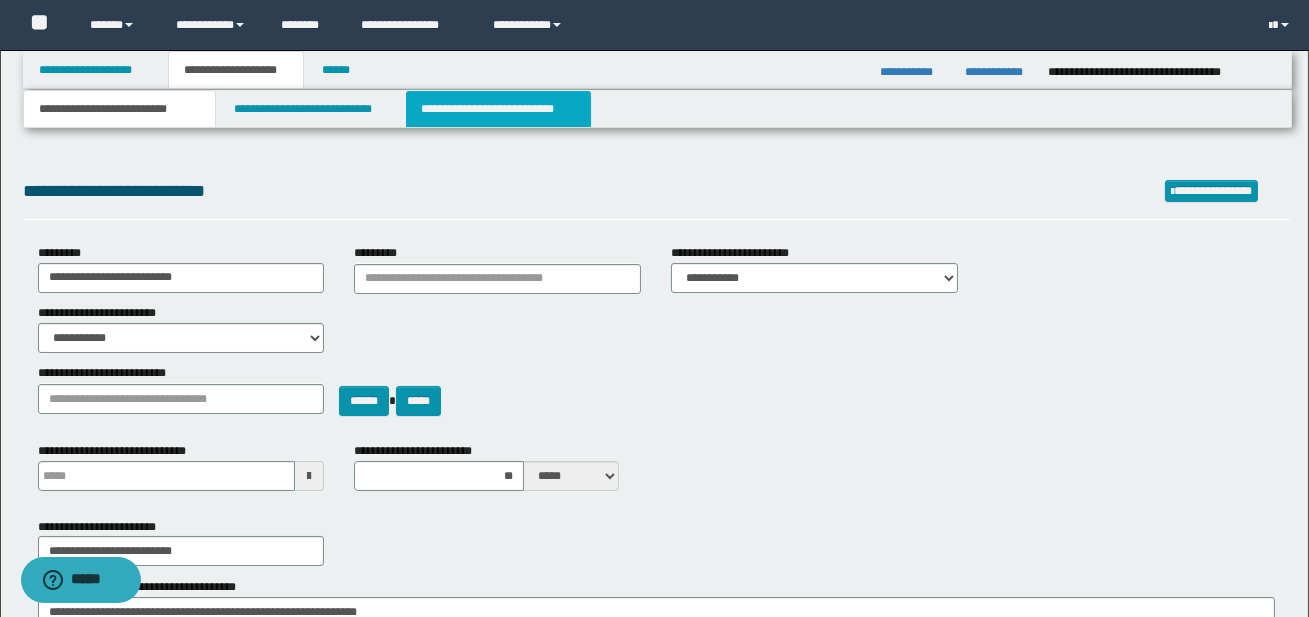 click on "**********" at bounding box center [498, 109] 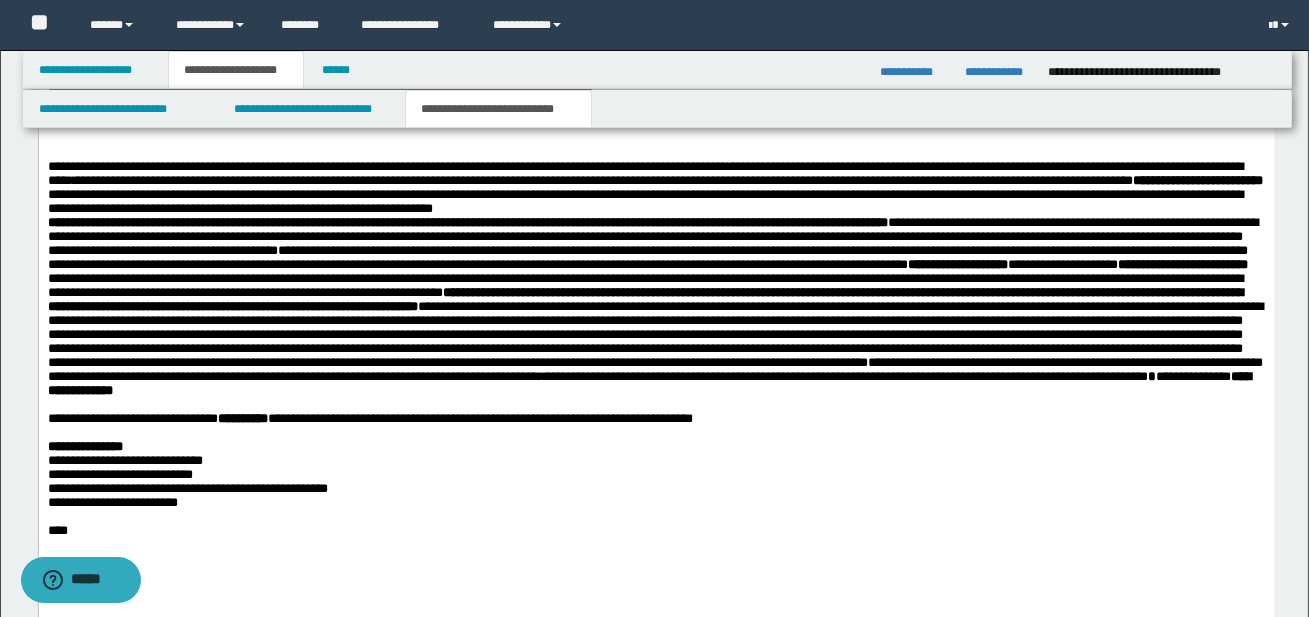 scroll, scrollTop: 1373, scrollLeft: 0, axis: vertical 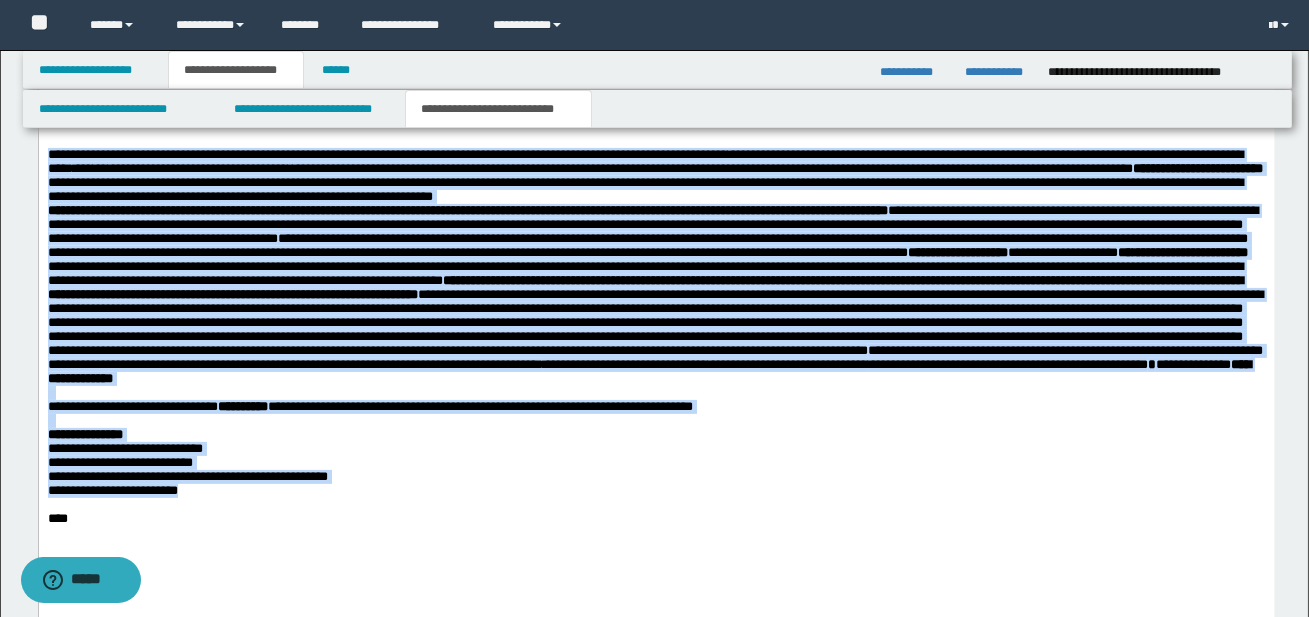 drag, startPoint x: 48, startPoint y: 161, endPoint x: 221, endPoint y: 531, distance: 408.44705 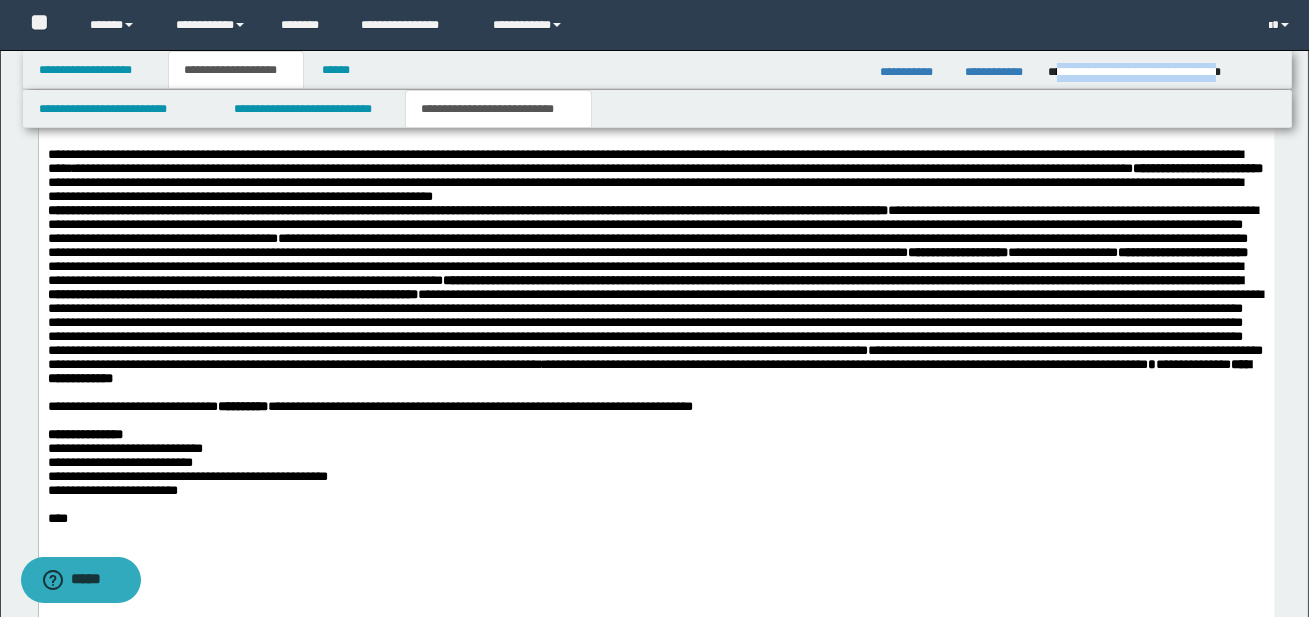 drag, startPoint x: 1054, startPoint y: 68, endPoint x: 1273, endPoint y: 74, distance: 219.08218 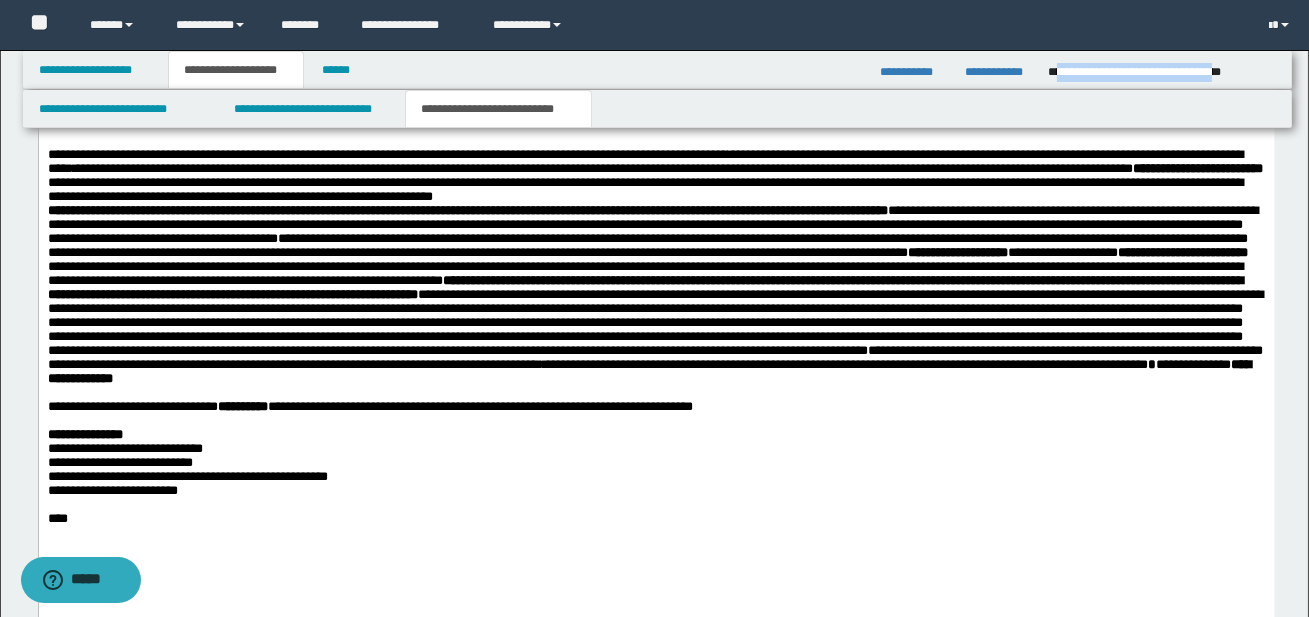 copy on "**********" 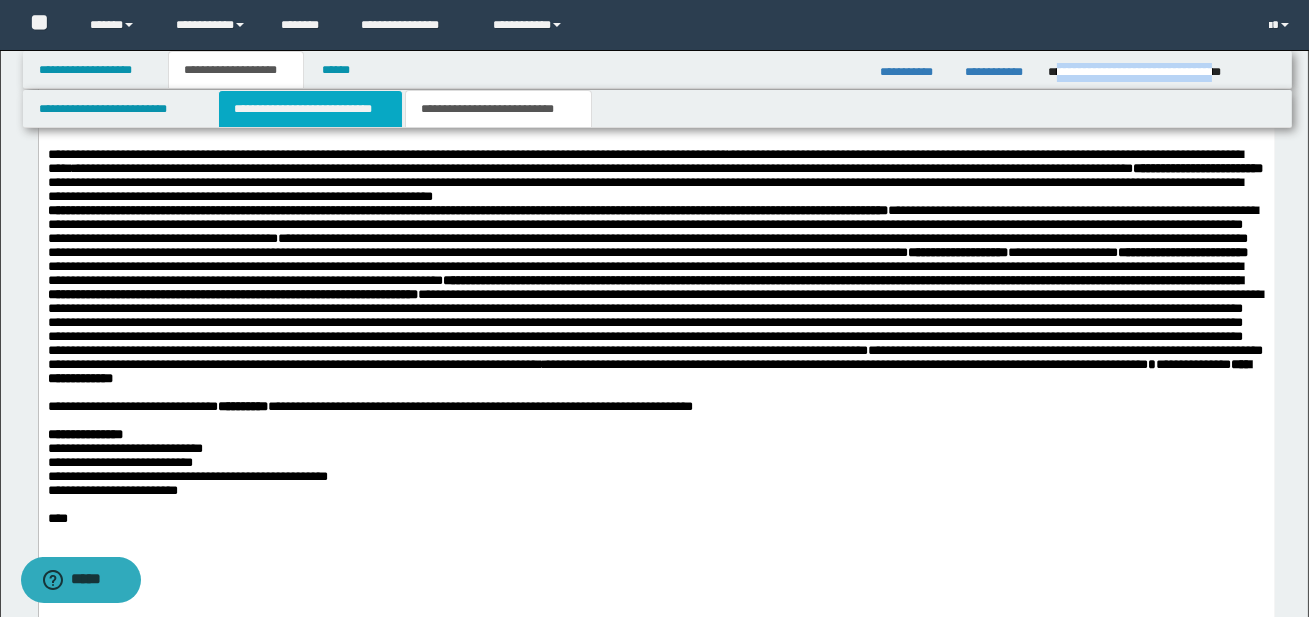 click on "**********" at bounding box center (310, 109) 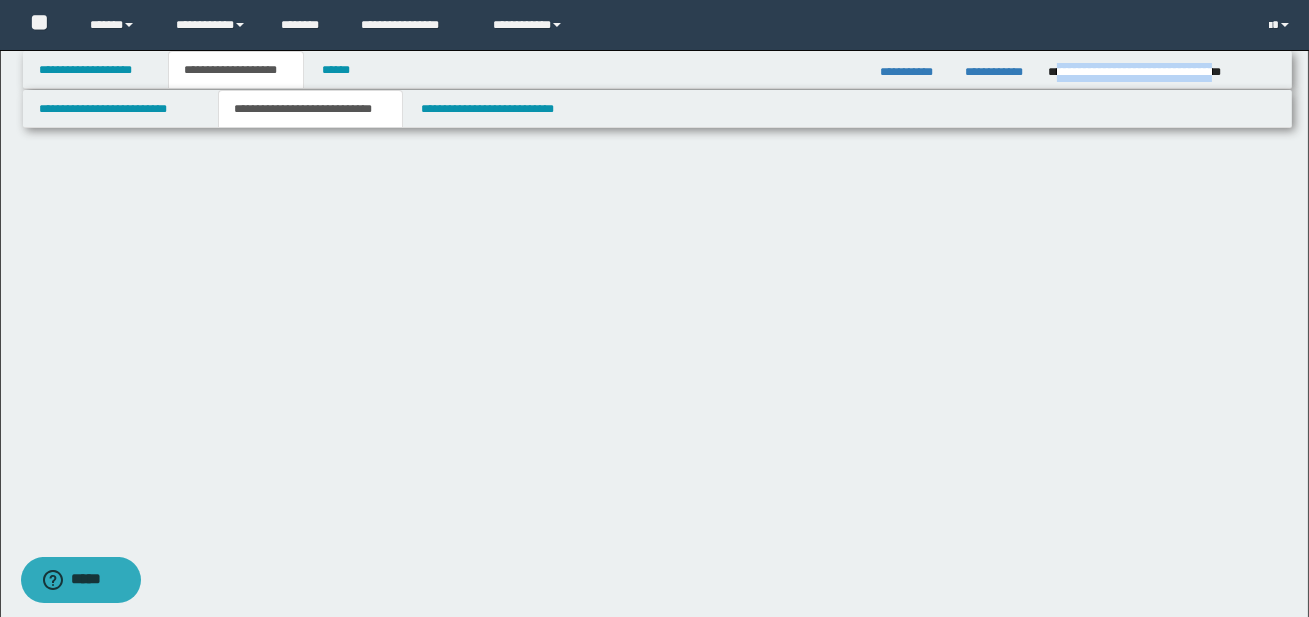scroll, scrollTop: 0, scrollLeft: 0, axis: both 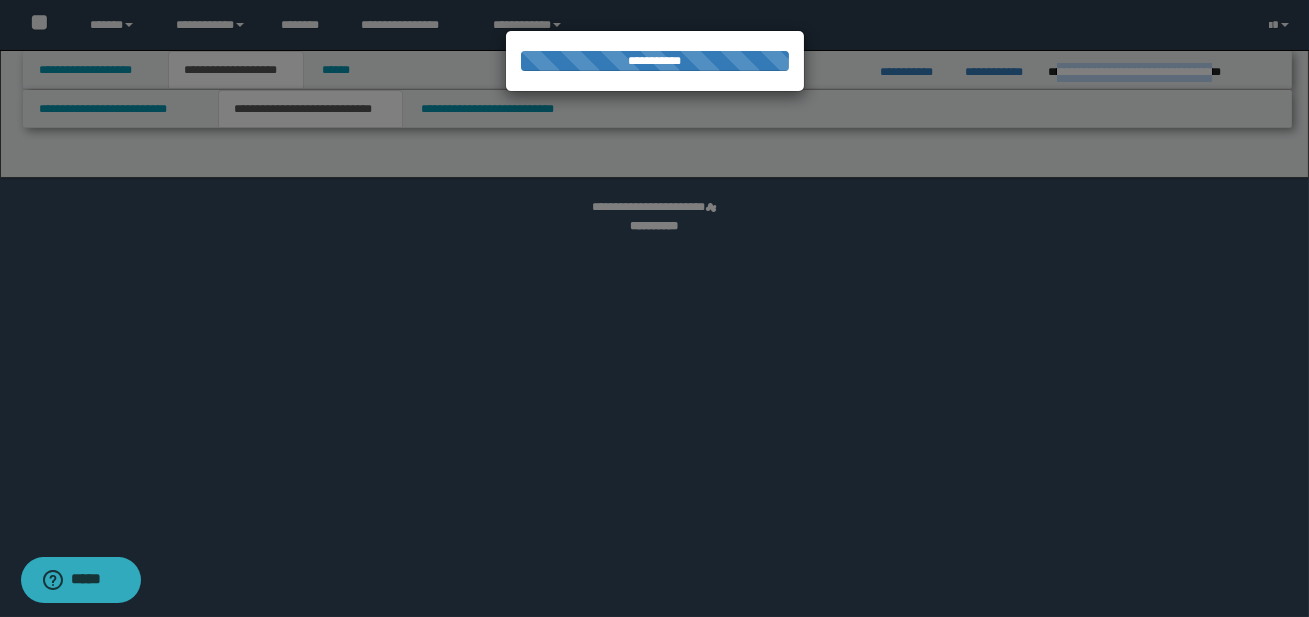 select on "*" 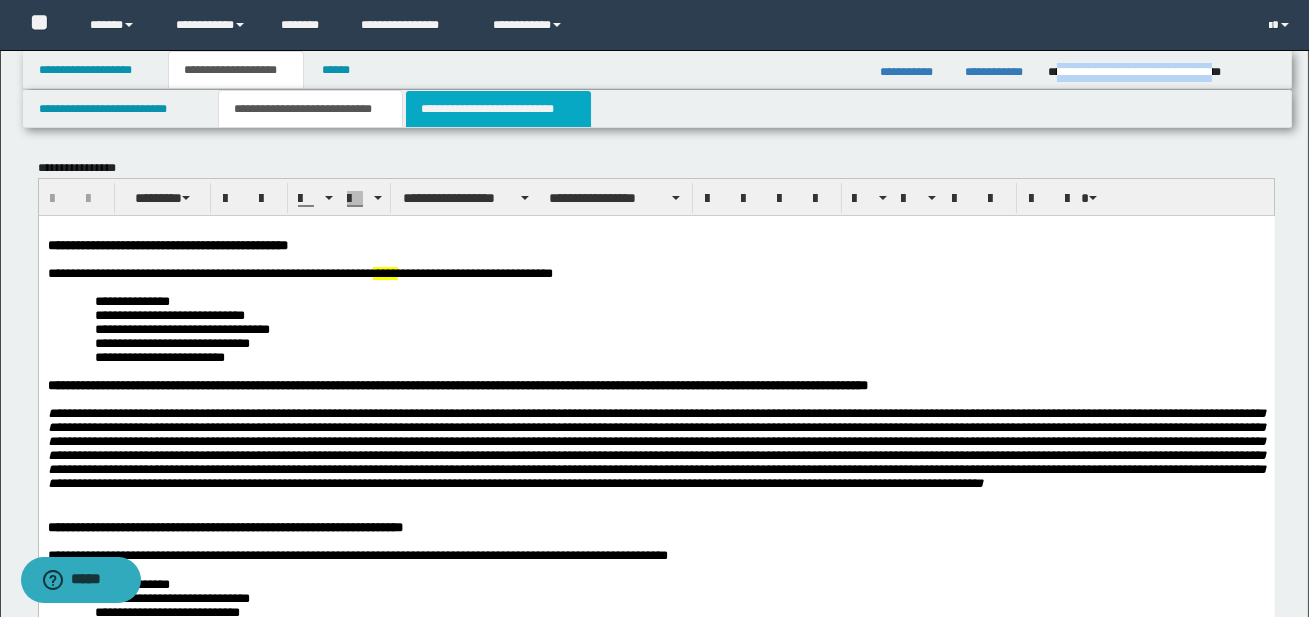 scroll, scrollTop: 0, scrollLeft: 0, axis: both 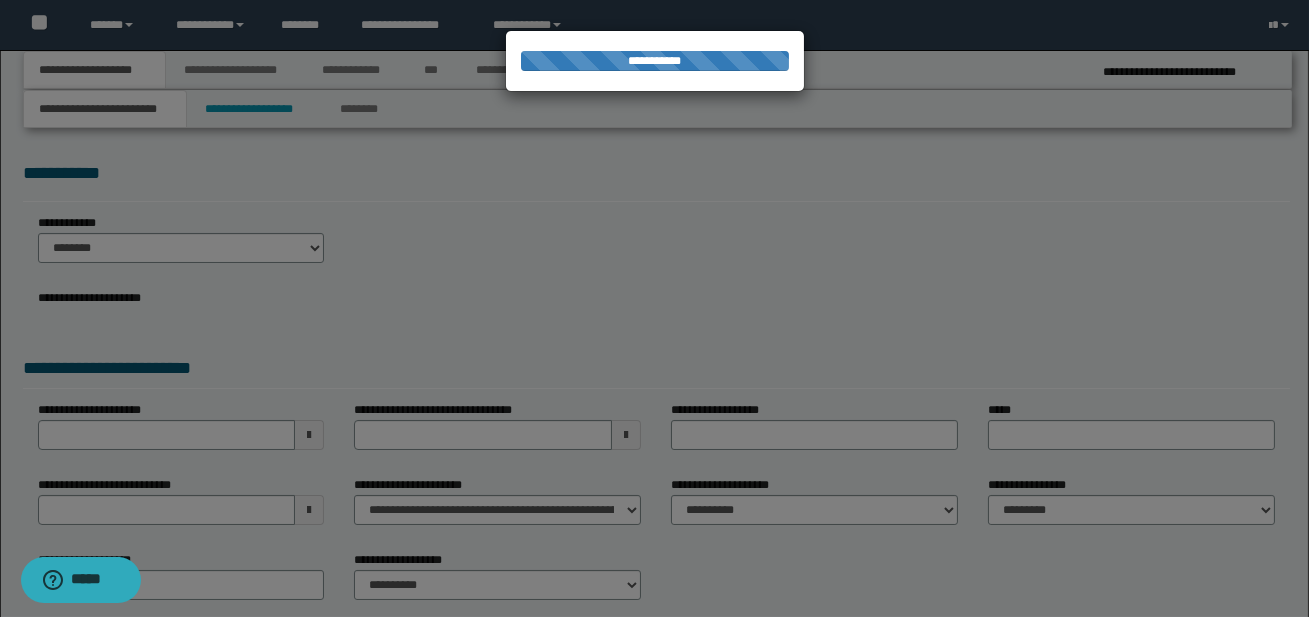 select on "*" 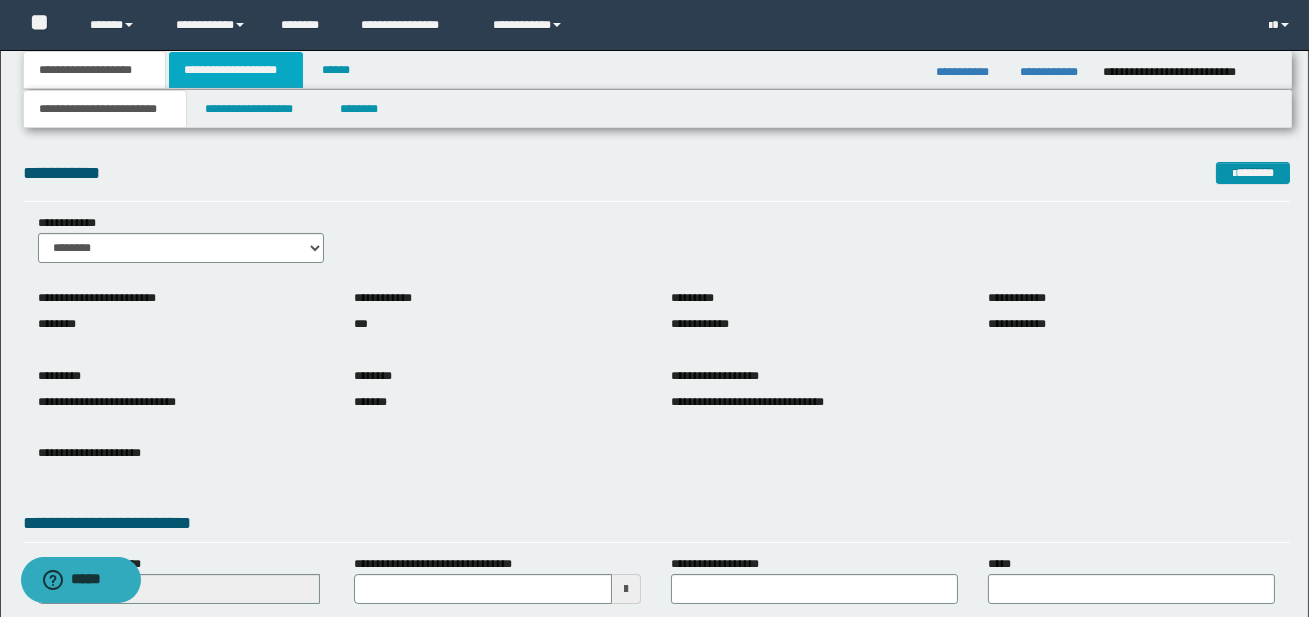 click on "**********" at bounding box center (236, 70) 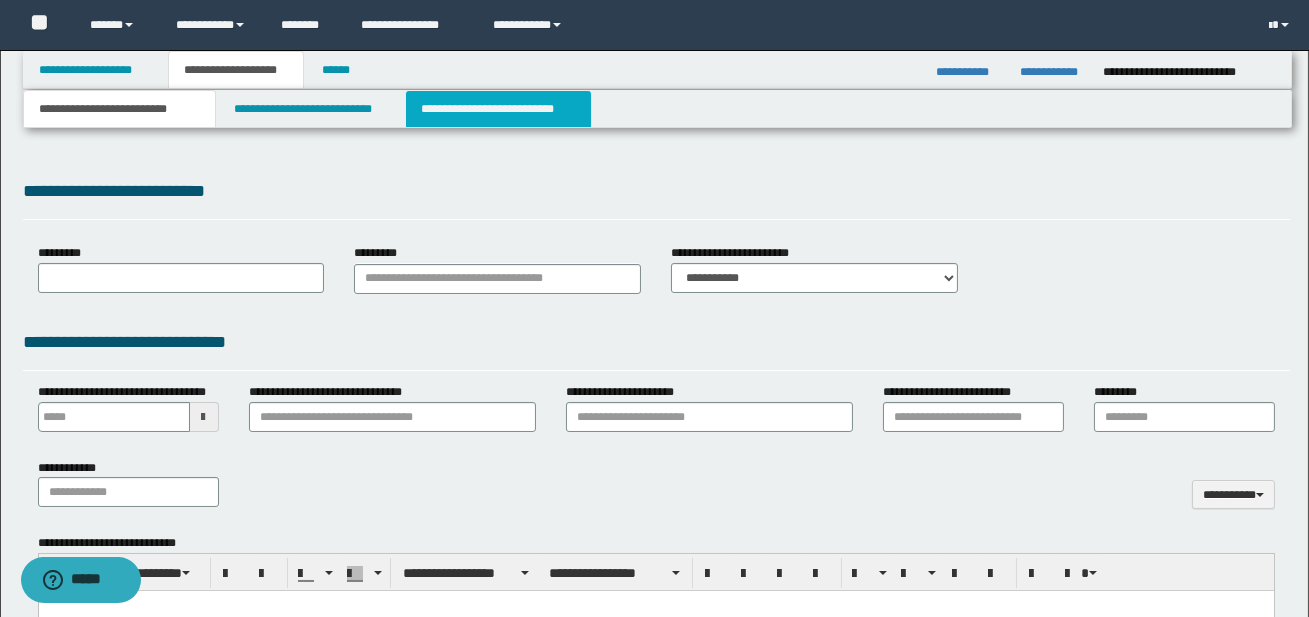 click on "**********" at bounding box center (498, 109) 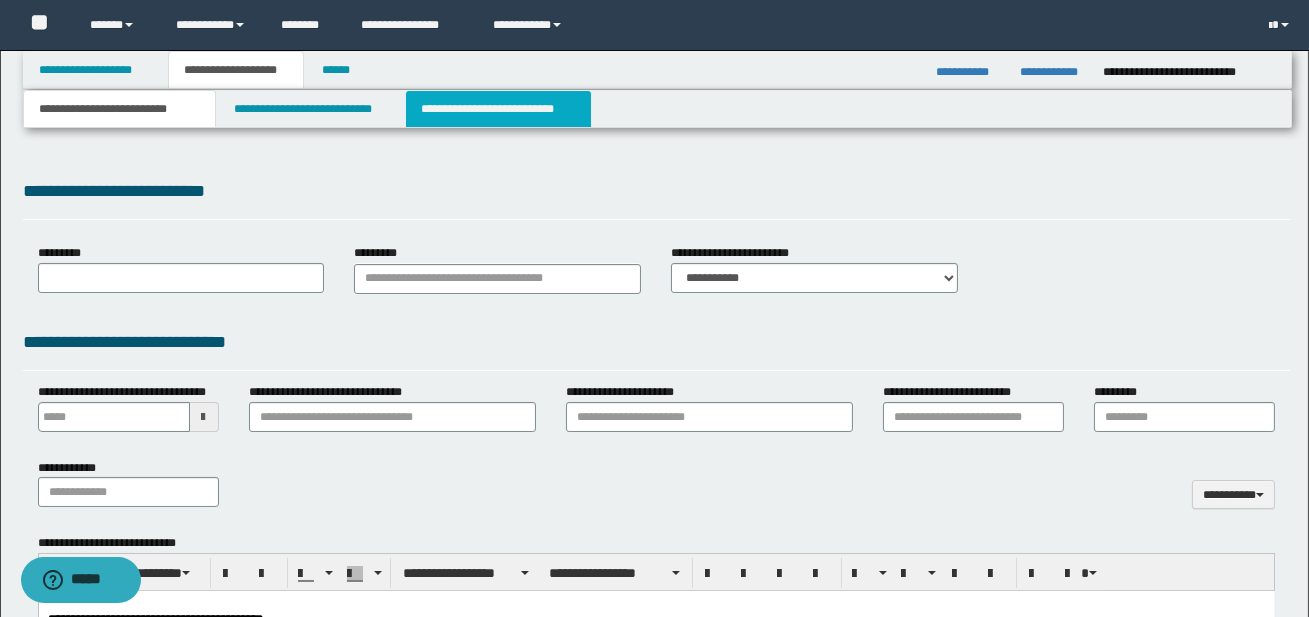 type on "**********" 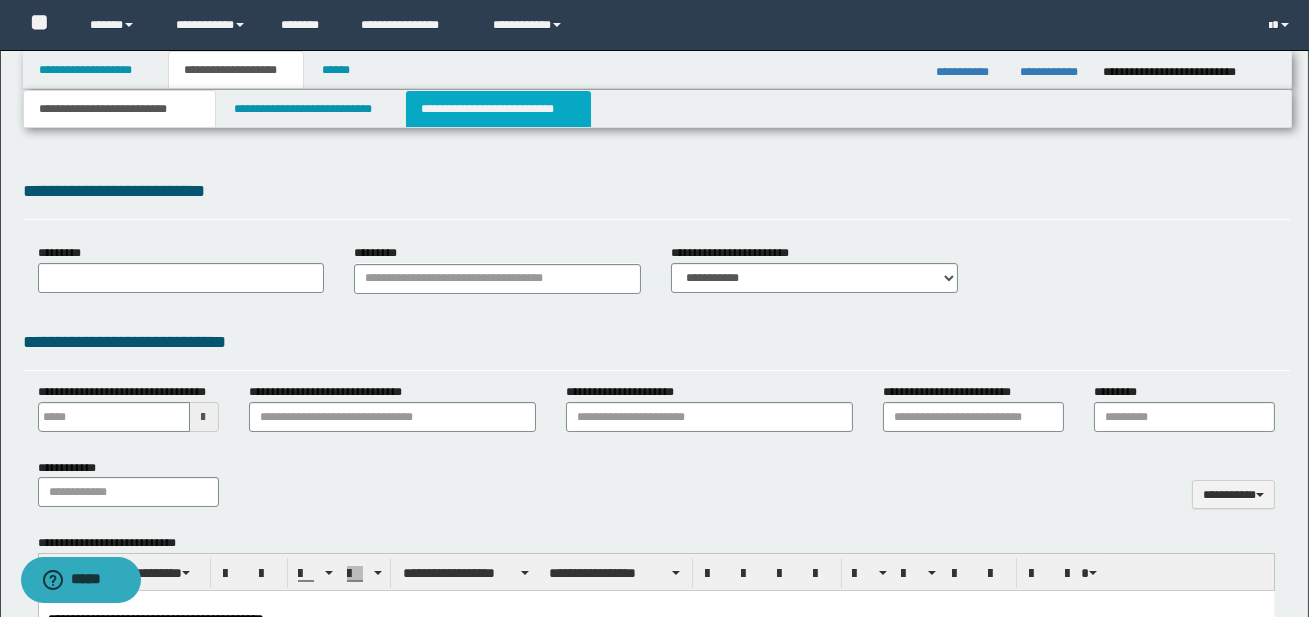 select on "*" 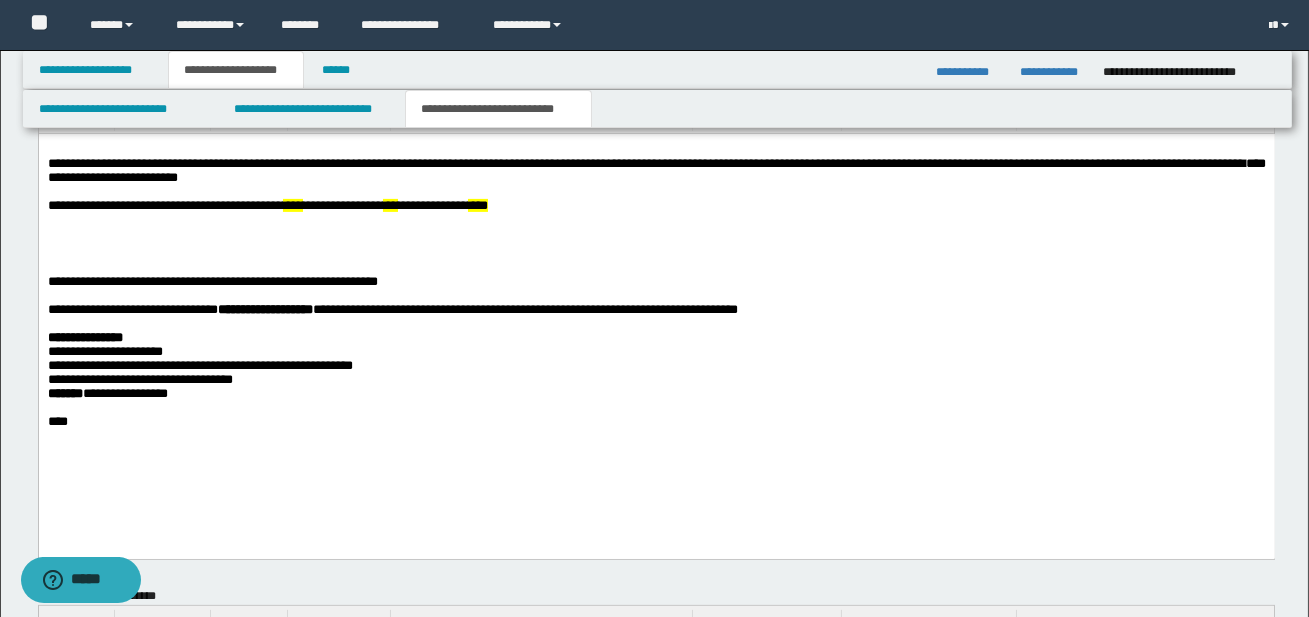 scroll, scrollTop: 1261, scrollLeft: 0, axis: vertical 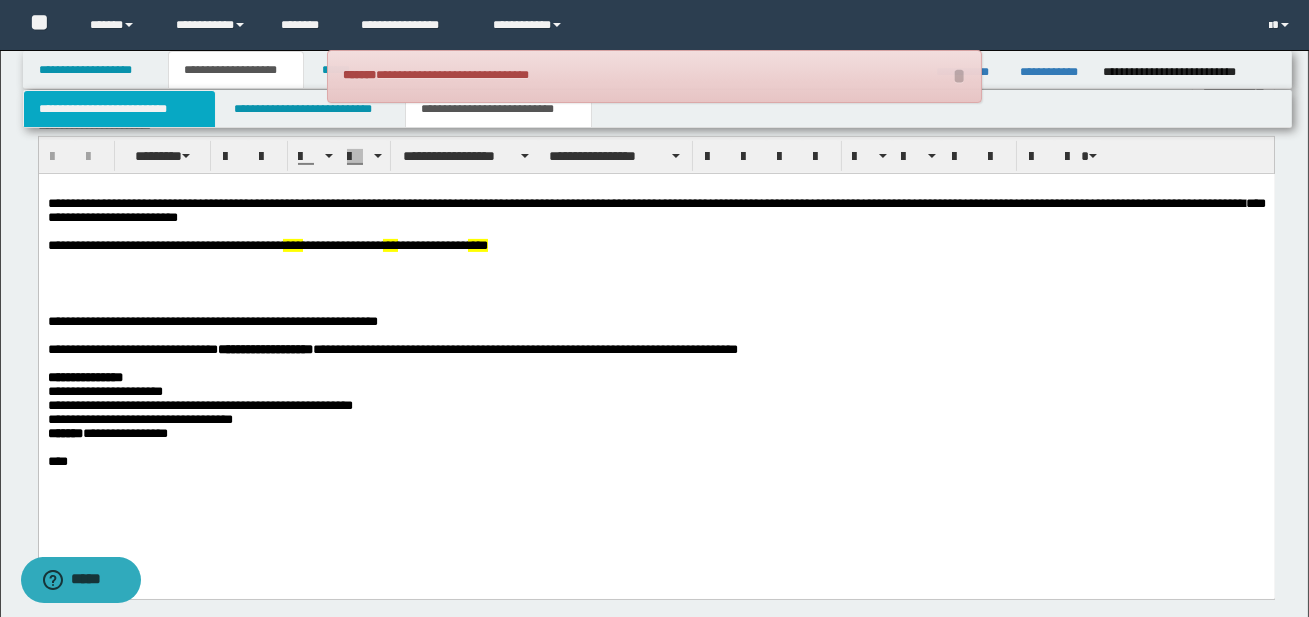 click on "**********" at bounding box center (119, 109) 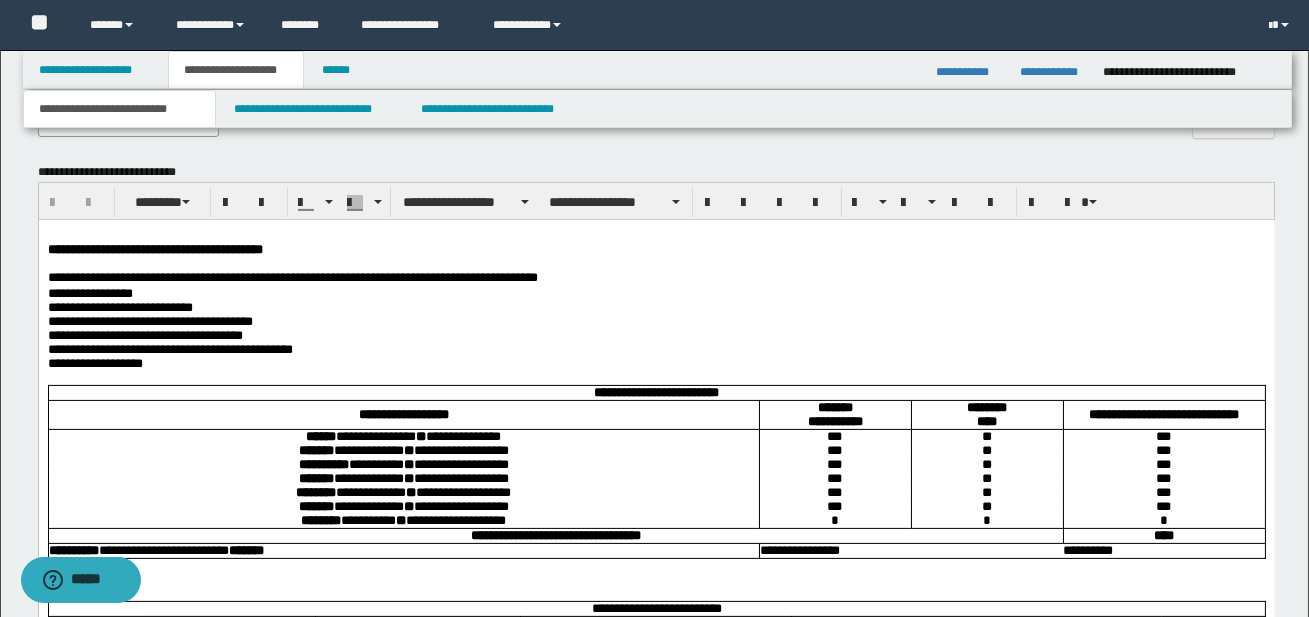 scroll, scrollTop: 1013, scrollLeft: 0, axis: vertical 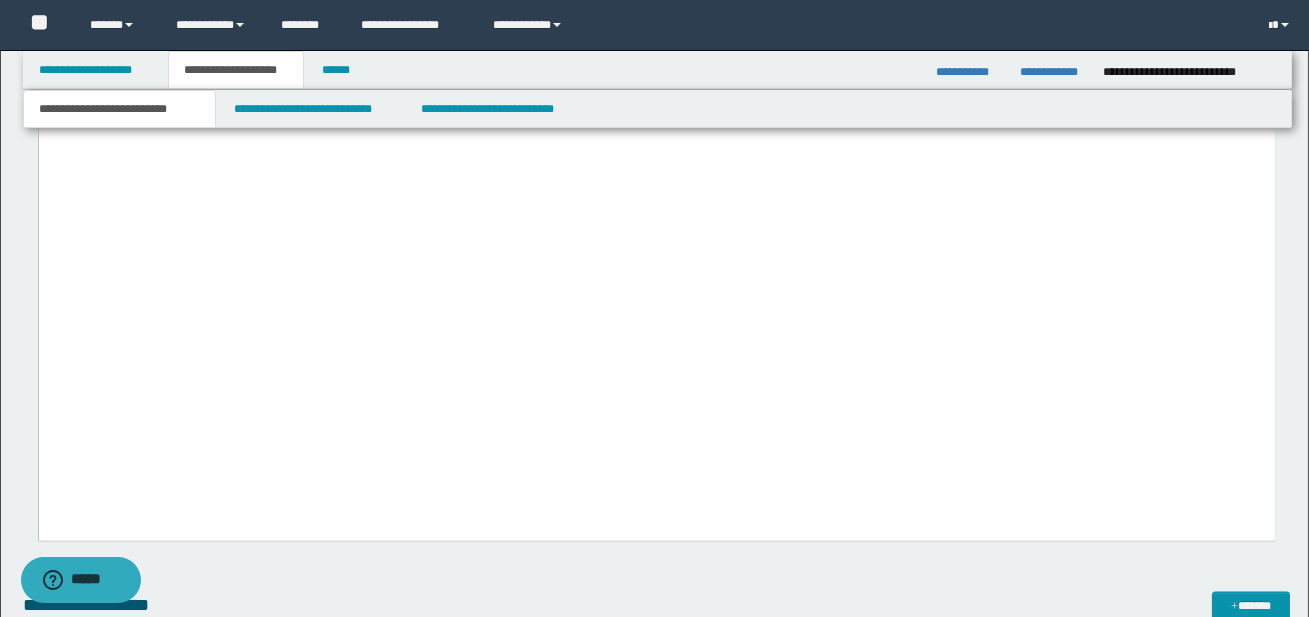 drag, startPoint x: 45, startPoint y: -5610, endPoint x: 360, endPoint y: 421, distance: 6039.2207 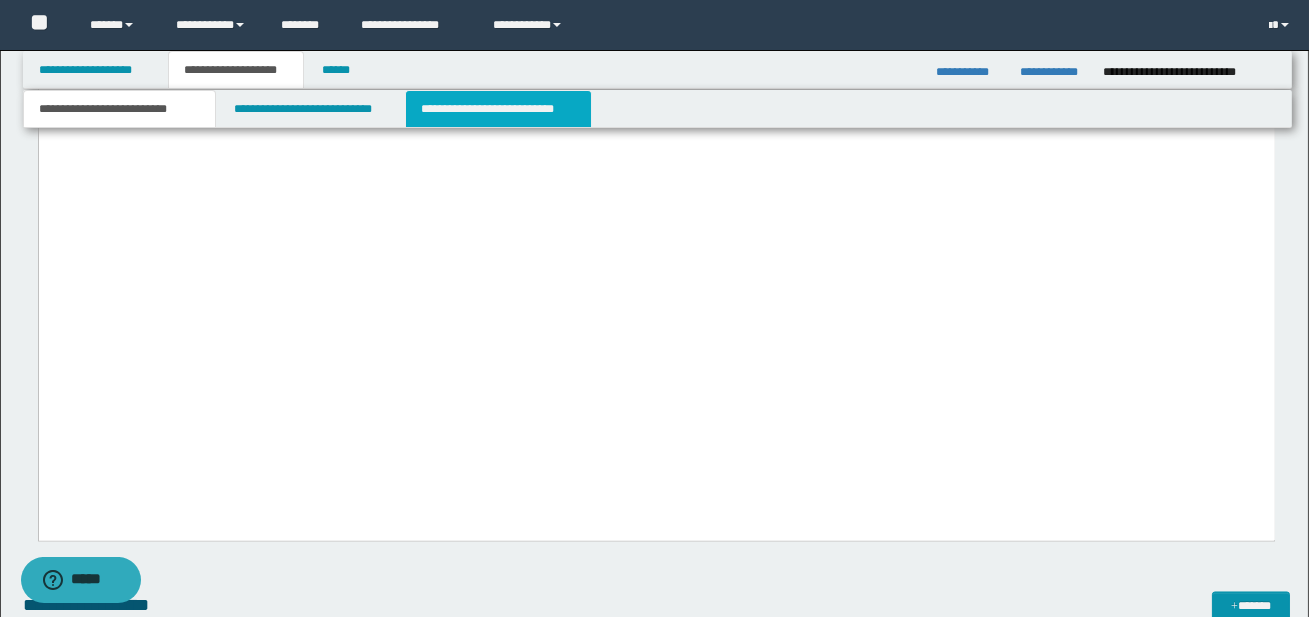 click on "**********" at bounding box center [498, 109] 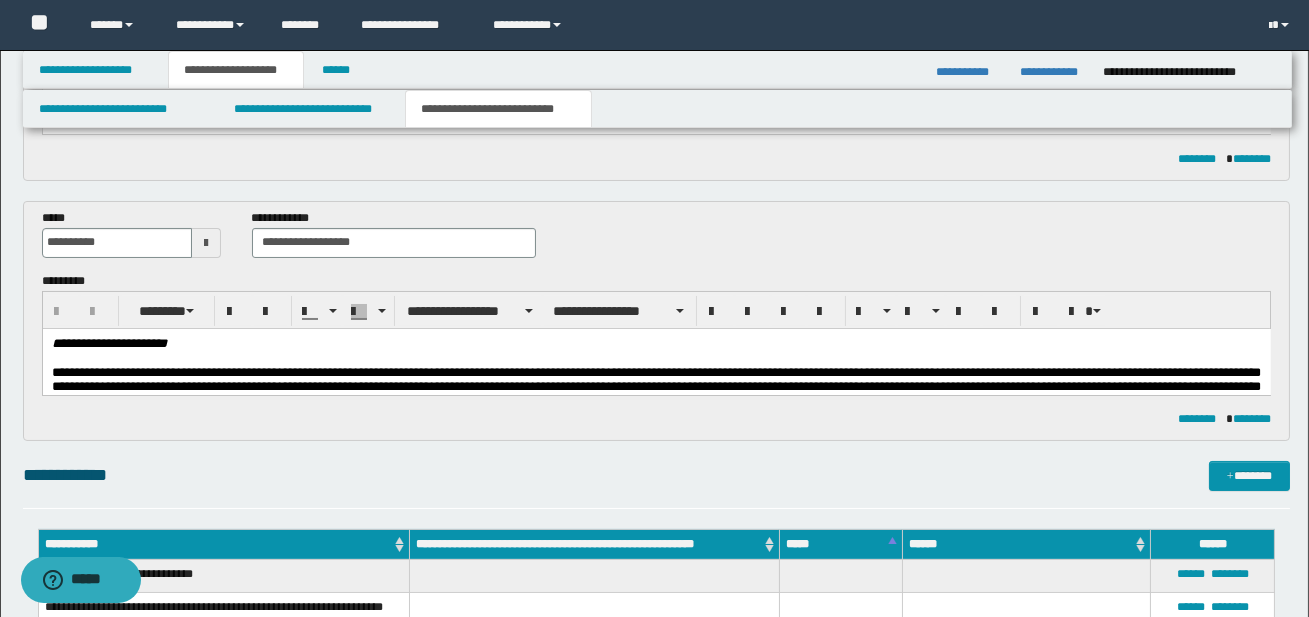 scroll, scrollTop: 154, scrollLeft: 0, axis: vertical 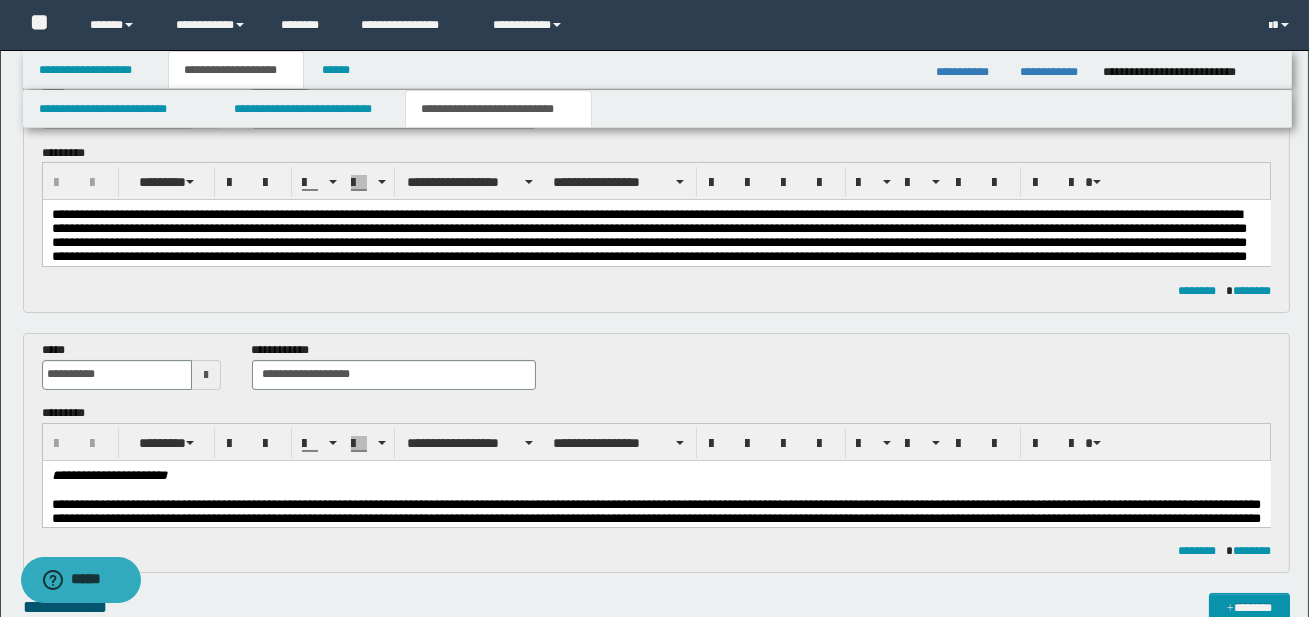 click on "**********" at bounding box center (648, 242) 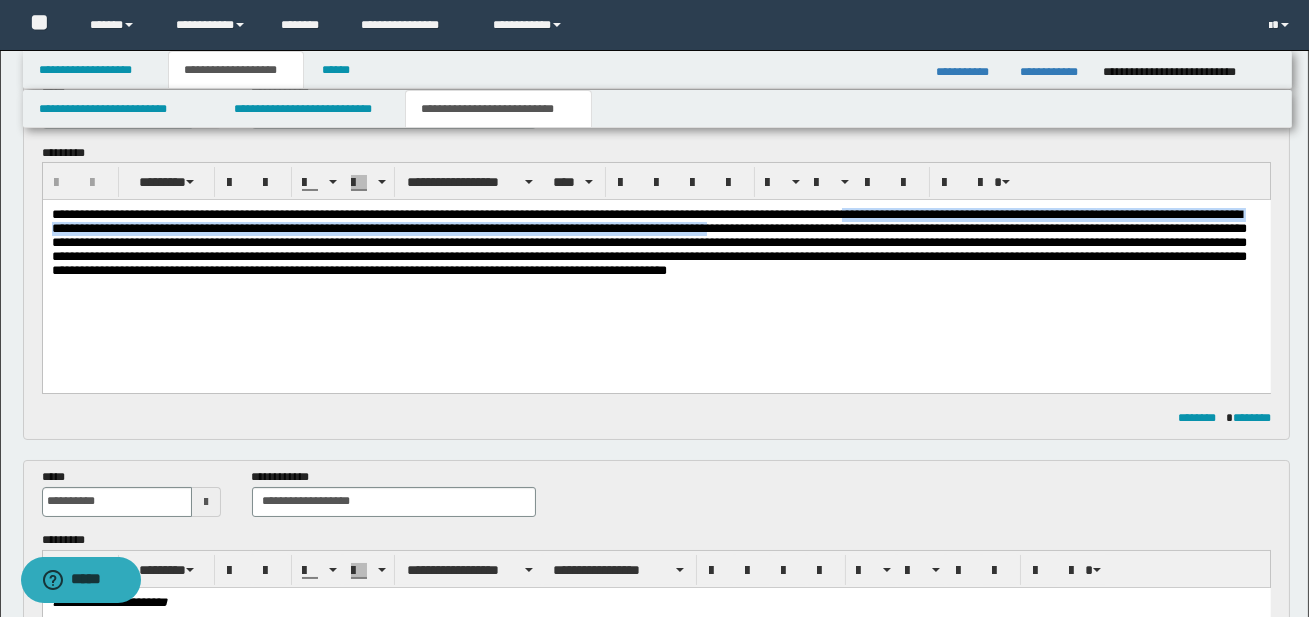 drag, startPoint x: 913, startPoint y: 217, endPoint x: 887, endPoint y: 229, distance: 28.635643 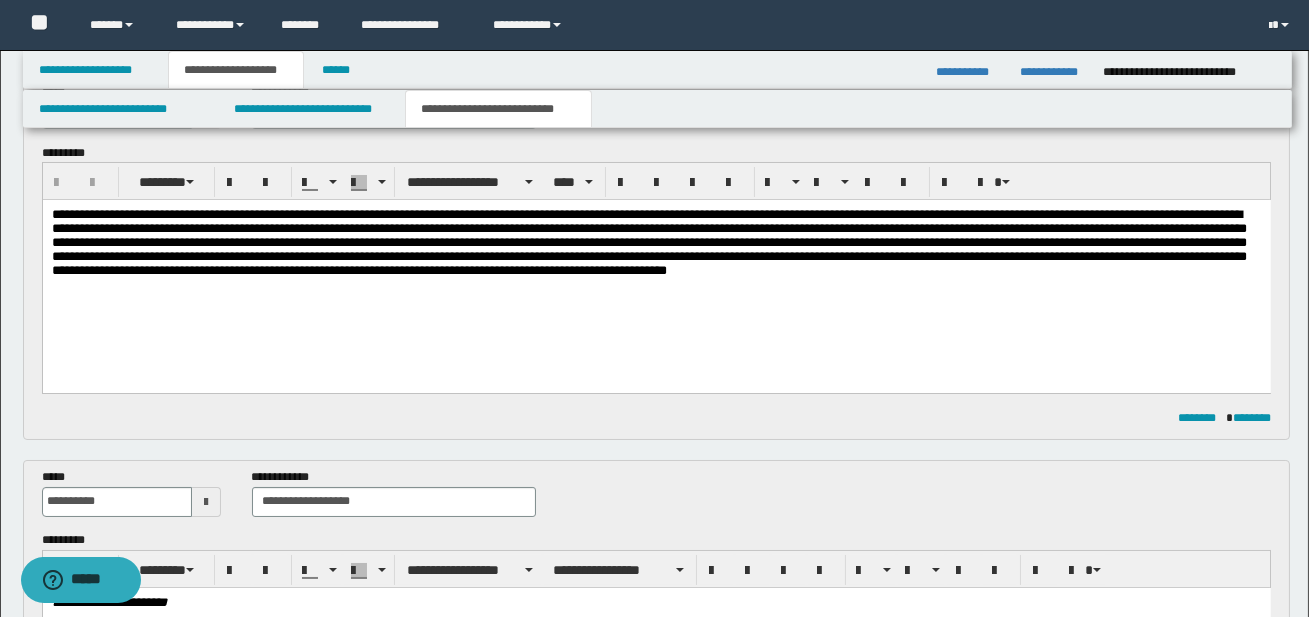 click on "**********" at bounding box center (656, 271) 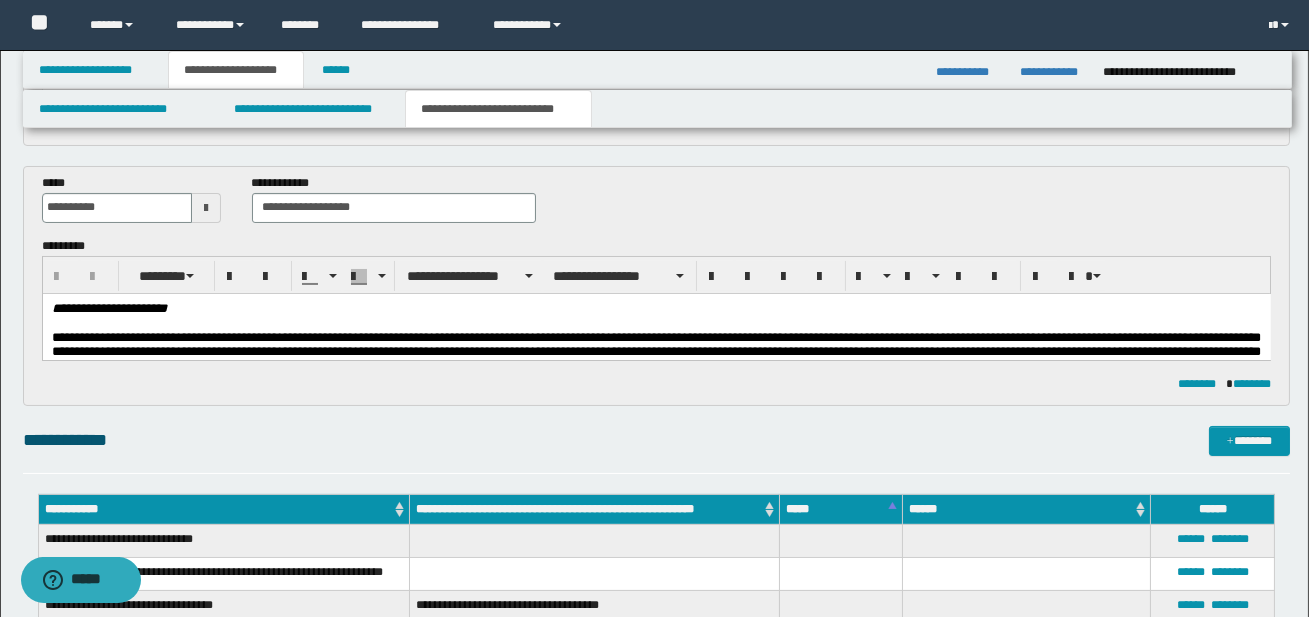 scroll, scrollTop: 604, scrollLeft: 0, axis: vertical 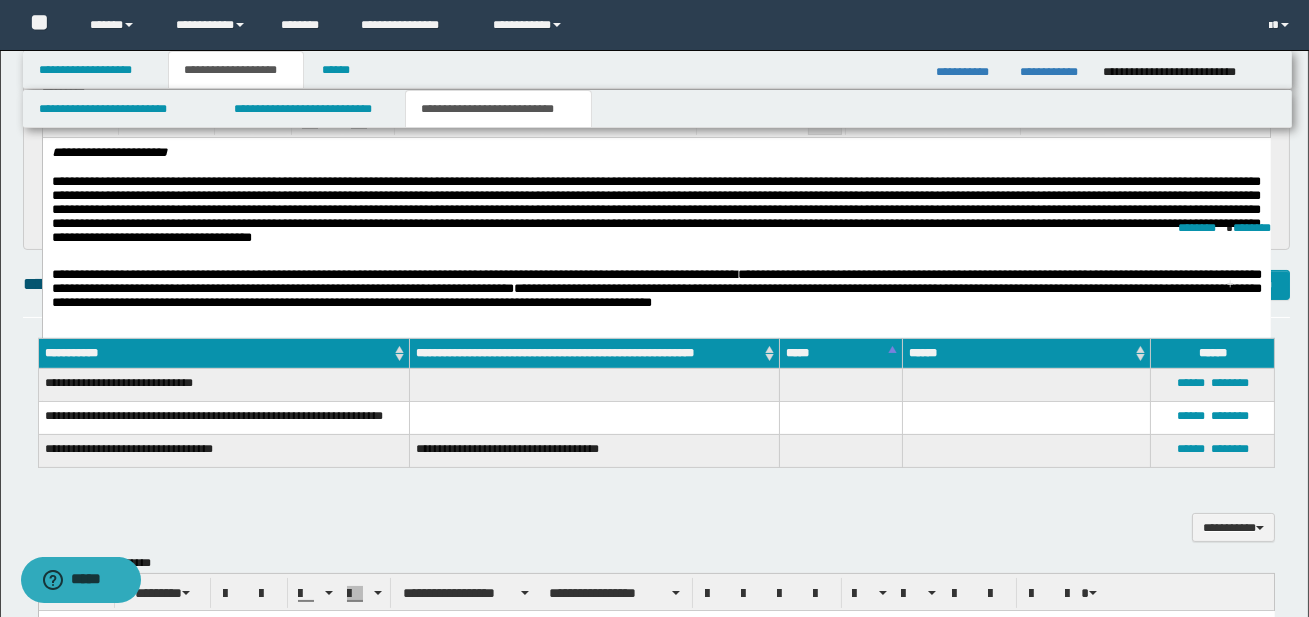 click on "**********" at bounding box center (655, 212) 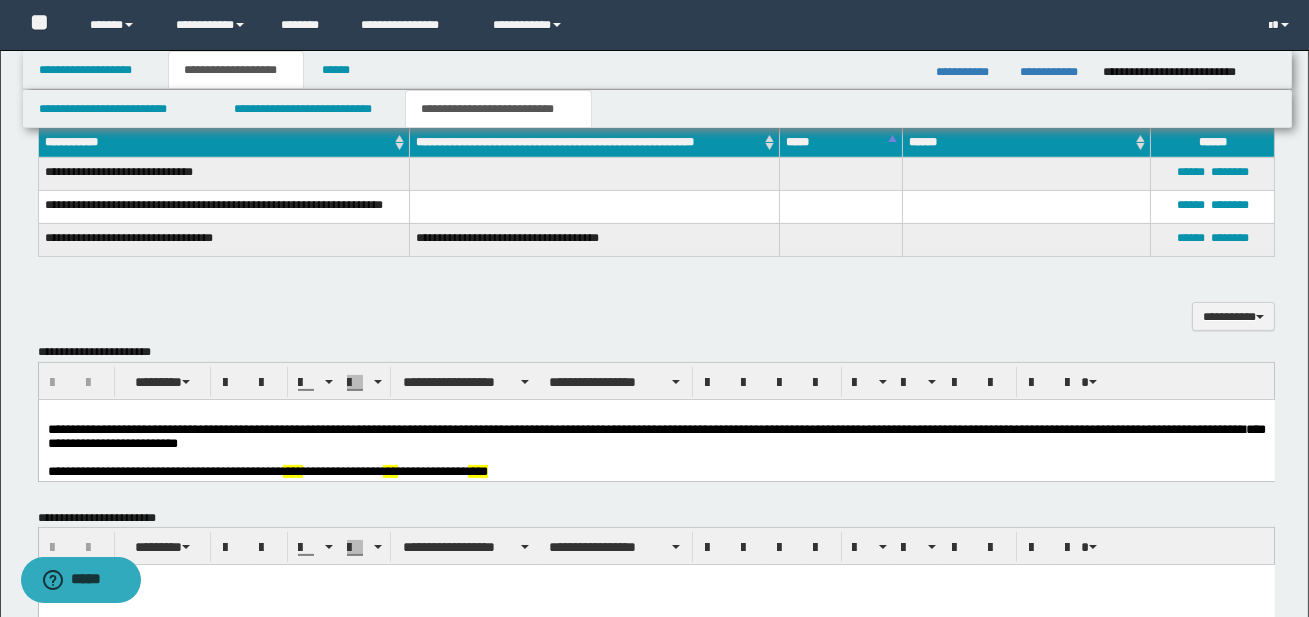 scroll, scrollTop: 1039, scrollLeft: 0, axis: vertical 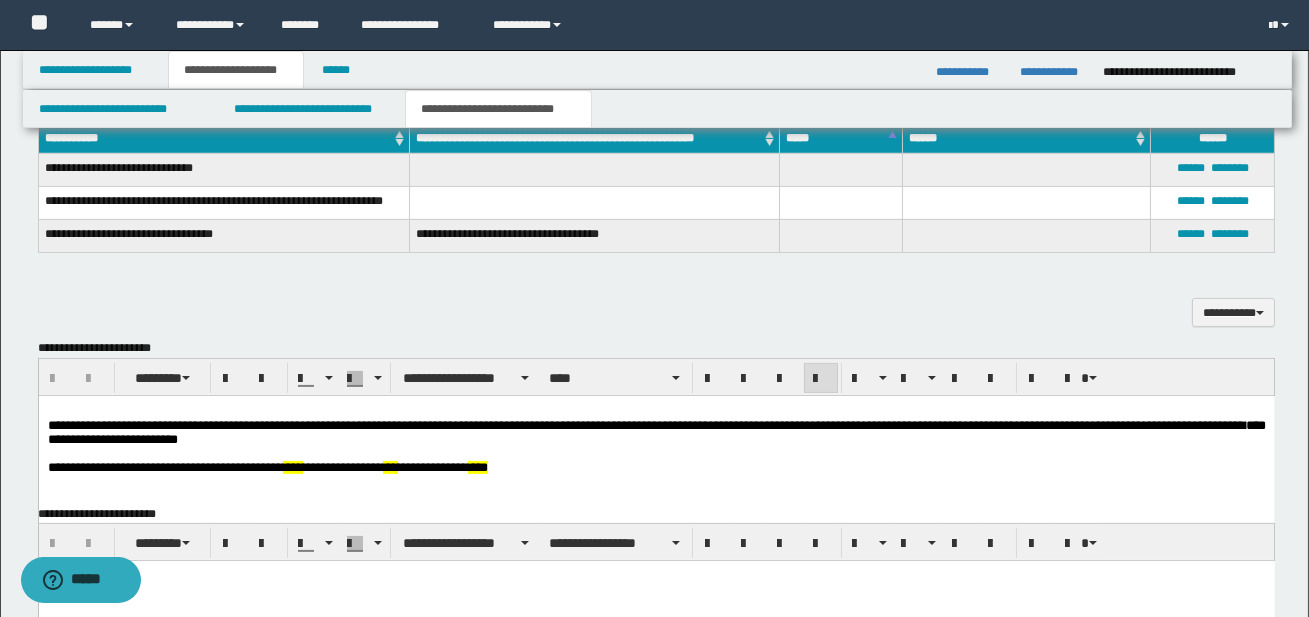 click at bounding box center [656, 454] 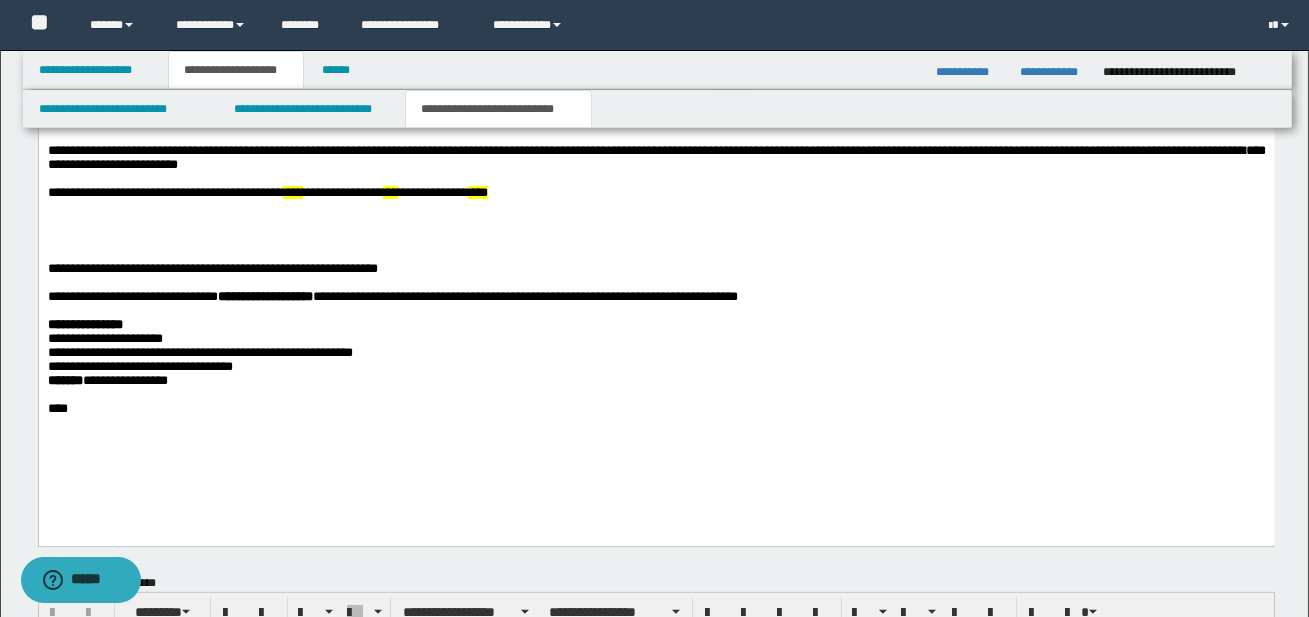 scroll, scrollTop: 1310, scrollLeft: 0, axis: vertical 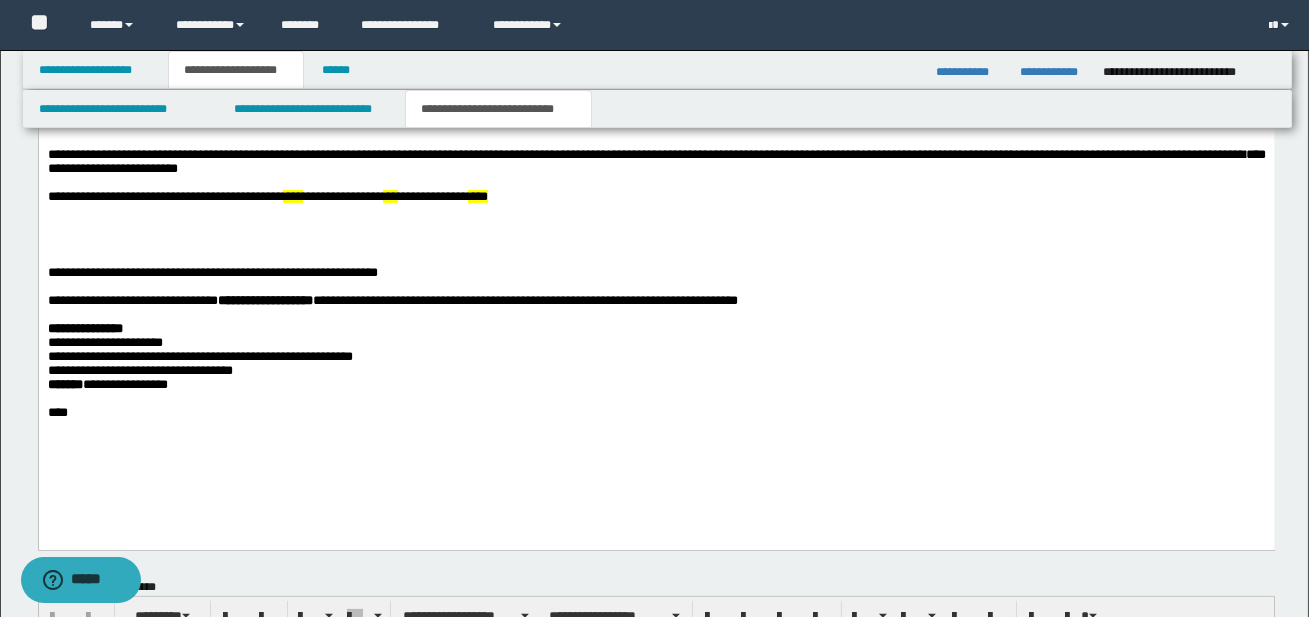 click on "**********" at bounding box center [656, 273] 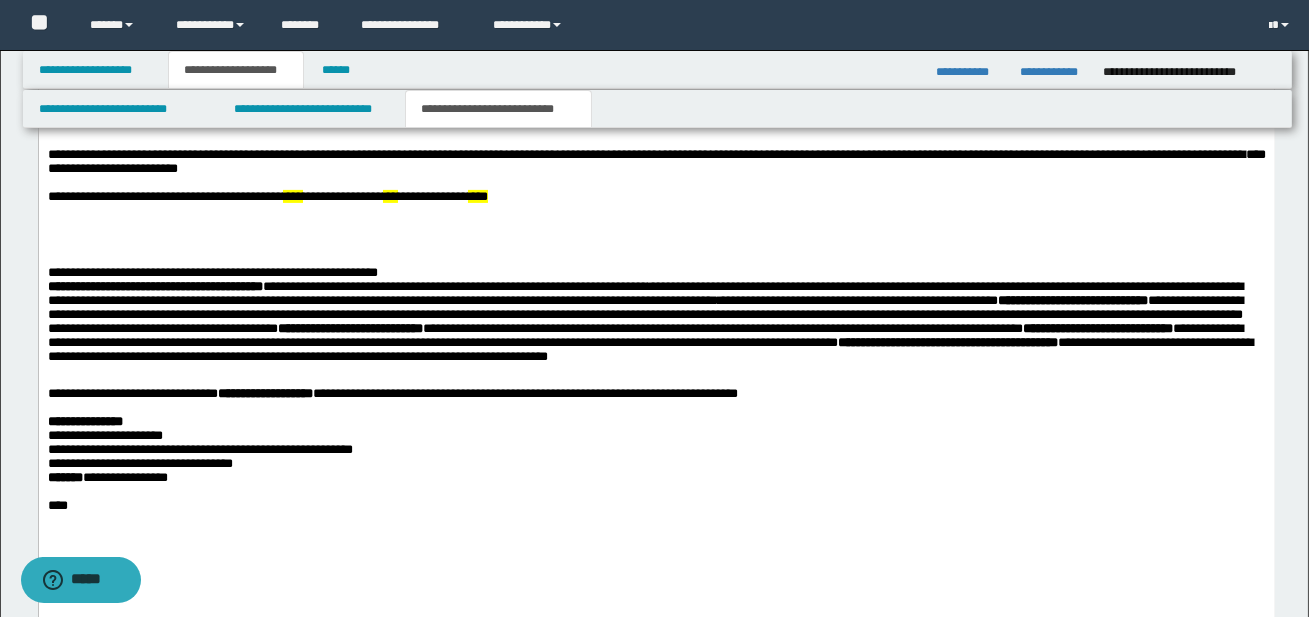 click on "**********" at bounding box center [656, 348] 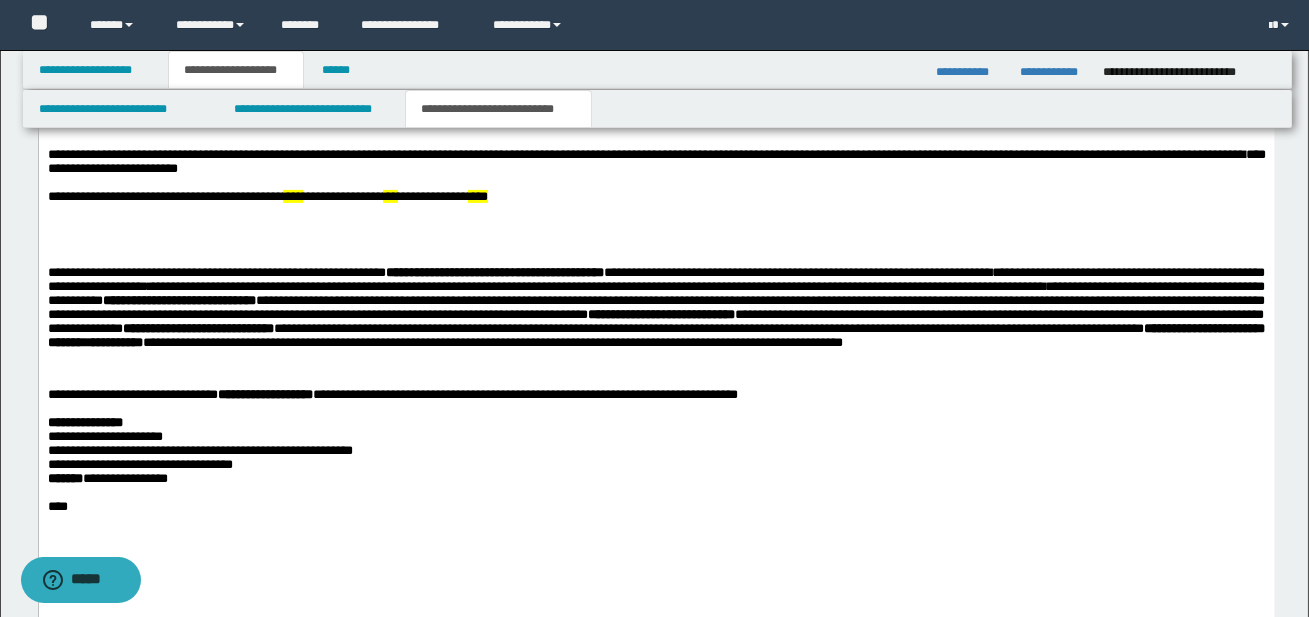 click on "**********" at bounding box center (655, 320) 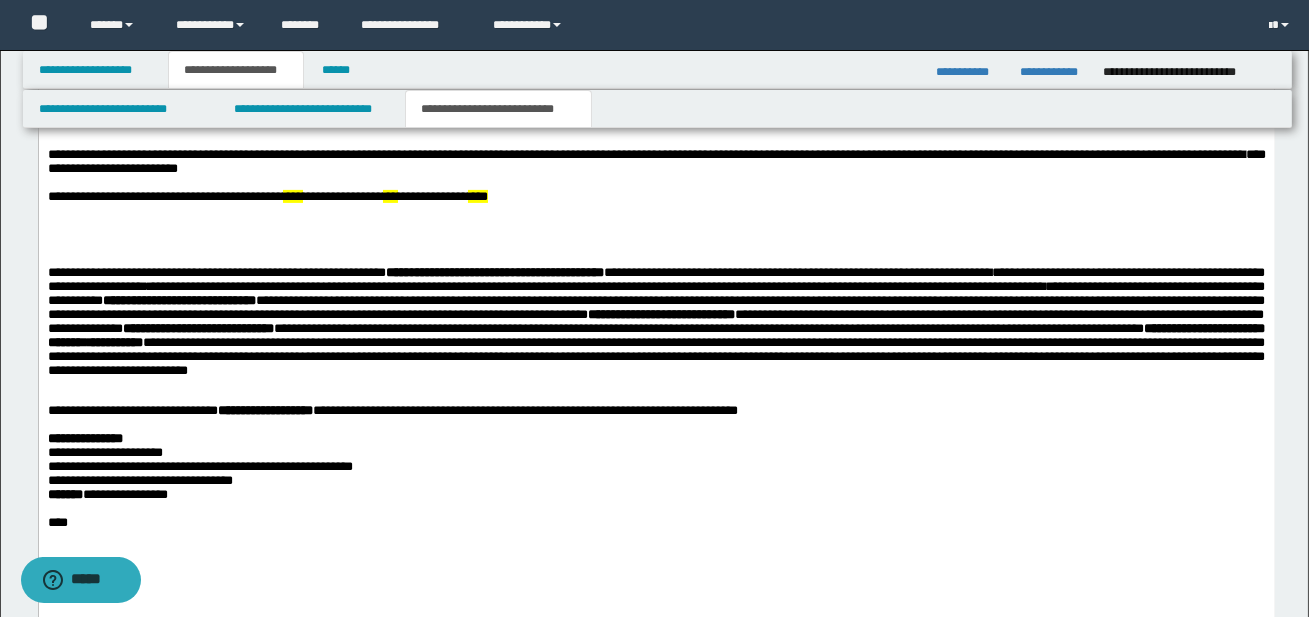 click on "**********" at bounding box center (655, 356) 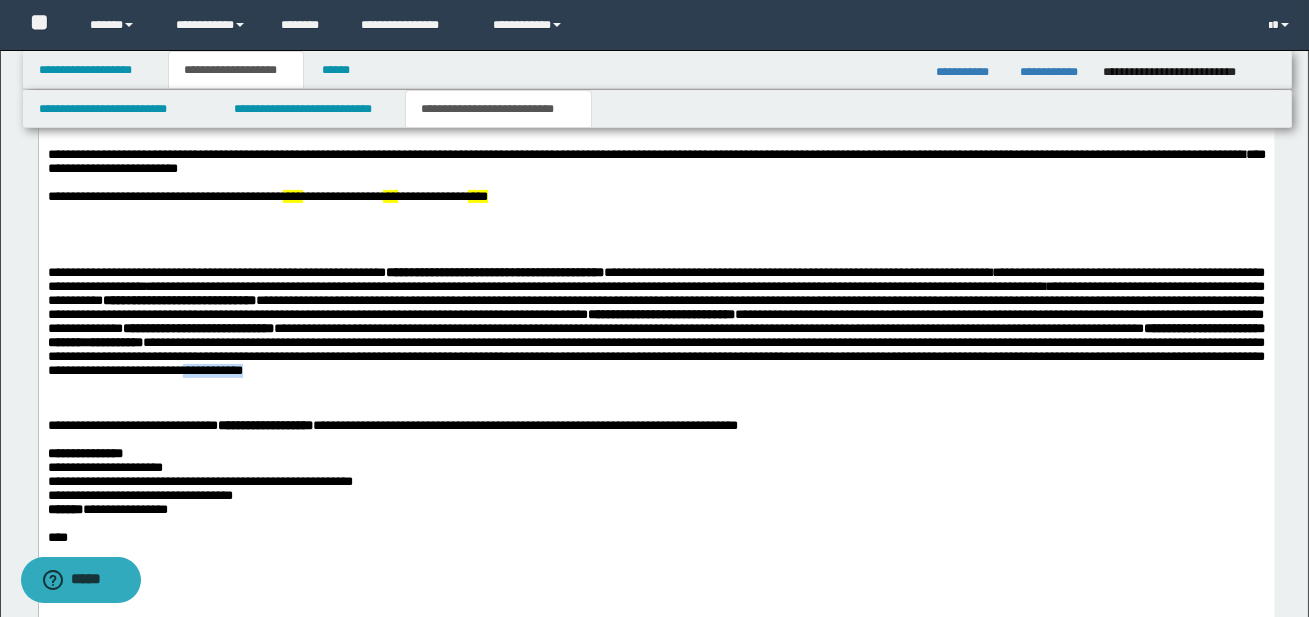 click on "**********" at bounding box center (655, 335) 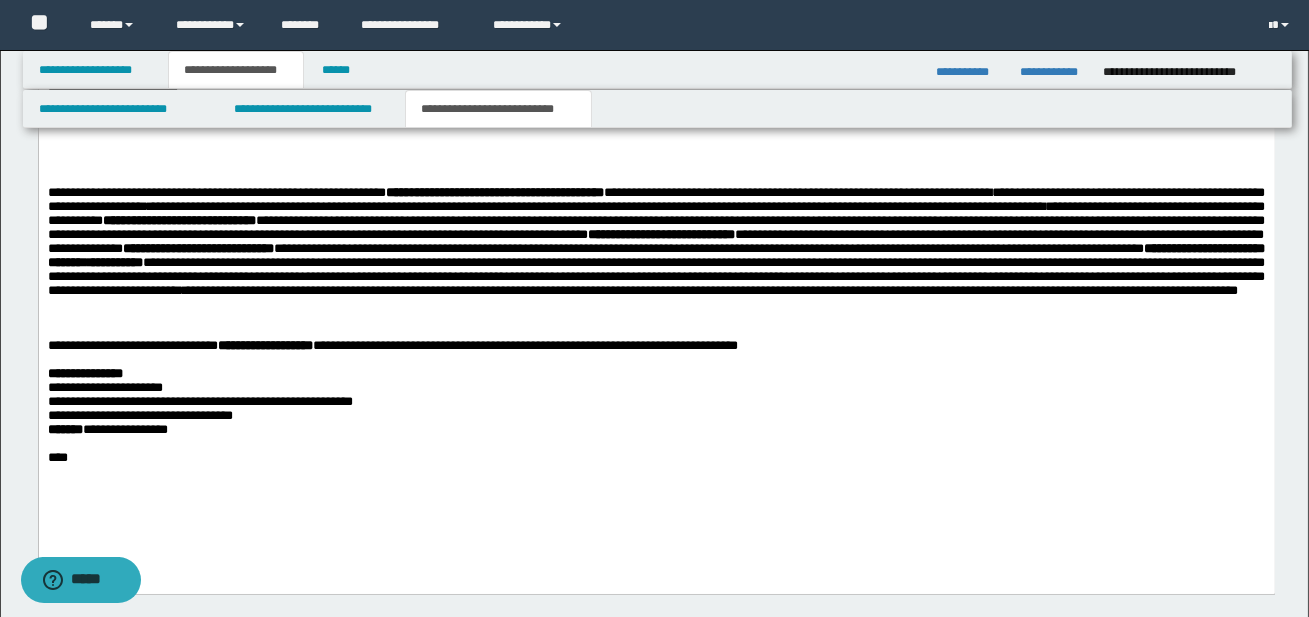 scroll, scrollTop: 1389, scrollLeft: 0, axis: vertical 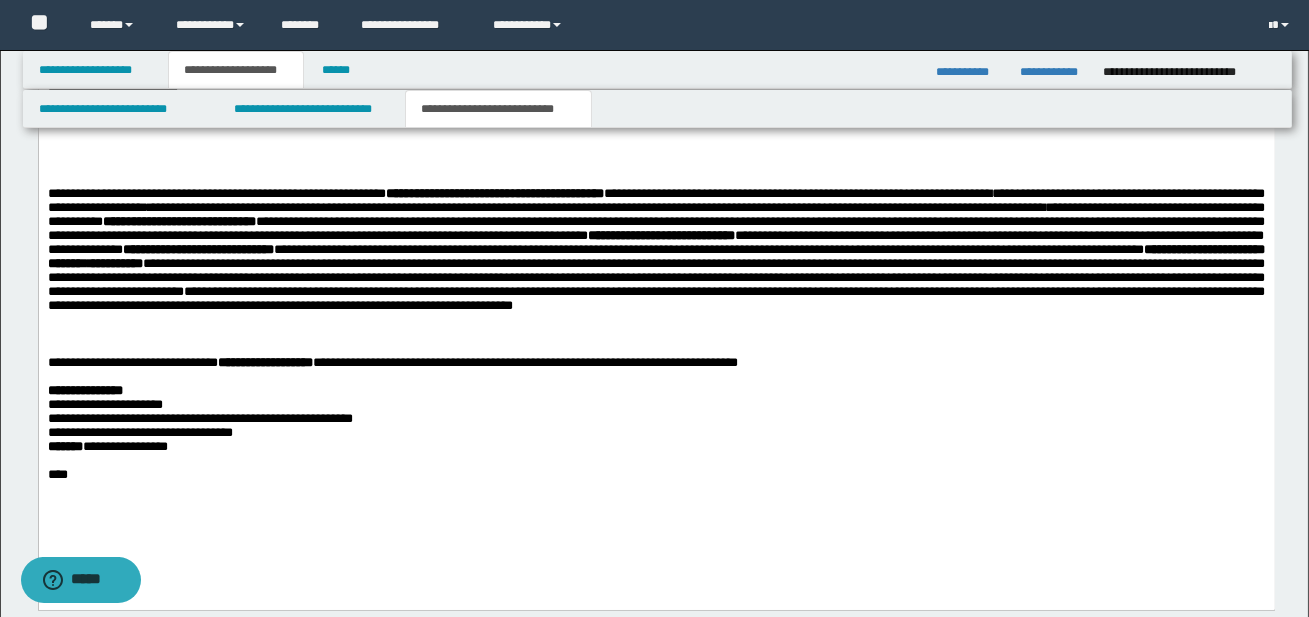 click on "**********" at bounding box center (655, 284) 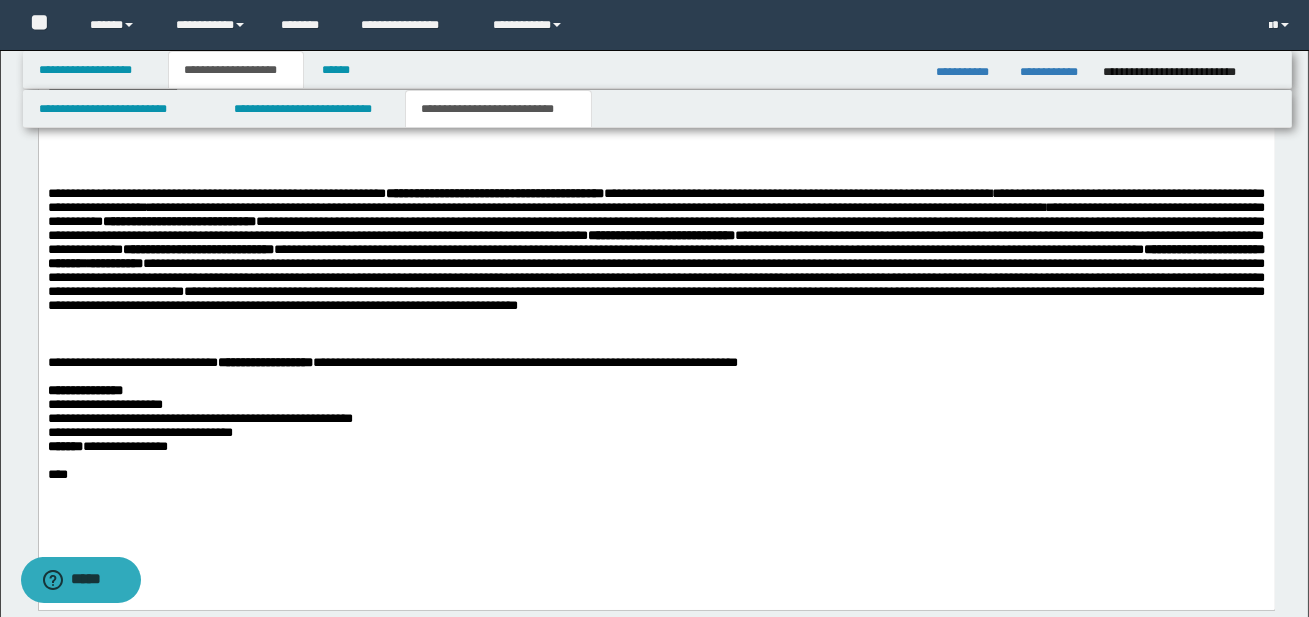 click on "**********" at bounding box center (655, 264) 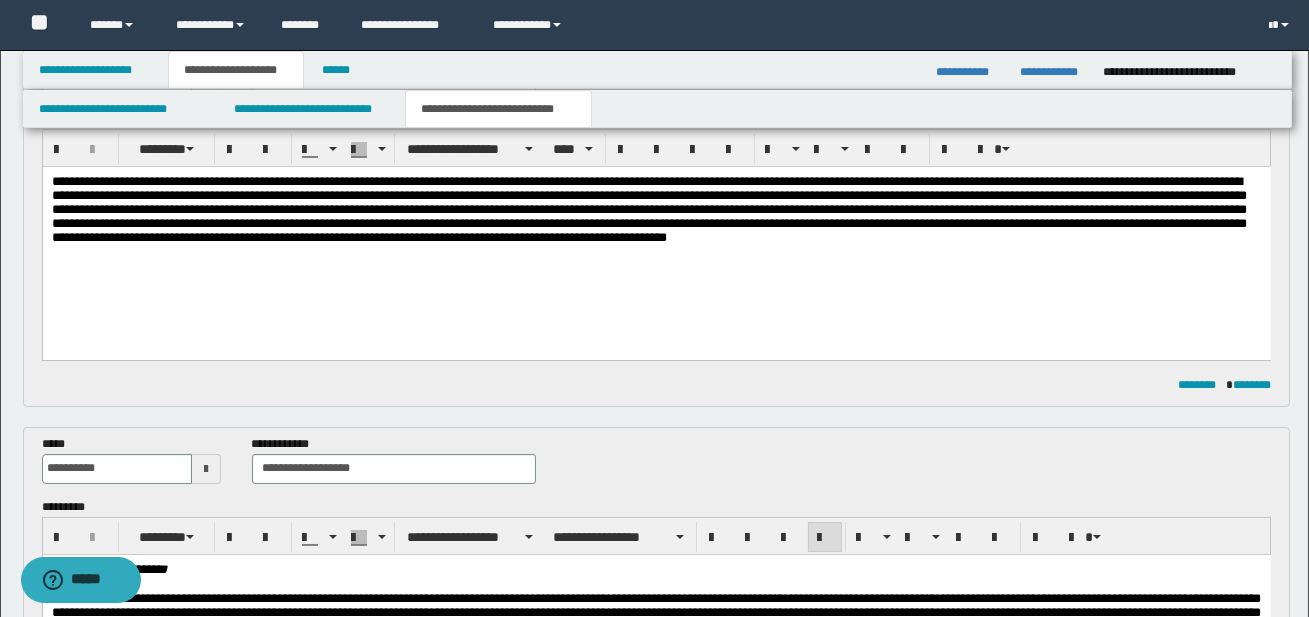 scroll, scrollTop: 180, scrollLeft: 0, axis: vertical 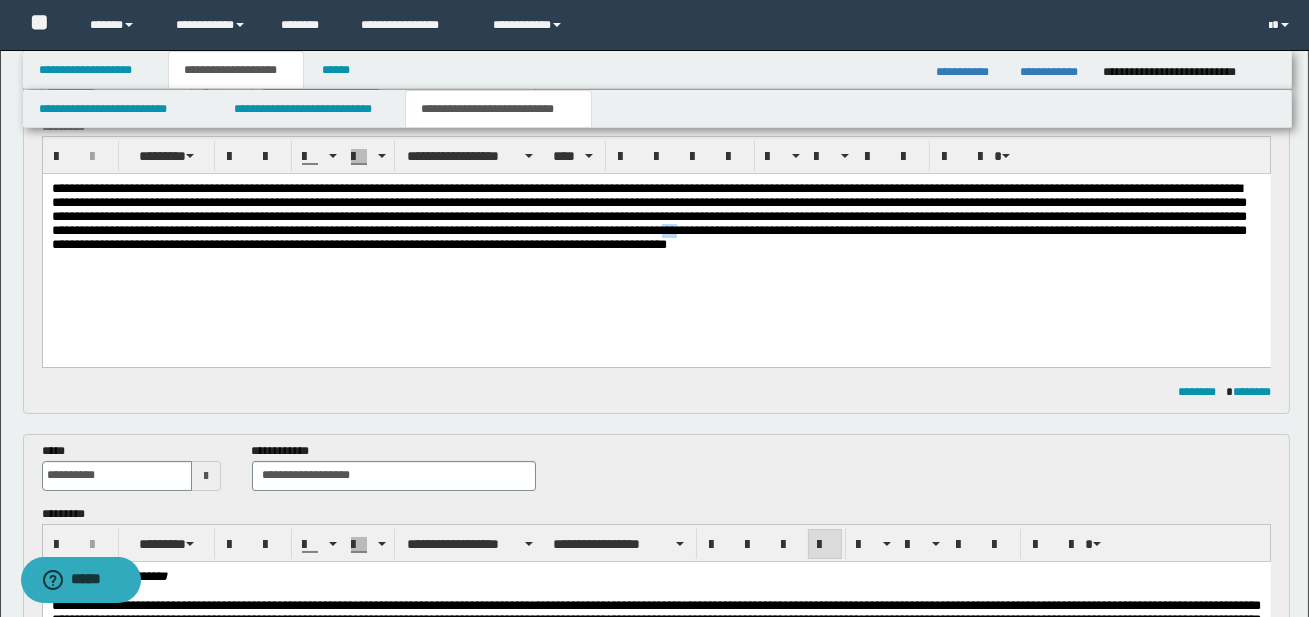 drag, startPoint x: 1043, startPoint y: 238, endPoint x: 1057, endPoint y: 238, distance: 14 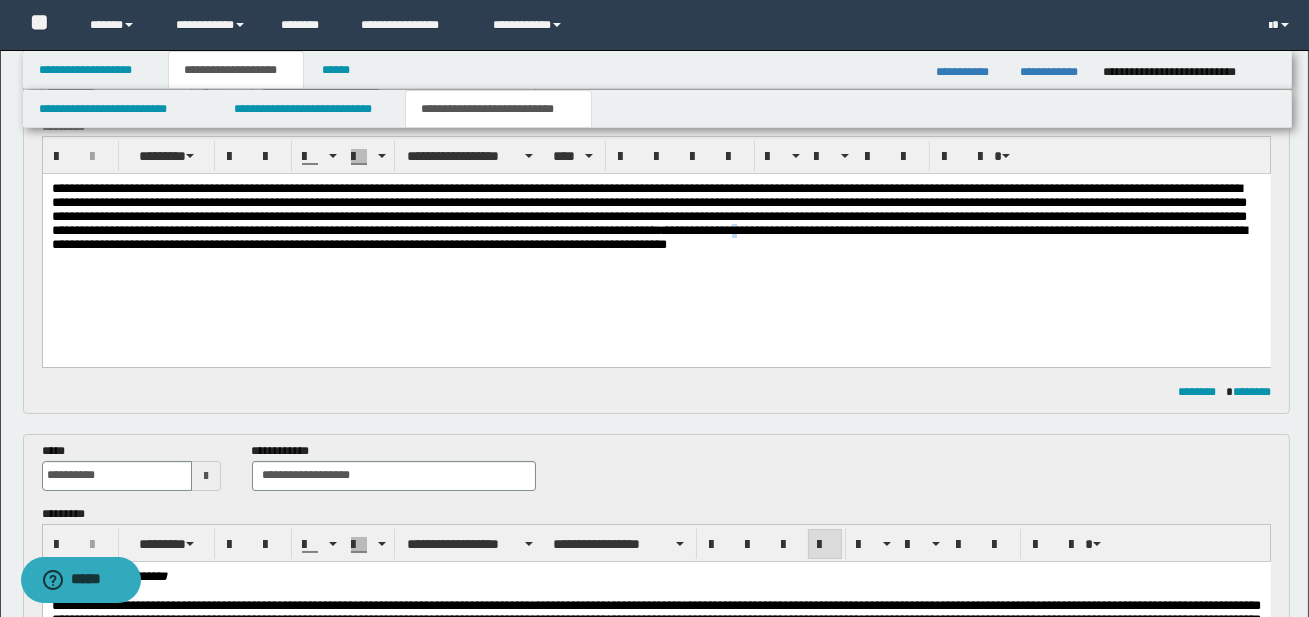 click on "**********" at bounding box center (648, 216) 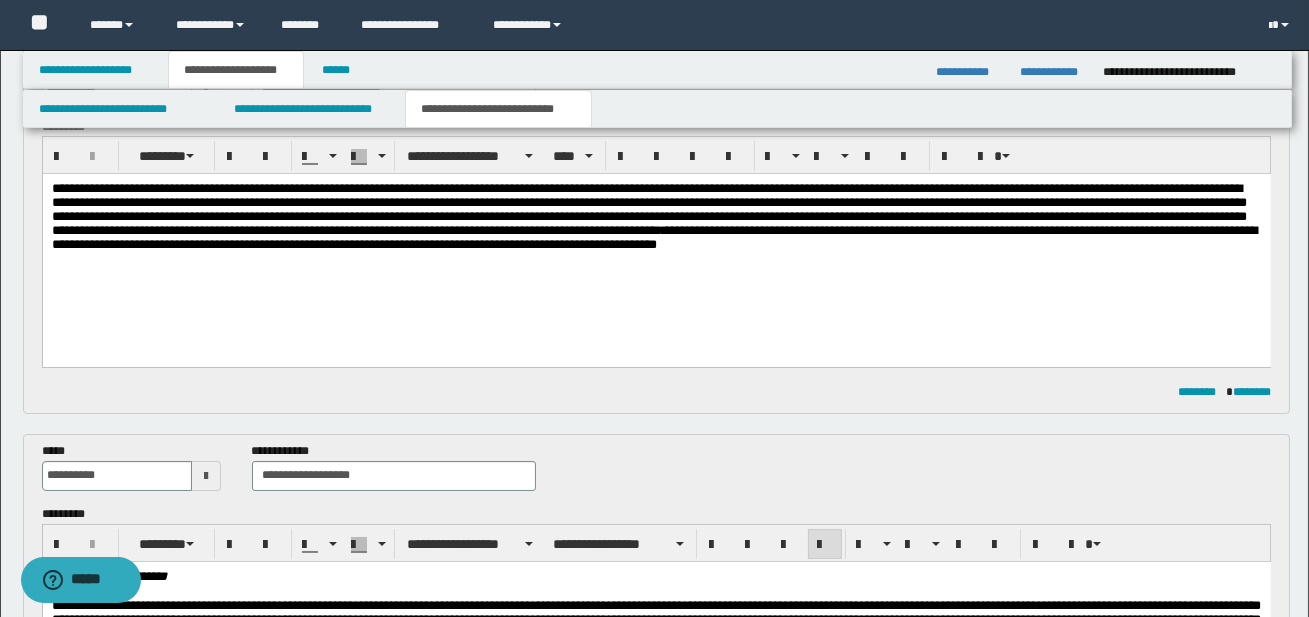 click on "**********" at bounding box center [656, 245] 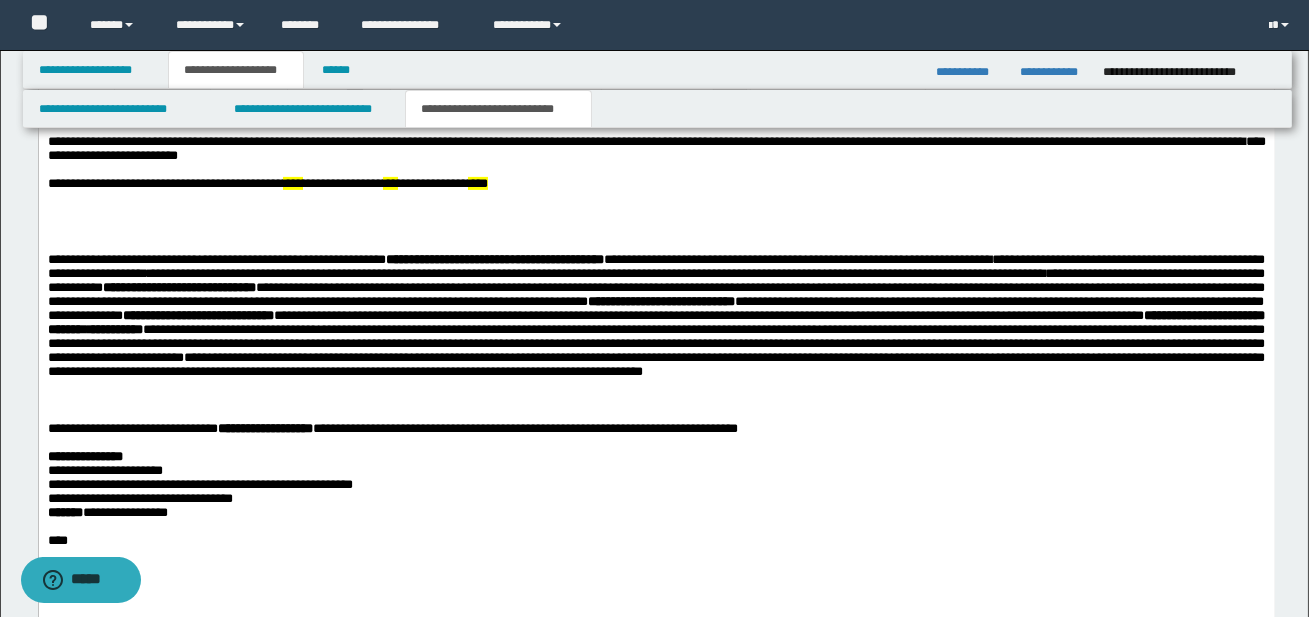 scroll, scrollTop: 1324, scrollLeft: 0, axis: vertical 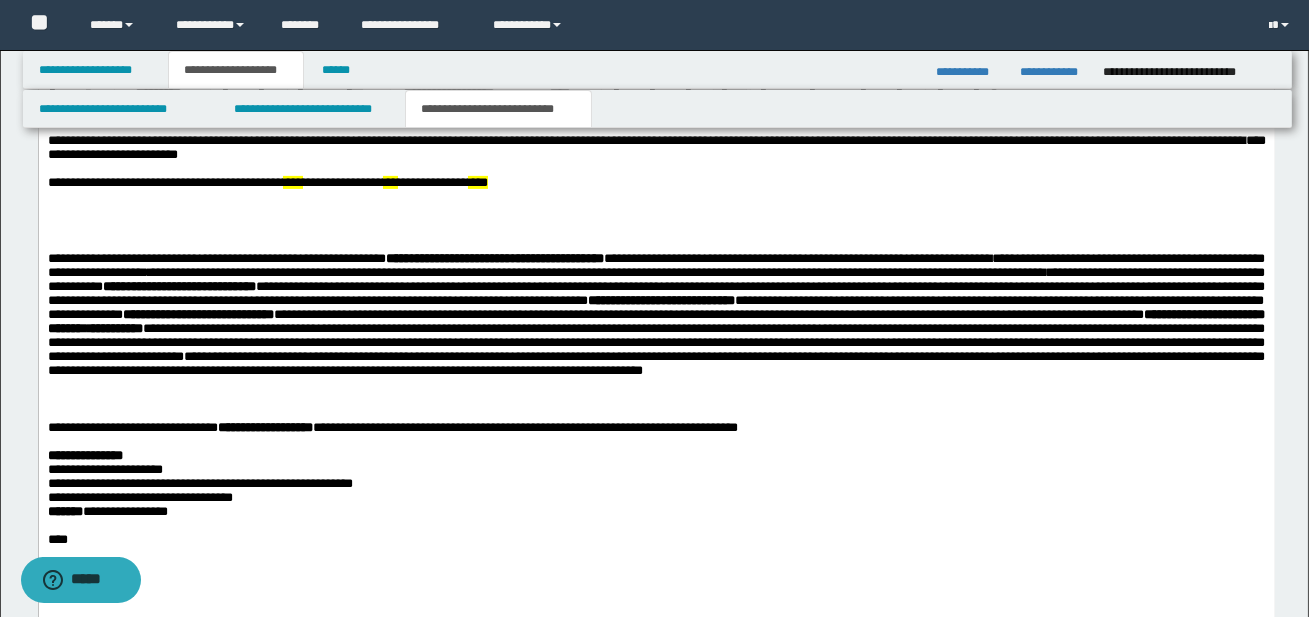 click on "**********" at bounding box center (655, 329) 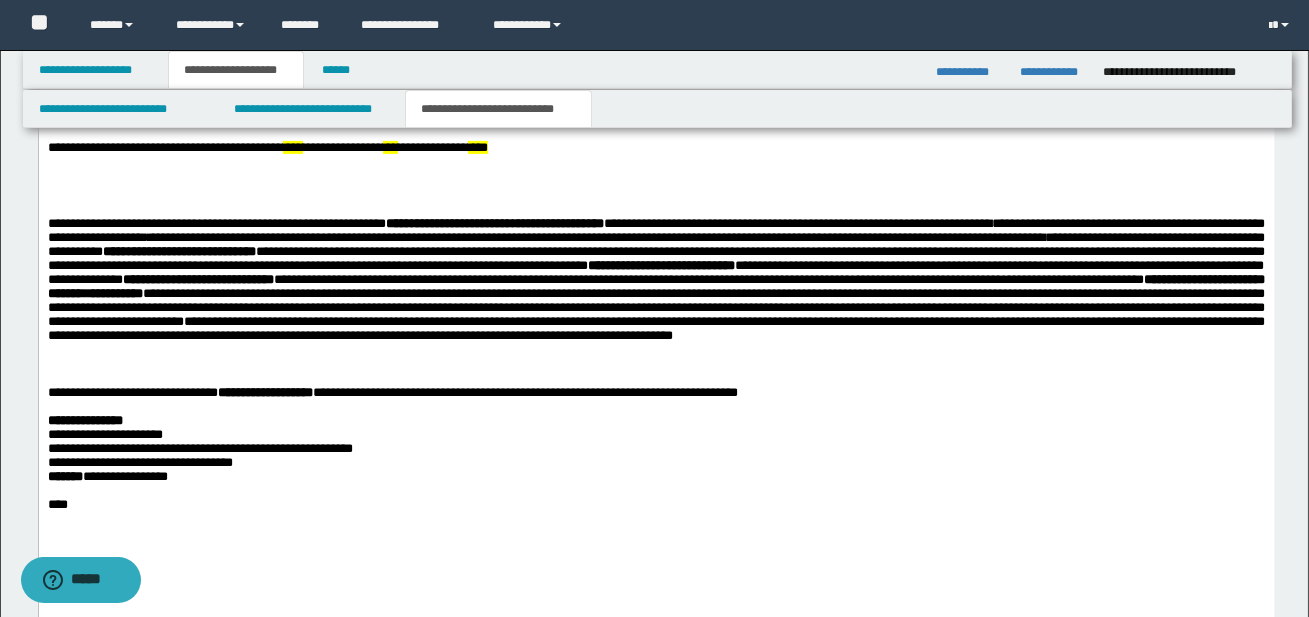 scroll, scrollTop: 1360, scrollLeft: 0, axis: vertical 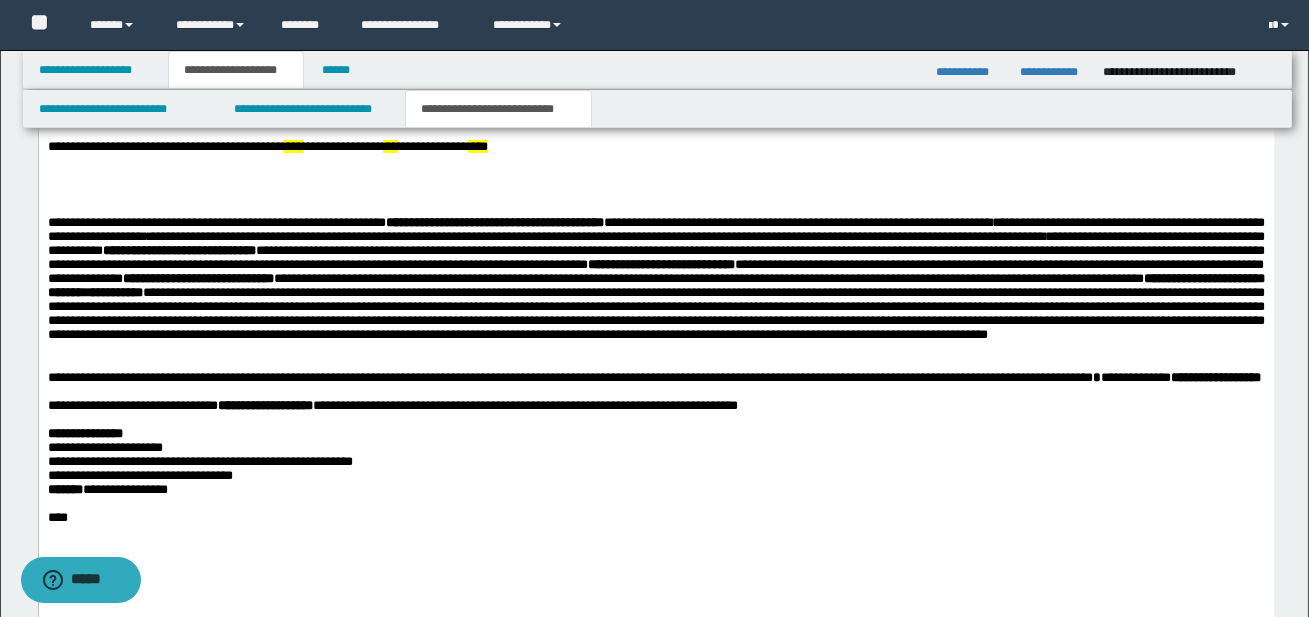 click on "**********" at bounding box center [656, 329] 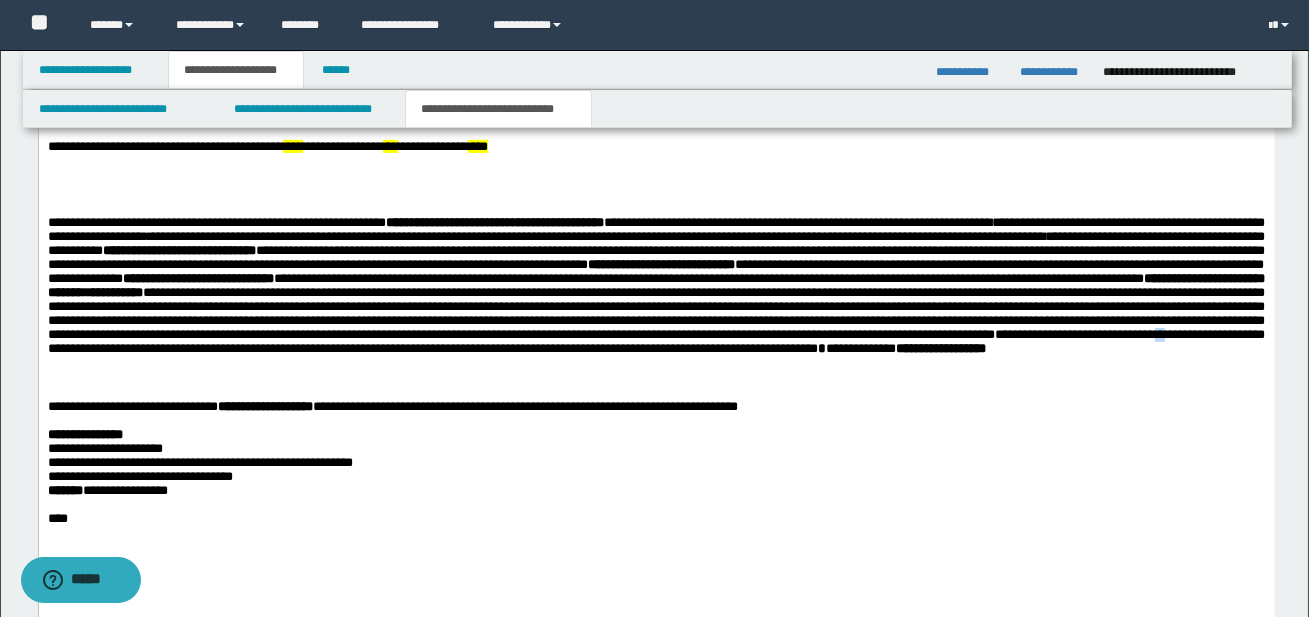 click on "**********" at bounding box center [655, 341] 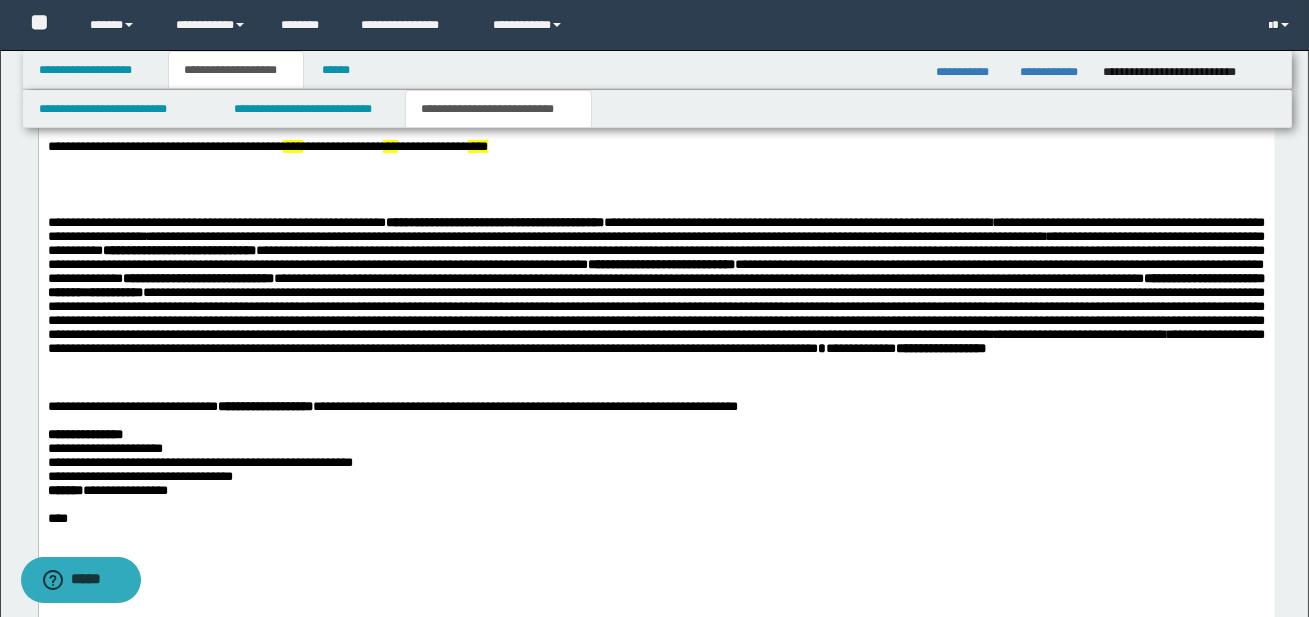 click on "**********" at bounding box center [655, 341] 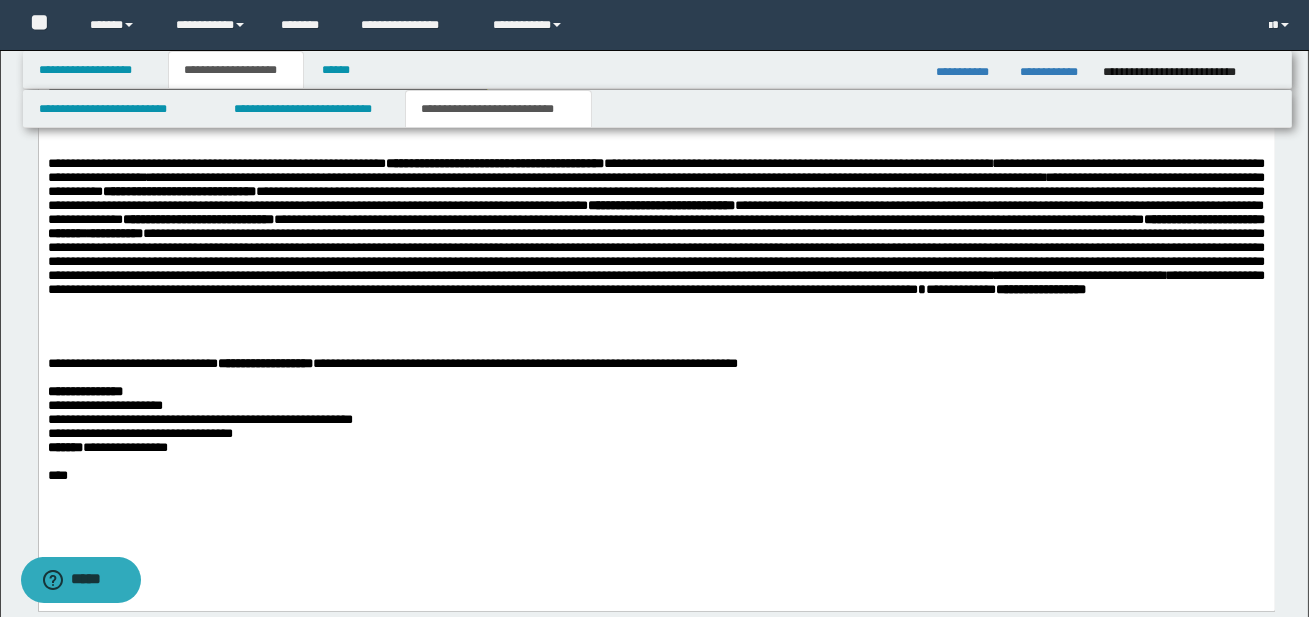 scroll, scrollTop: 1426, scrollLeft: 0, axis: vertical 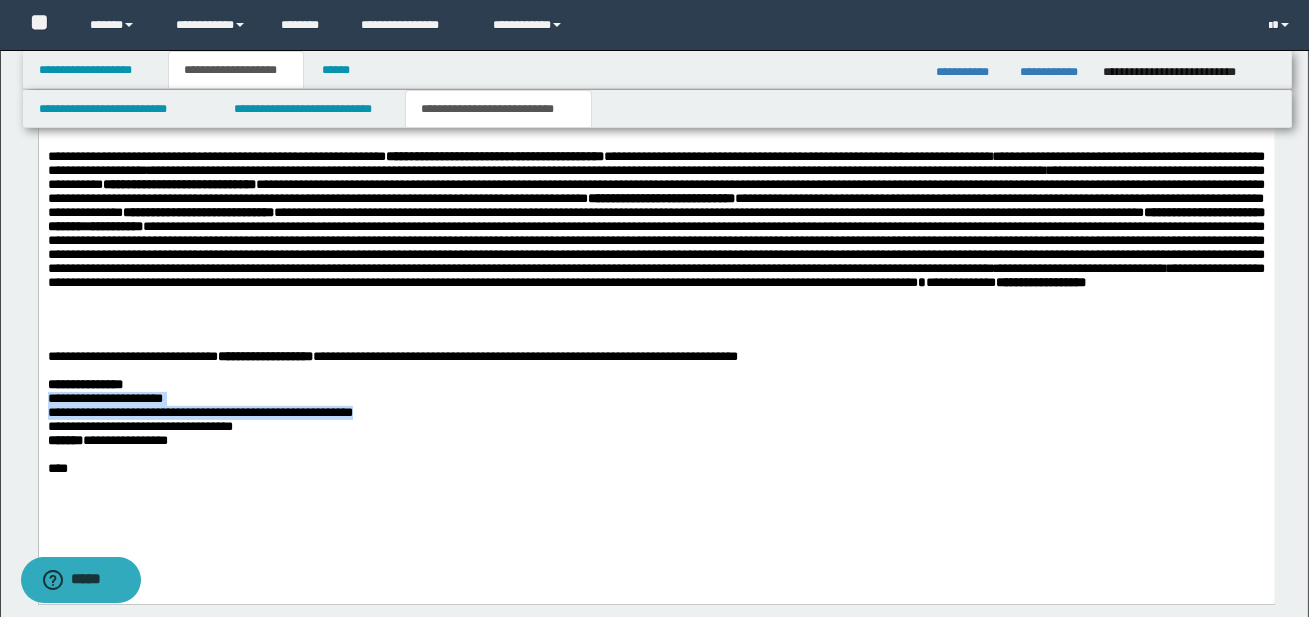 drag, startPoint x: 48, startPoint y: 413, endPoint x: 373, endPoint y: 431, distance: 325.49808 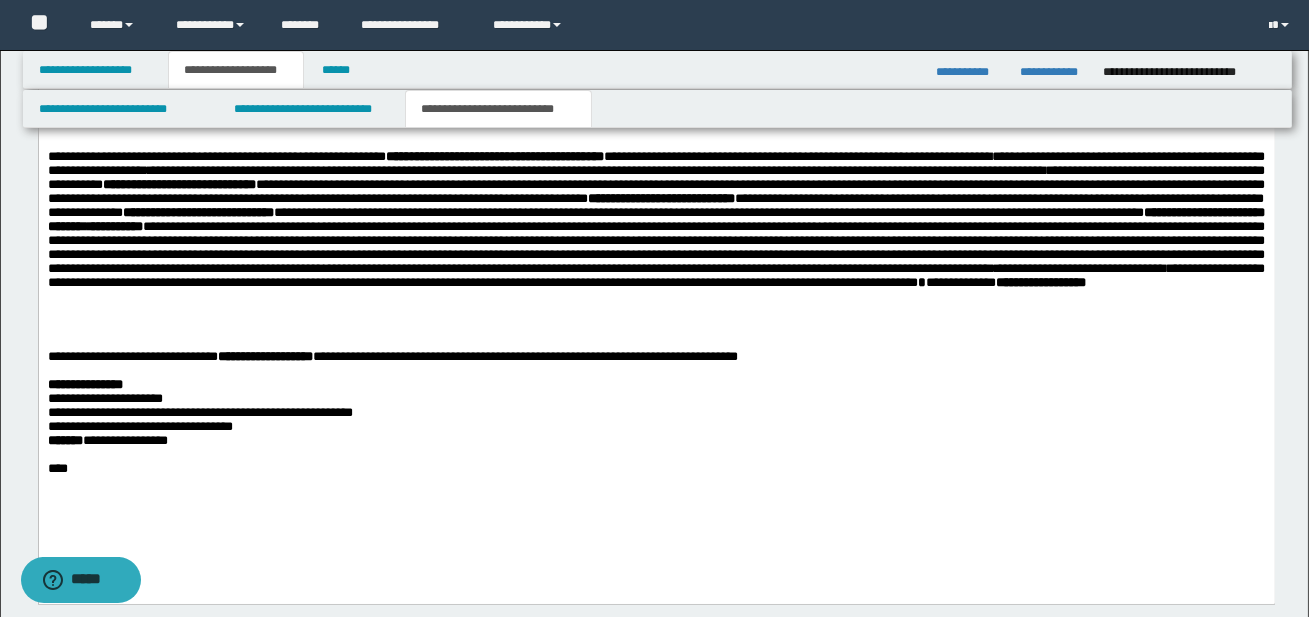 click on "**********" at bounding box center (656, 413) 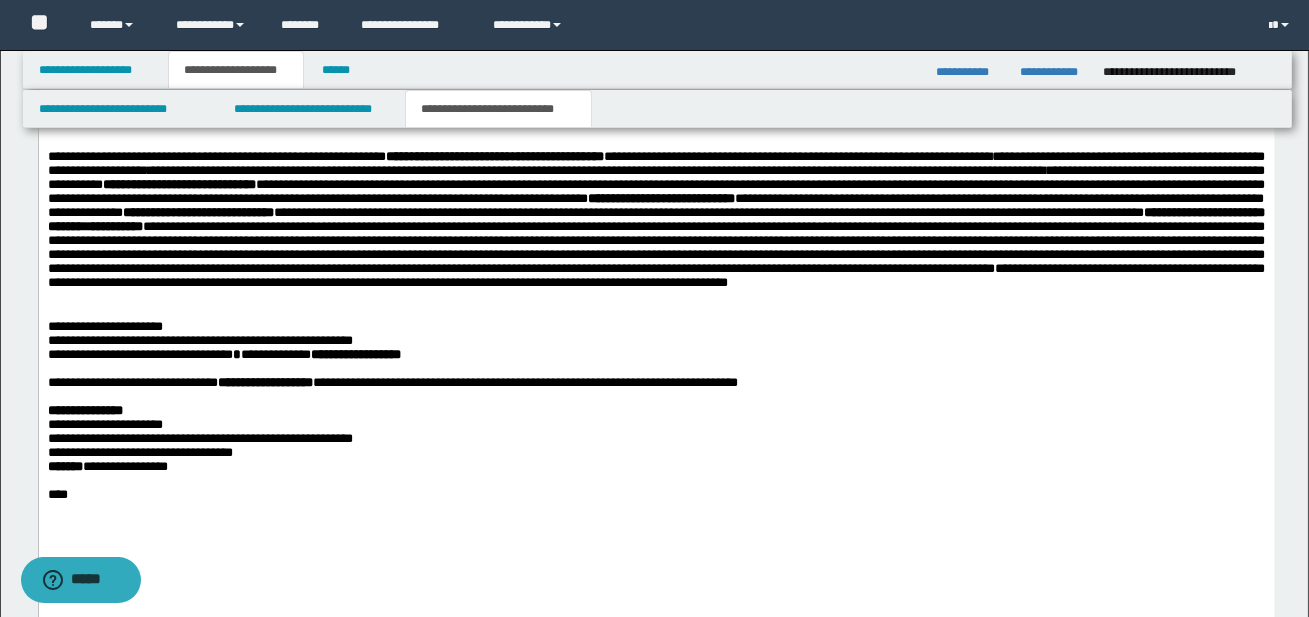 click on "**********" at bounding box center (656, 284) 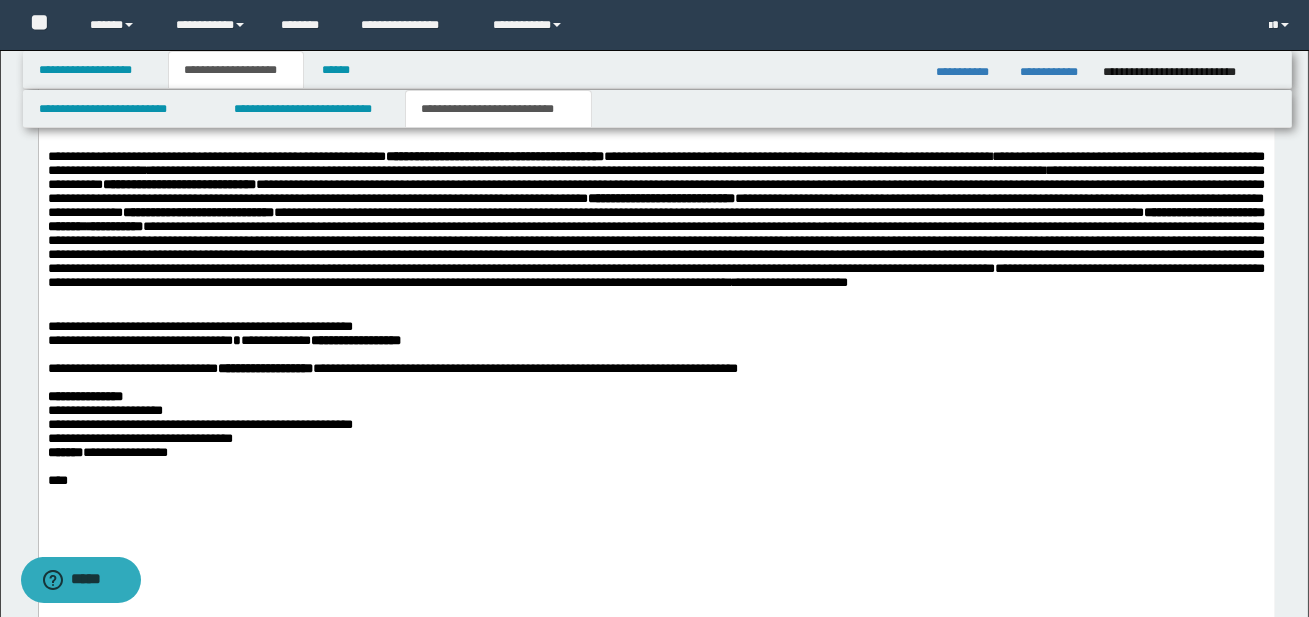 click on "**********" at bounding box center [656, 277] 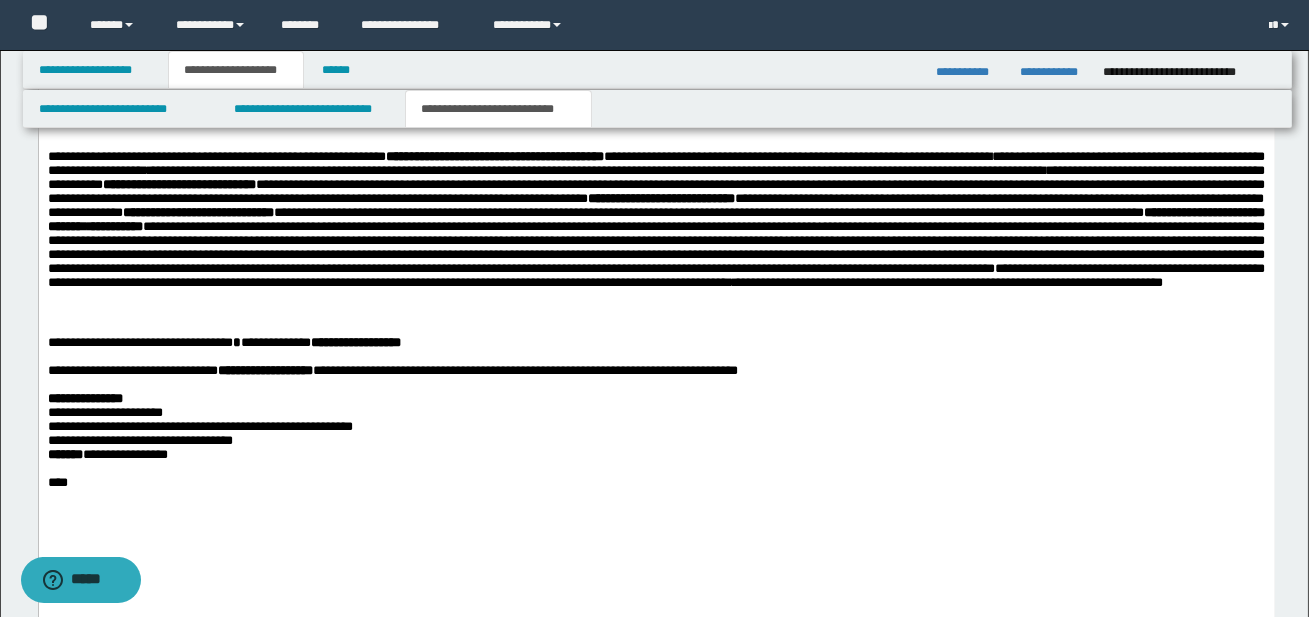 click on "**********" at bounding box center [656, 278] 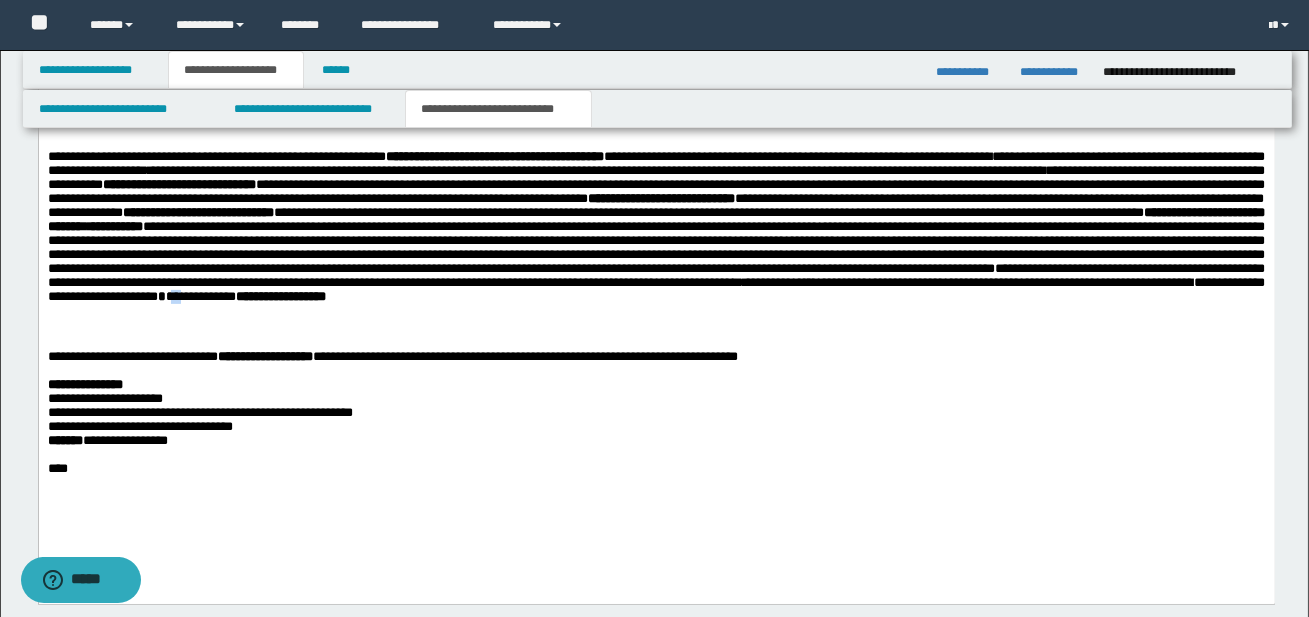 click on "**********" at bounding box center [655, 289] 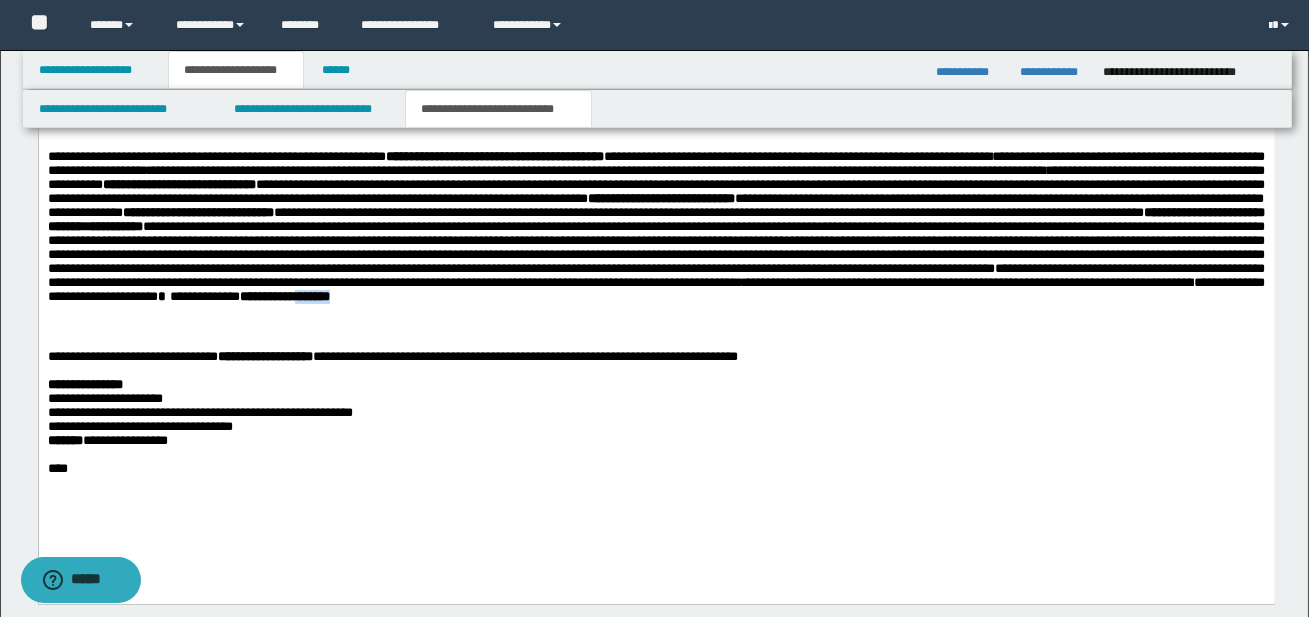 drag, startPoint x: 534, startPoint y: 334, endPoint x: 614, endPoint y: 335, distance: 80.00625 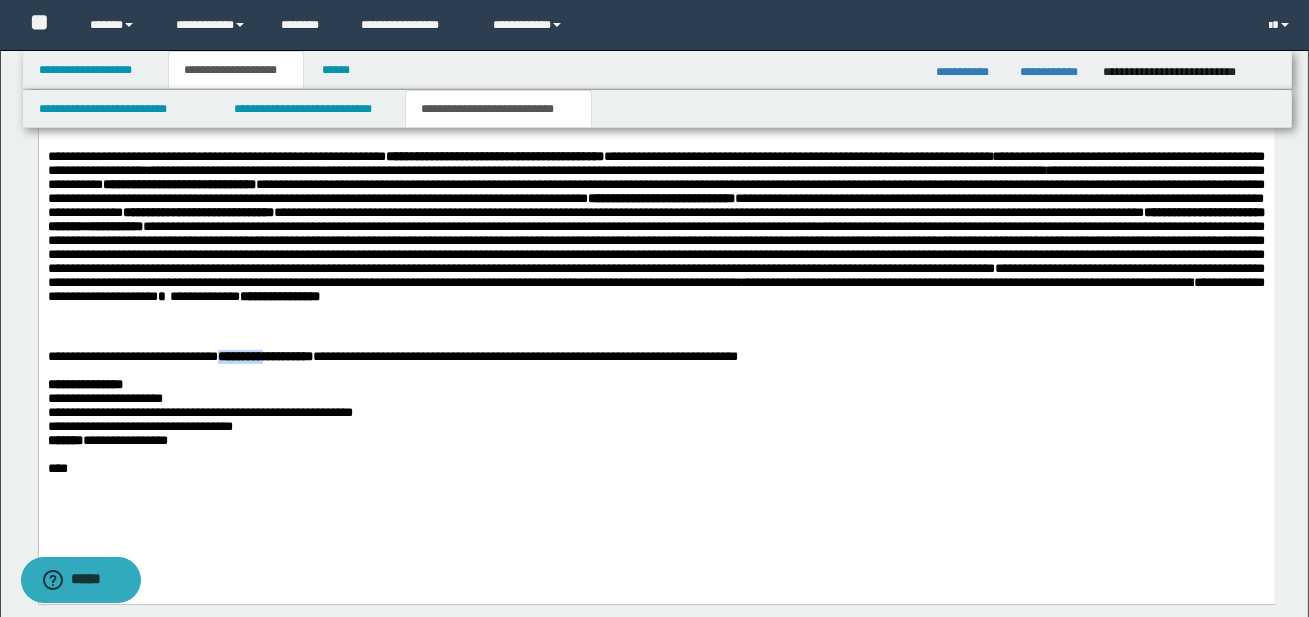 drag, startPoint x: 222, startPoint y: 359, endPoint x: 303, endPoint y: 365, distance: 81.22192 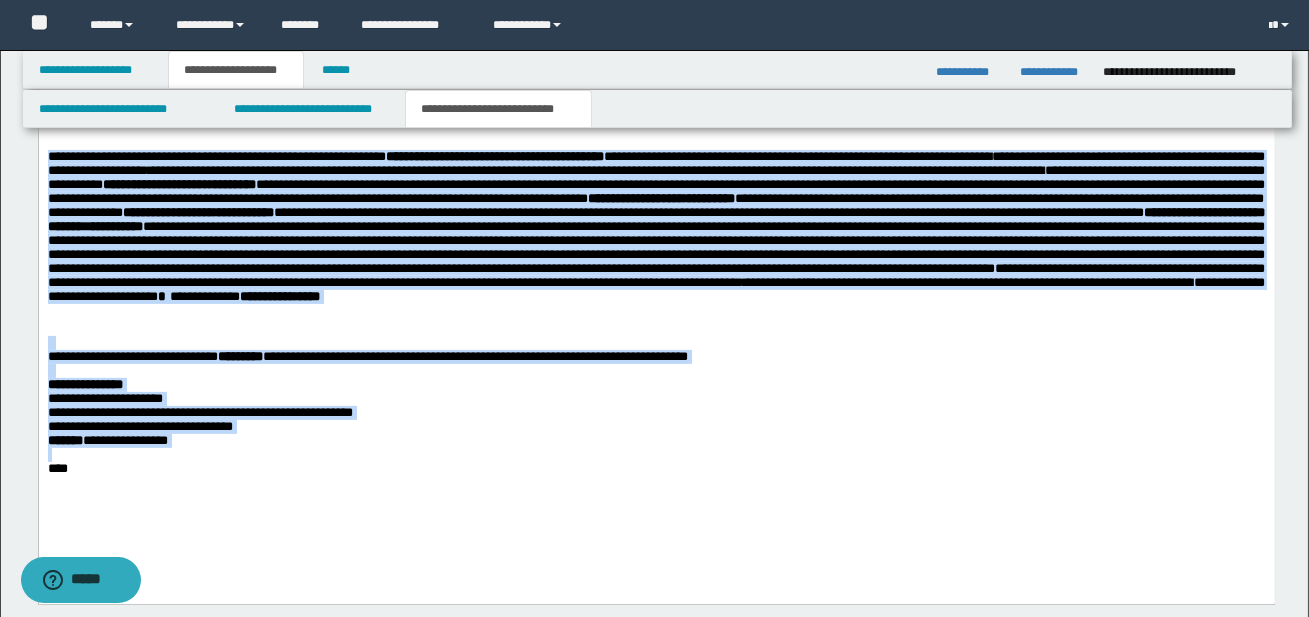 drag, startPoint x: 47, startPoint y: 164, endPoint x: 225, endPoint y: 464, distance: 348.83234 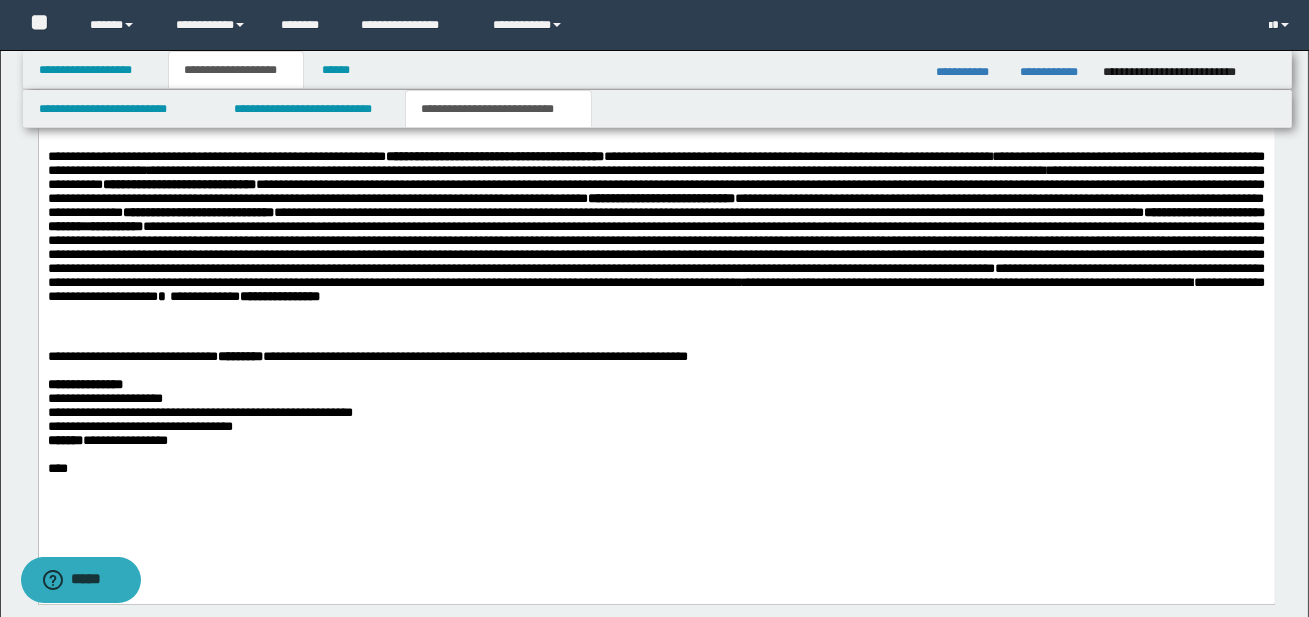 scroll, scrollTop: 0, scrollLeft: 0, axis: both 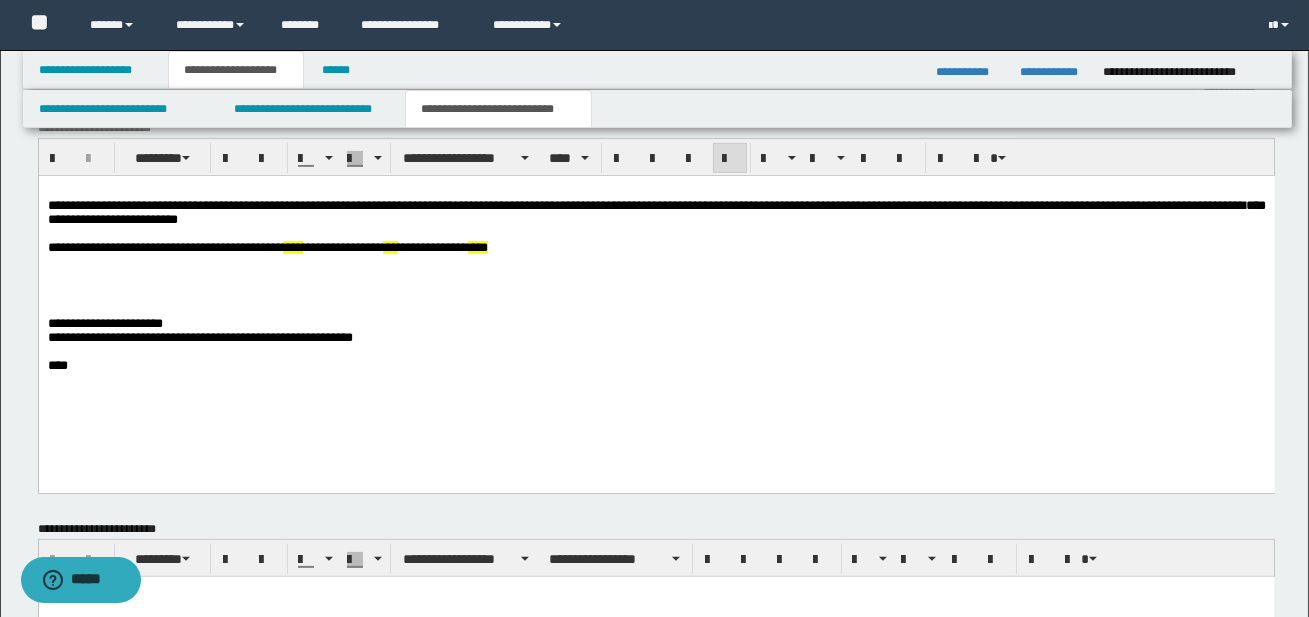 click at bounding box center (655, 293) 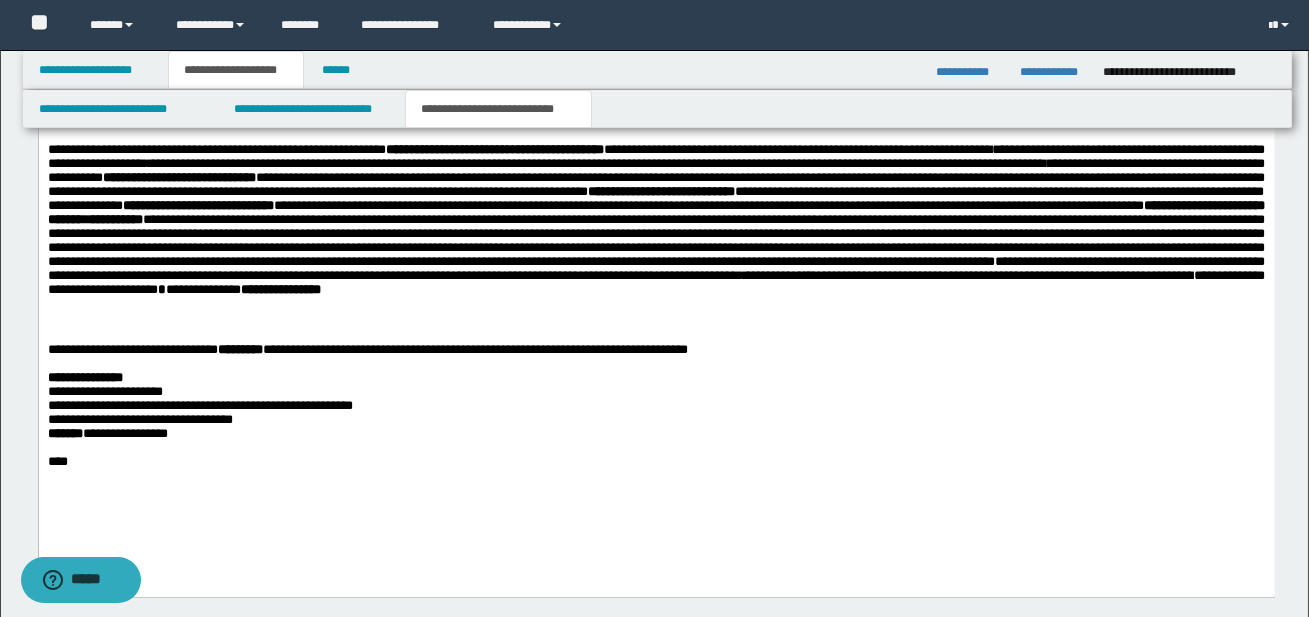 scroll, scrollTop: 1434, scrollLeft: 0, axis: vertical 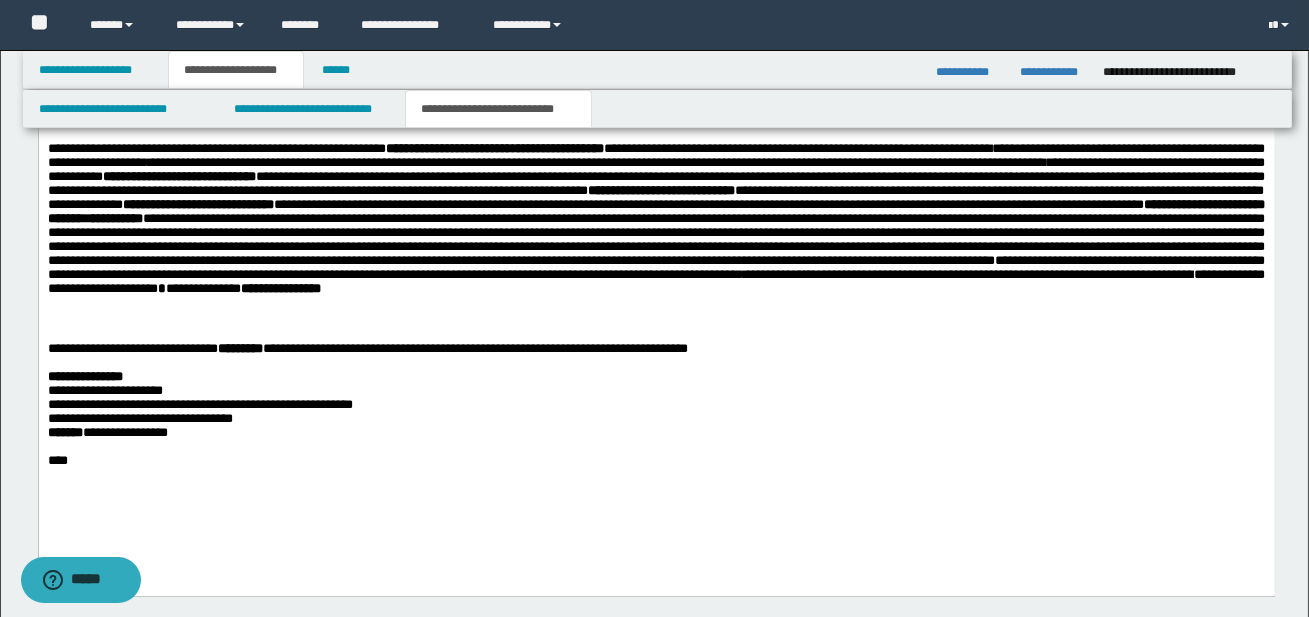 click on "**********" at bounding box center [655, 281] 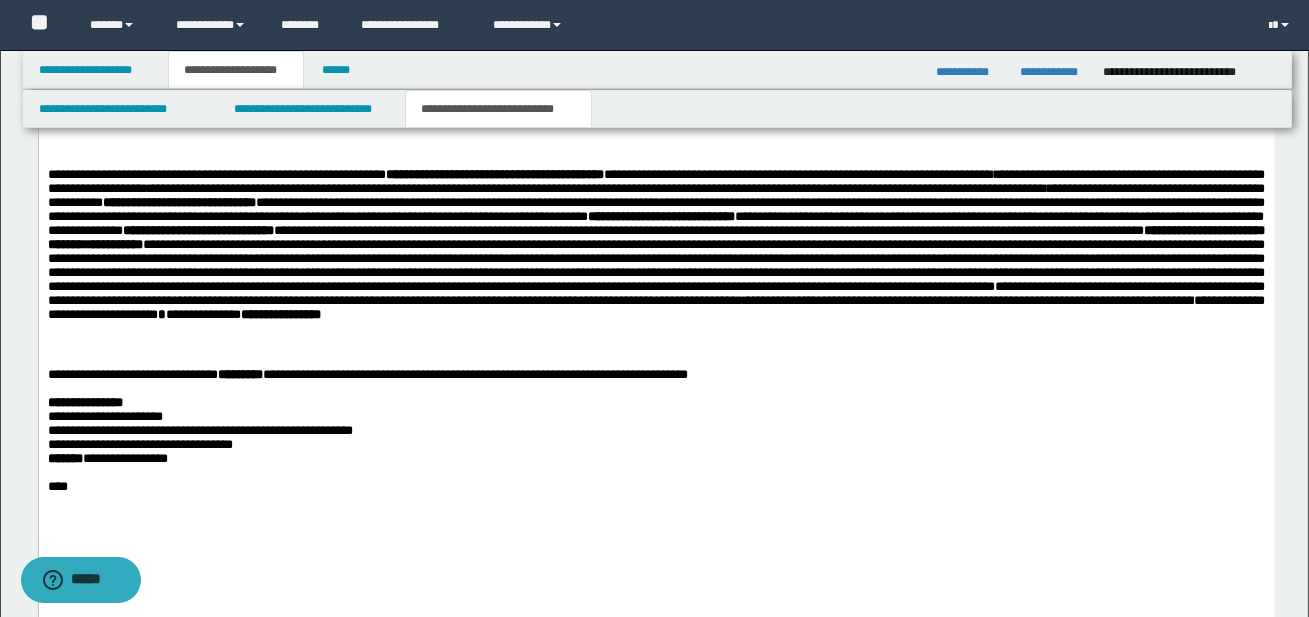 scroll, scrollTop: 1409, scrollLeft: 0, axis: vertical 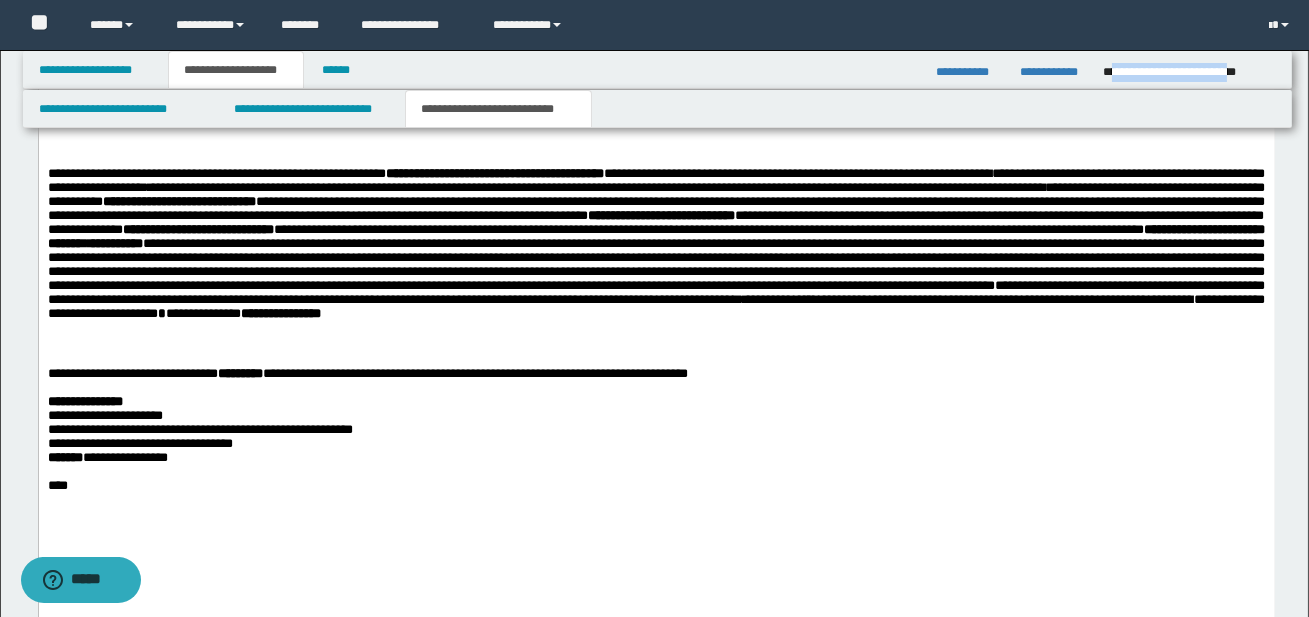 drag, startPoint x: 1113, startPoint y: 70, endPoint x: 1273, endPoint y: 70, distance: 160 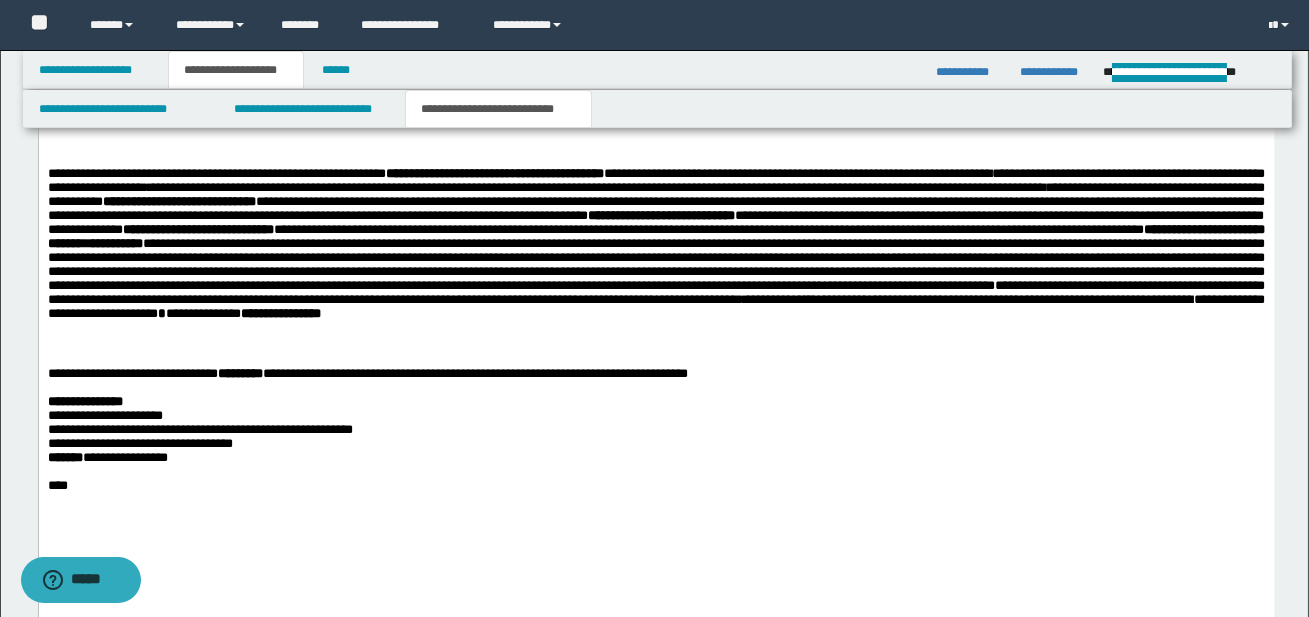 click on "**********" at bounding box center (656, 416) 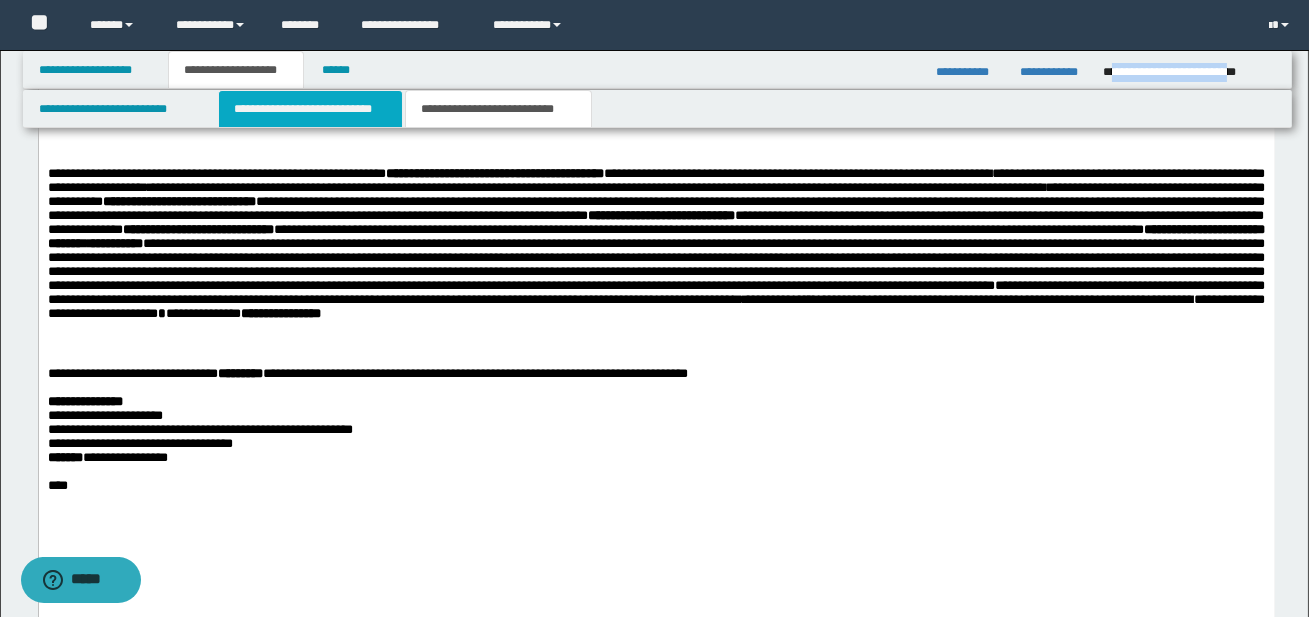 click on "**********" at bounding box center (310, 109) 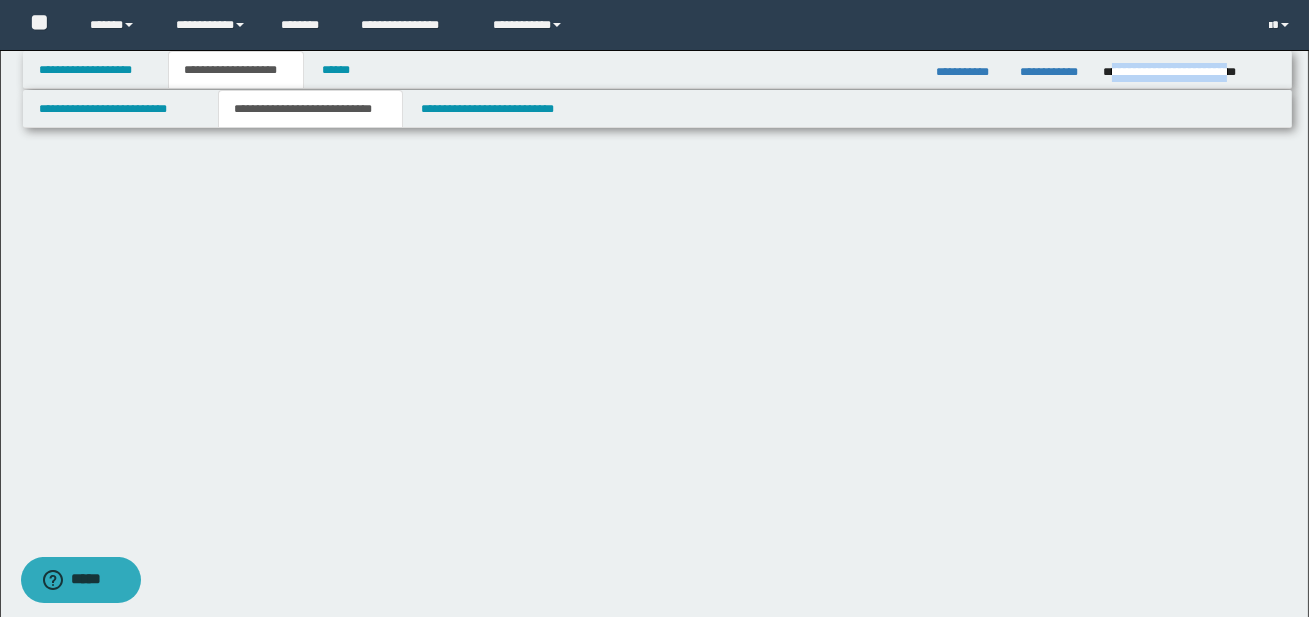 scroll, scrollTop: 0, scrollLeft: 0, axis: both 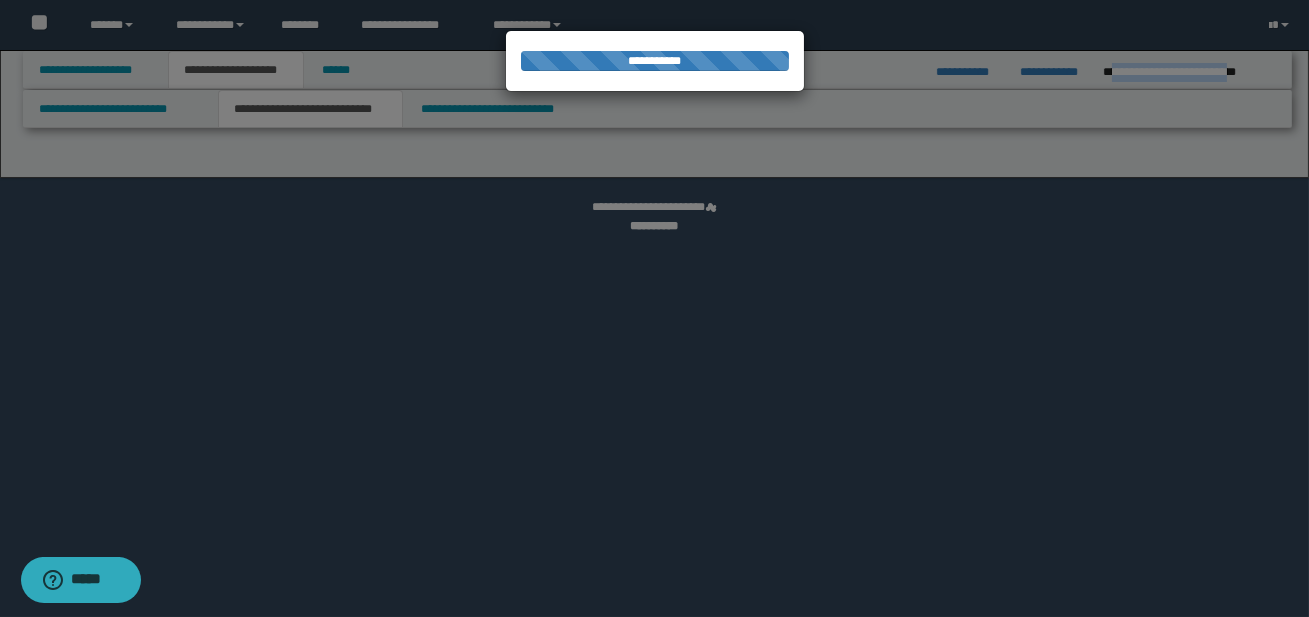 select on "*" 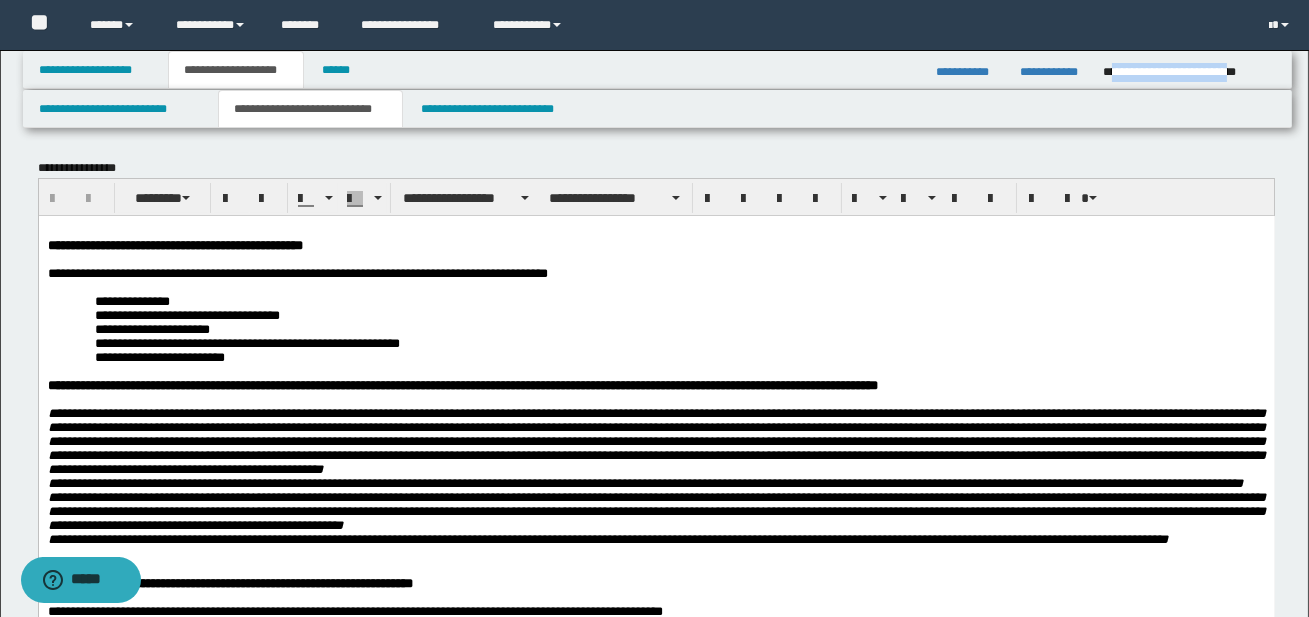 scroll, scrollTop: 0, scrollLeft: 0, axis: both 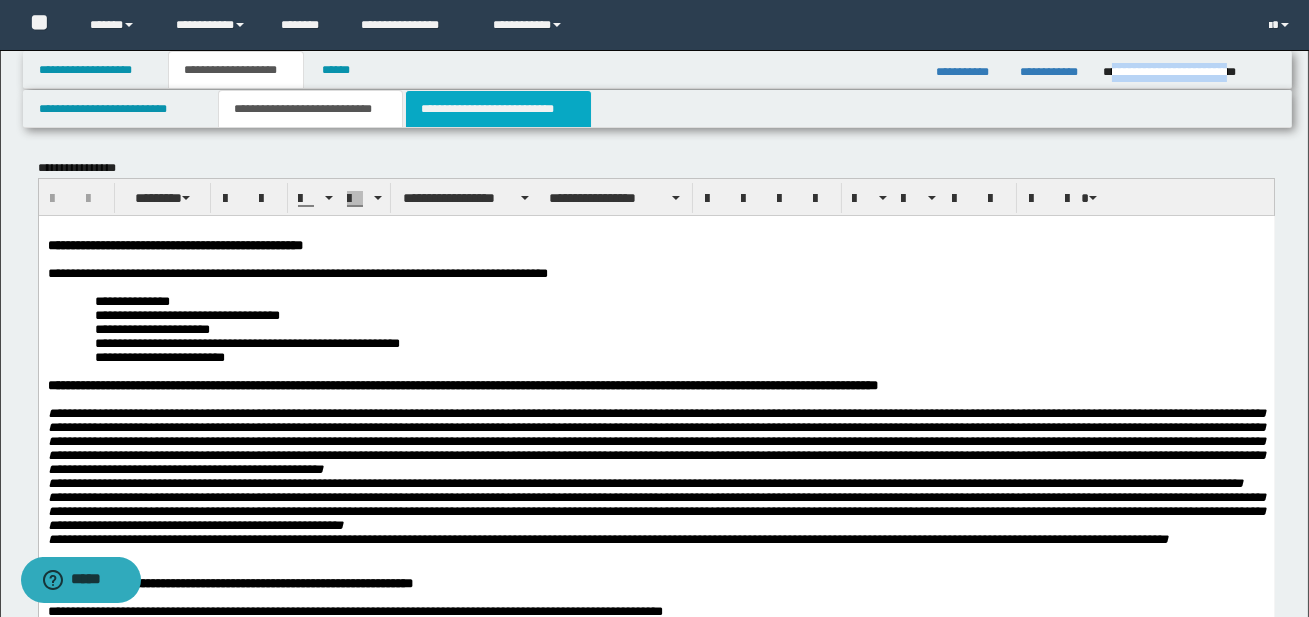click on "**********" at bounding box center [498, 109] 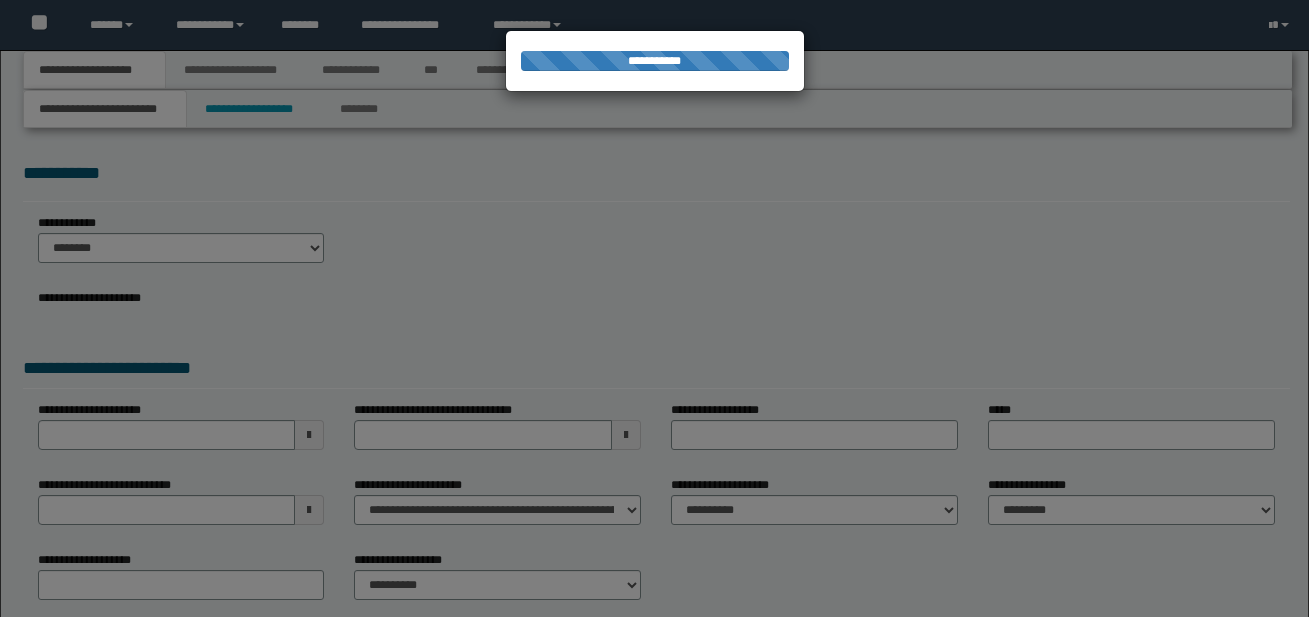 scroll, scrollTop: 0, scrollLeft: 0, axis: both 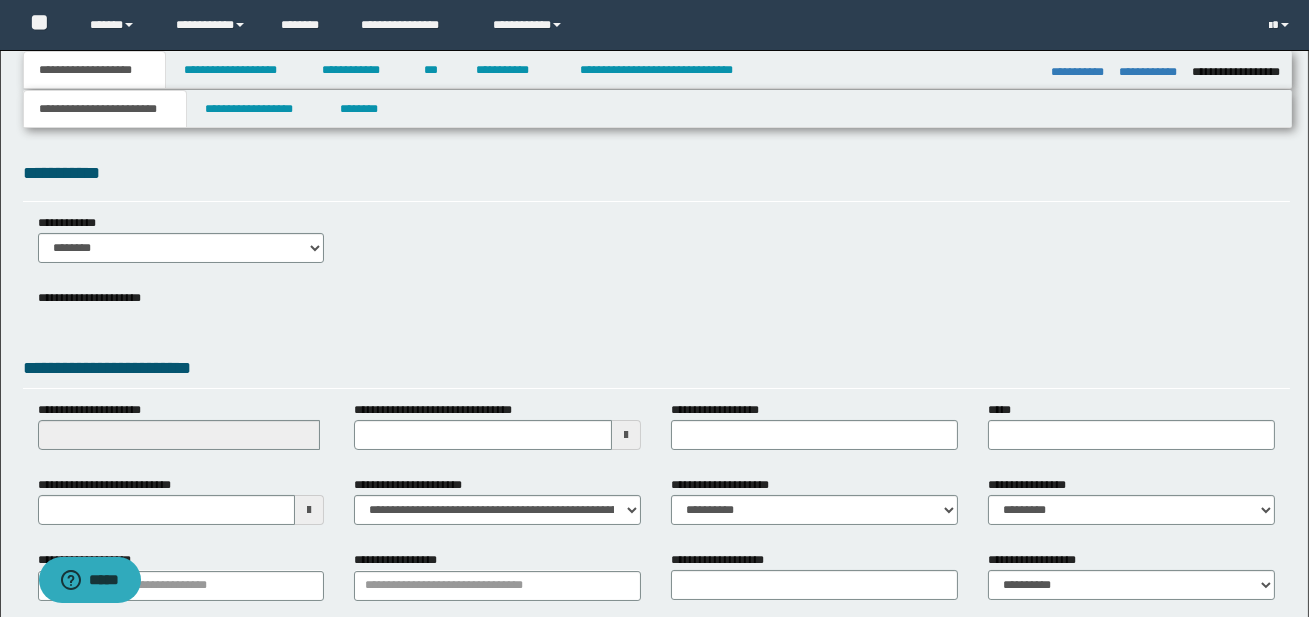select on "*" 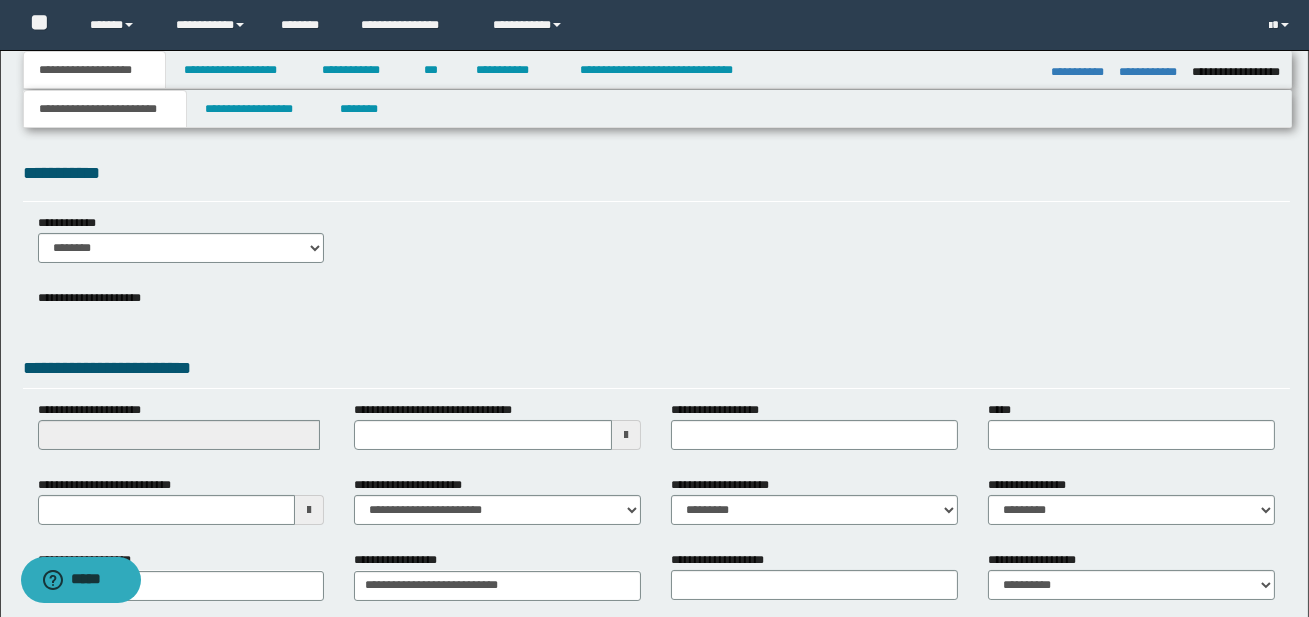 scroll, scrollTop: 0, scrollLeft: 0, axis: both 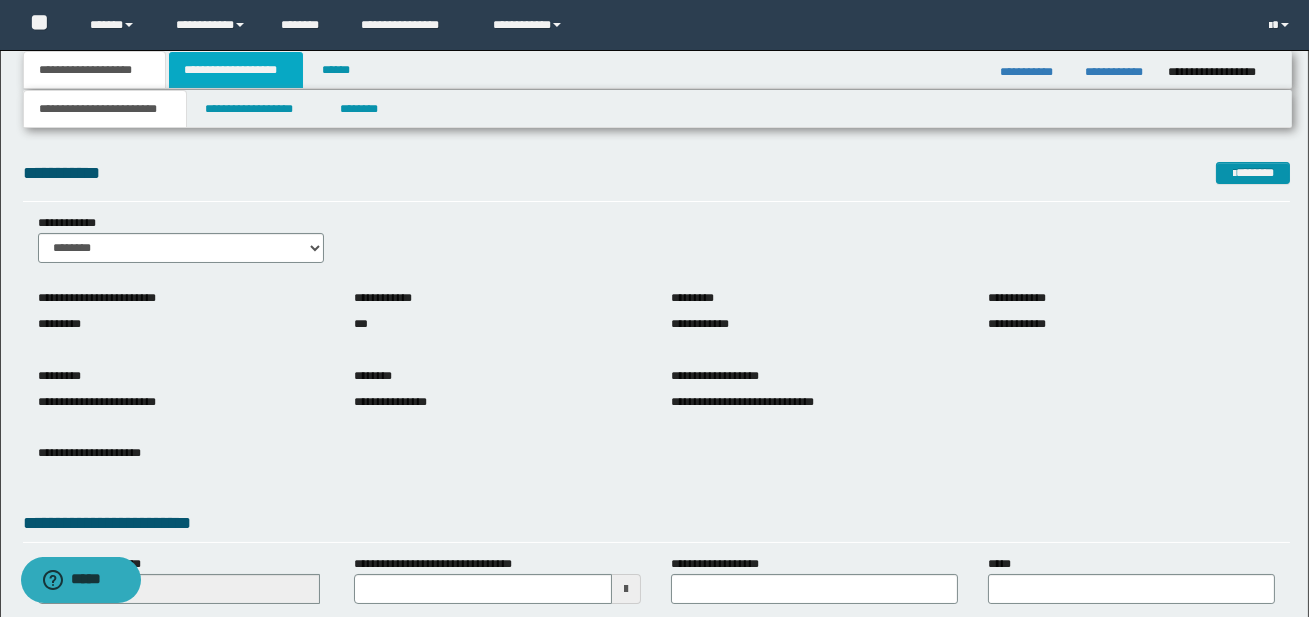 click on "**********" at bounding box center (236, 70) 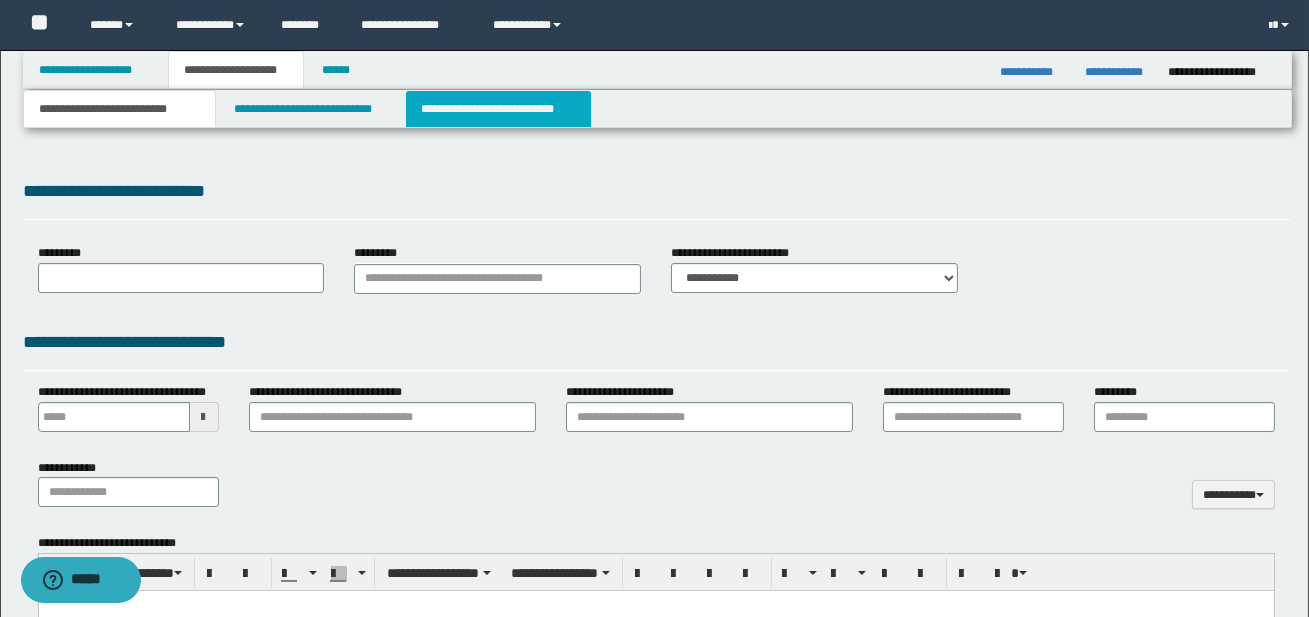 type 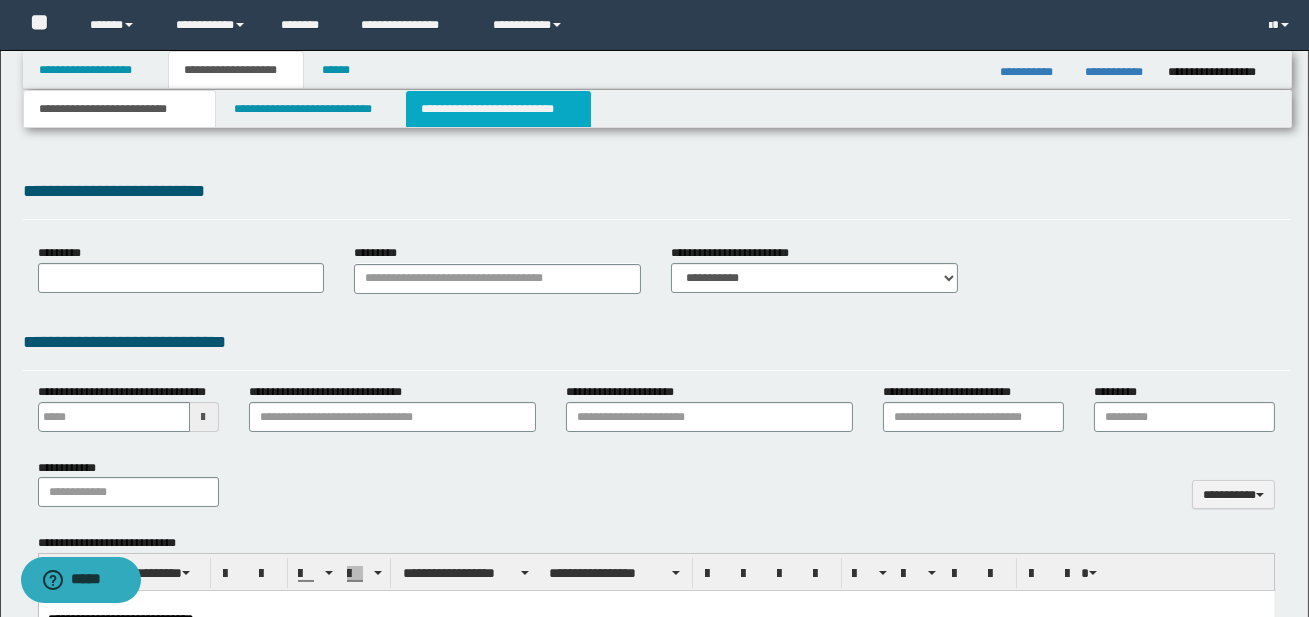 type on "**********" 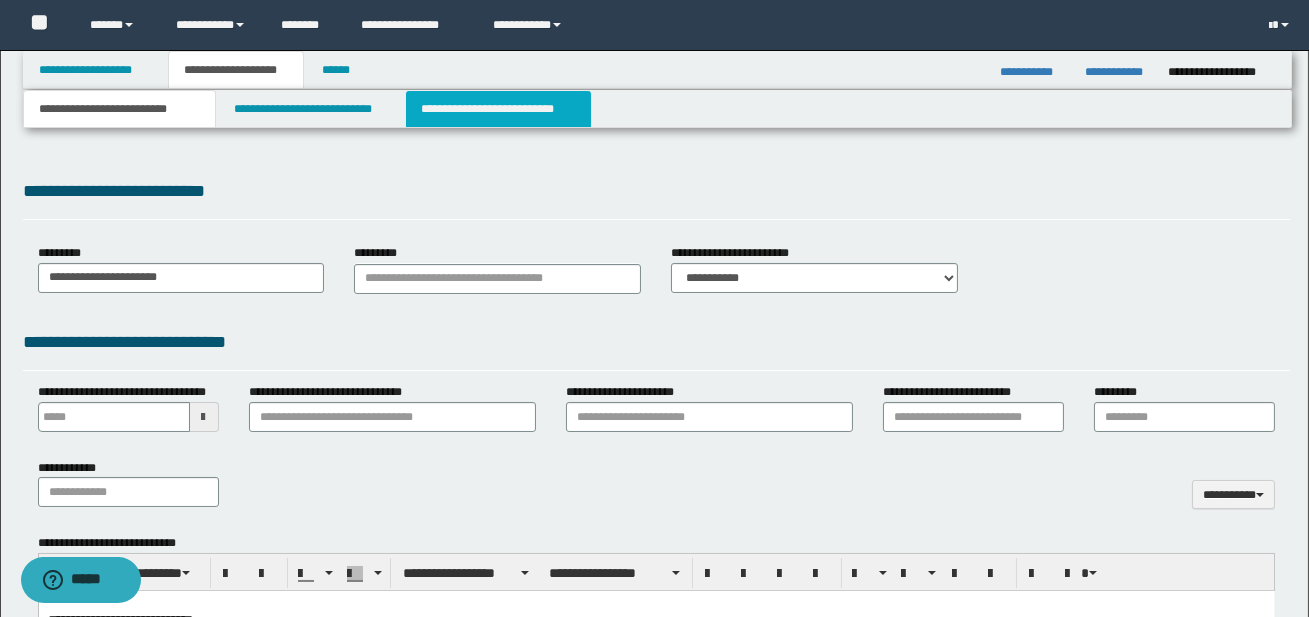 scroll, scrollTop: 0, scrollLeft: 0, axis: both 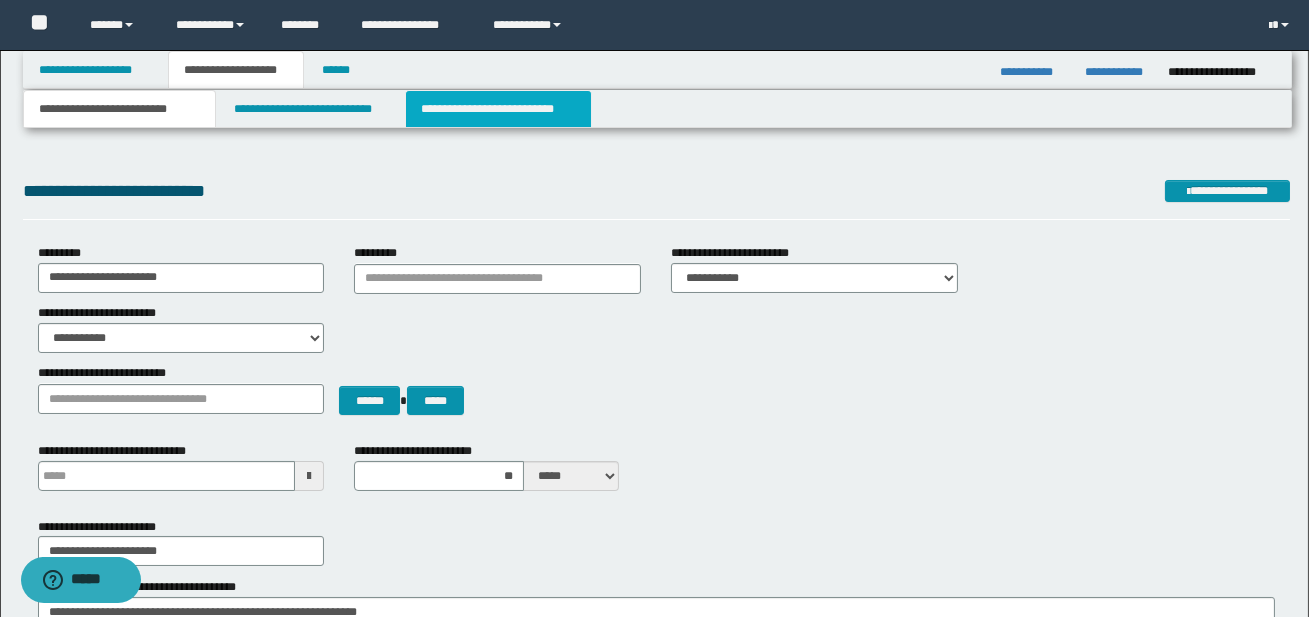 click on "**********" at bounding box center [498, 109] 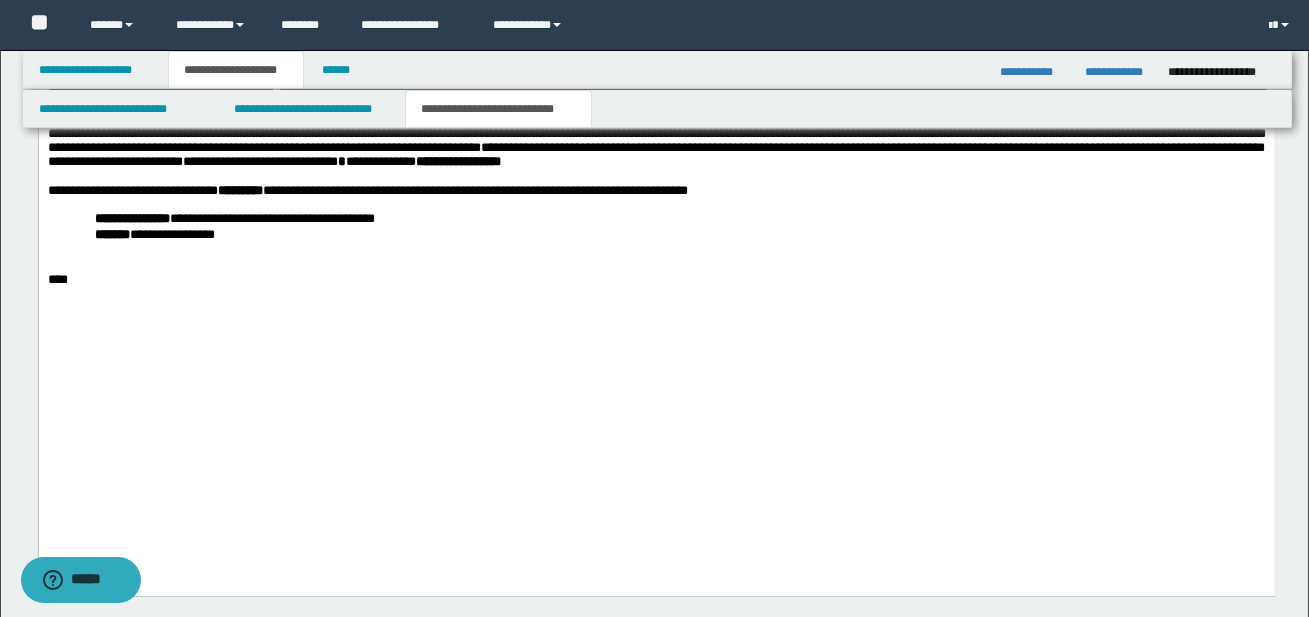 scroll, scrollTop: 2590, scrollLeft: 0, axis: vertical 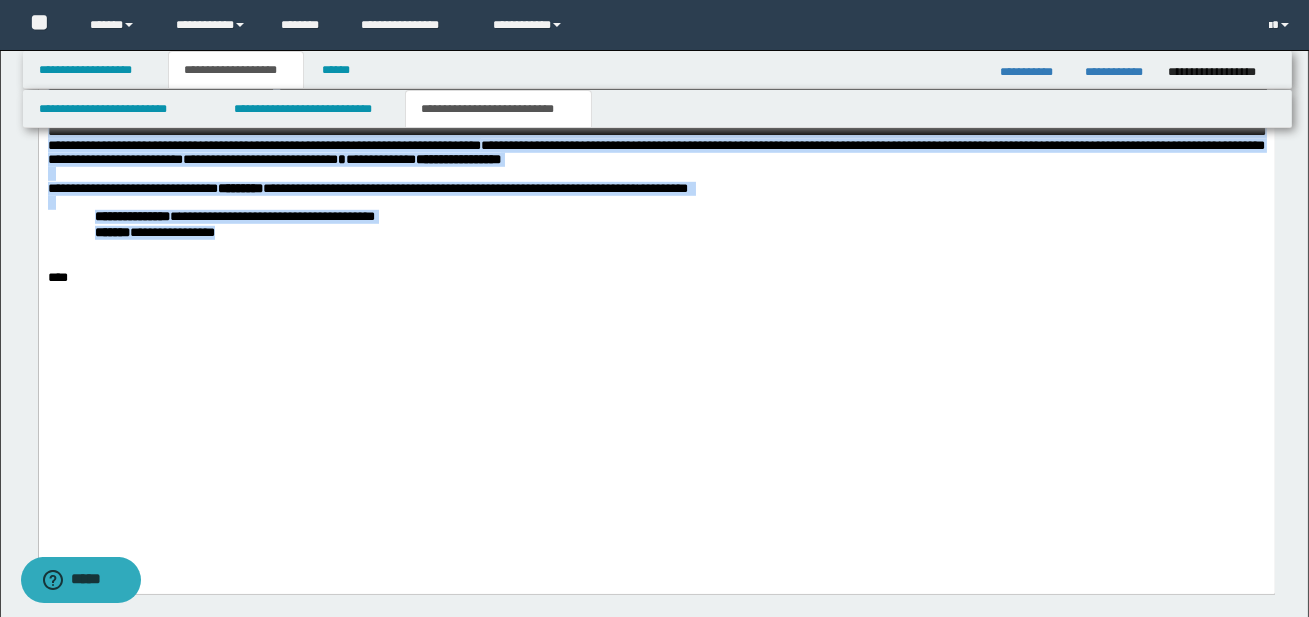 drag, startPoint x: 47, startPoint y: 229, endPoint x: 255, endPoint y: 427, distance: 287.17242 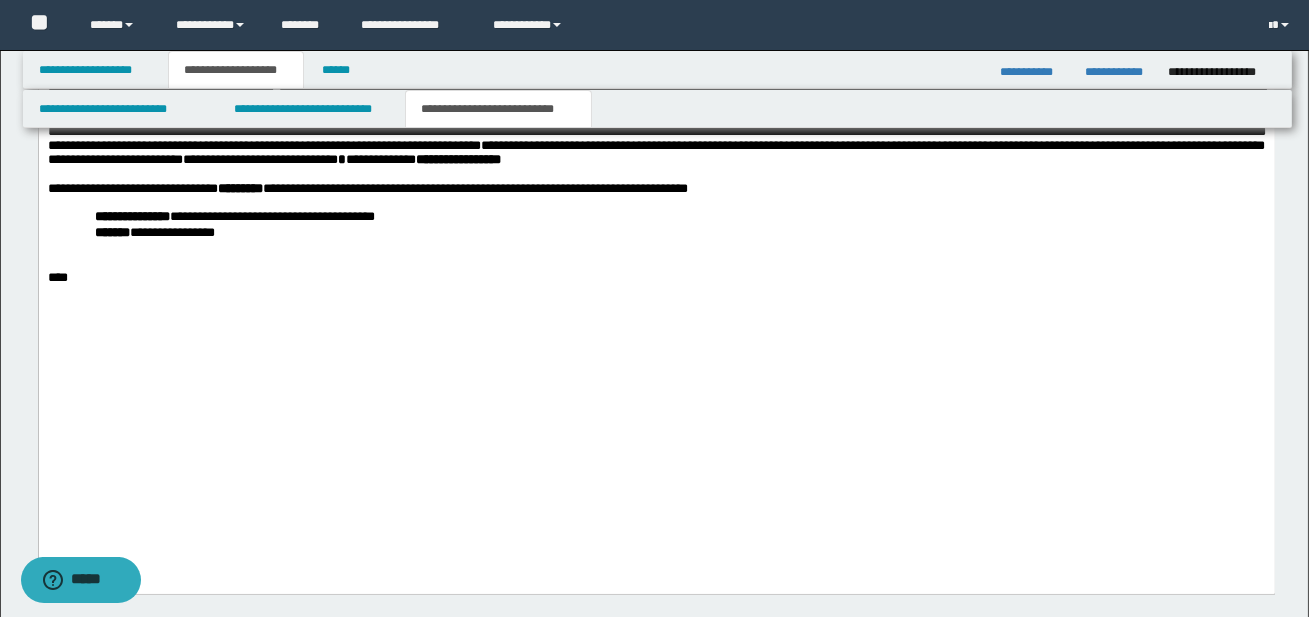 click at bounding box center [655, 262] 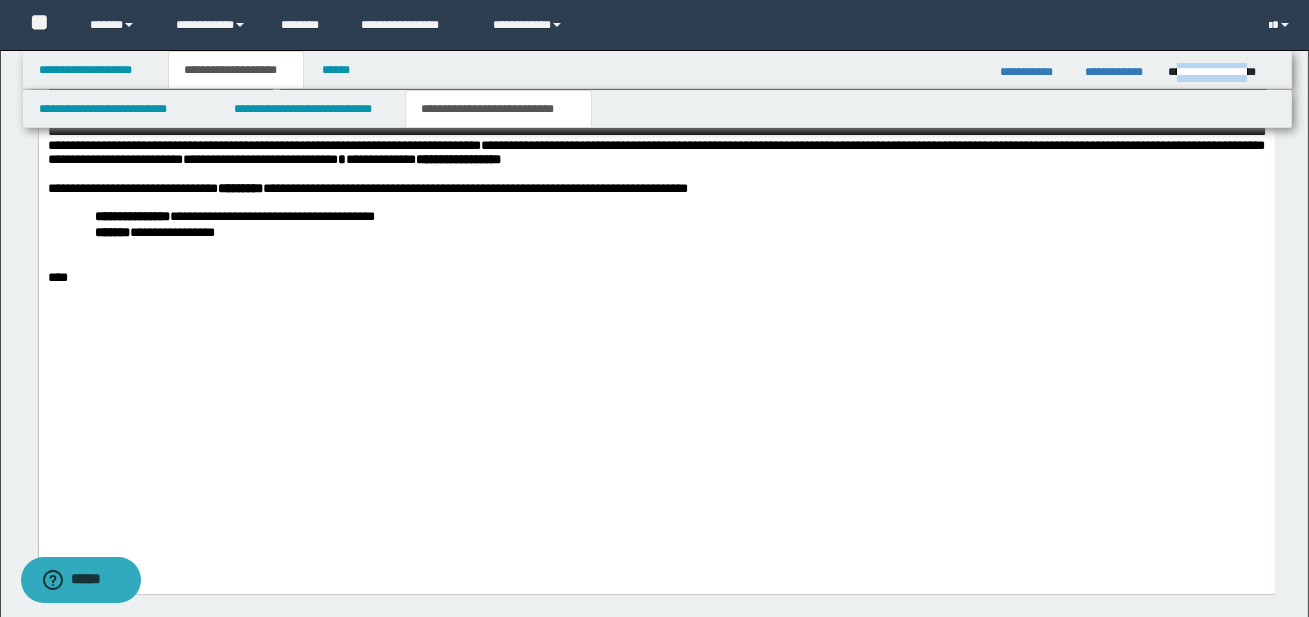 drag, startPoint x: 1175, startPoint y: 69, endPoint x: 1273, endPoint y: 77, distance: 98.32599 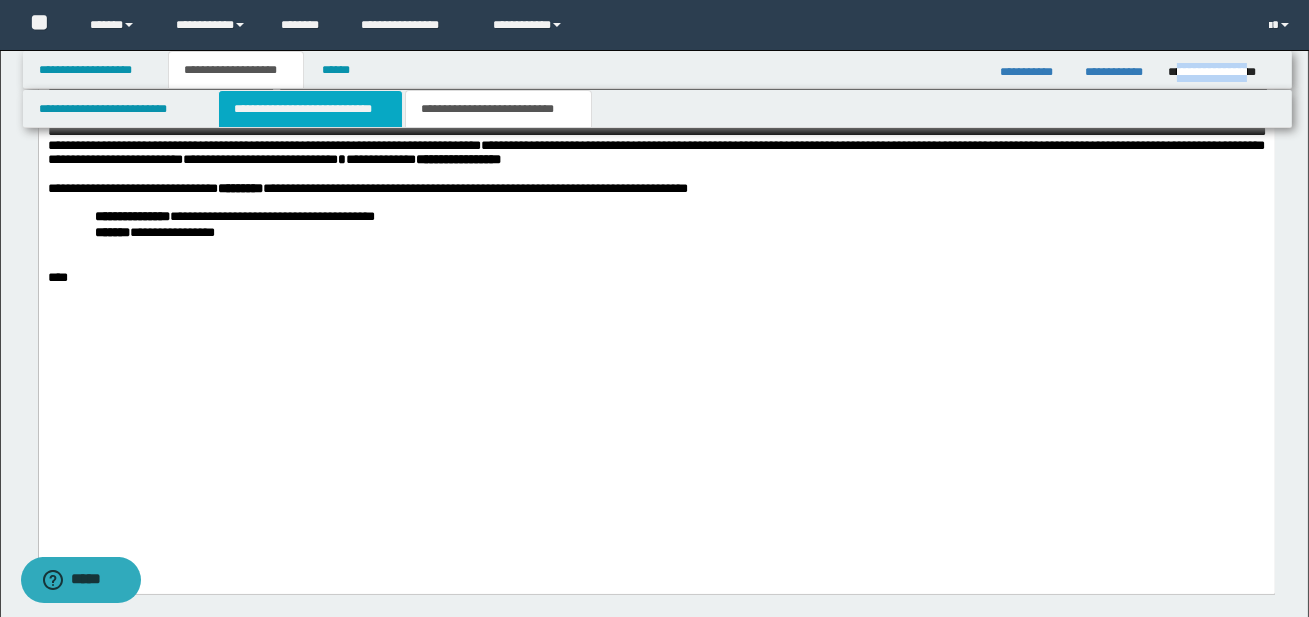 click on "**********" at bounding box center [310, 109] 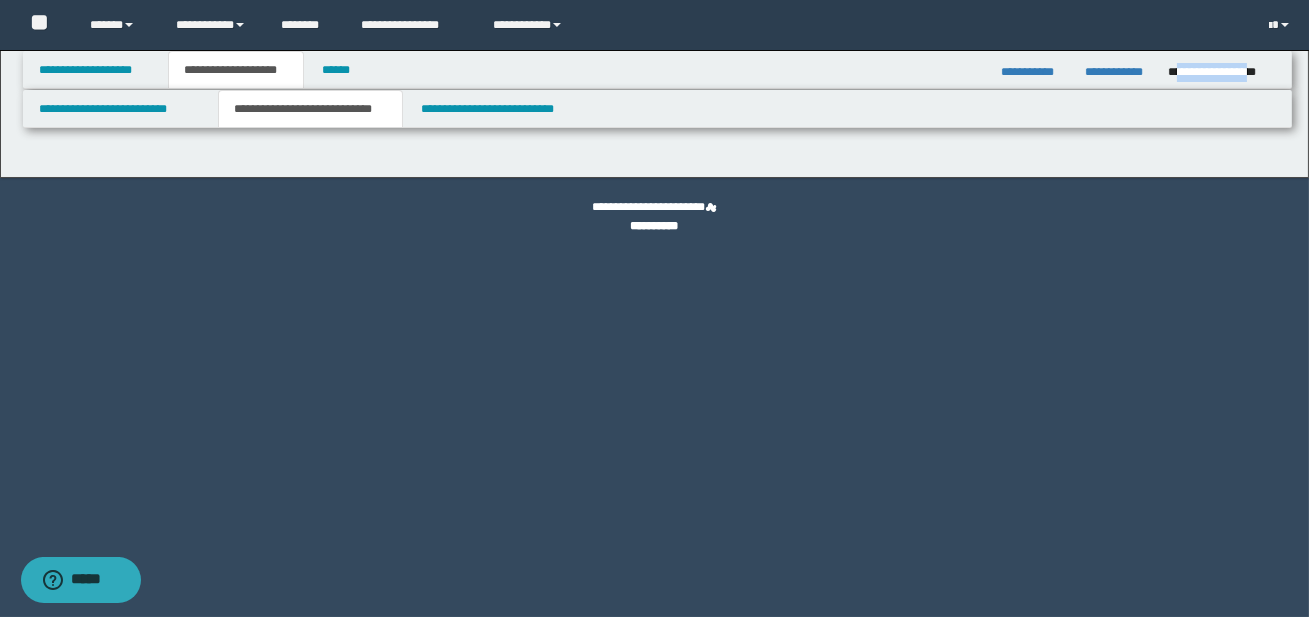 scroll, scrollTop: 0, scrollLeft: 0, axis: both 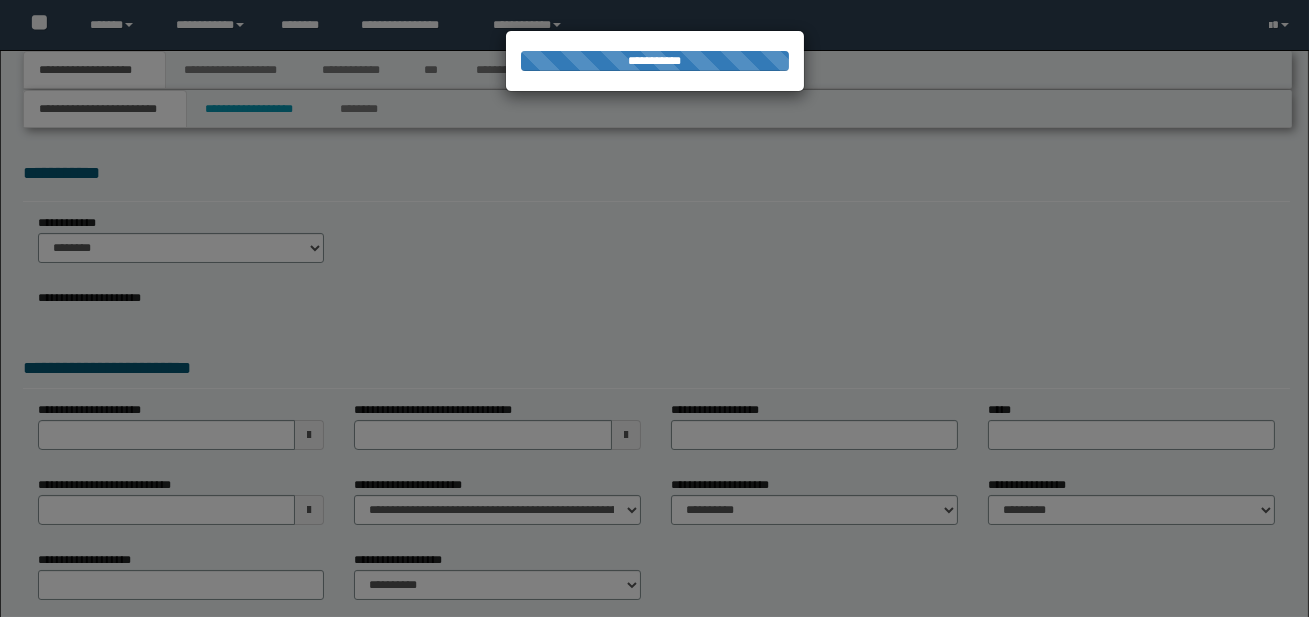 select on "*" 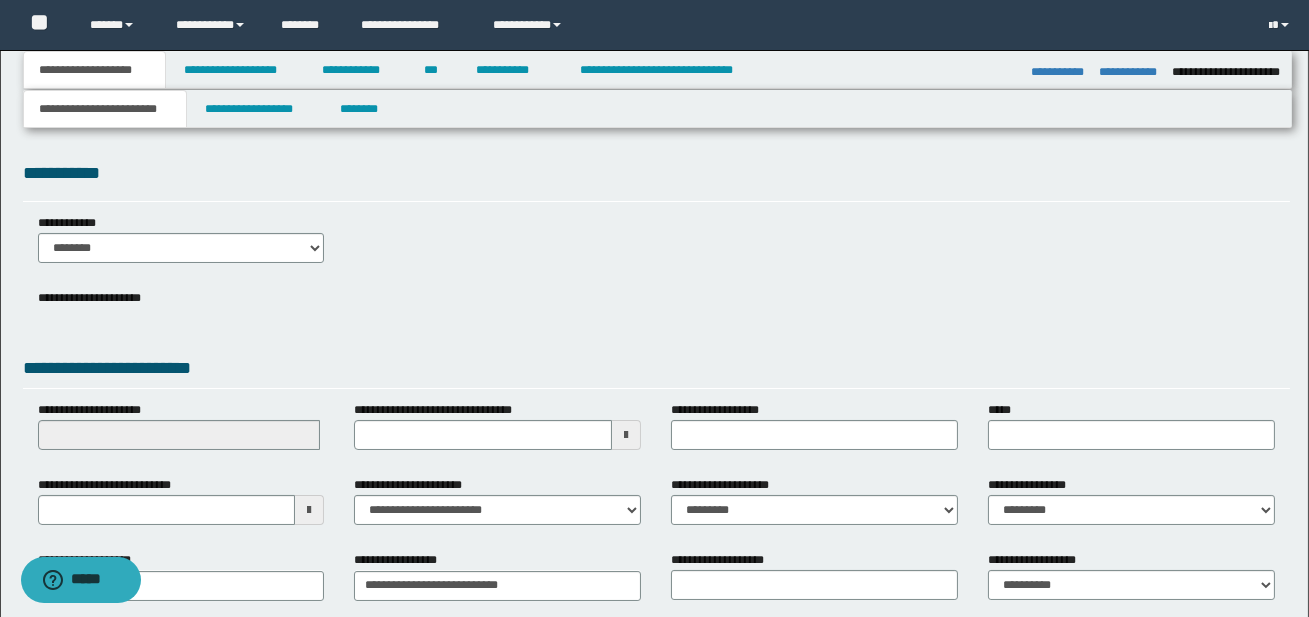 scroll, scrollTop: 0, scrollLeft: 0, axis: both 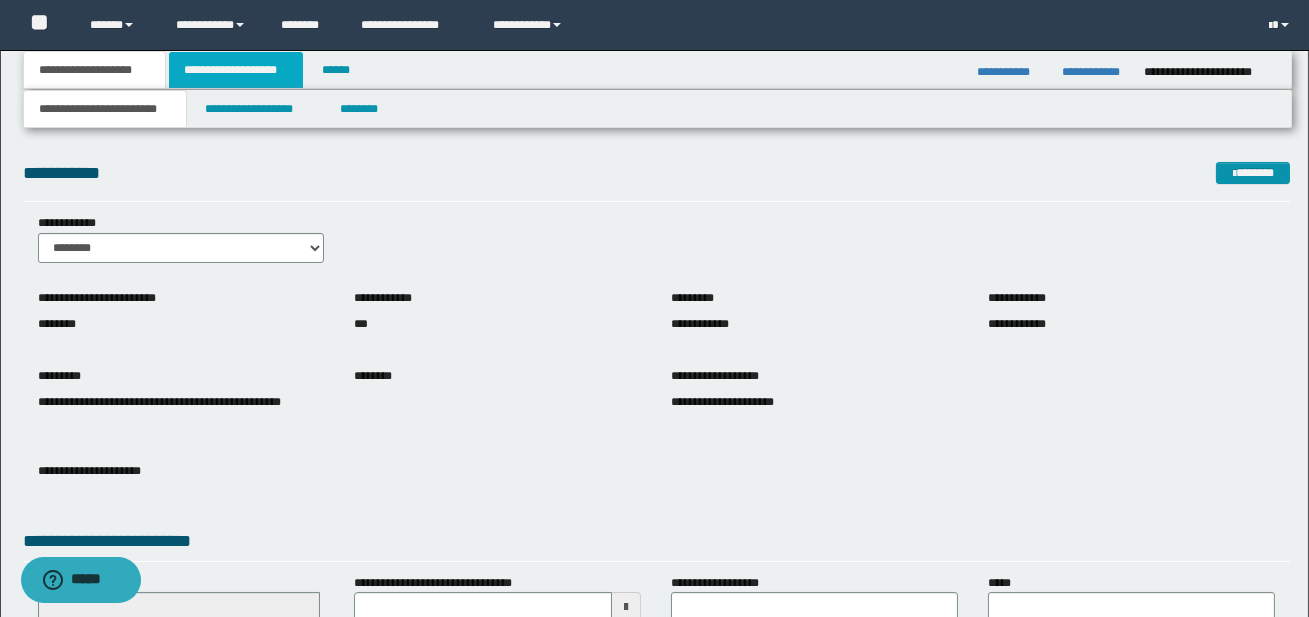 click on "**********" at bounding box center (236, 70) 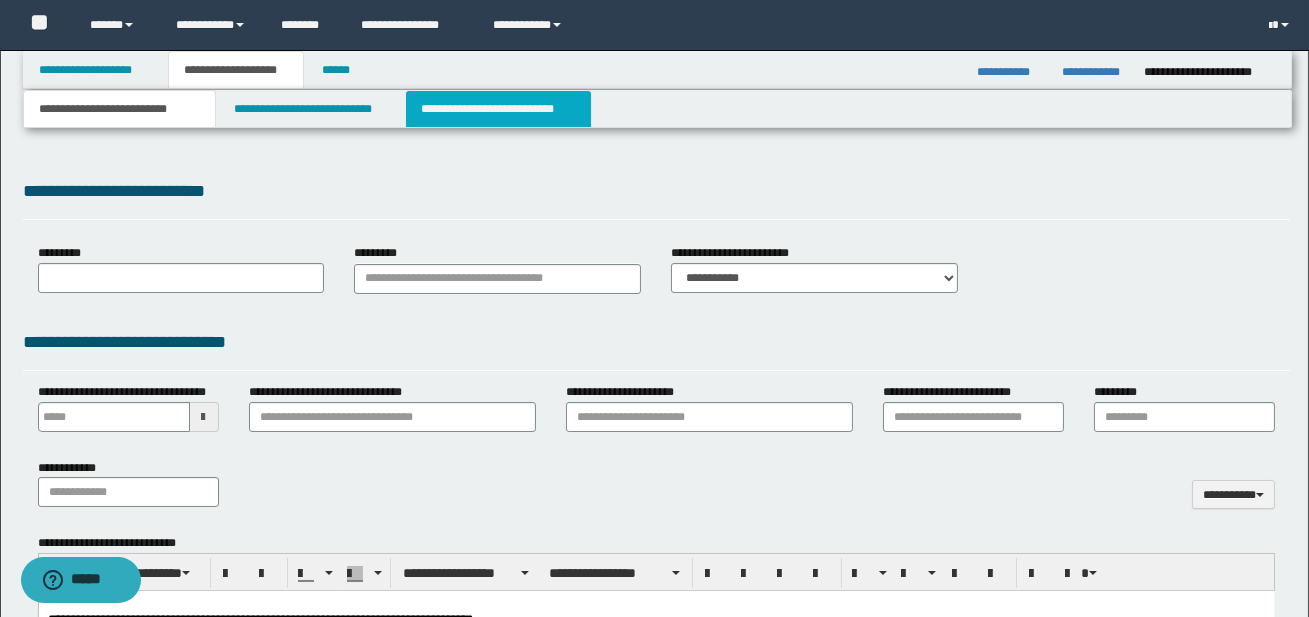 type on "**********" 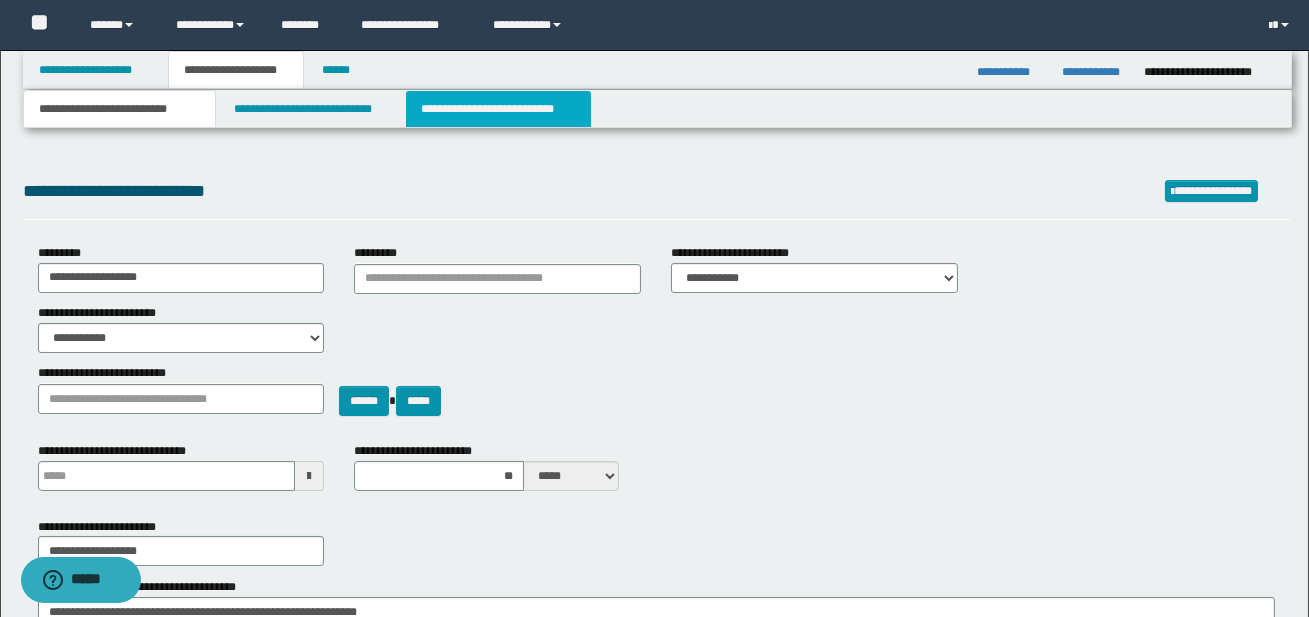 scroll, scrollTop: 0, scrollLeft: 0, axis: both 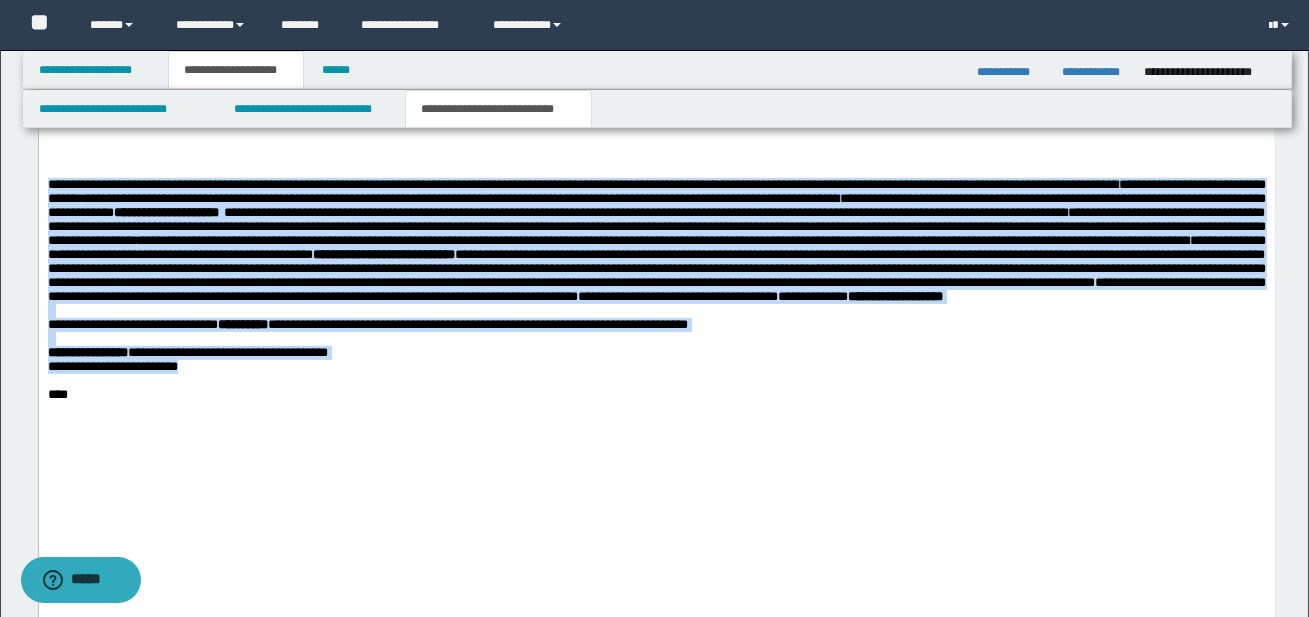 drag, startPoint x: 47, startPoint y: 258, endPoint x: 227, endPoint y: 473, distance: 280.4015 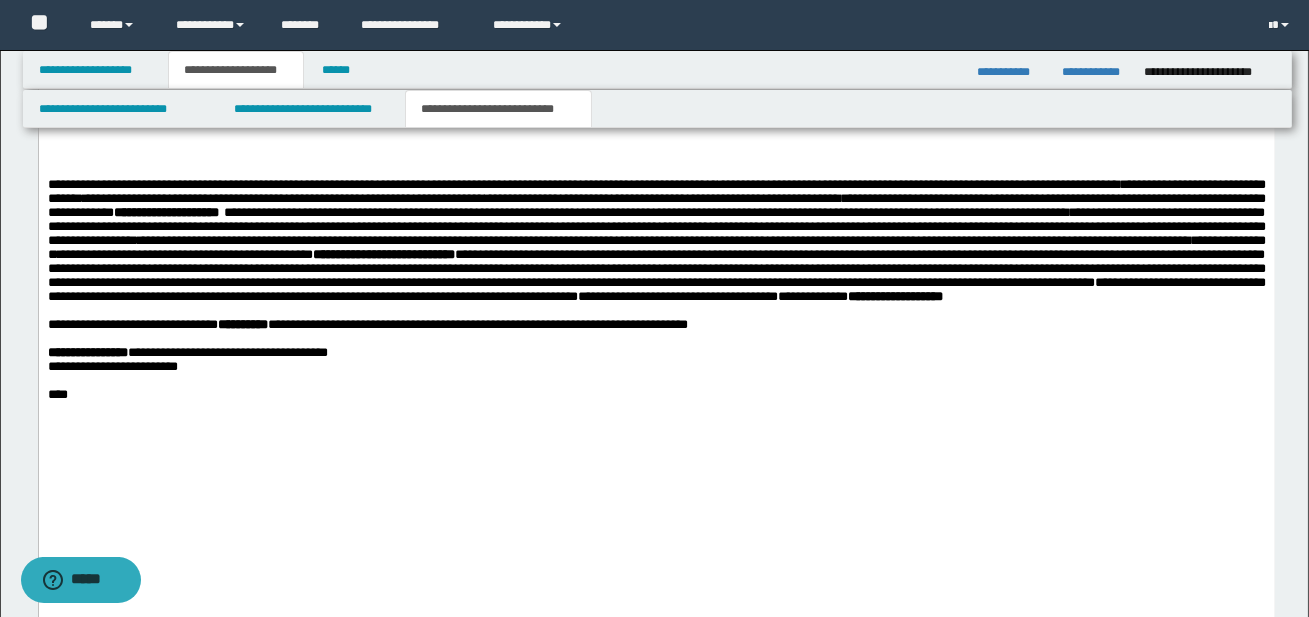 click on "**********" at bounding box center (656, 367) 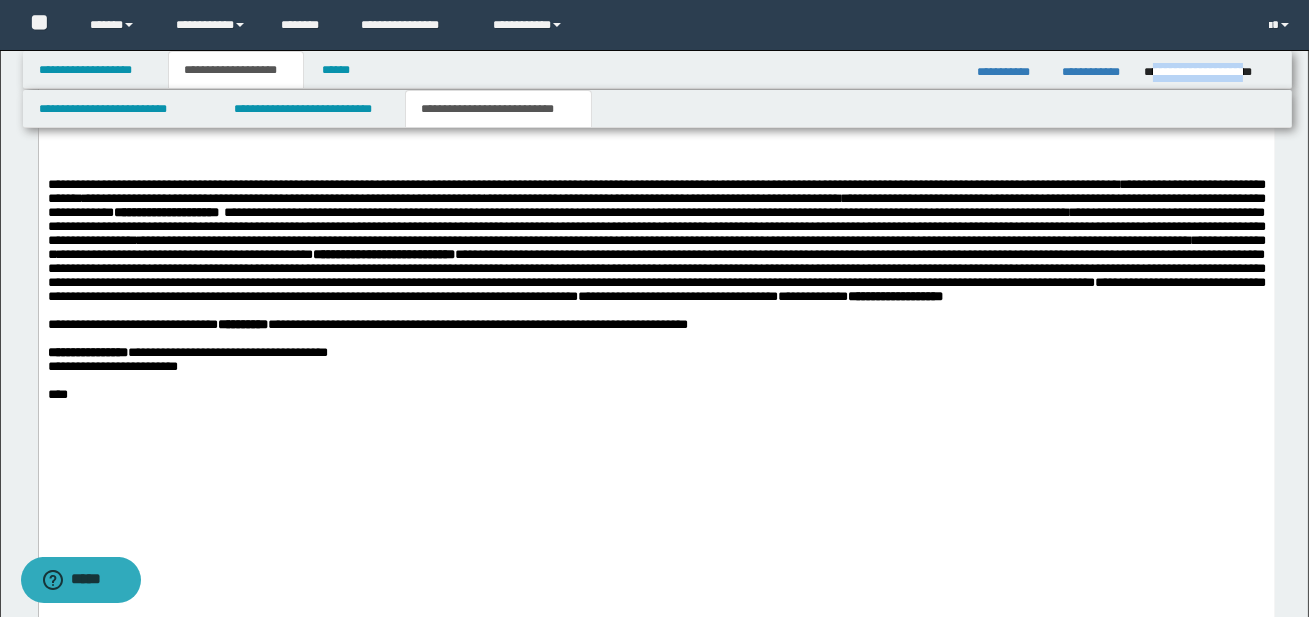 drag, startPoint x: 1151, startPoint y: 74, endPoint x: 1272, endPoint y: 74, distance: 121 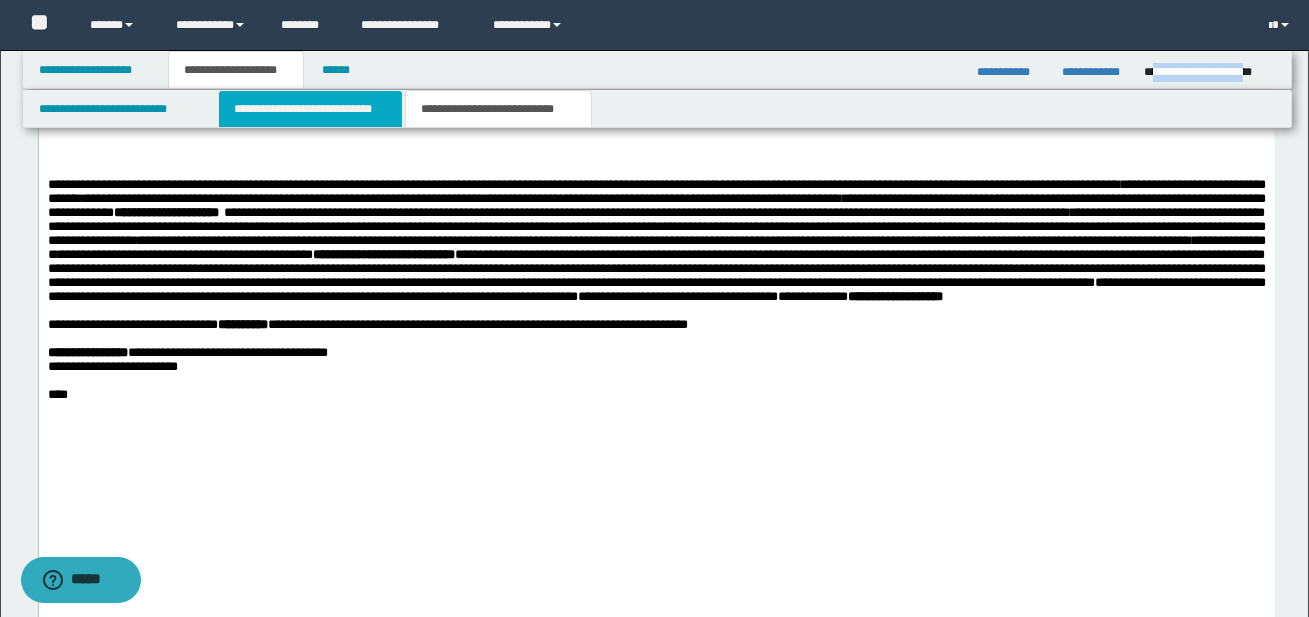 click on "**********" at bounding box center [310, 109] 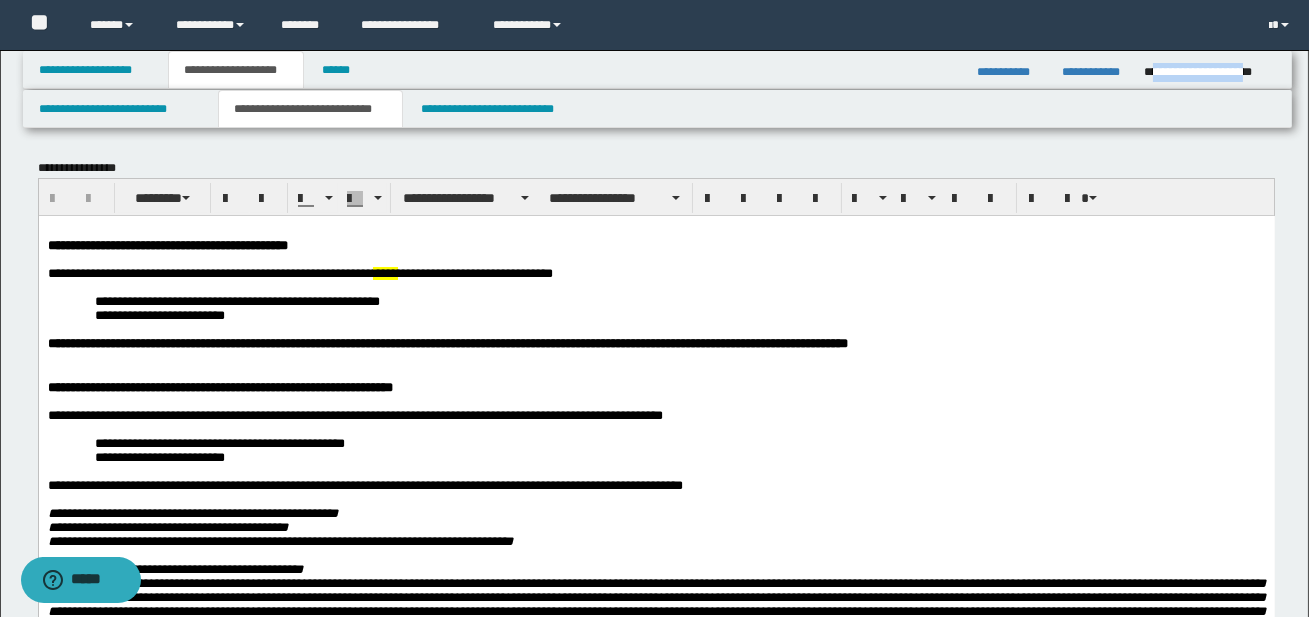 scroll, scrollTop: 0, scrollLeft: 0, axis: both 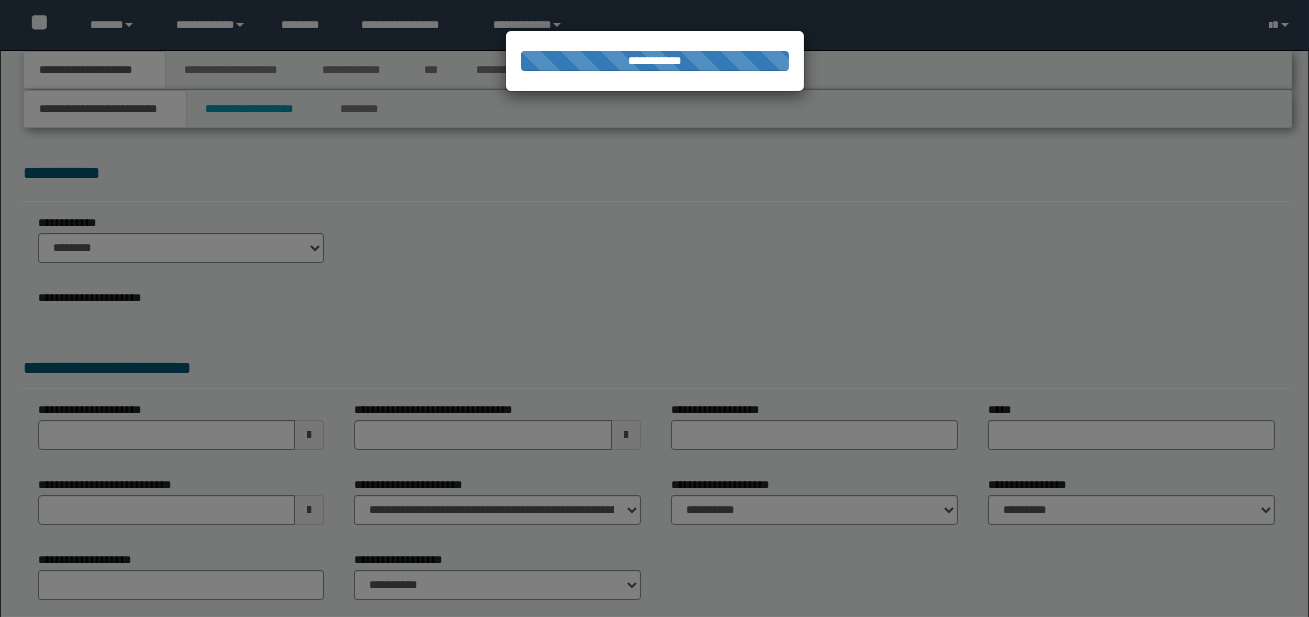 select on "*" 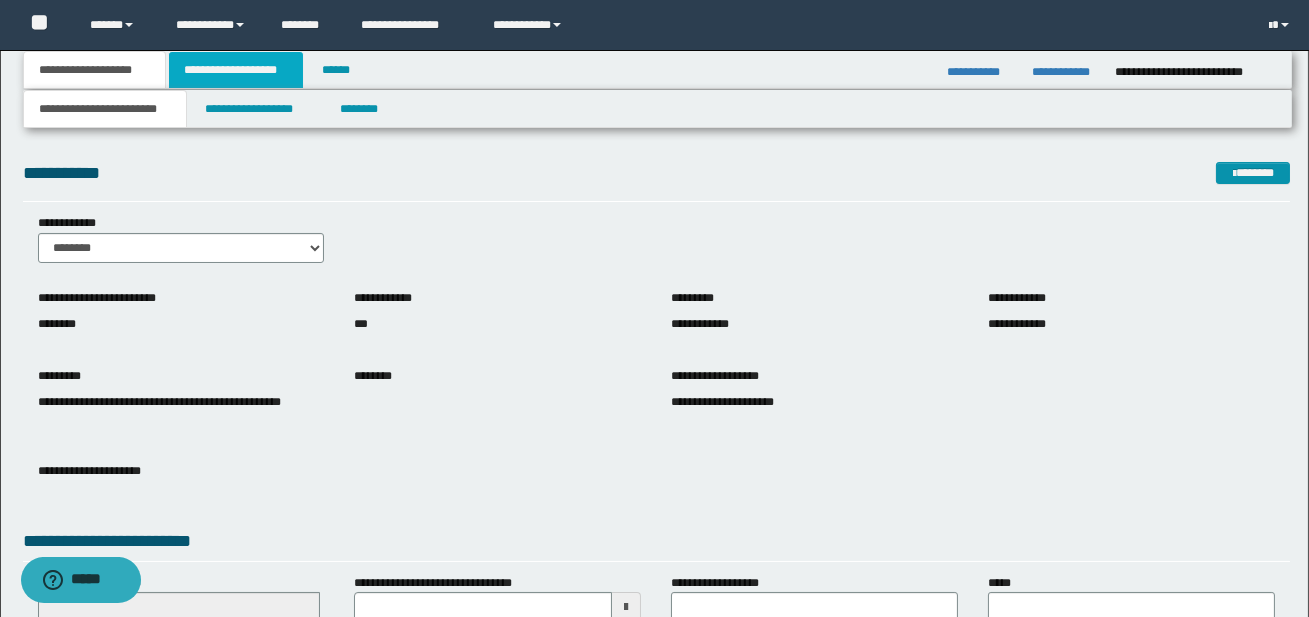 click on "**********" at bounding box center (236, 70) 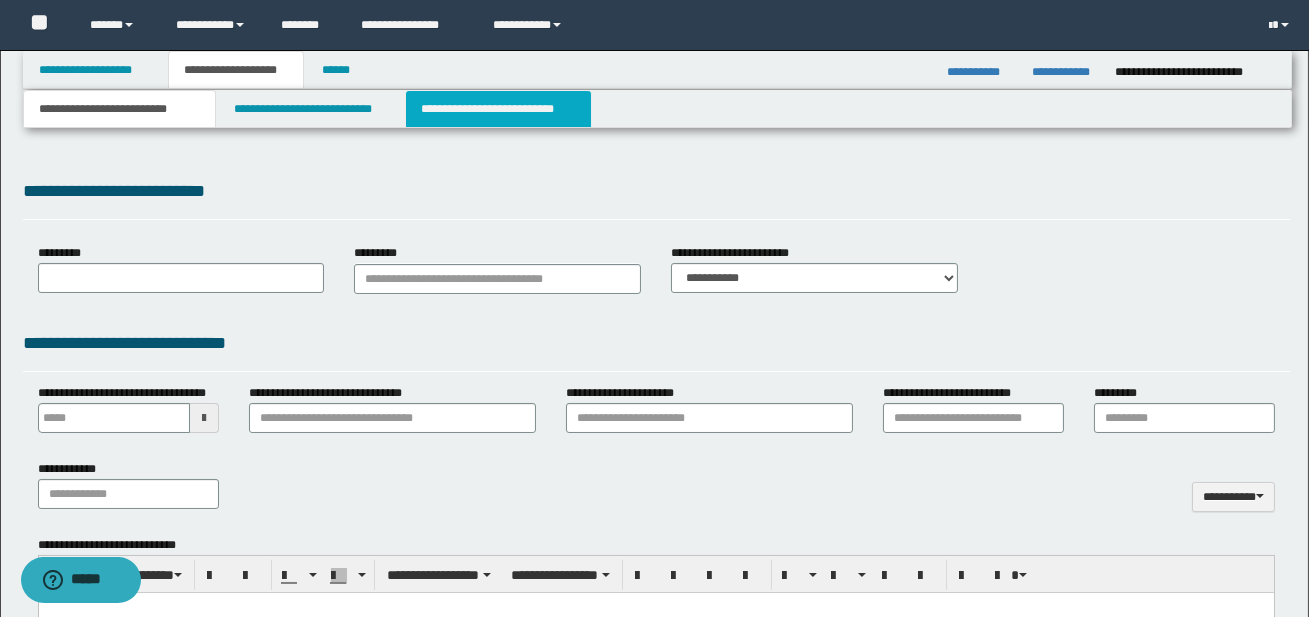 type 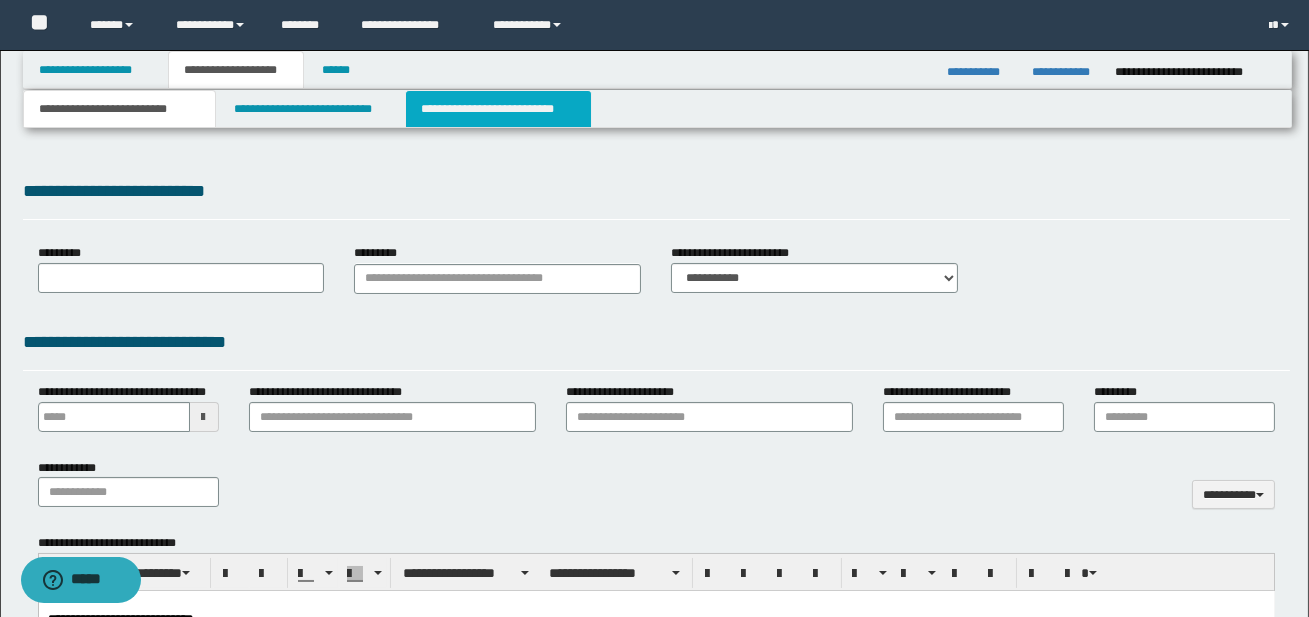 type on "******" 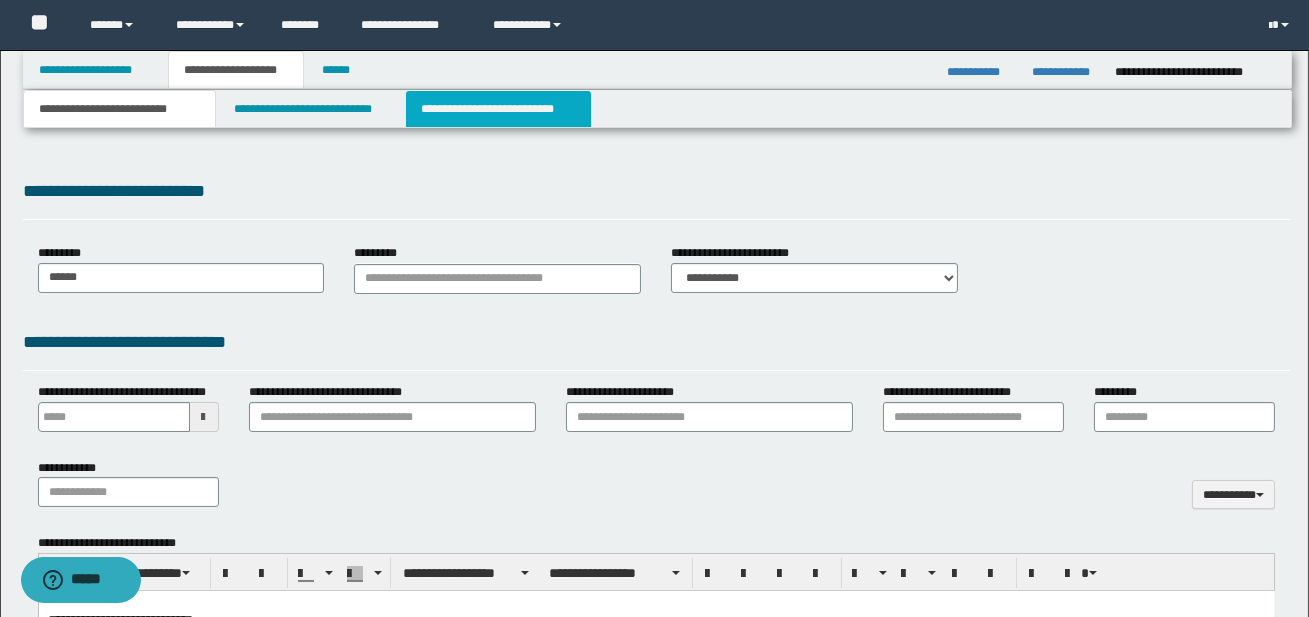 scroll, scrollTop: 0, scrollLeft: 0, axis: both 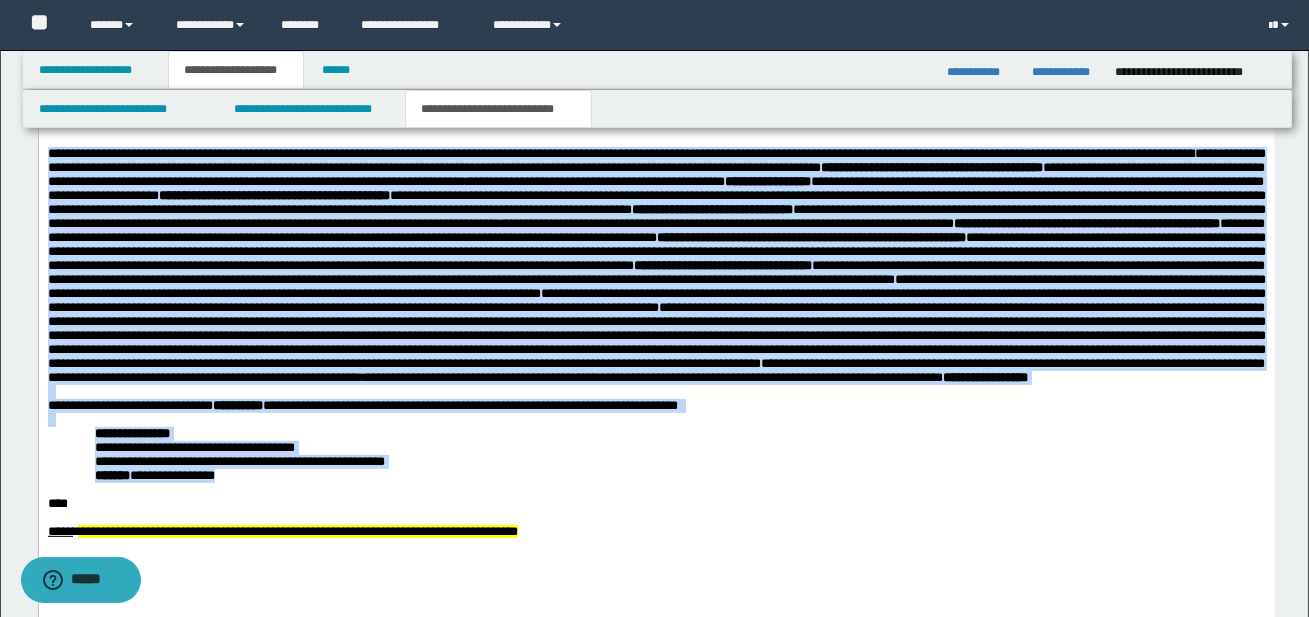 drag, startPoint x: 47, startPoint y: 174, endPoint x: 270, endPoint y: 556, distance: 442.3268 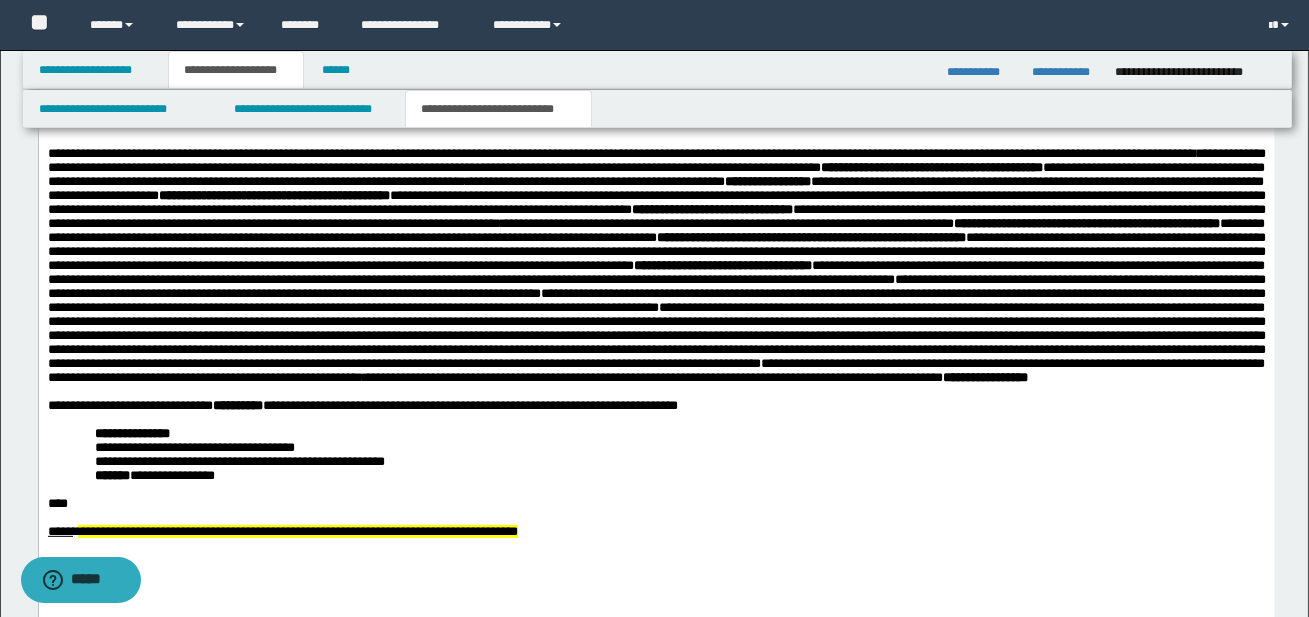click on "**********" at bounding box center [264, 461] 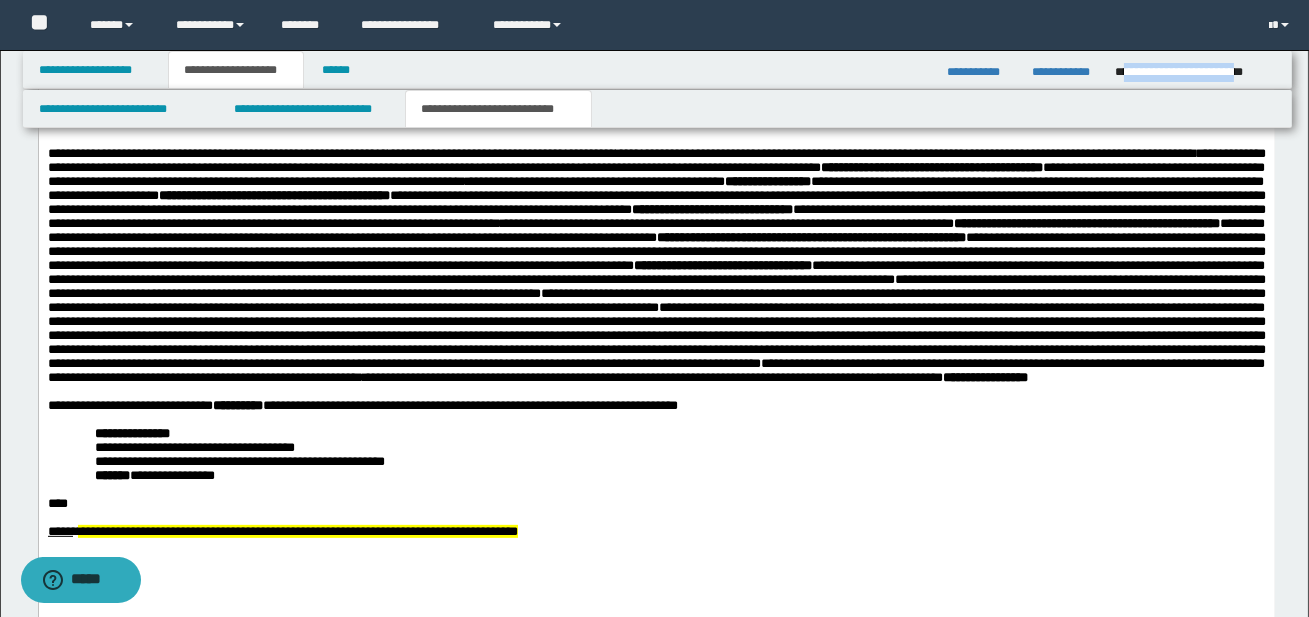 drag, startPoint x: 1121, startPoint y: 70, endPoint x: 1272, endPoint y: 72, distance: 151.01324 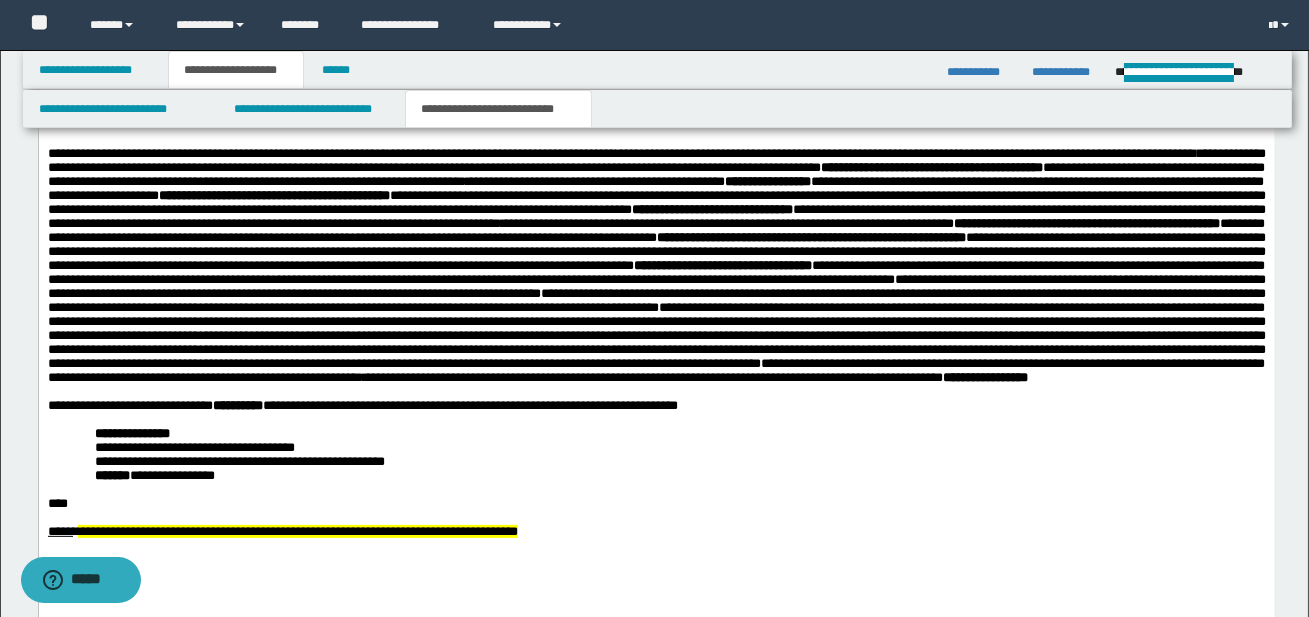 click on "**********" at bounding box center [656, 266] 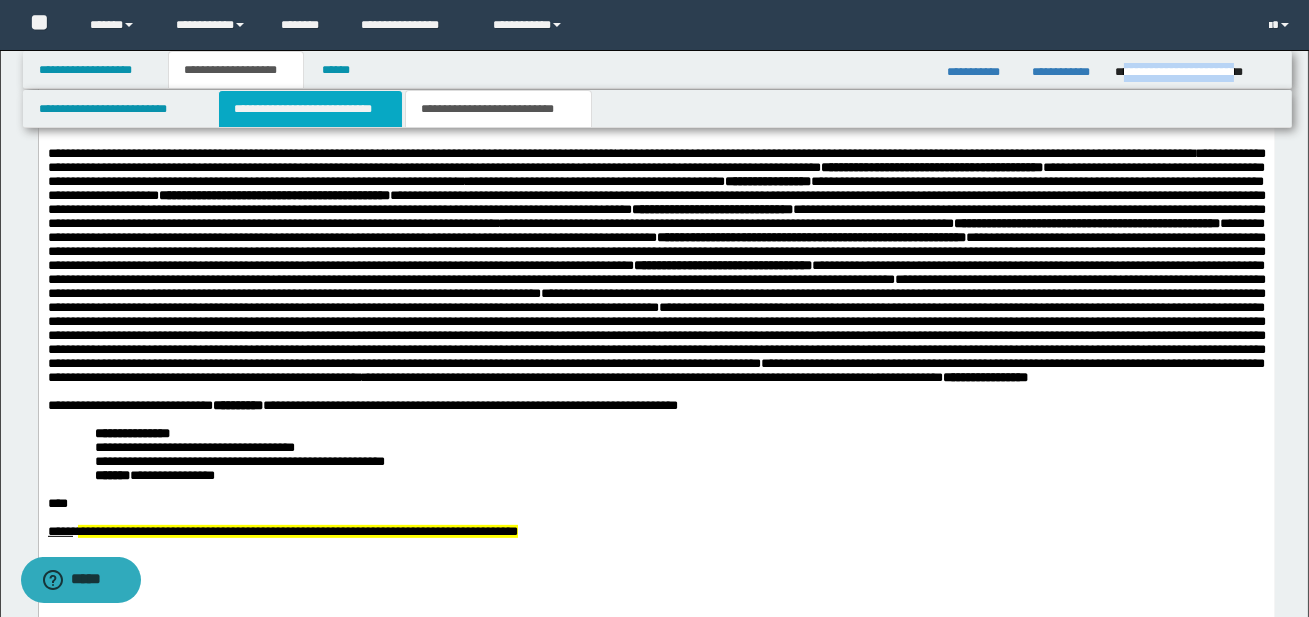 click on "**********" at bounding box center (310, 109) 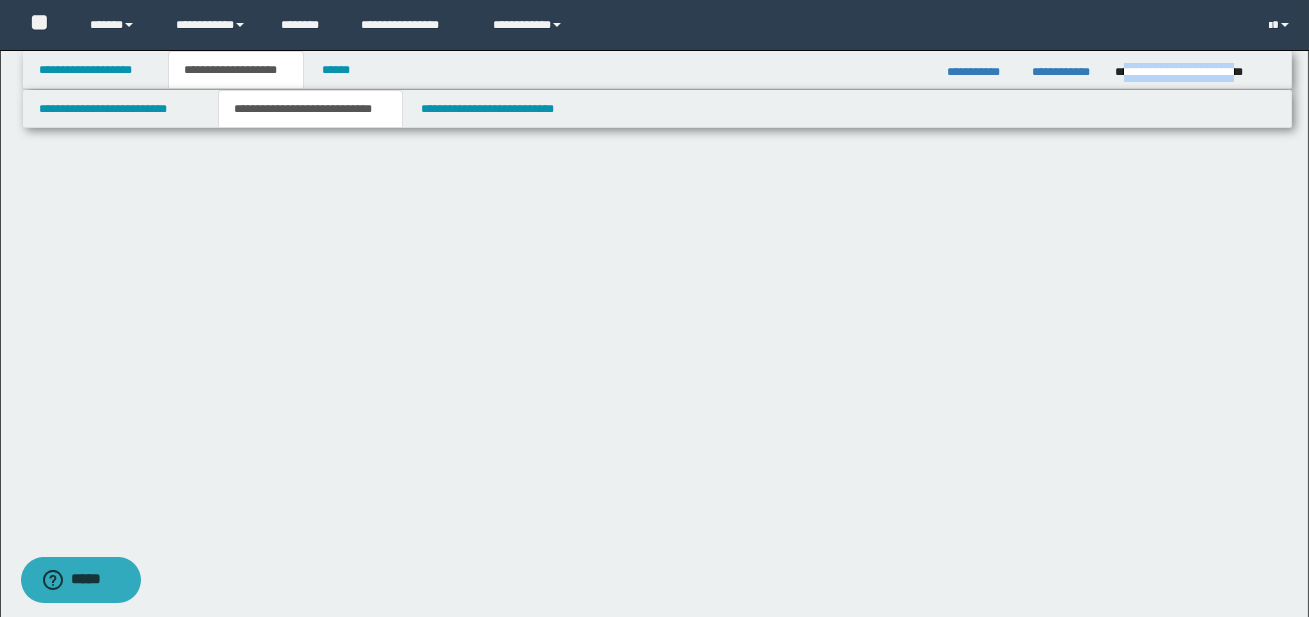 scroll, scrollTop: 0, scrollLeft: 0, axis: both 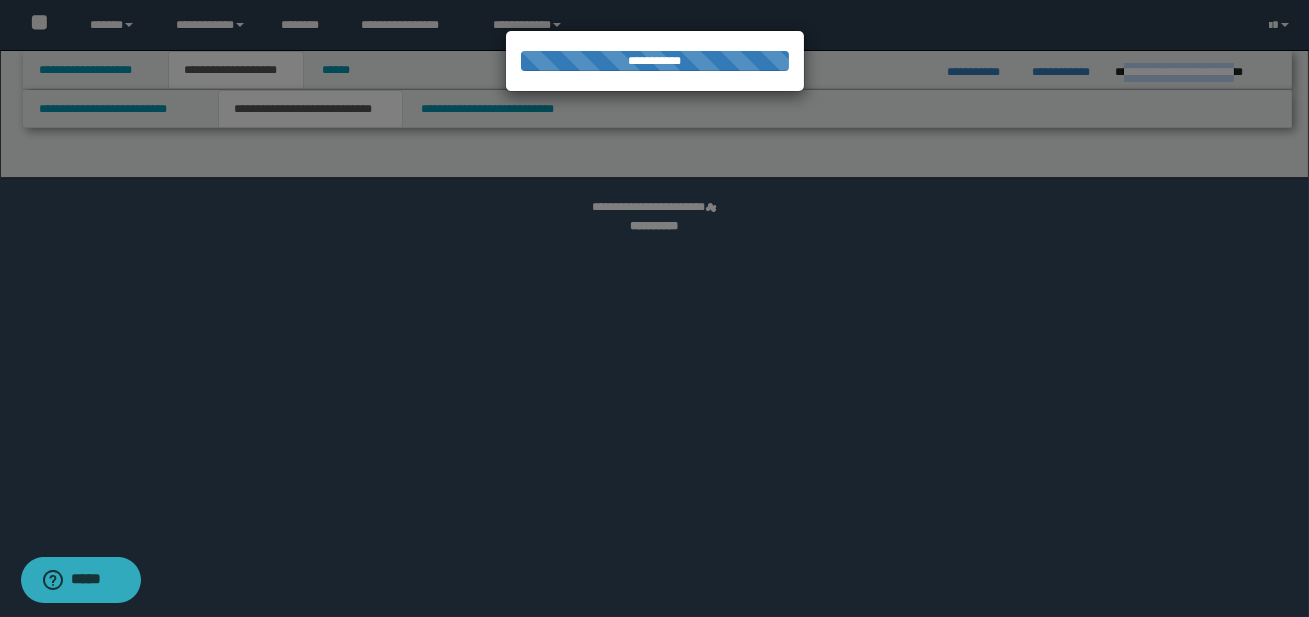 select on "*" 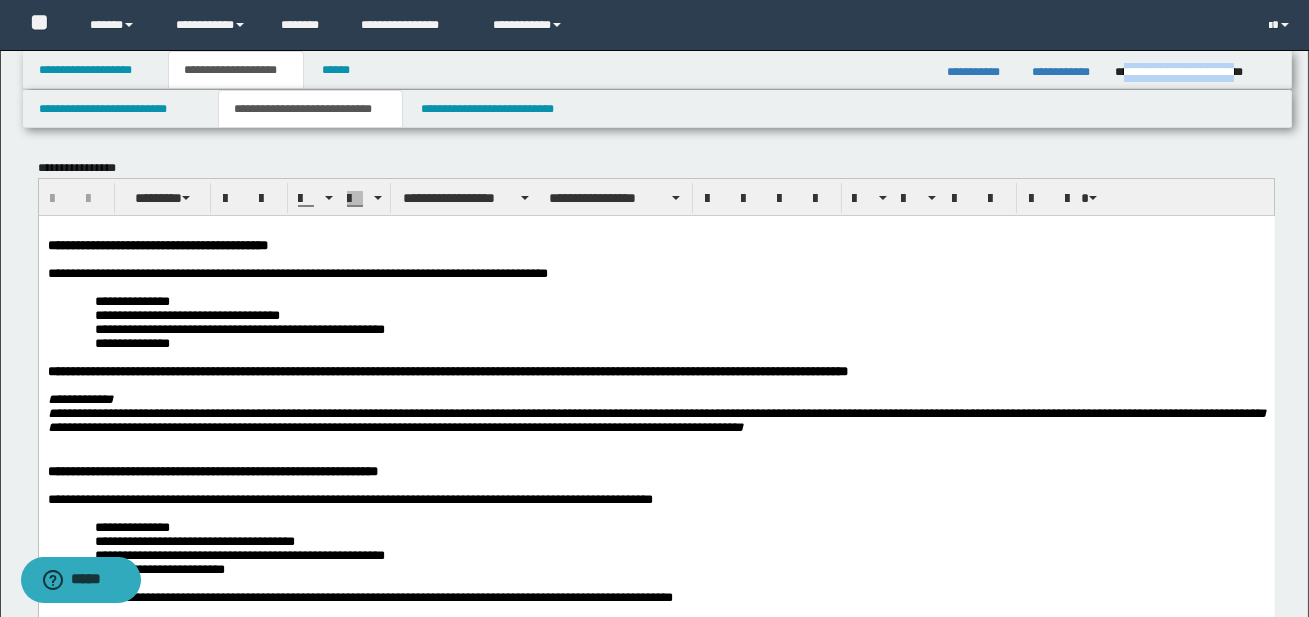 scroll, scrollTop: 0, scrollLeft: 0, axis: both 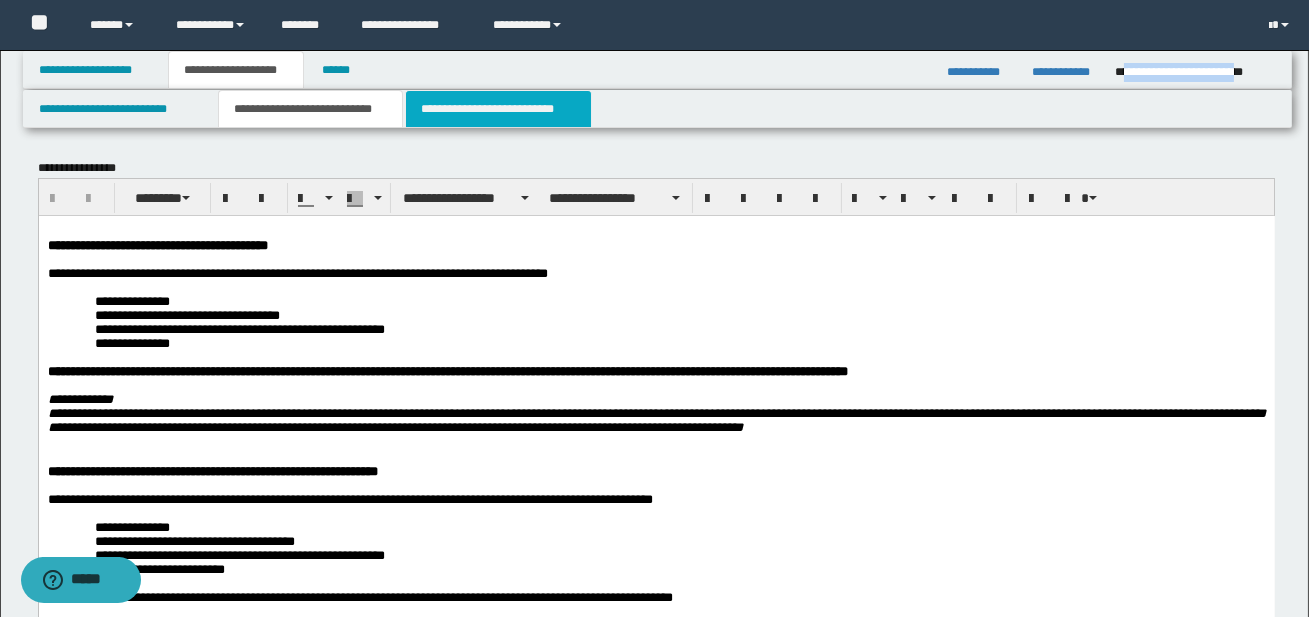 click on "**********" at bounding box center [498, 109] 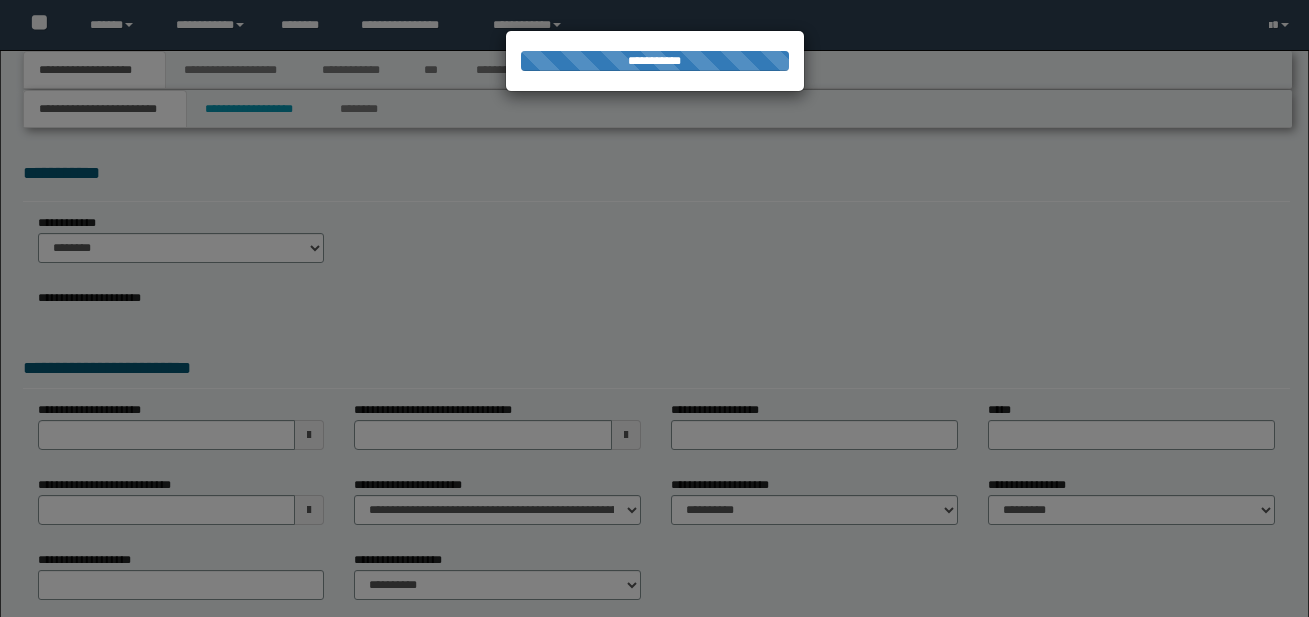 scroll, scrollTop: 0, scrollLeft: 0, axis: both 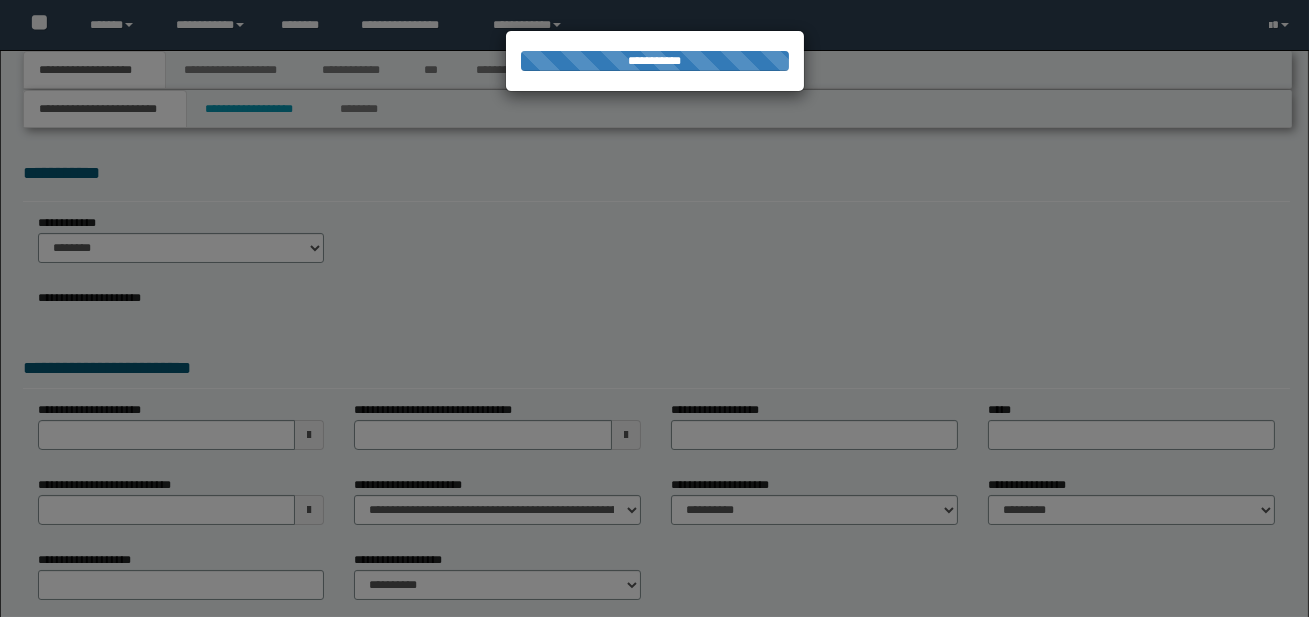 select on "*" 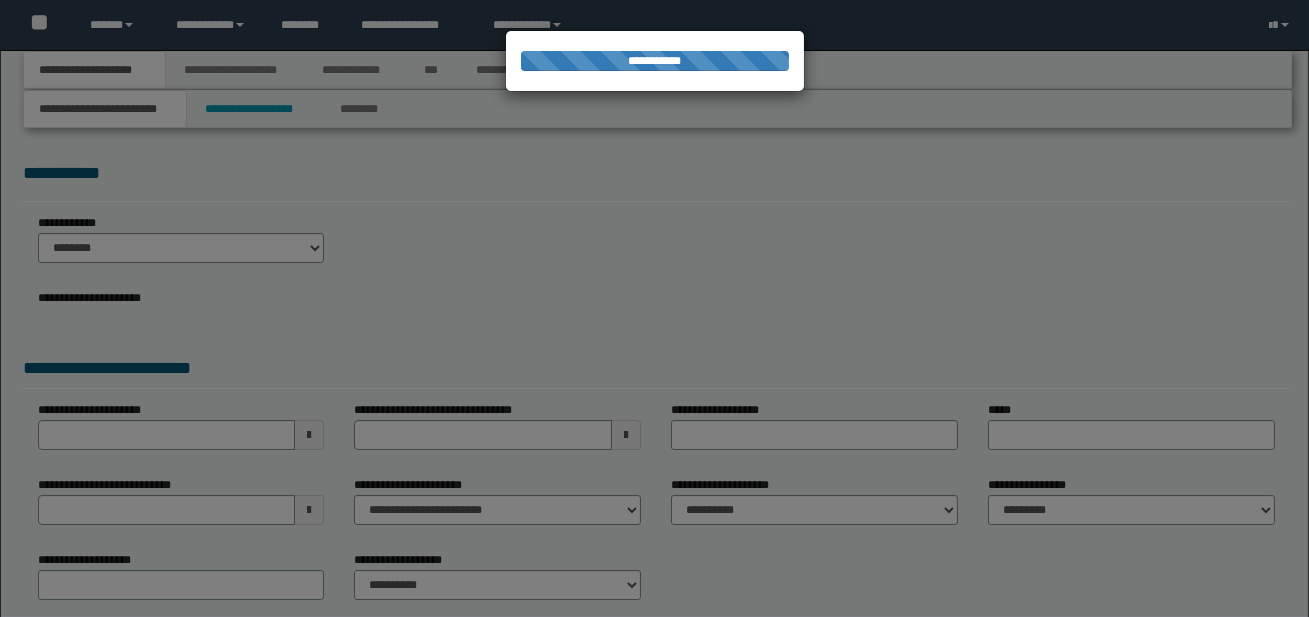 select on "*" 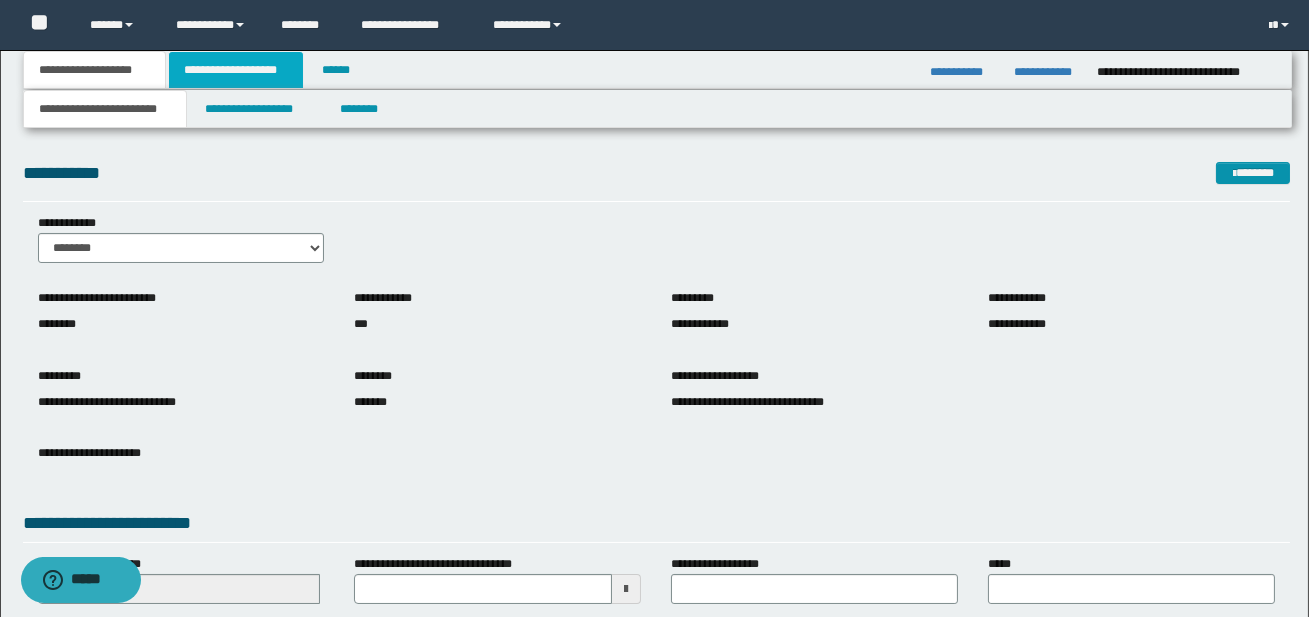 click on "**********" at bounding box center (236, 70) 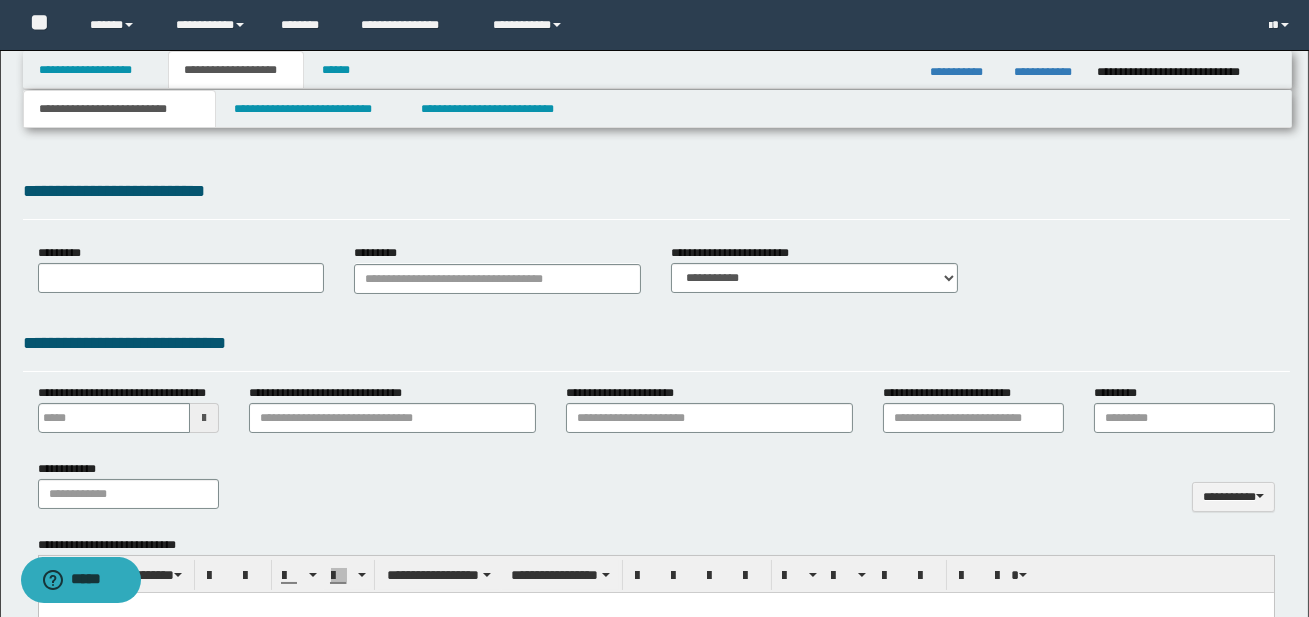 type 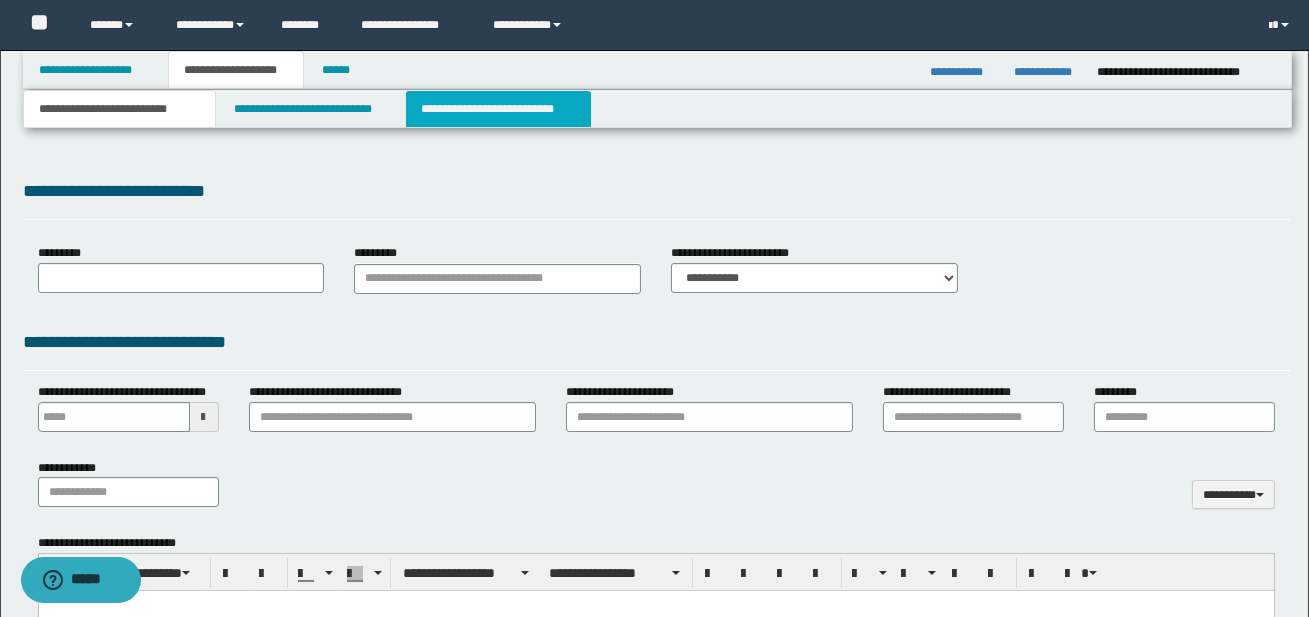 type on "**********" 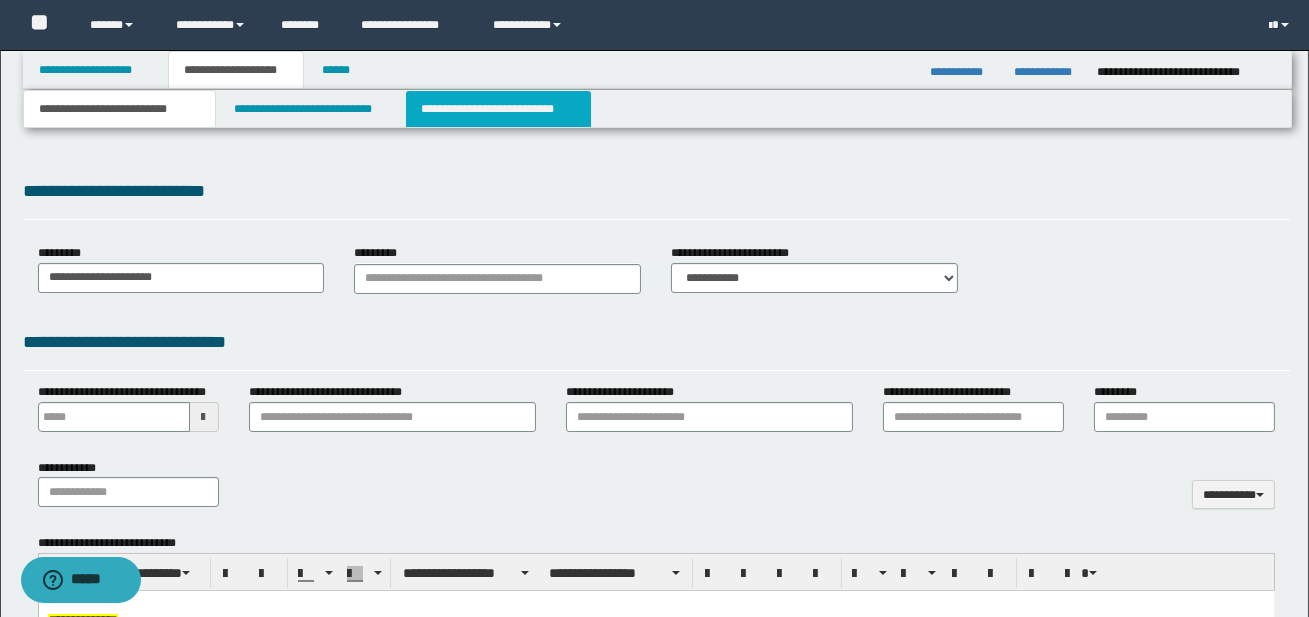 scroll, scrollTop: 0, scrollLeft: 0, axis: both 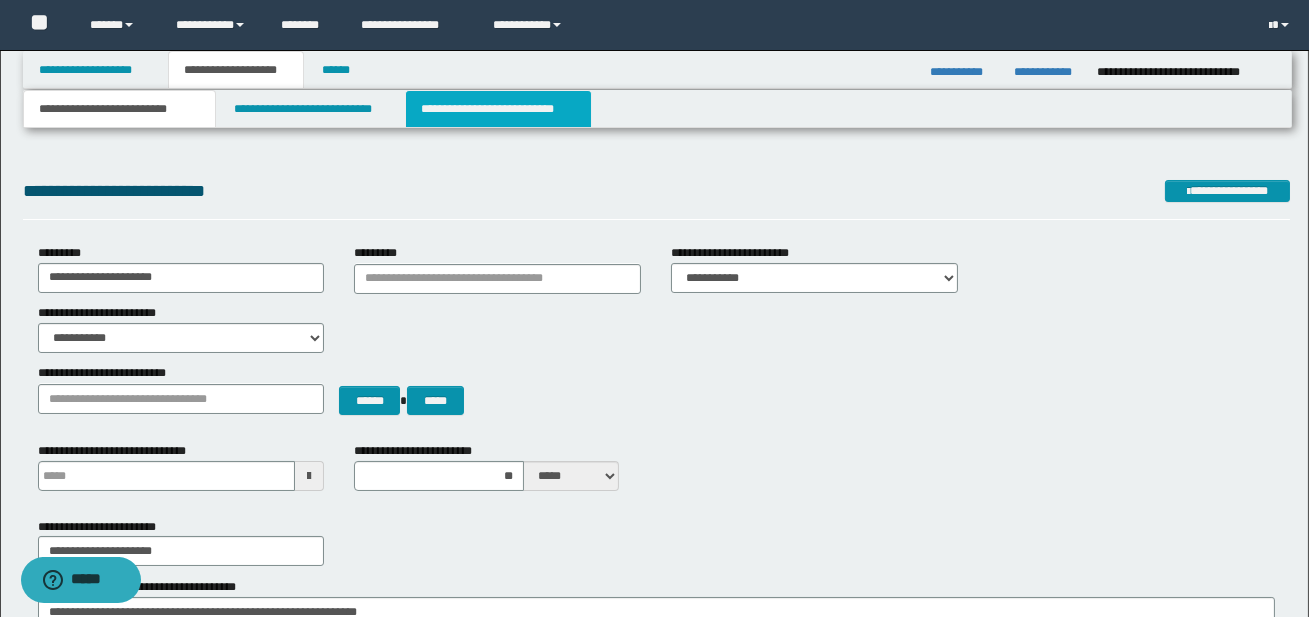 click on "**********" at bounding box center (498, 109) 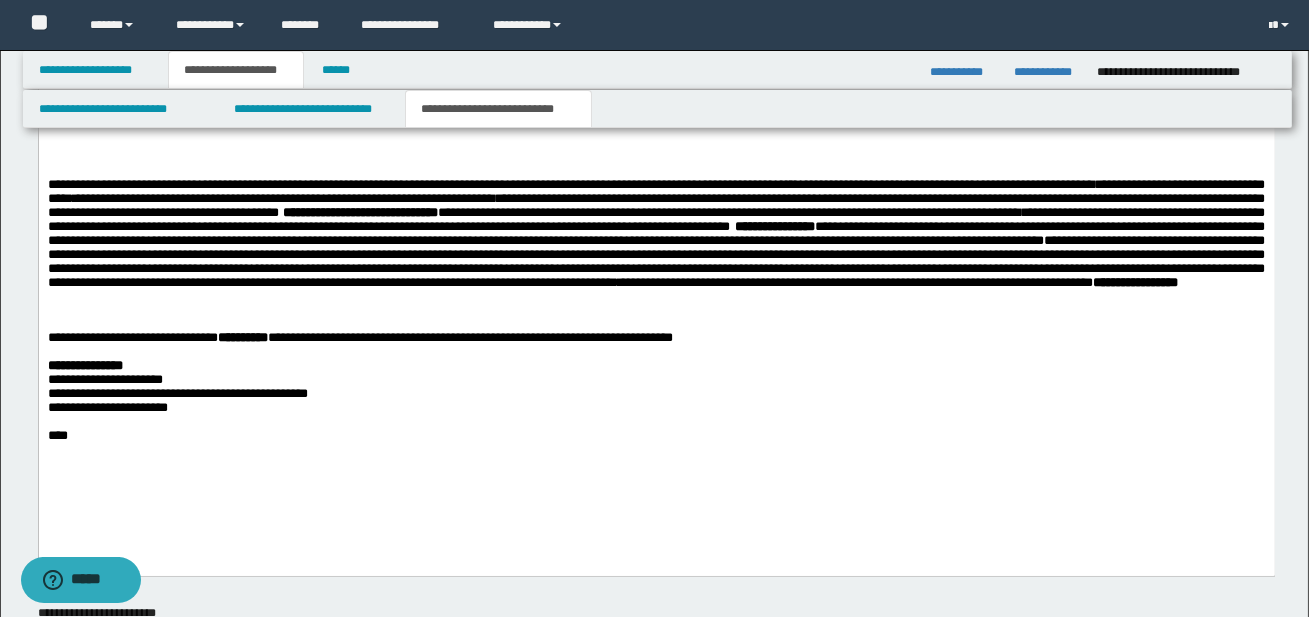 scroll, scrollTop: 2347, scrollLeft: 0, axis: vertical 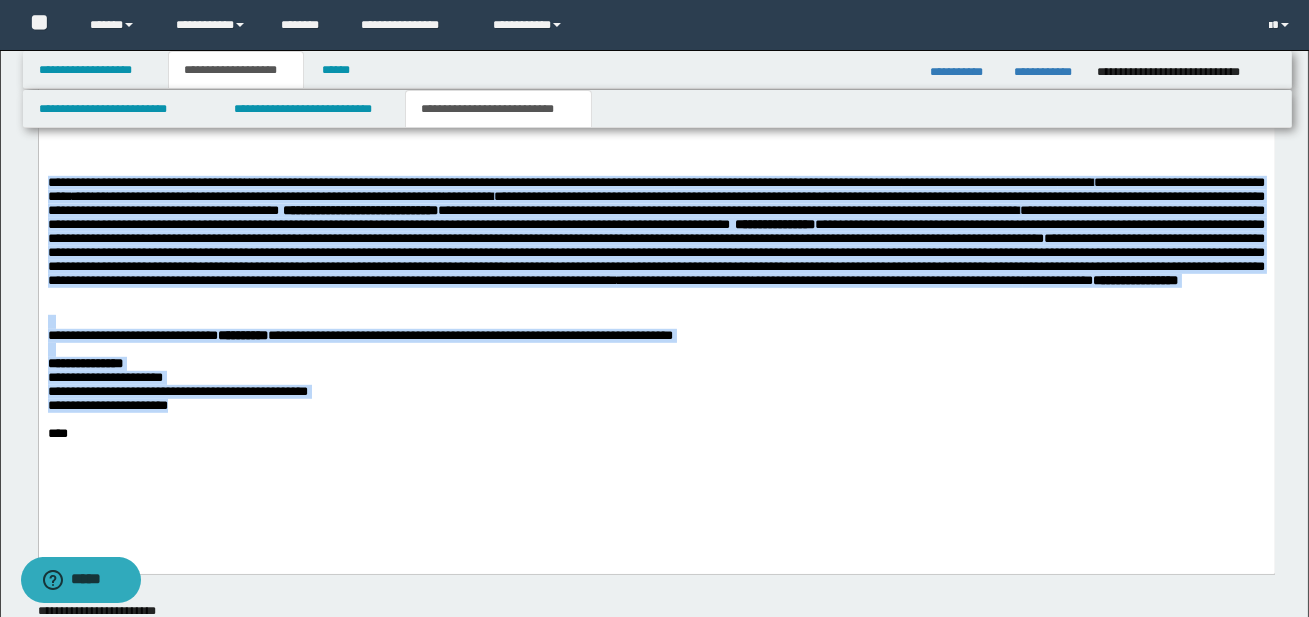 drag, startPoint x: 46, startPoint y: 194, endPoint x: 210, endPoint y: 426, distance: 284.11264 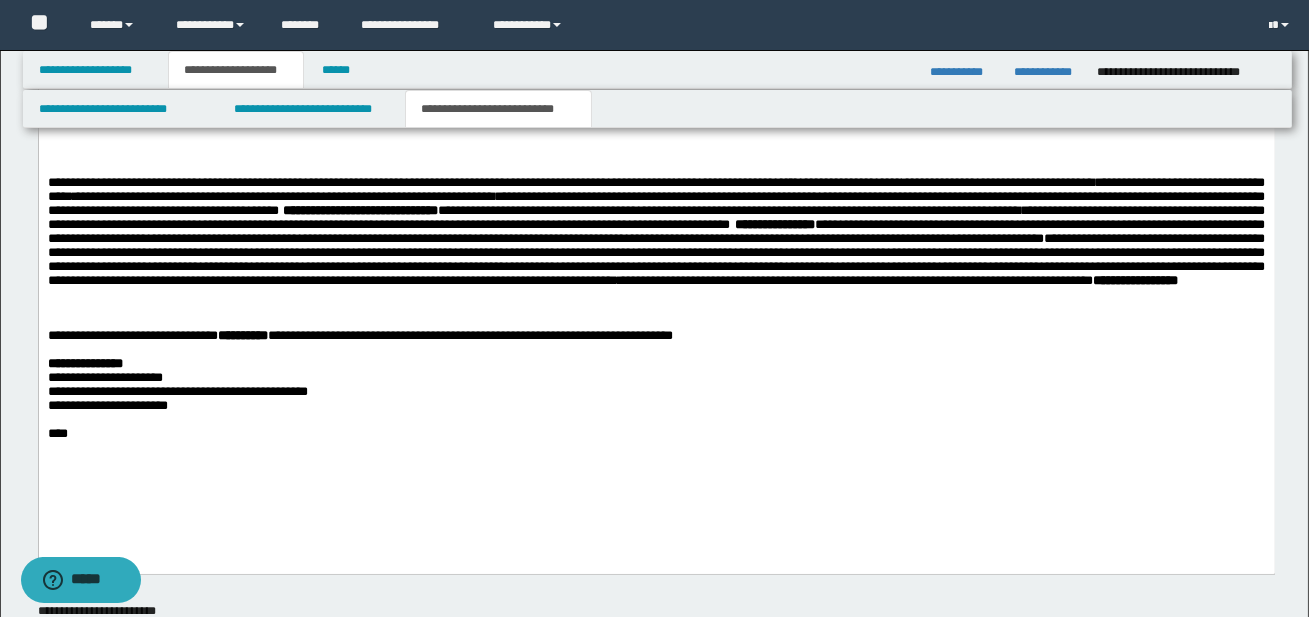 click at bounding box center (656, 421) 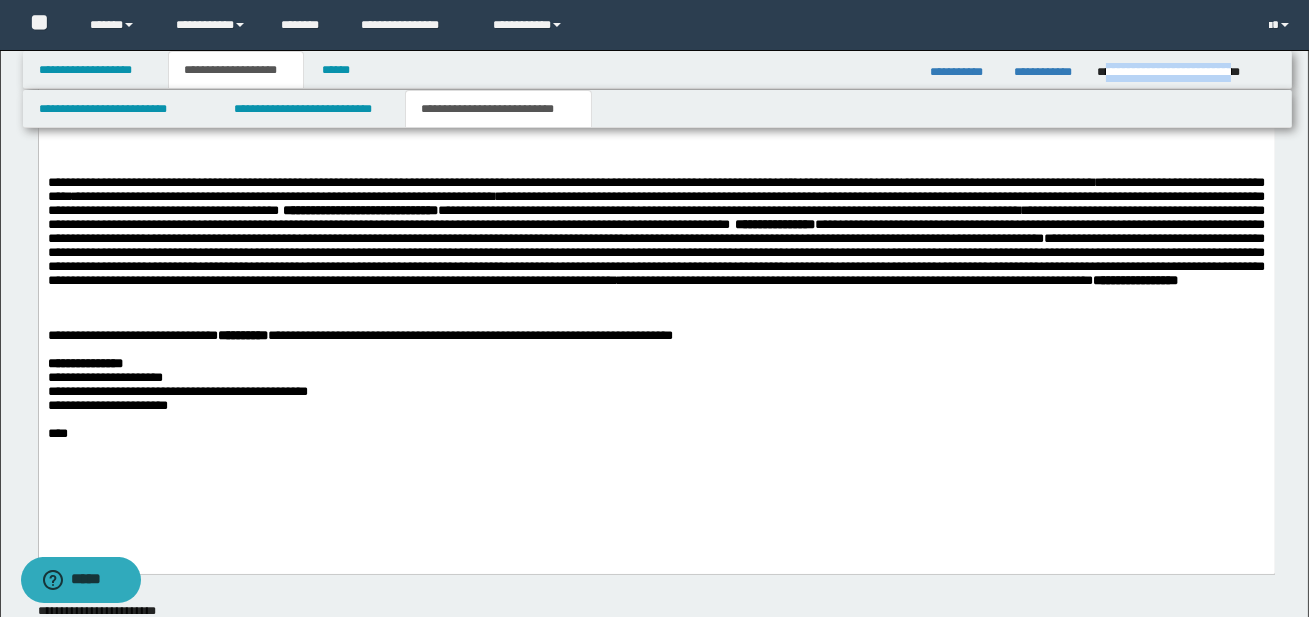 drag, startPoint x: 1105, startPoint y: 71, endPoint x: 1270, endPoint y: 68, distance: 165.02727 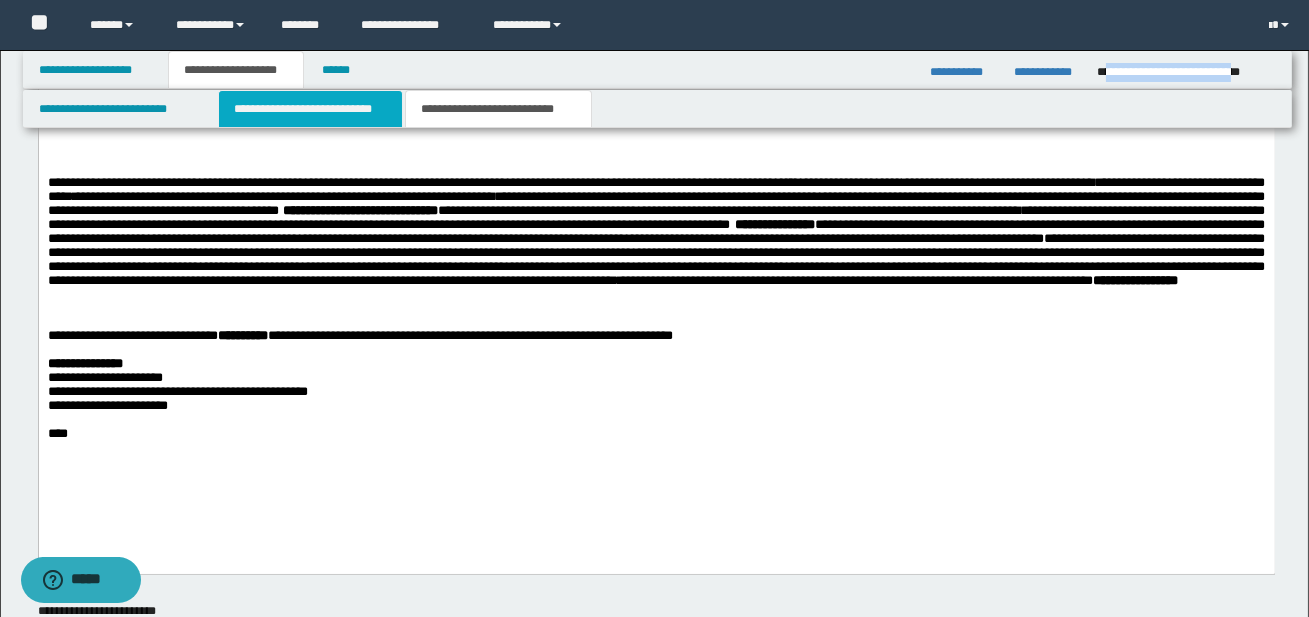 click on "**********" at bounding box center [310, 109] 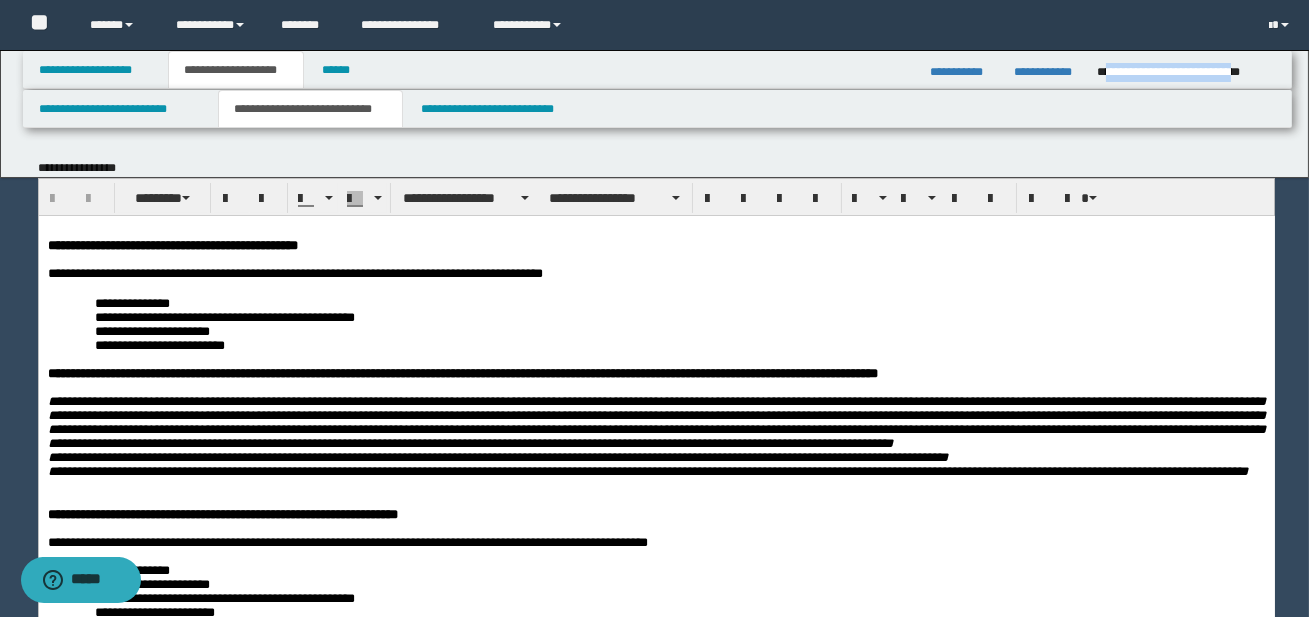 scroll, scrollTop: 0, scrollLeft: 0, axis: both 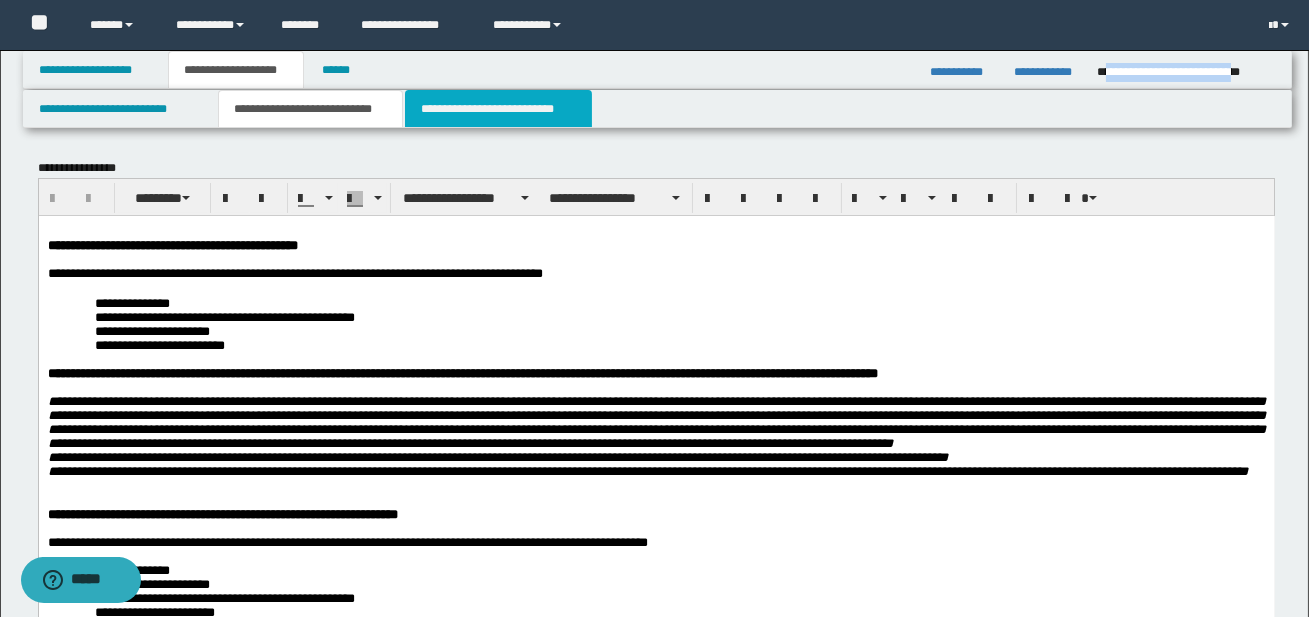 click on "**********" at bounding box center [498, 109] 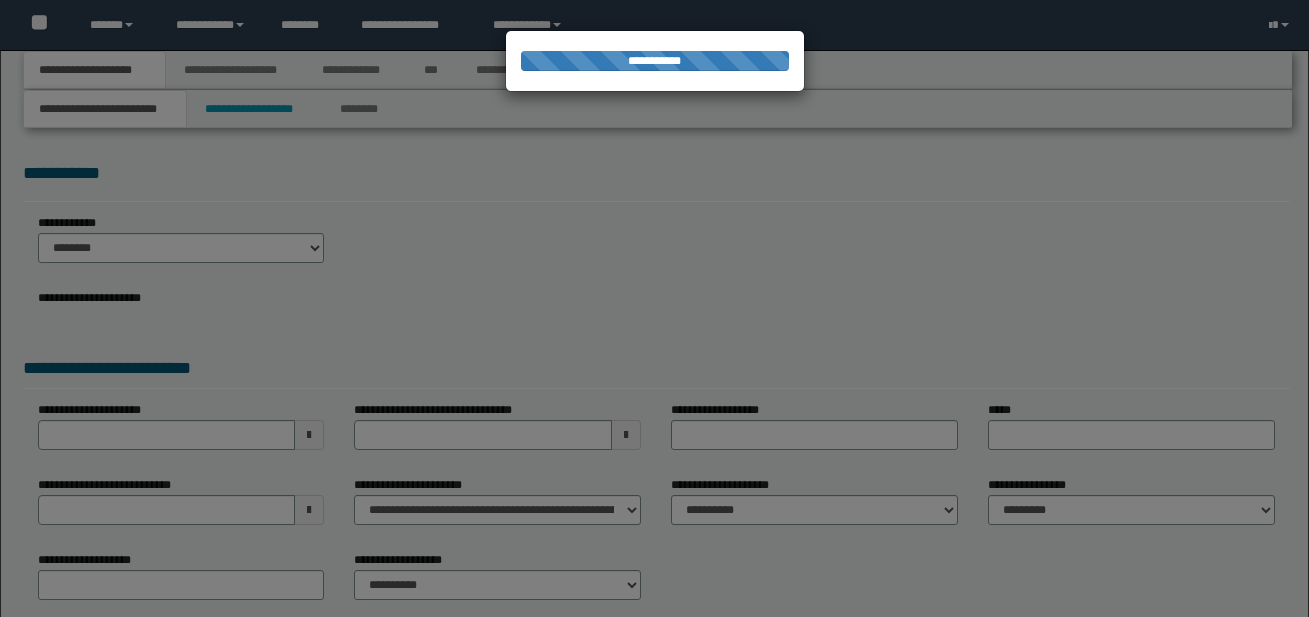 scroll, scrollTop: 0, scrollLeft: 0, axis: both 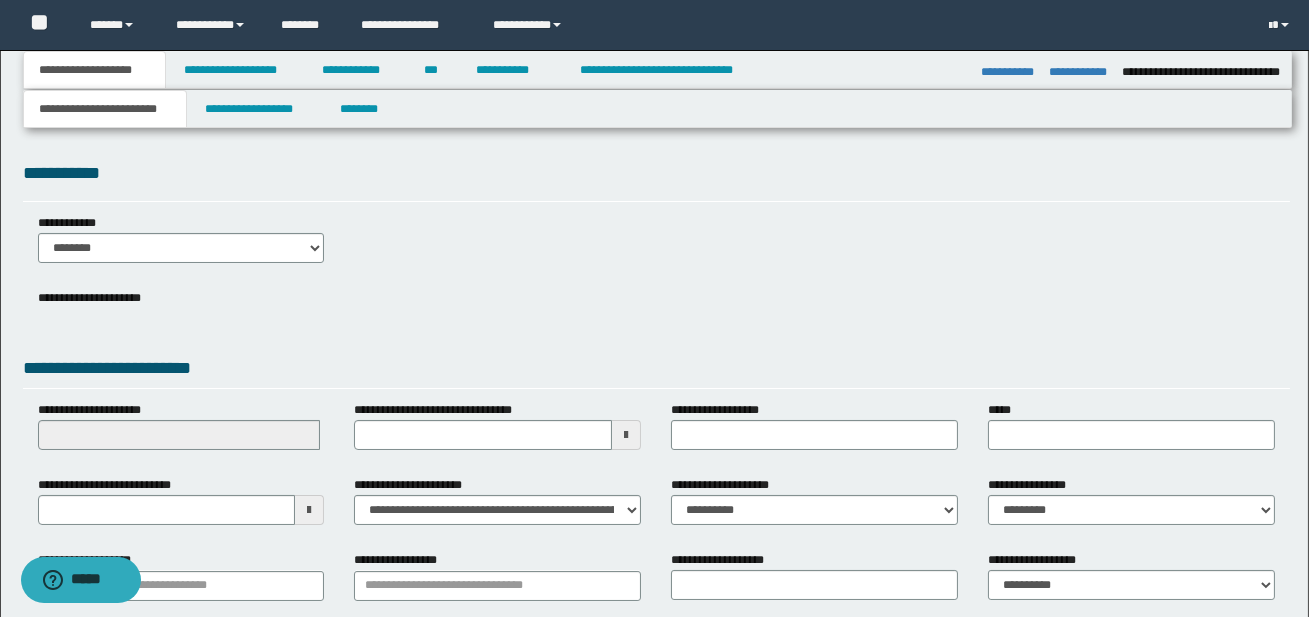 select on "*" 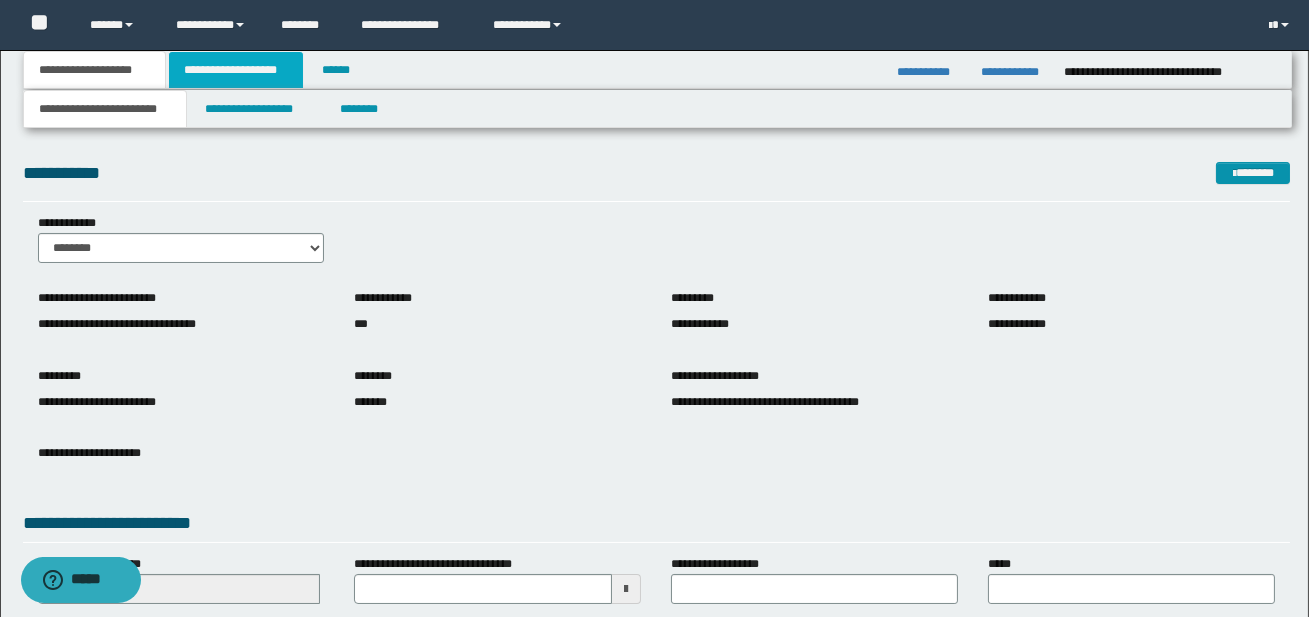 click on "**********" at bounding box center (236, 70) 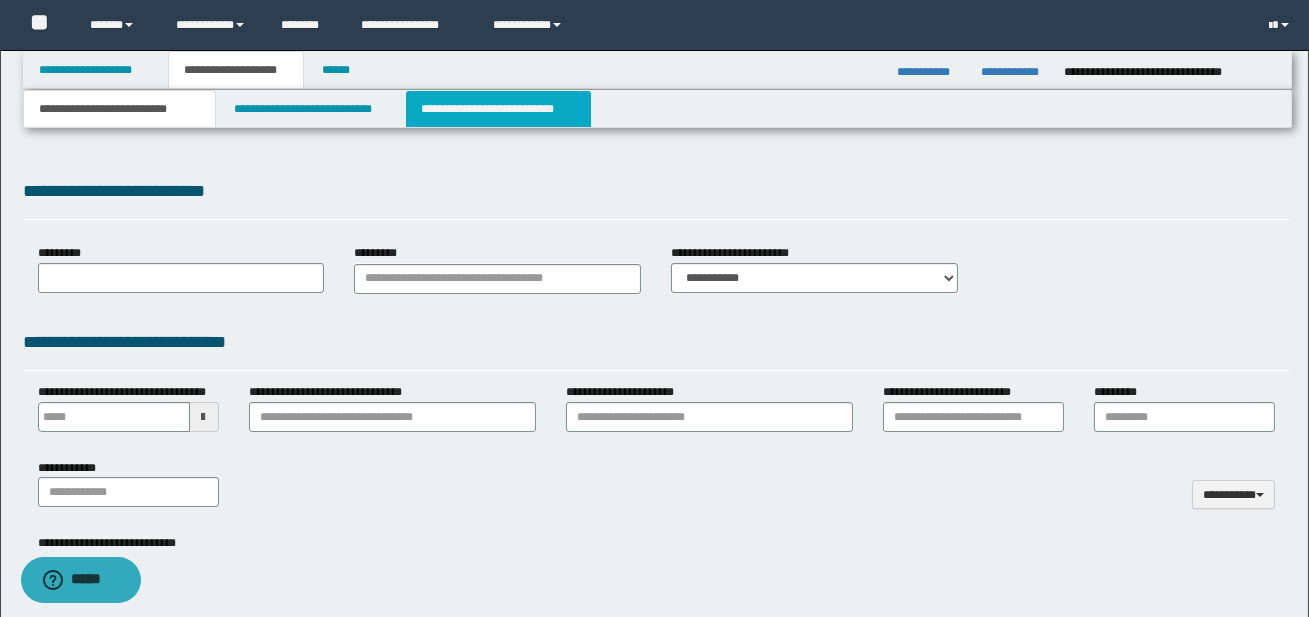 click on "**********" at bounding box center [498, 109] 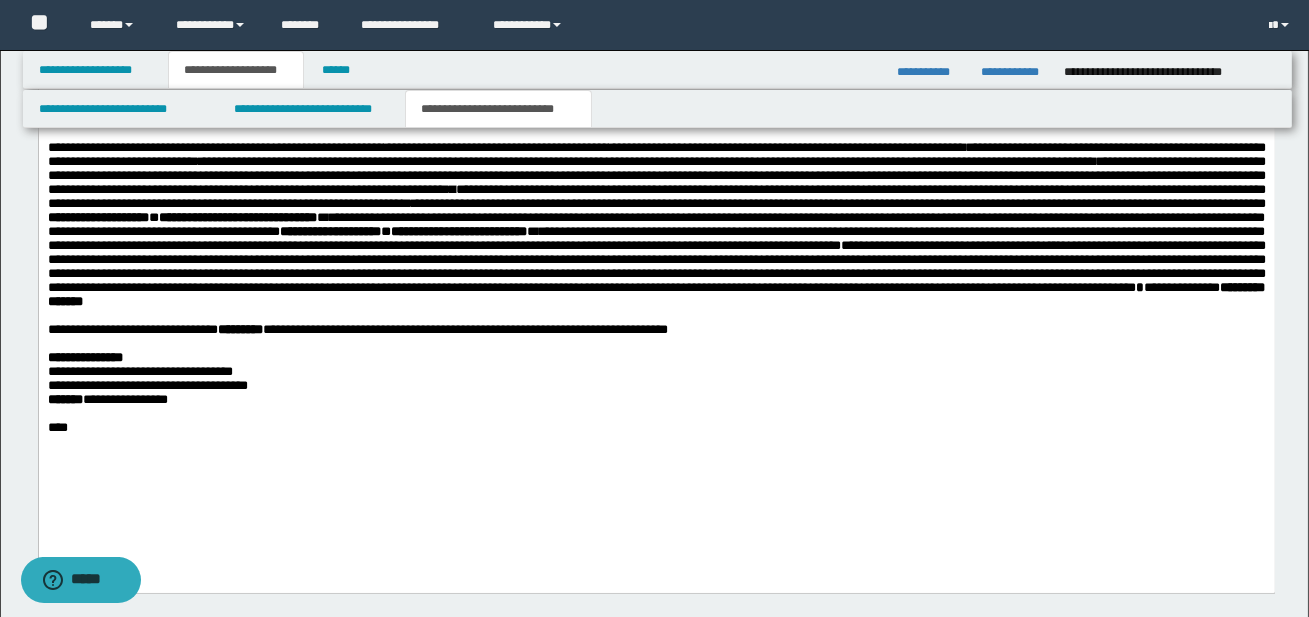 scroll, scrollTop: 2451, scrollLeft: 0, axis: vertical 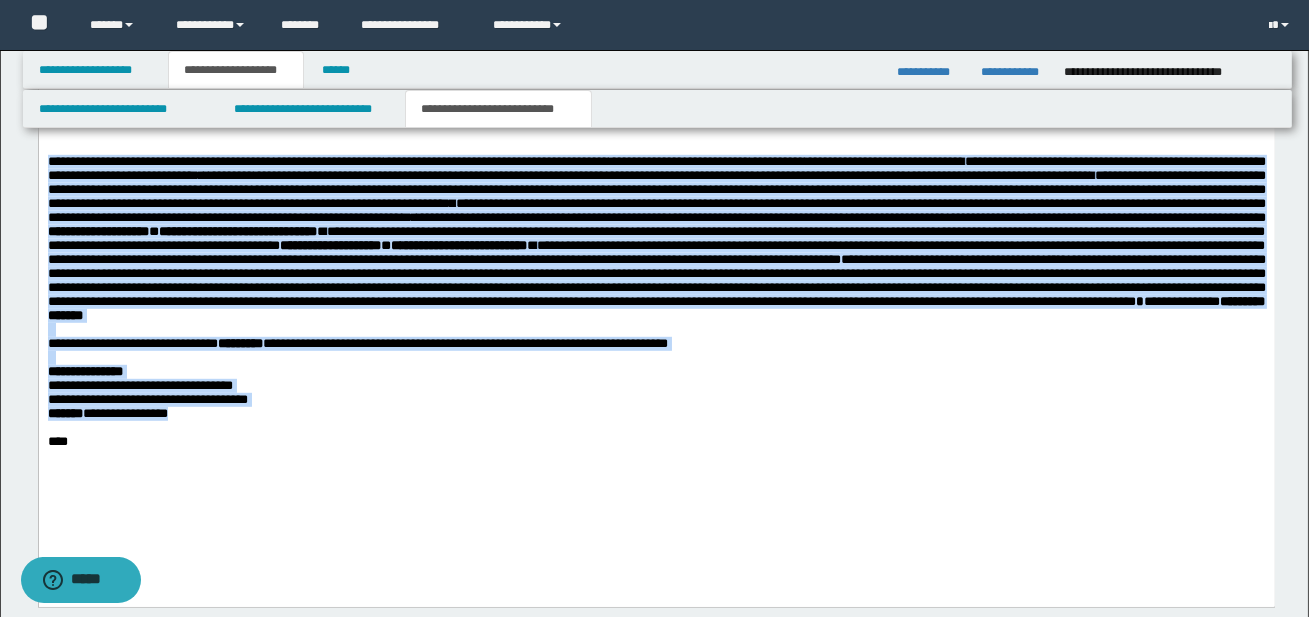 drag, startPoint x: 46, startPoint y: 165, endPoint x: 230, endPoint y: 465, distance: 351.93182 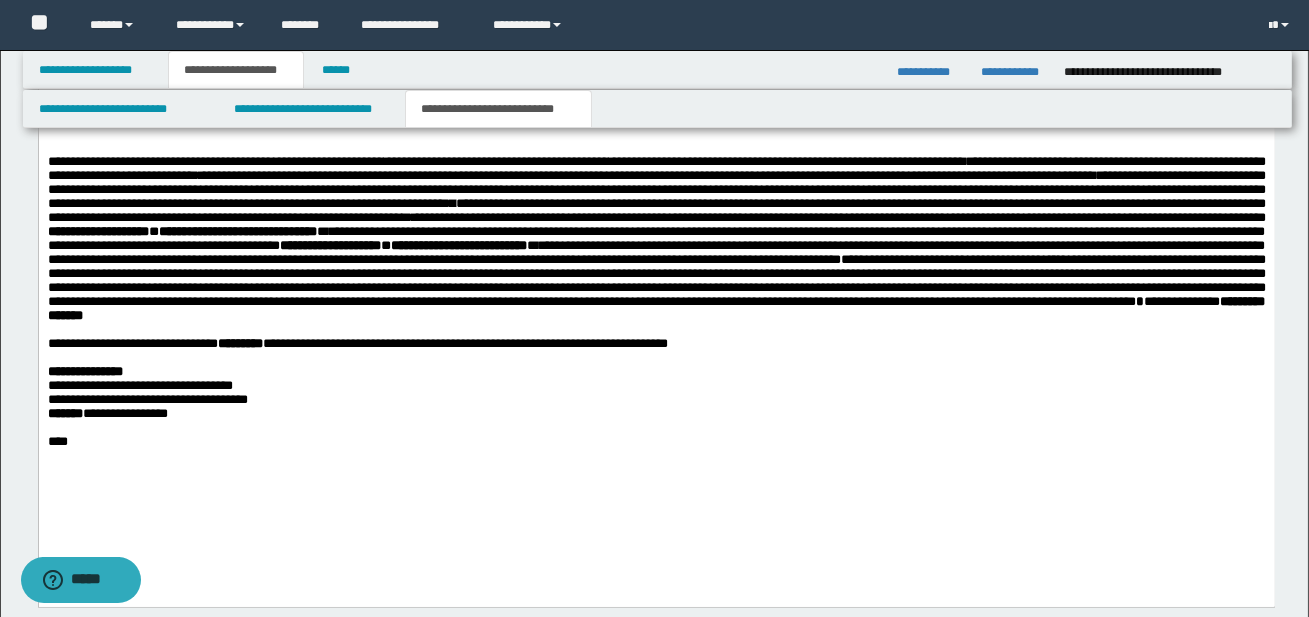 click at bounding box center [656, 428] 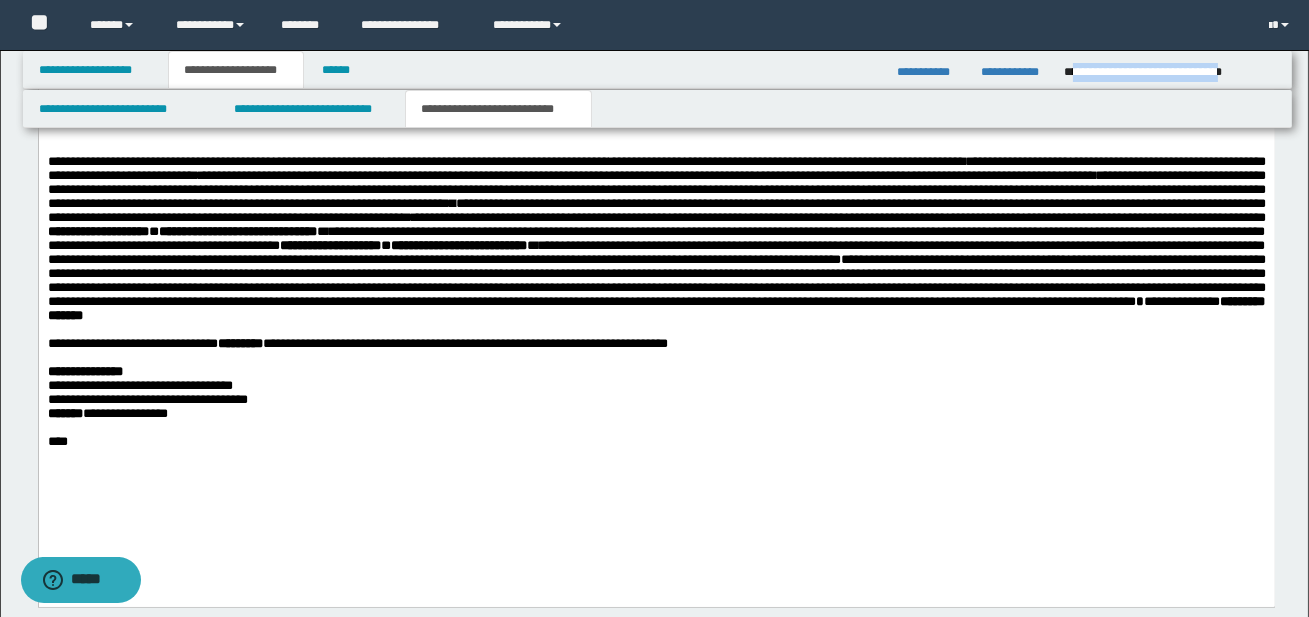 drag, startPoint x: 1072, startPoint y: 69, endPoint x: 1275, endPoint y: 67, distance: 203.00986 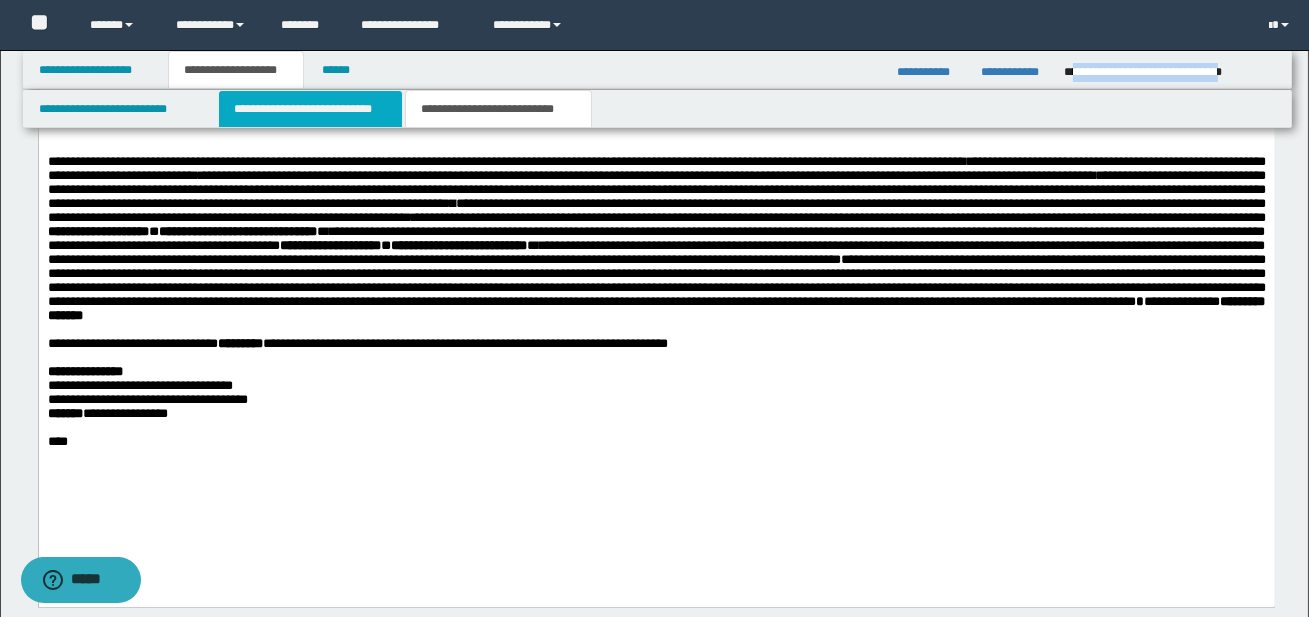 click on "**********" at bounding box center (310, 109) 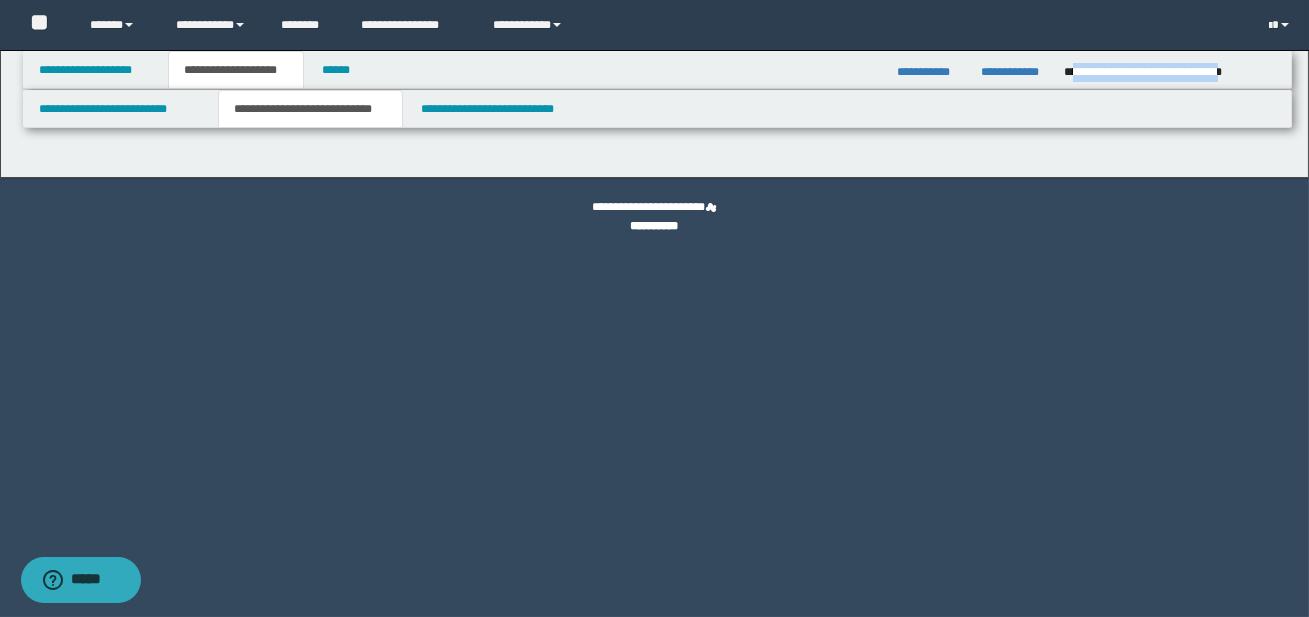 scroll, scrollTop: 0, scrollLeft: 0, axis: both 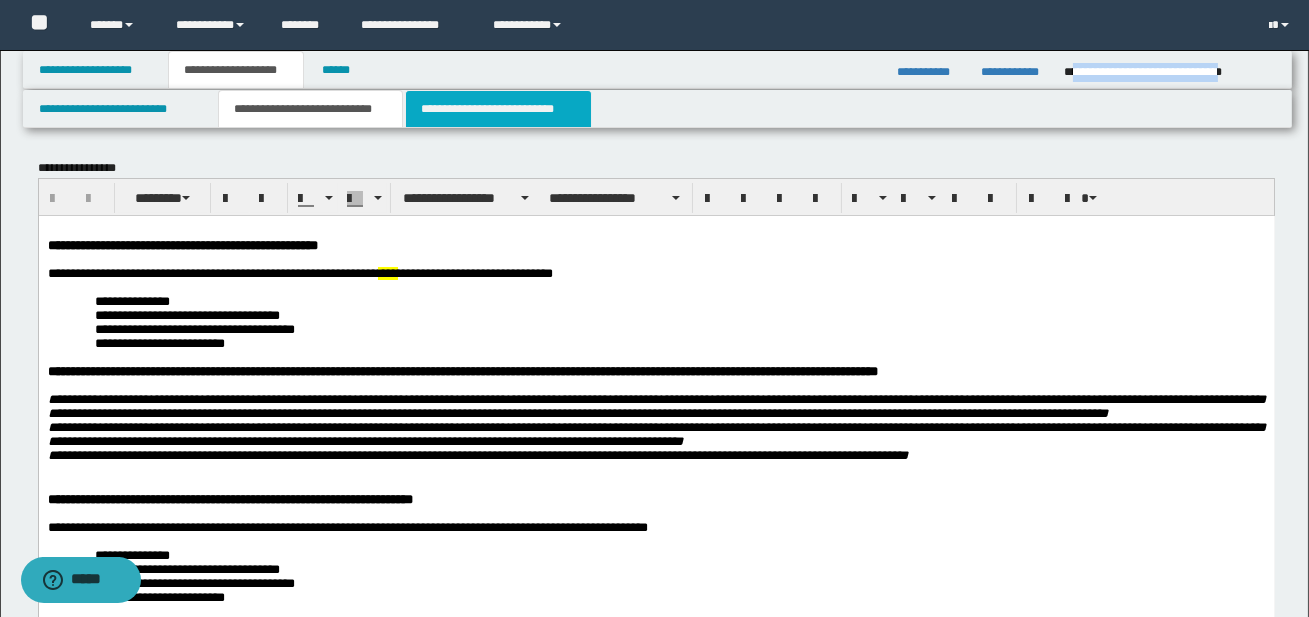 click on "**********" at bounding box center [498, 109] 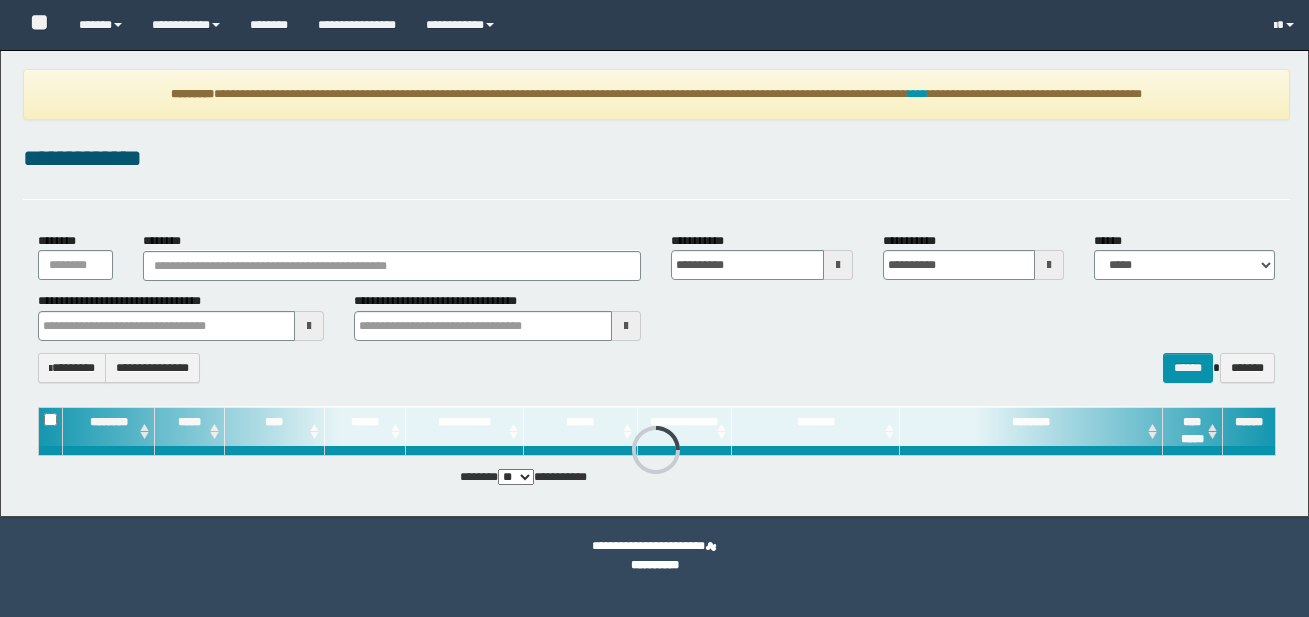 scroll, scrollTop: 0, scrollLeft: 0, axis: both 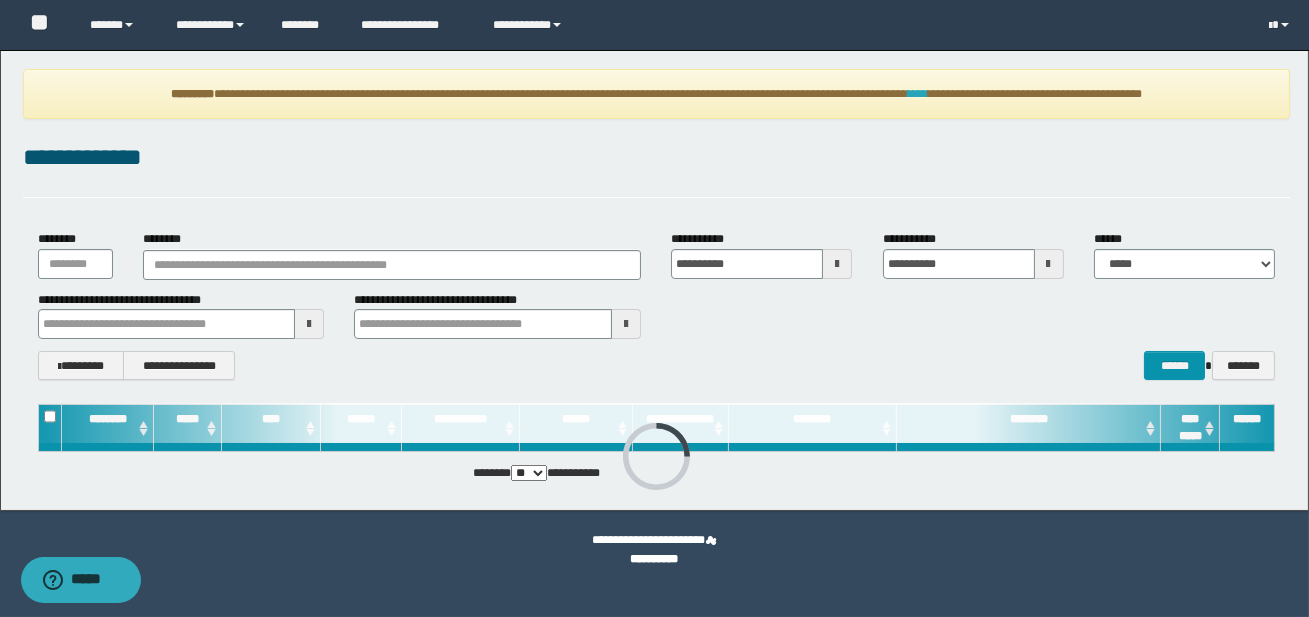 click on "****" at bounding box center [918, 94] 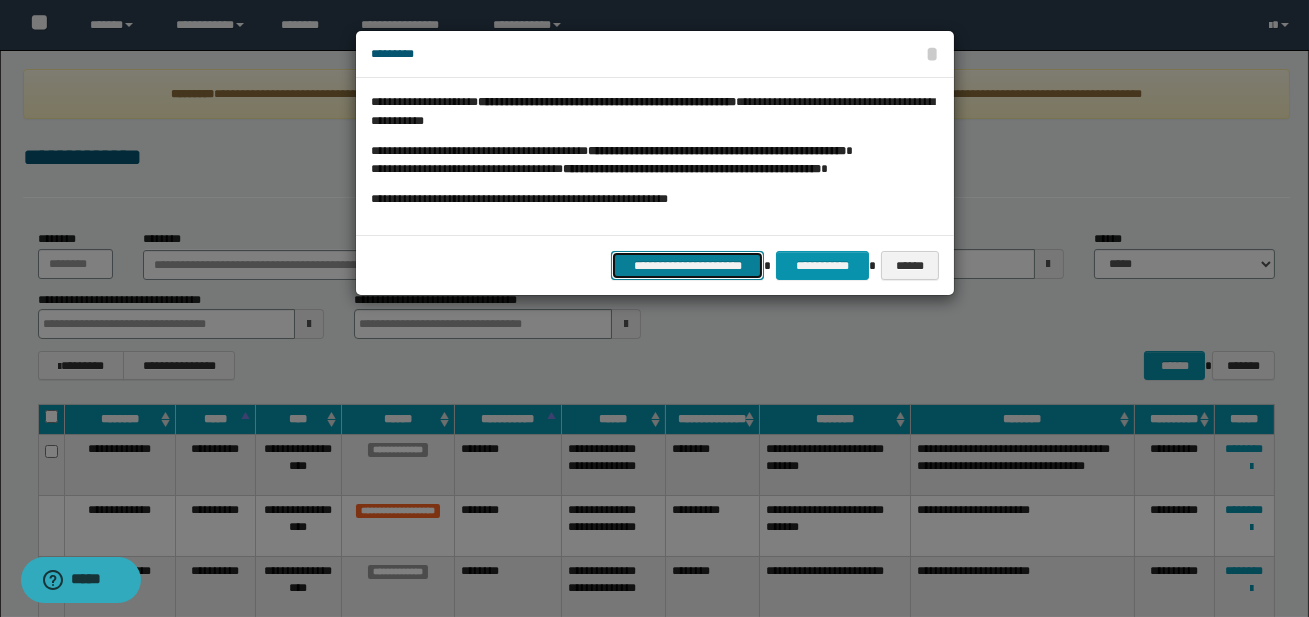 click on "**********" at bounding box center [687, 265] 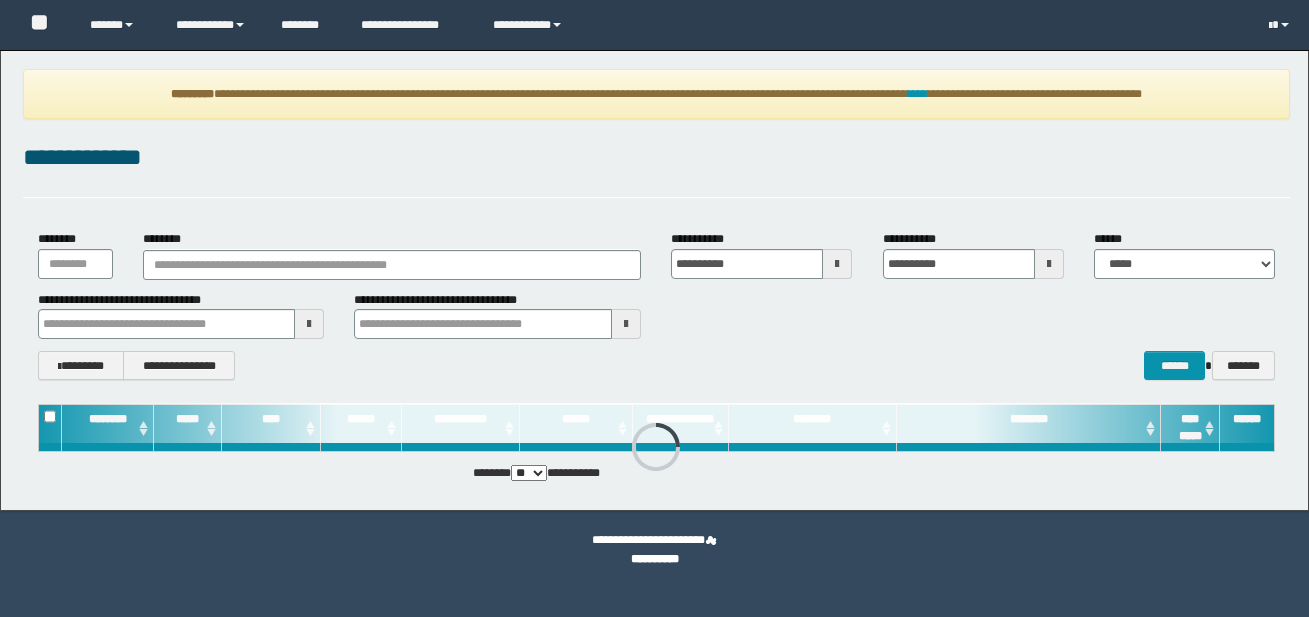 scroll, scrollTop: 0, scrollLeft: 0, axis: both 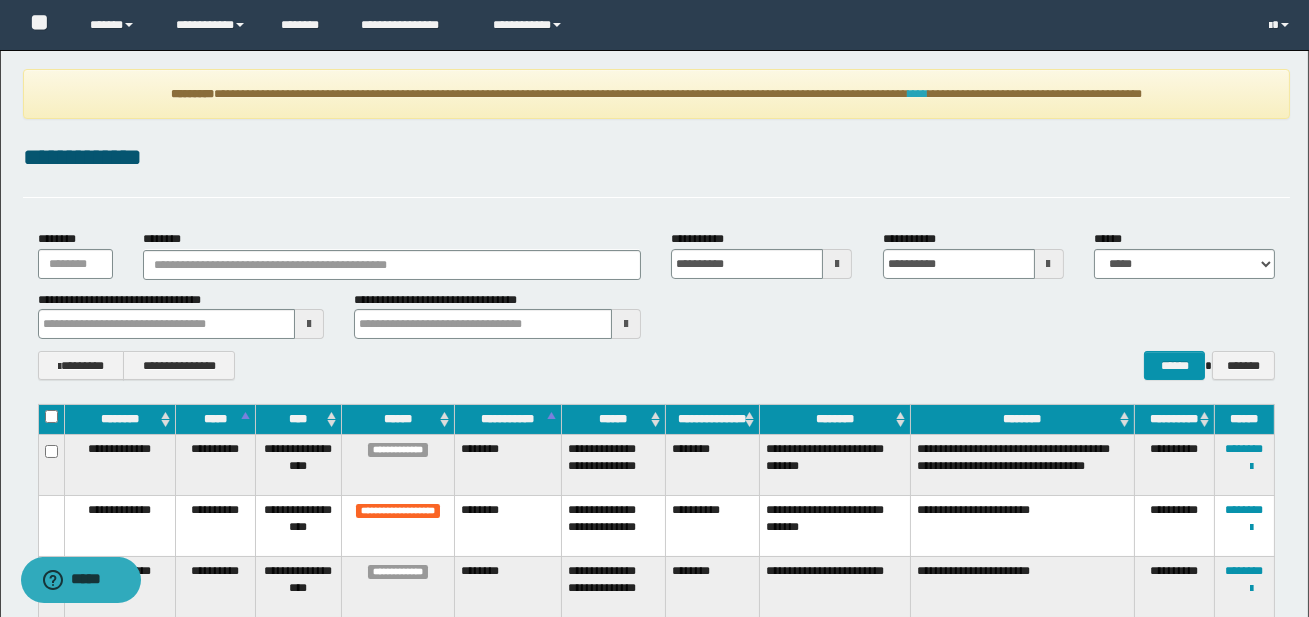 click on "****" at bounding box center (918, 94) 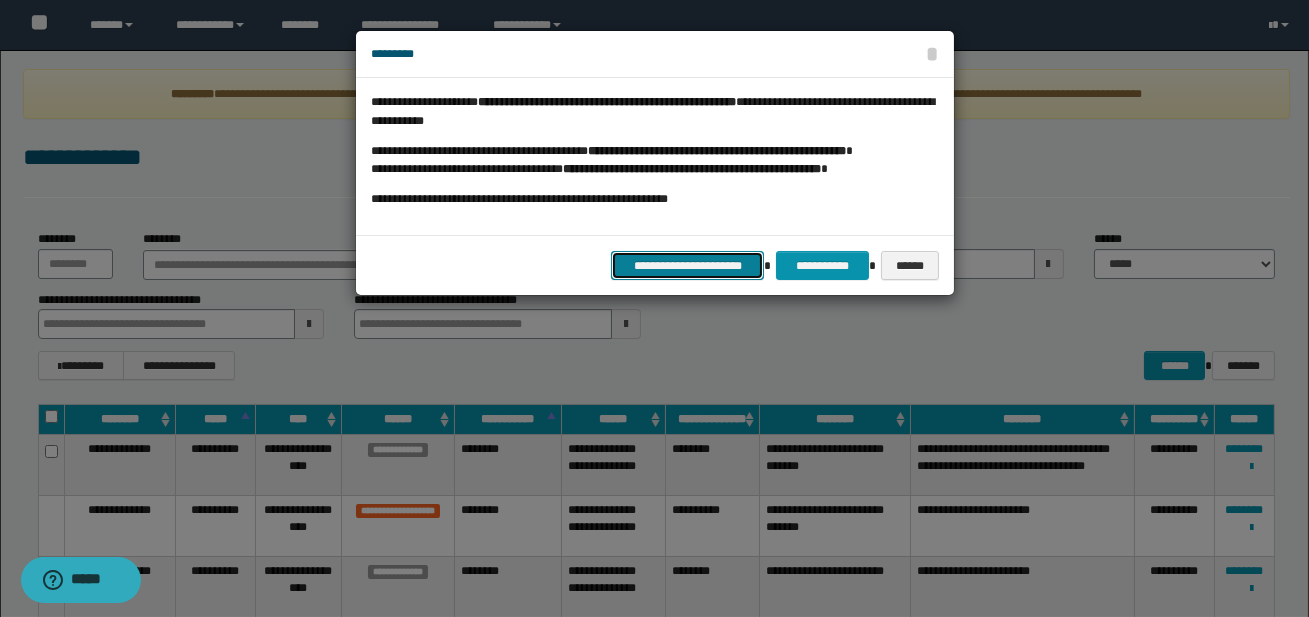 click on "**********" at bounding box center [687, 265] 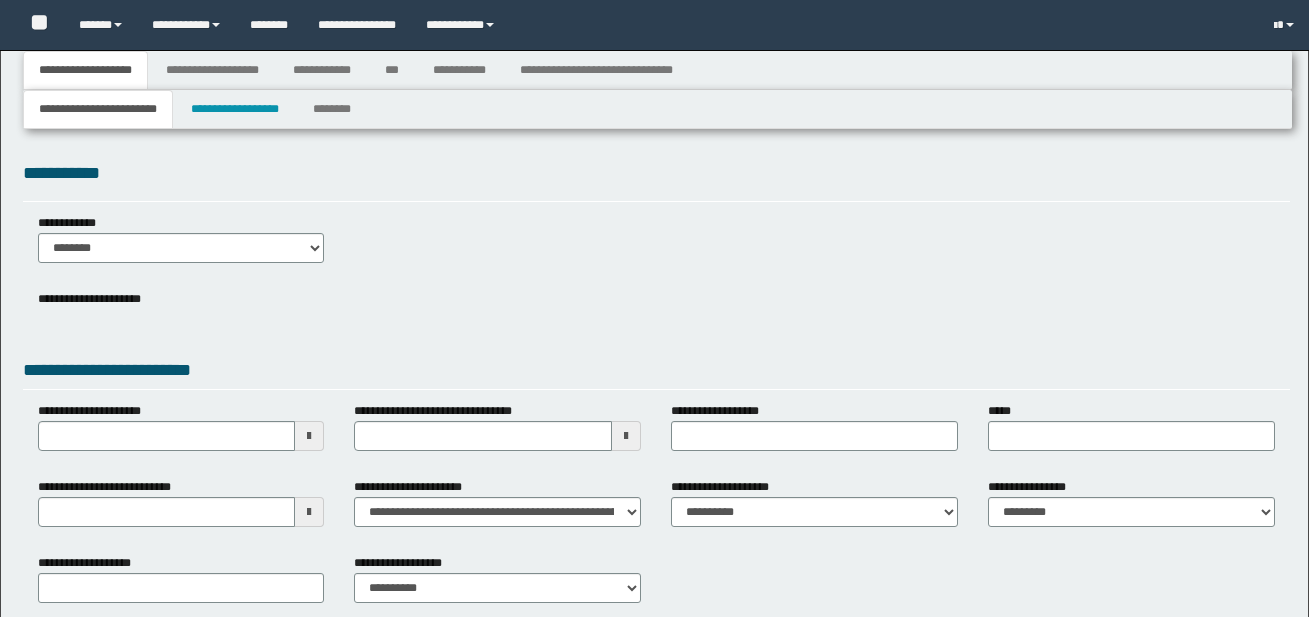 scroll, scrollTop: 0, scrollLeft: 0, axis: both 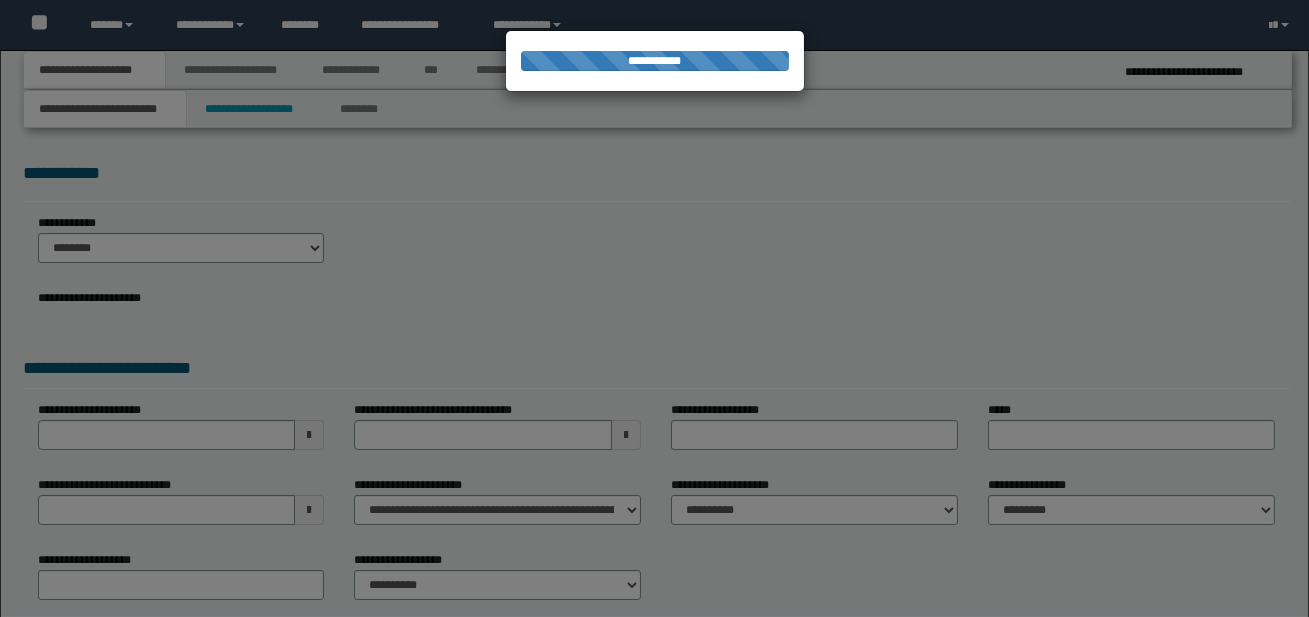 type on "**********" 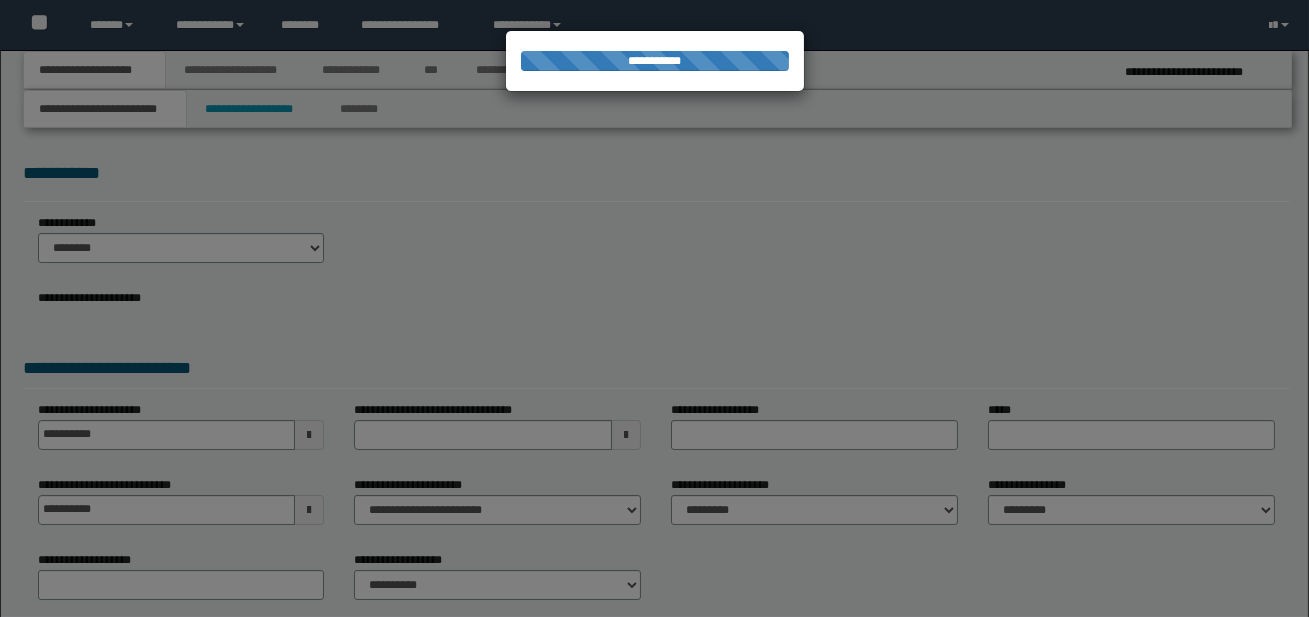 scroll, scrollTop: 0, scrollLeft: 0, axis: both 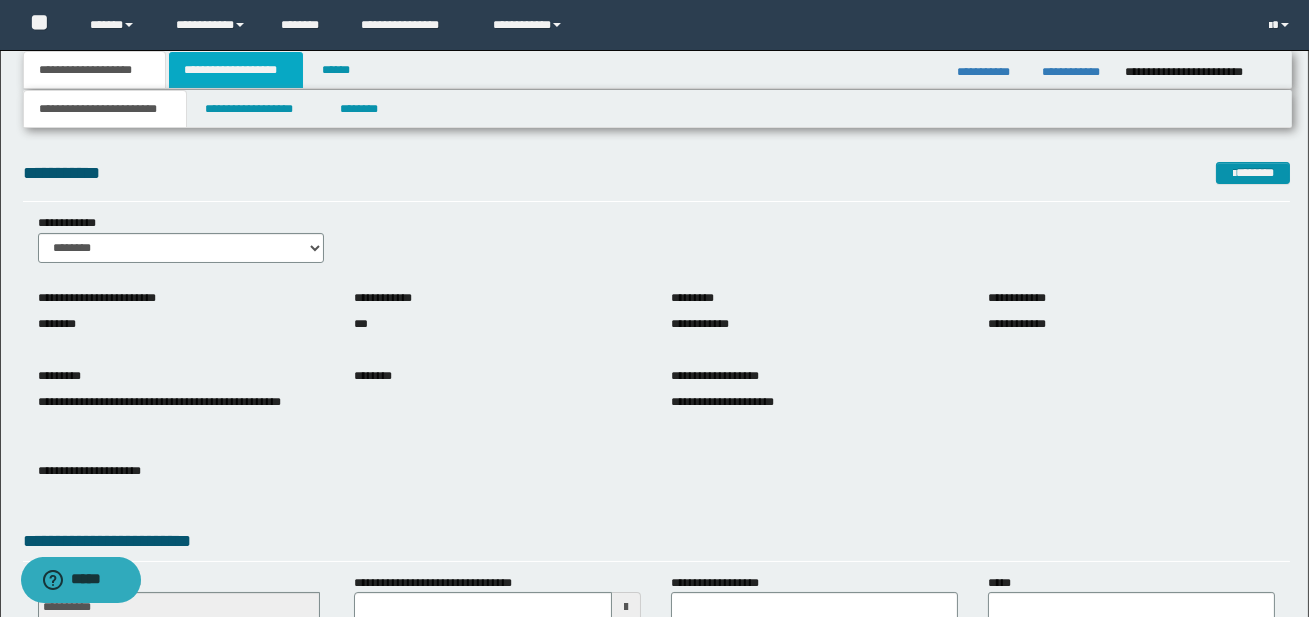 click on "**********" at bounding box center [236, 70] 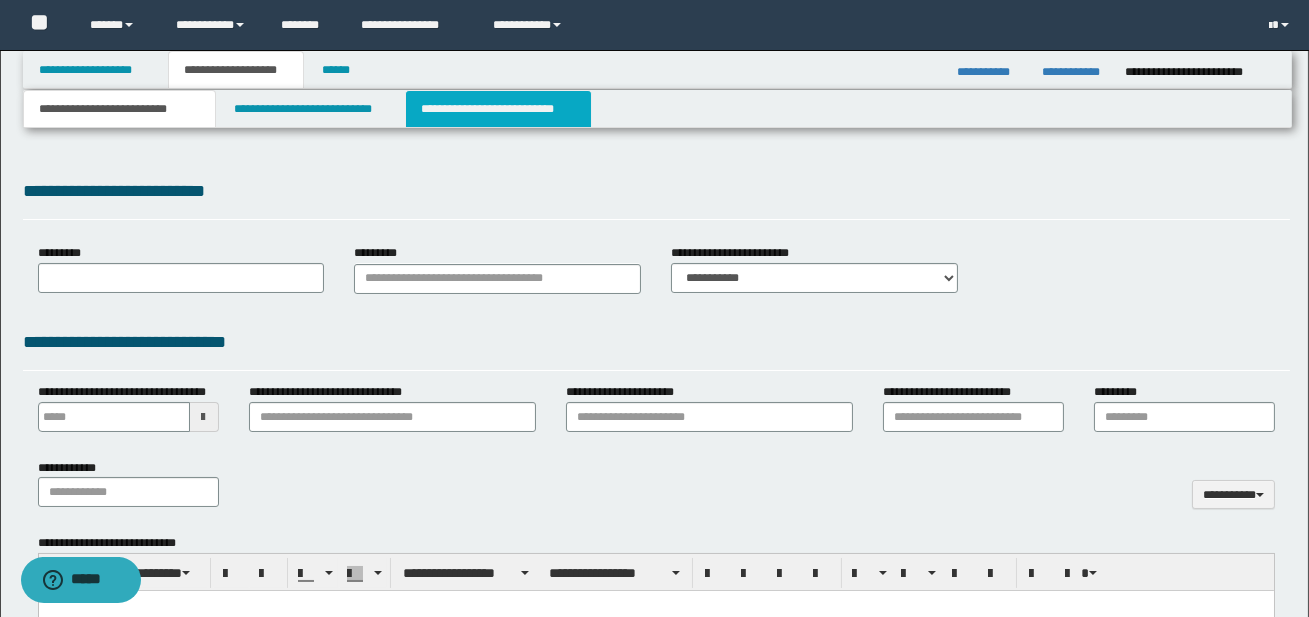 type on "**********" 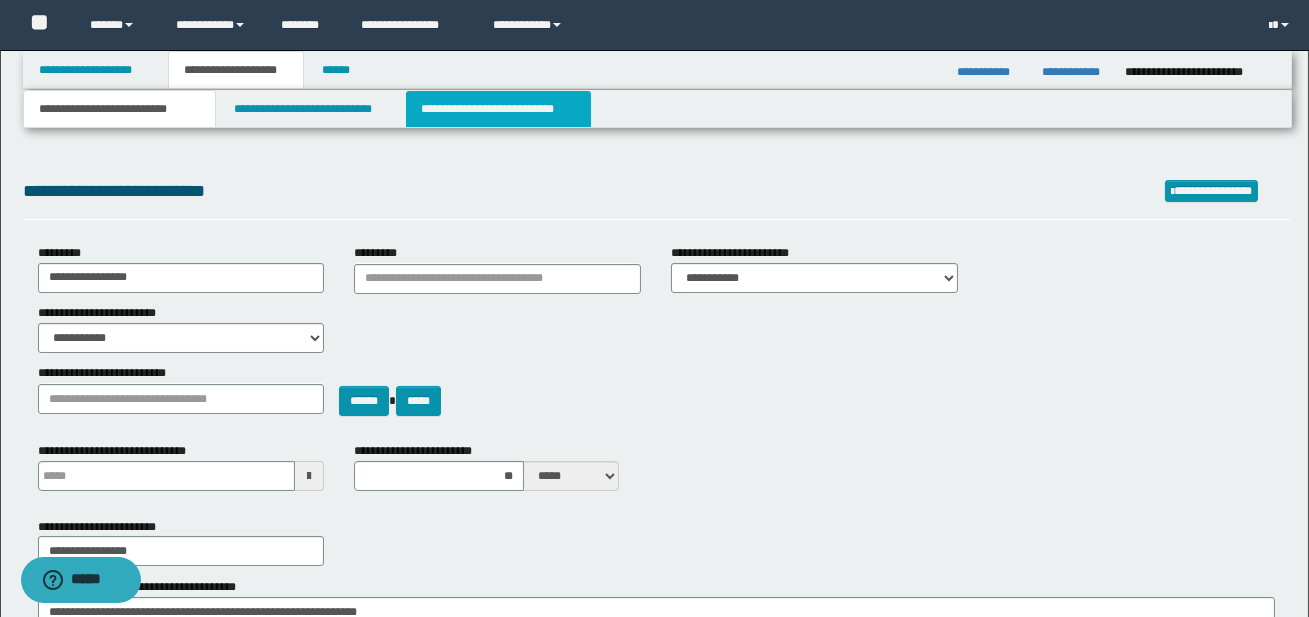 scroll, scrollTop: 0, scrollLeft: 0, axis: both 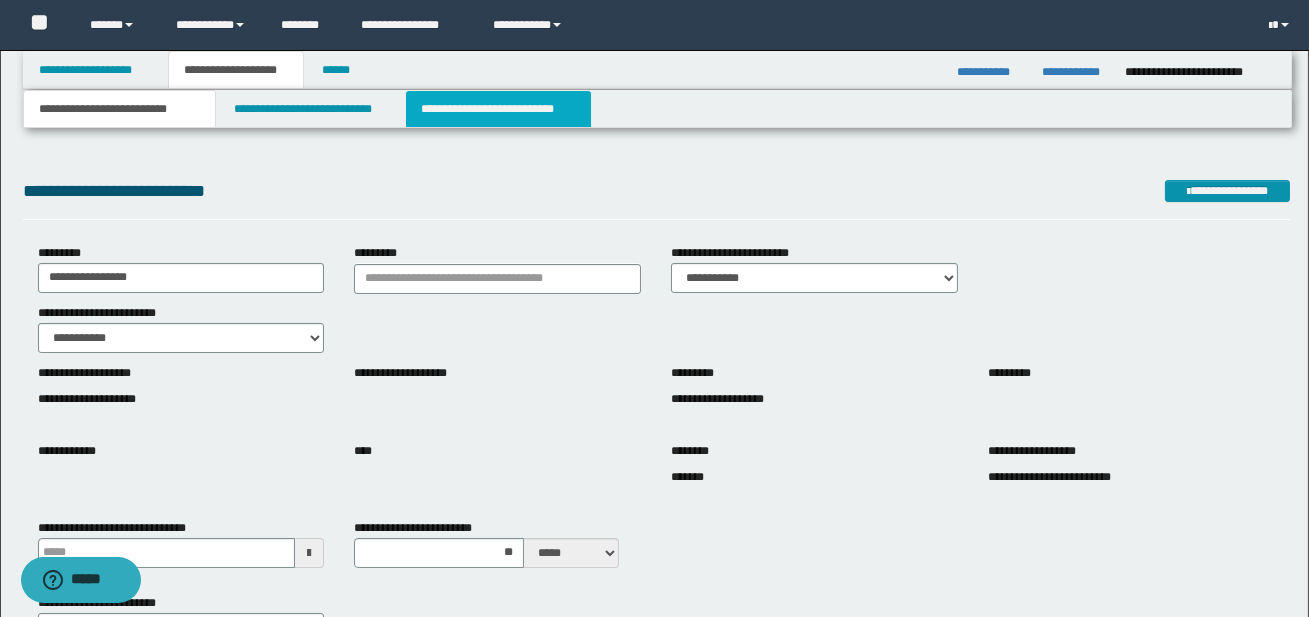 click on "**********" at bounding box center (498, 109) 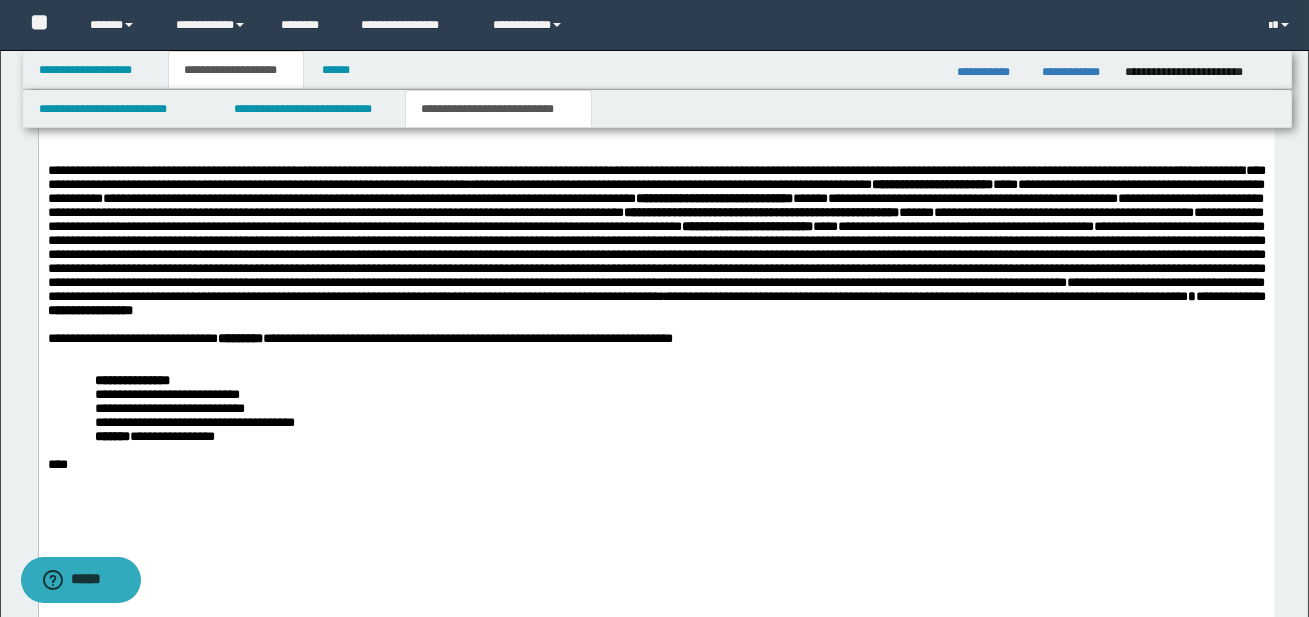 scroll, scrollTop: 1740, scrollLeft: 0, axis: vertical 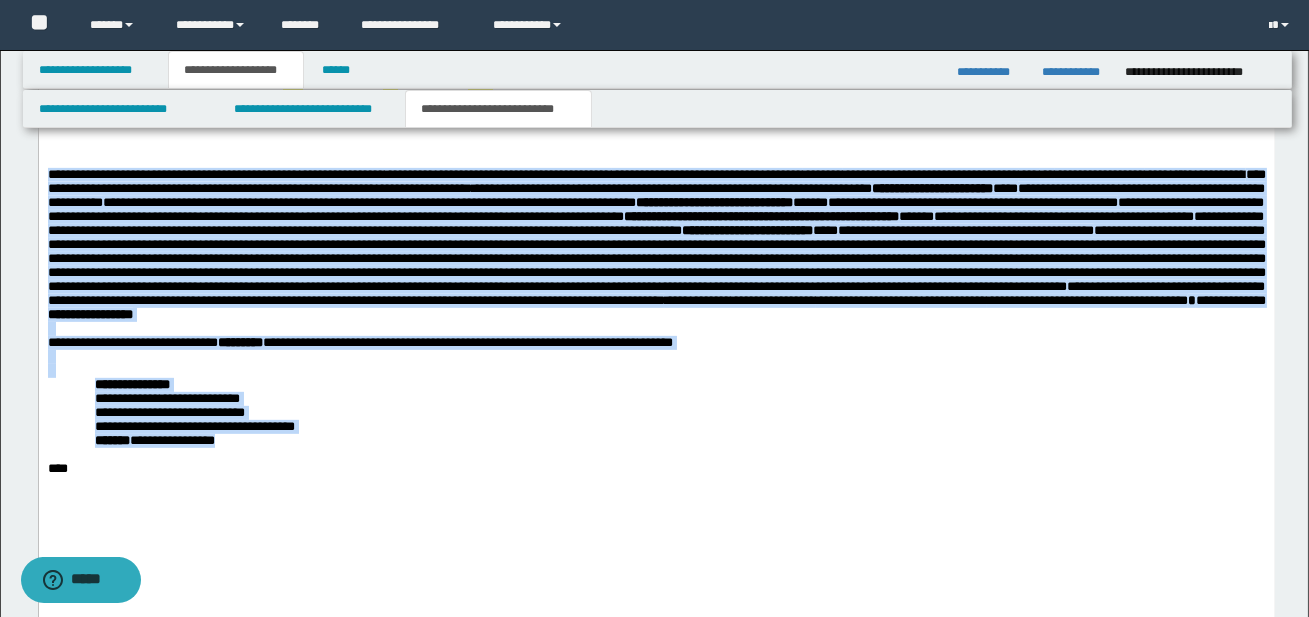 drag, startPoint x: 48, startPoint y: 182, endPoint x: 265, endPoint y: 495, distance: 380.8648 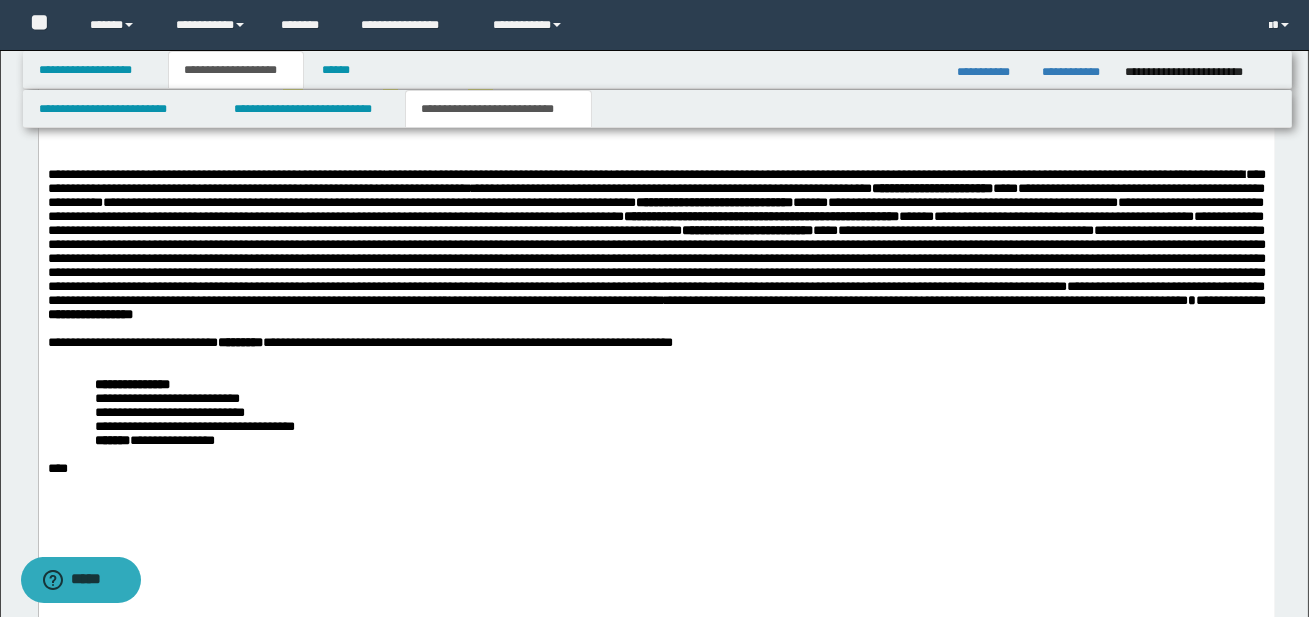 click on "**********" at bounding box center (679, 441) 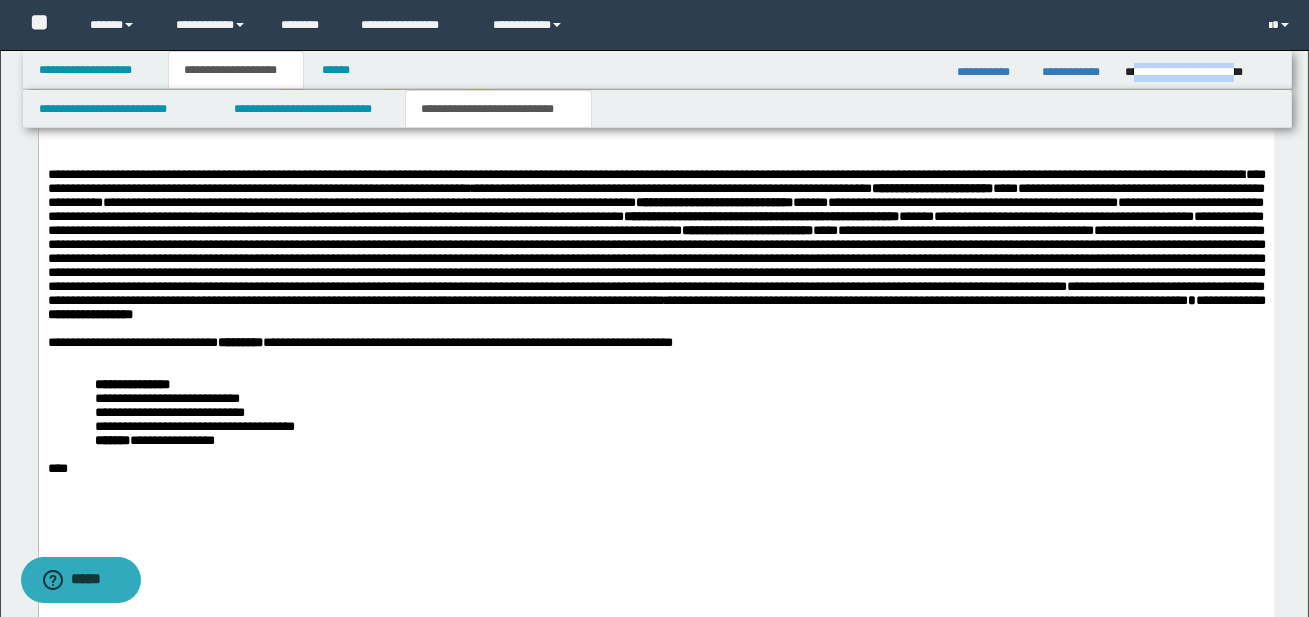 drag, startPoint x: 1133, startPoint y: 71, endPoint x: 1273, endPoint y: 74, distance: 140.03214 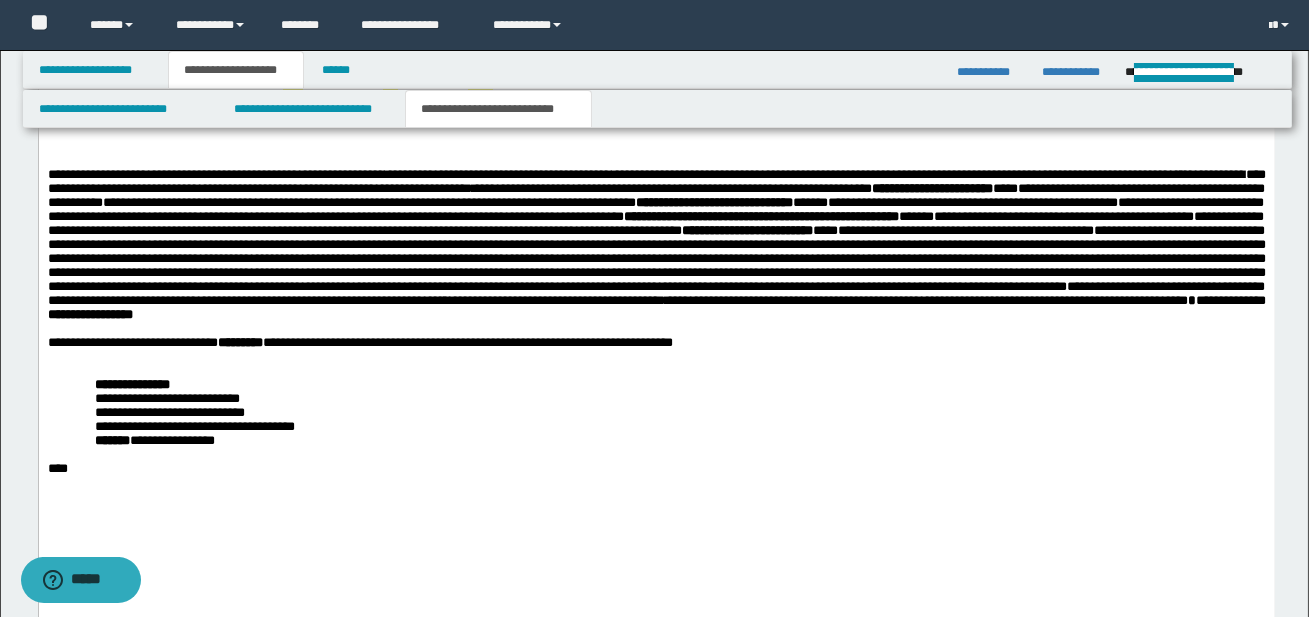 click on "**********" at bounding box center (679, 399) 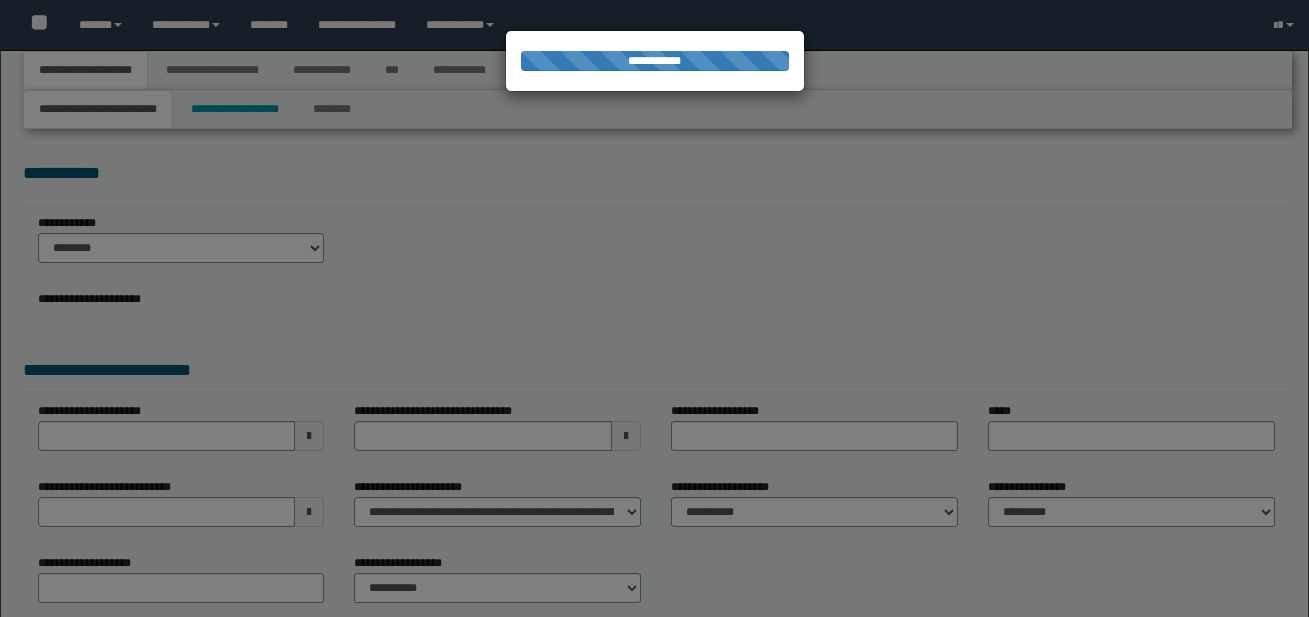 scroll, scrollTop: 0, scrollLeft: 0, axis: both 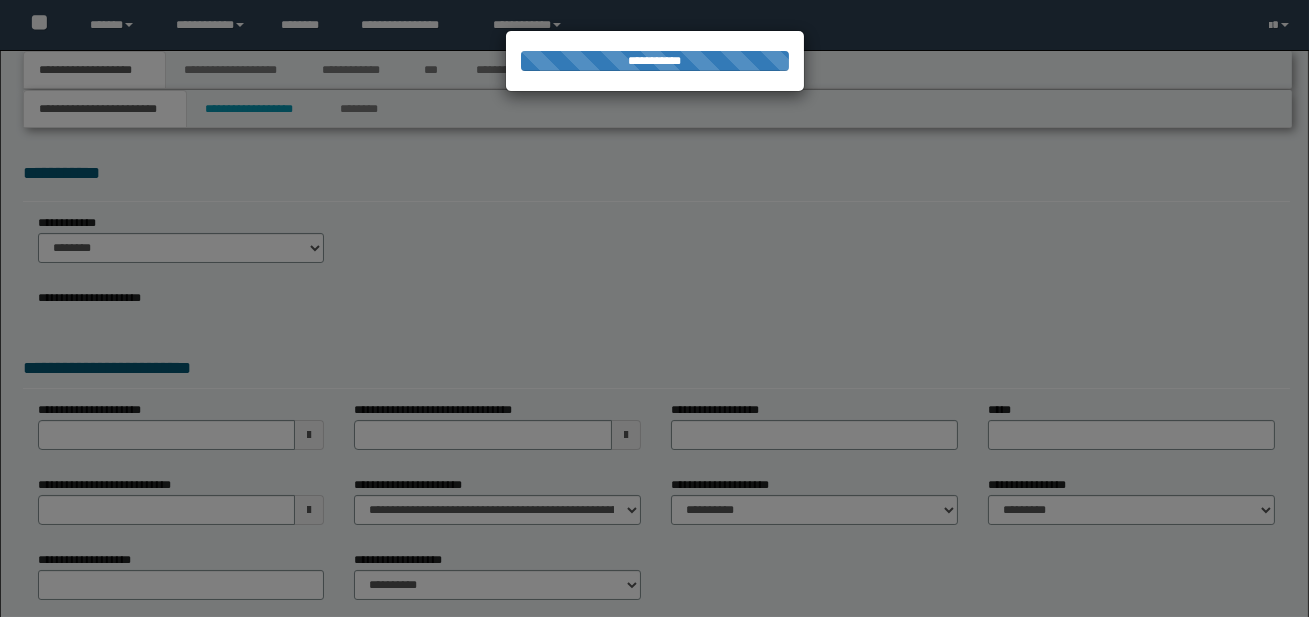 select on "*" 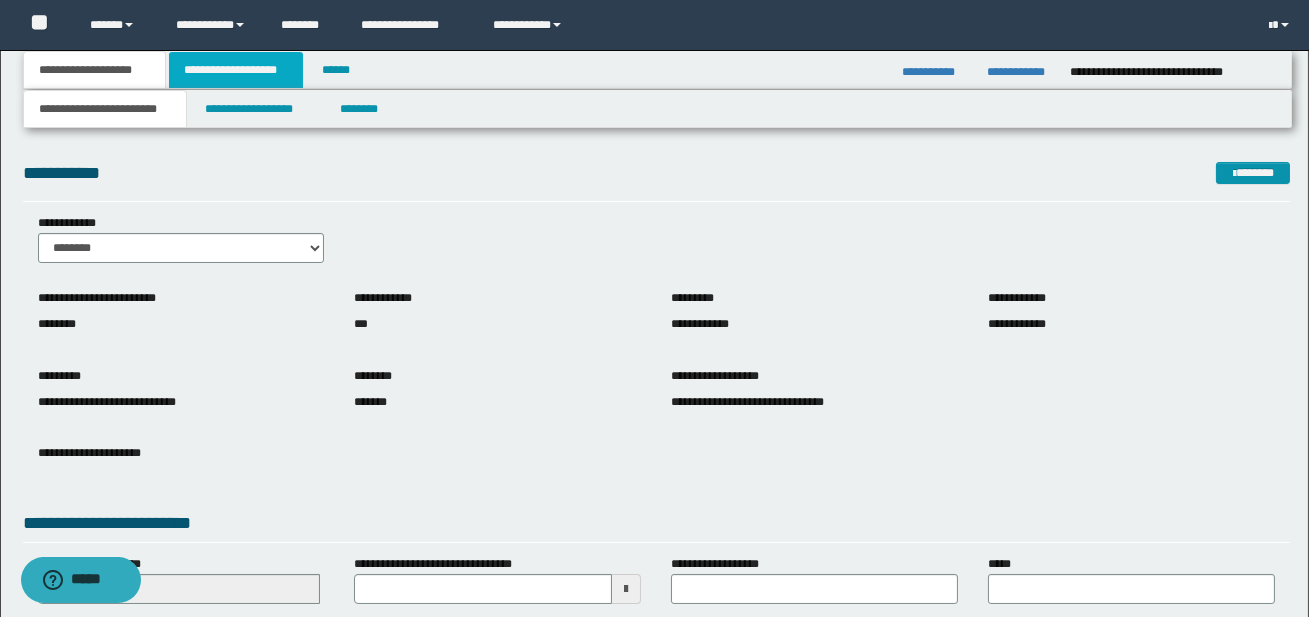 click on "**********" at bounding box center (236, 70) 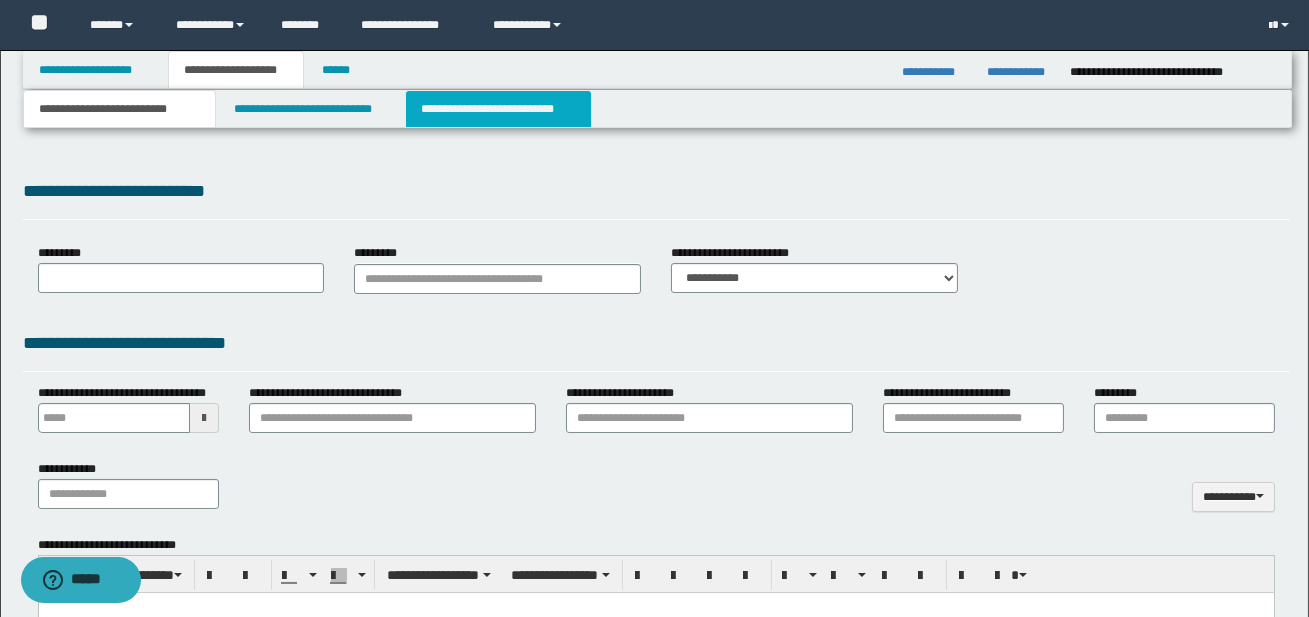 type 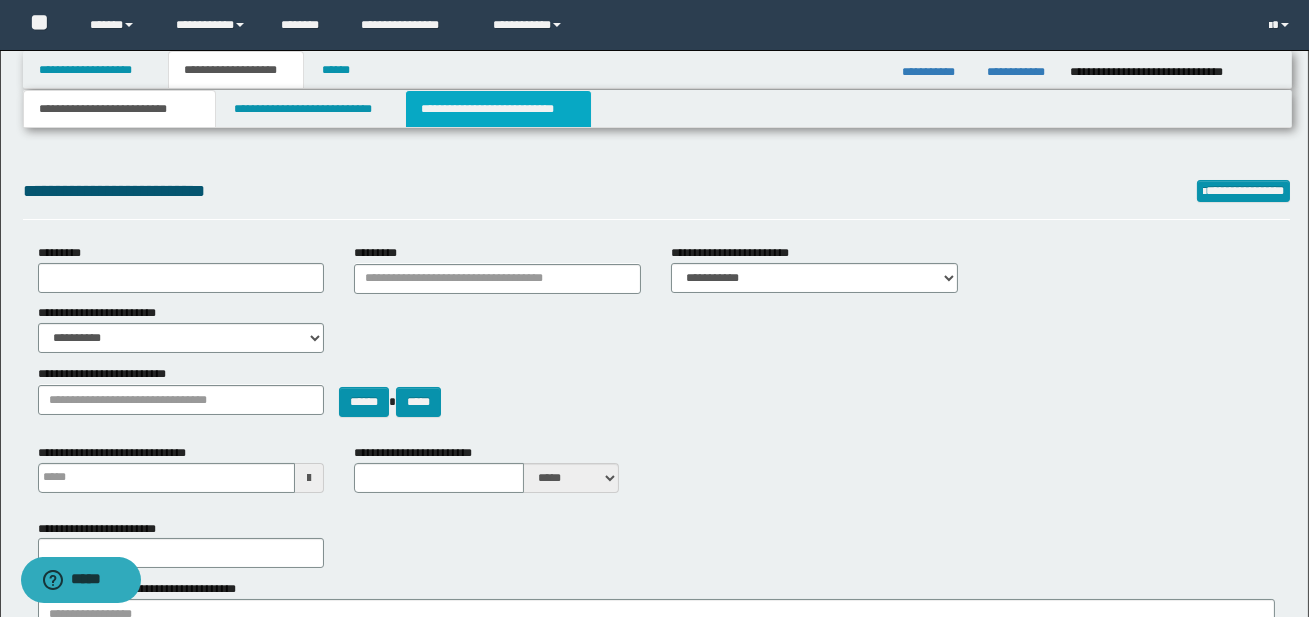 type on "**********" 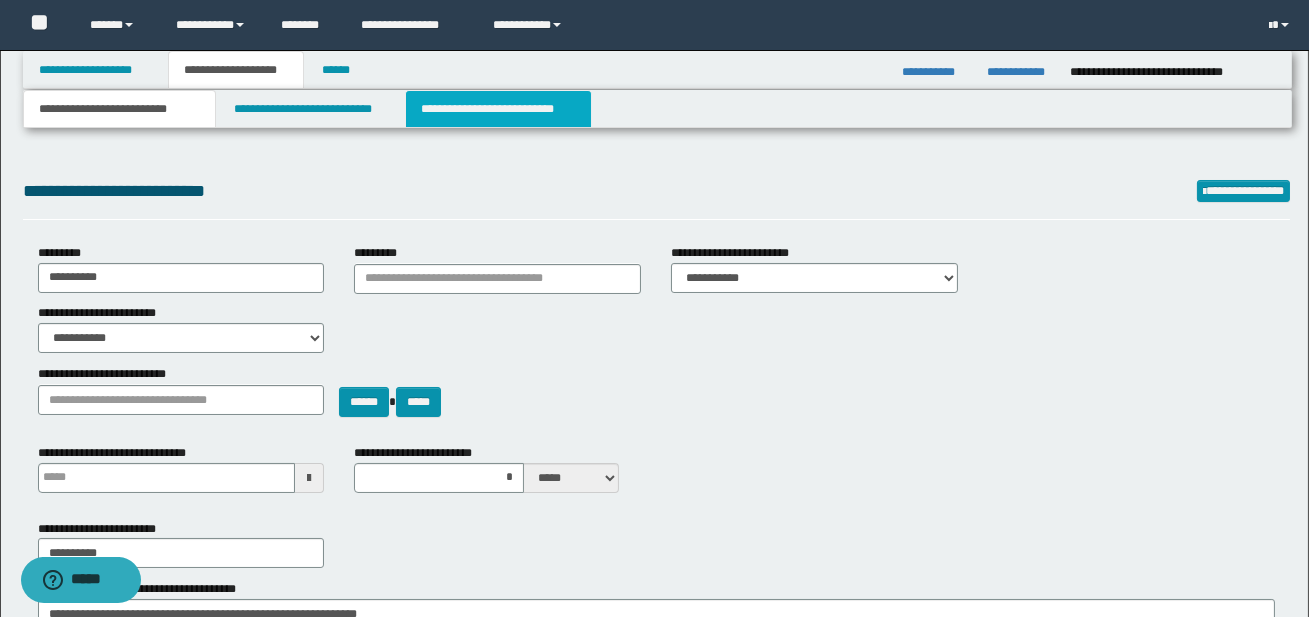 scroll, scrollTop: 0, scrollLeft: 0, axis: both 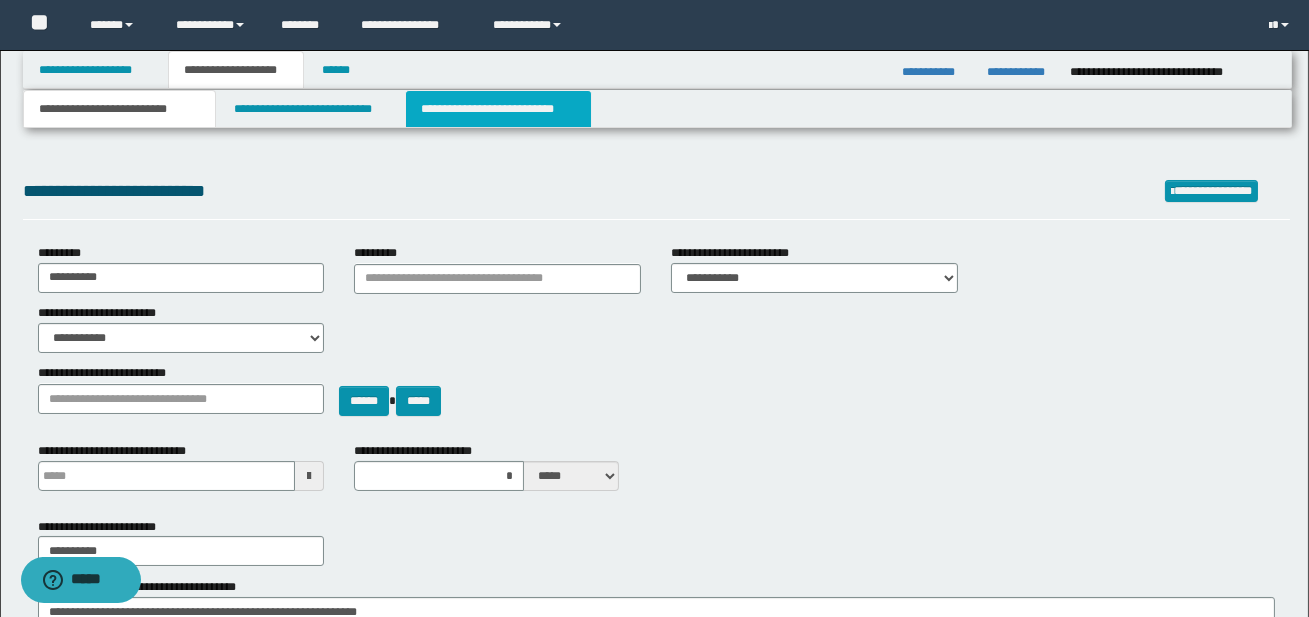 click on "**********" at bounding box center [498, 109] 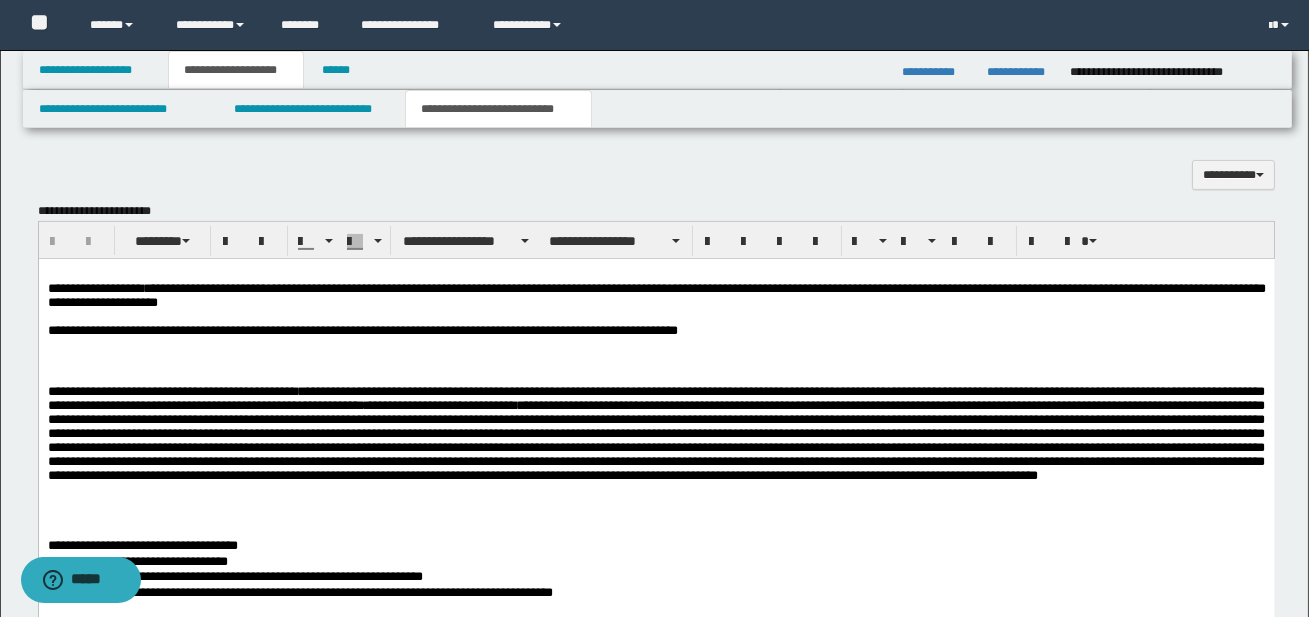 scroll, scrollTop: 1257, scrollLeft: 0, axis: vertical 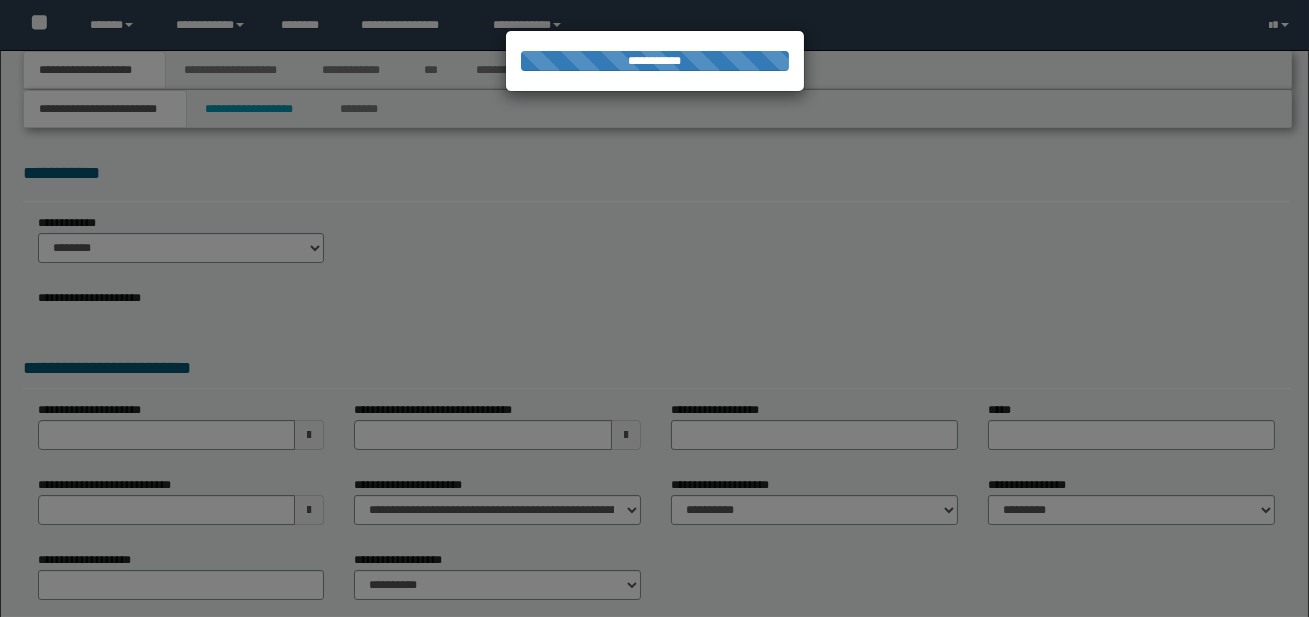 select on "*" 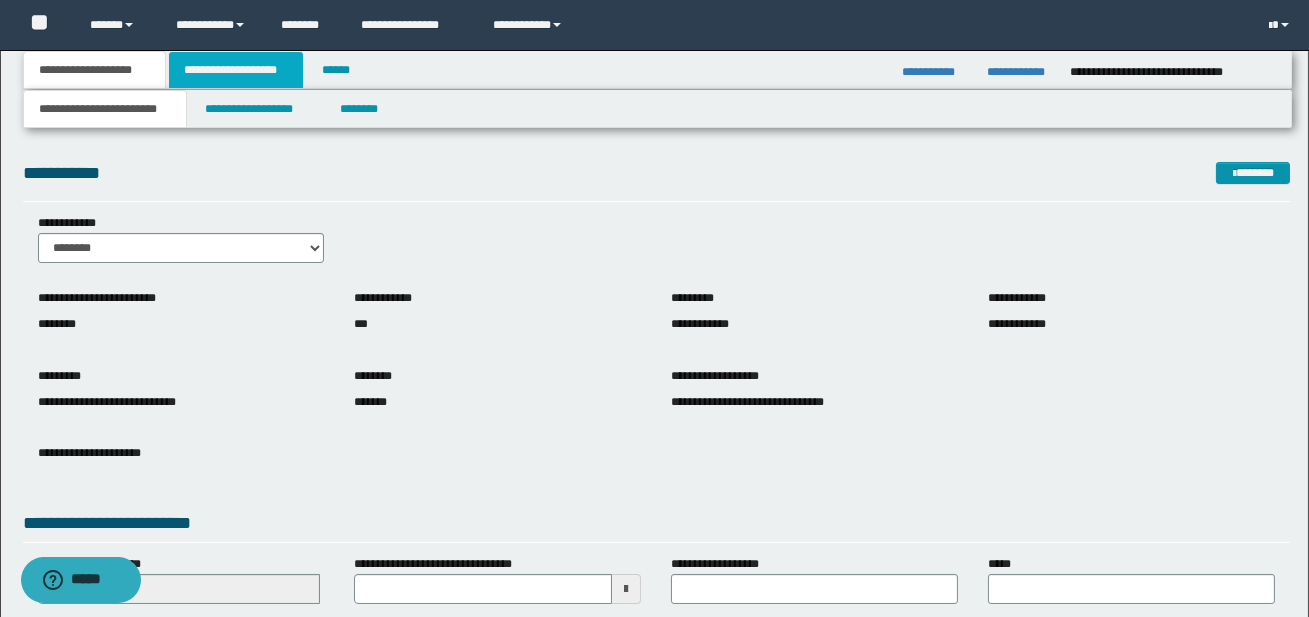 click on "**********" at bounding box center [236, 70] 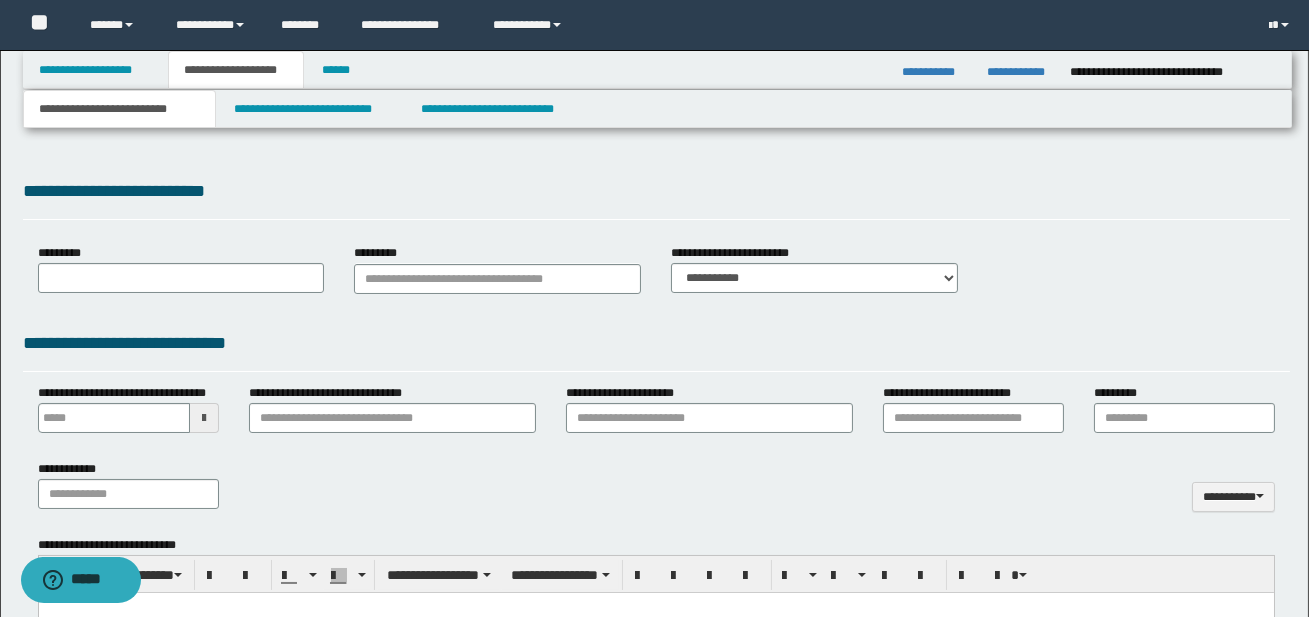 type 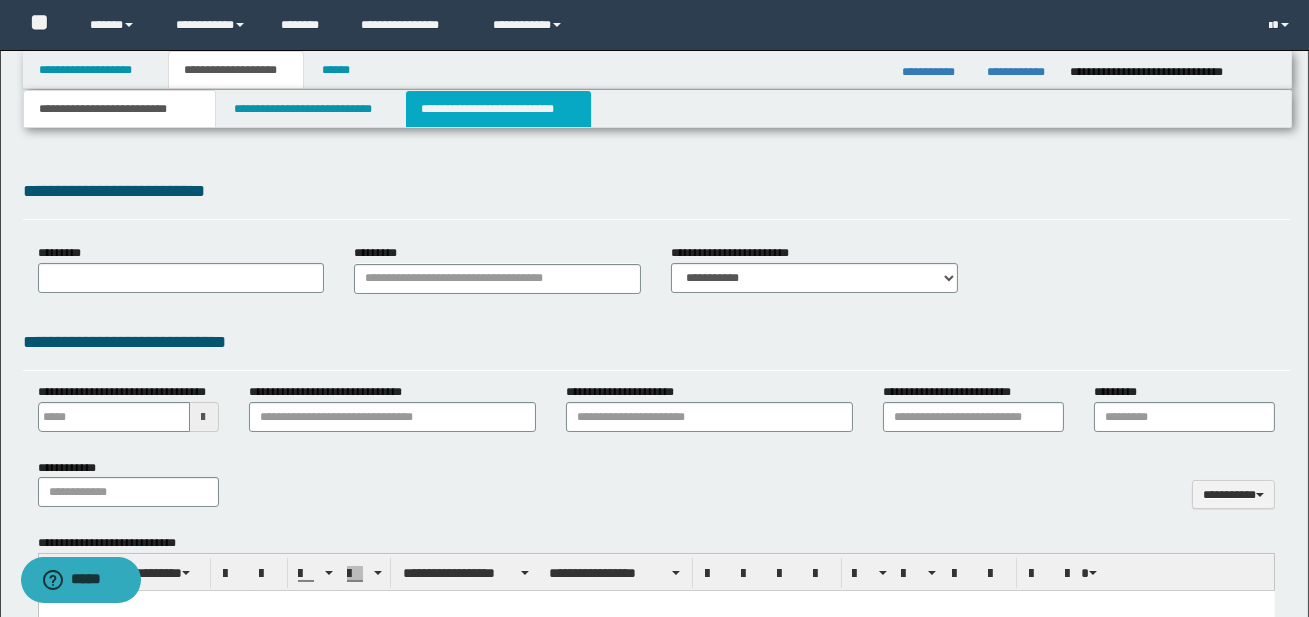 type on "**********" 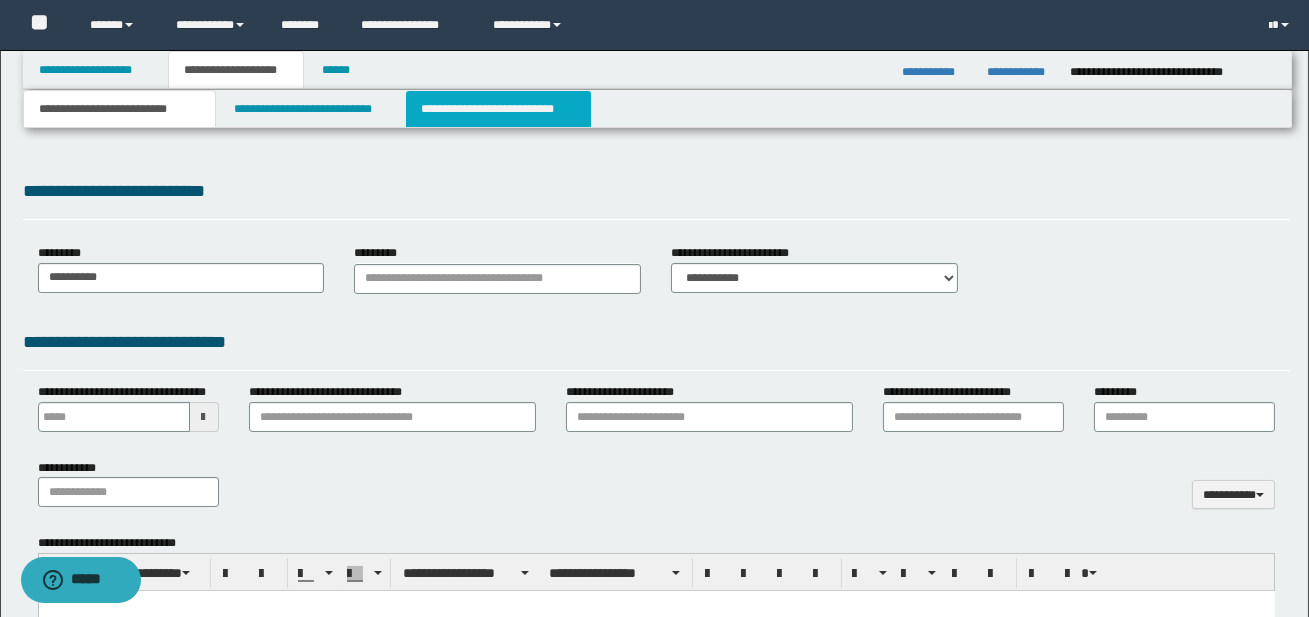 scroll, scrollTop: 0, scrollLeft: 0, axis: both 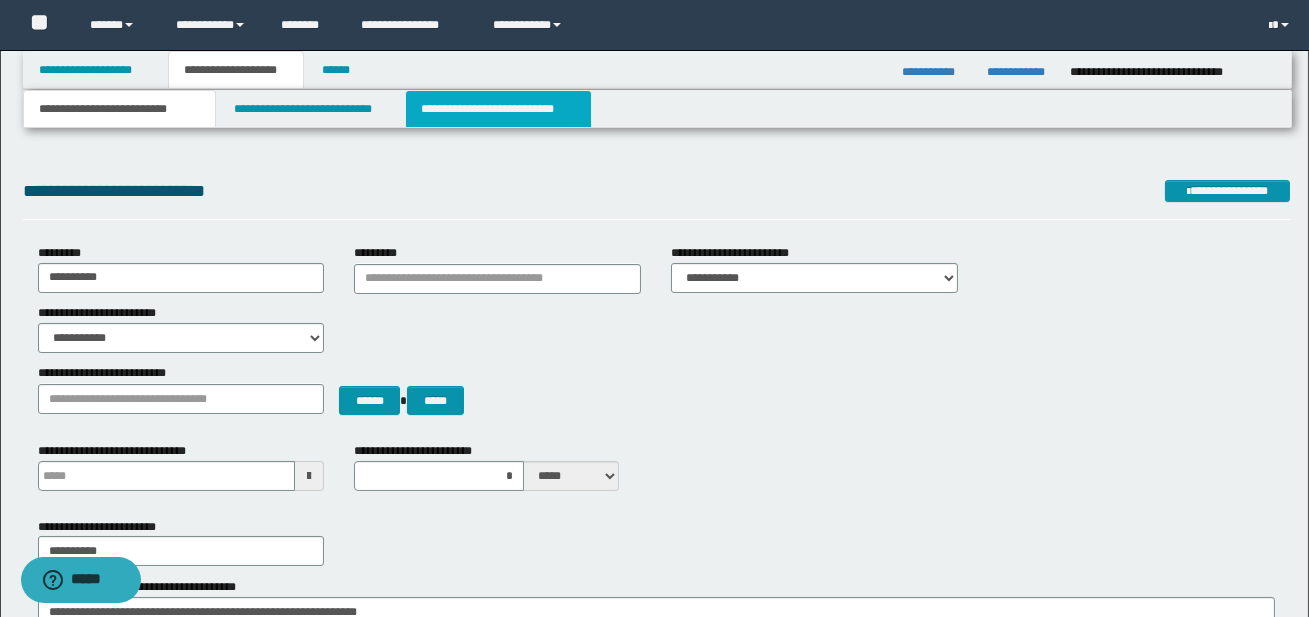 click on "**********" at bounding box center [498, 109] 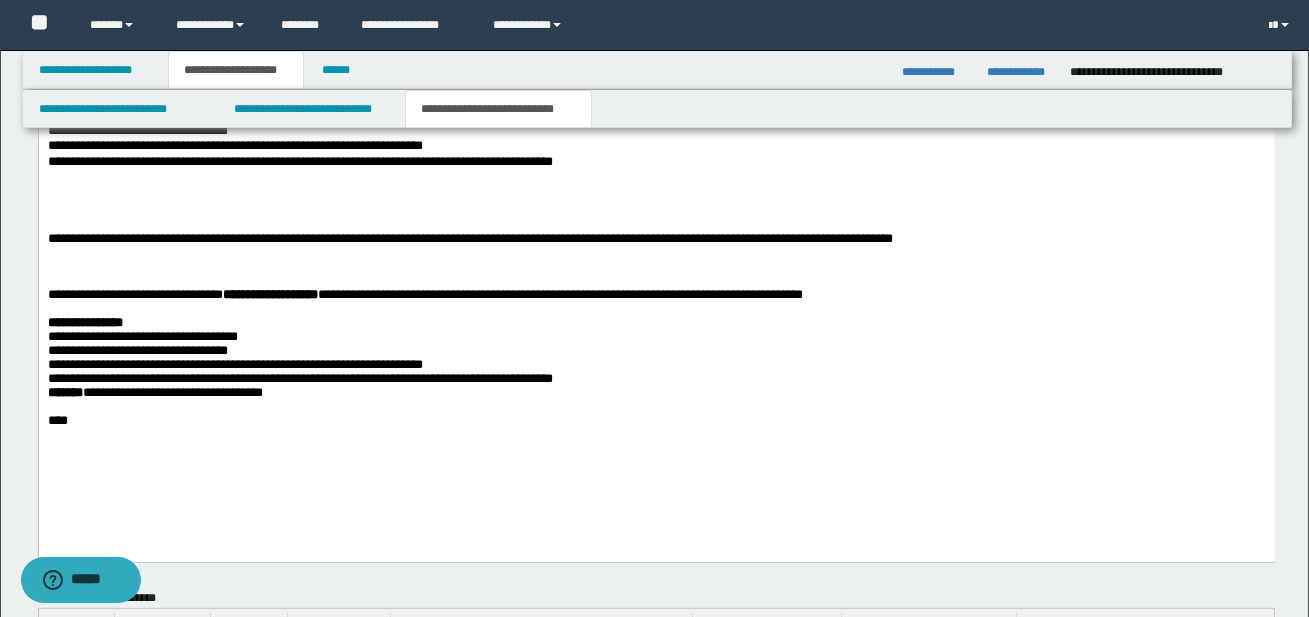 scroll, scrollTop: 1688, scrollLeft: 0, axis: vertical 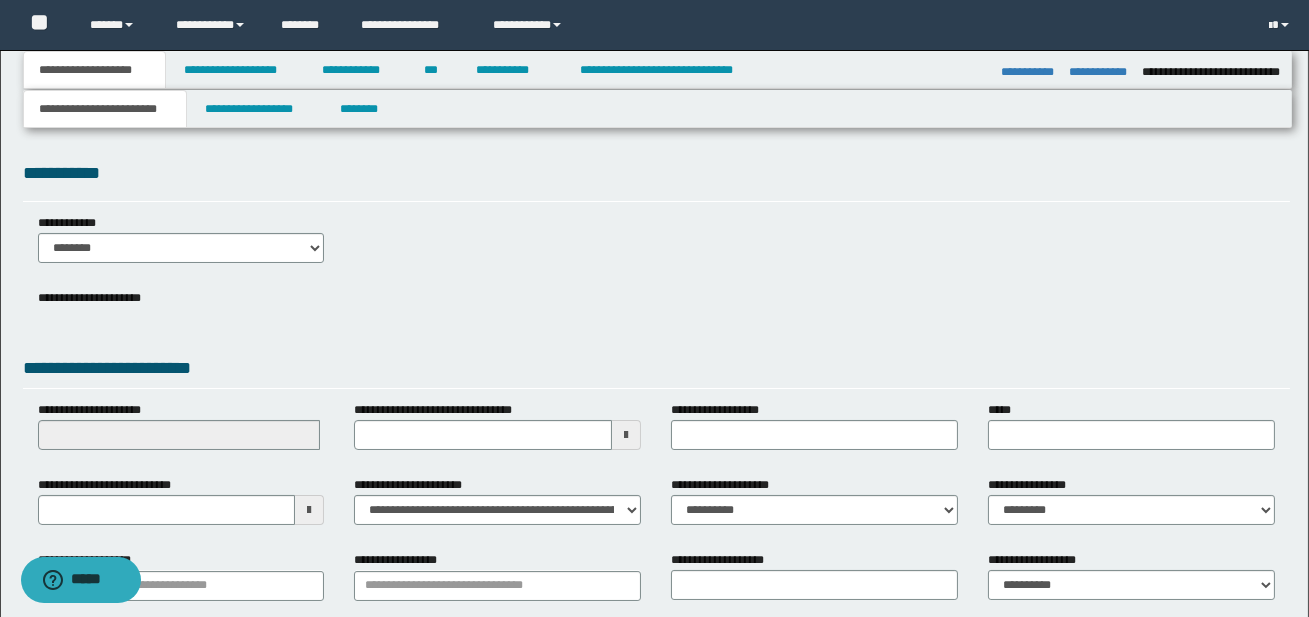 select on "*" 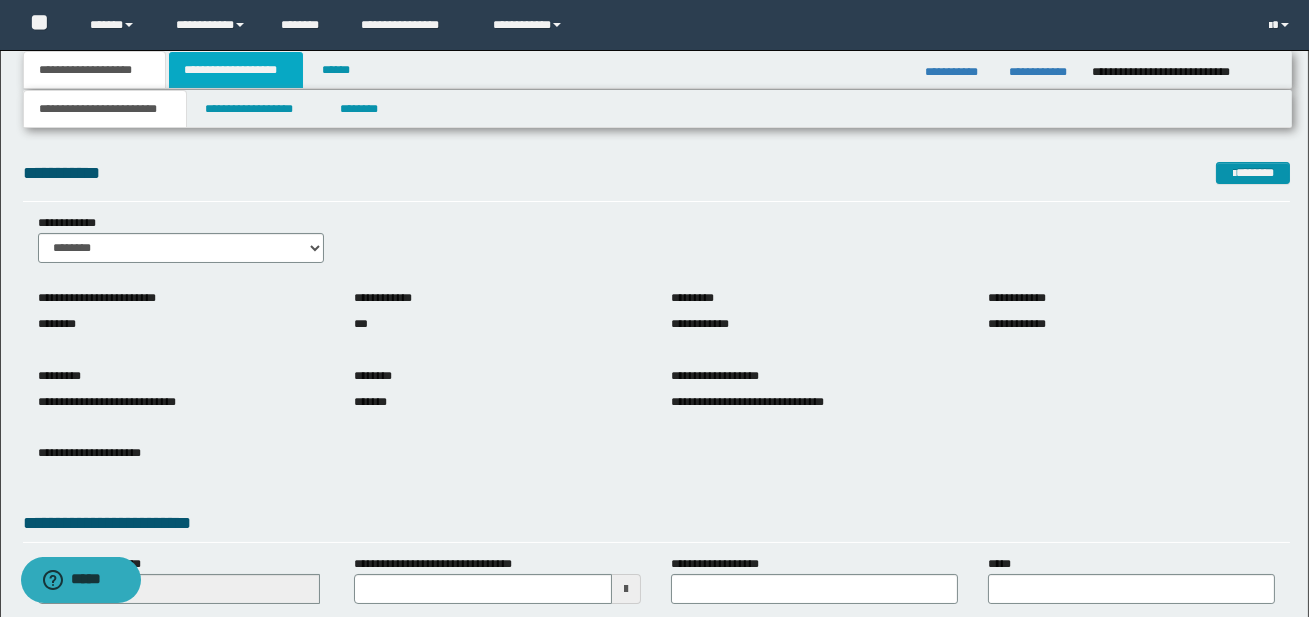 click on "**********" at bounding box center [236, 70] 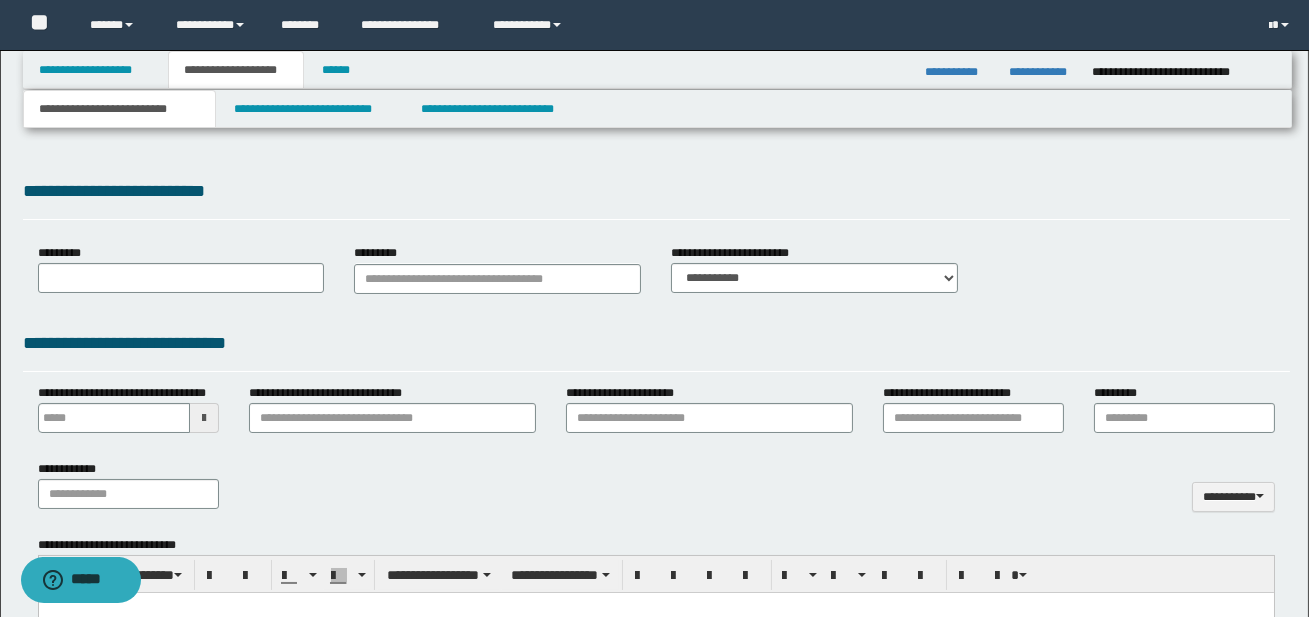 type 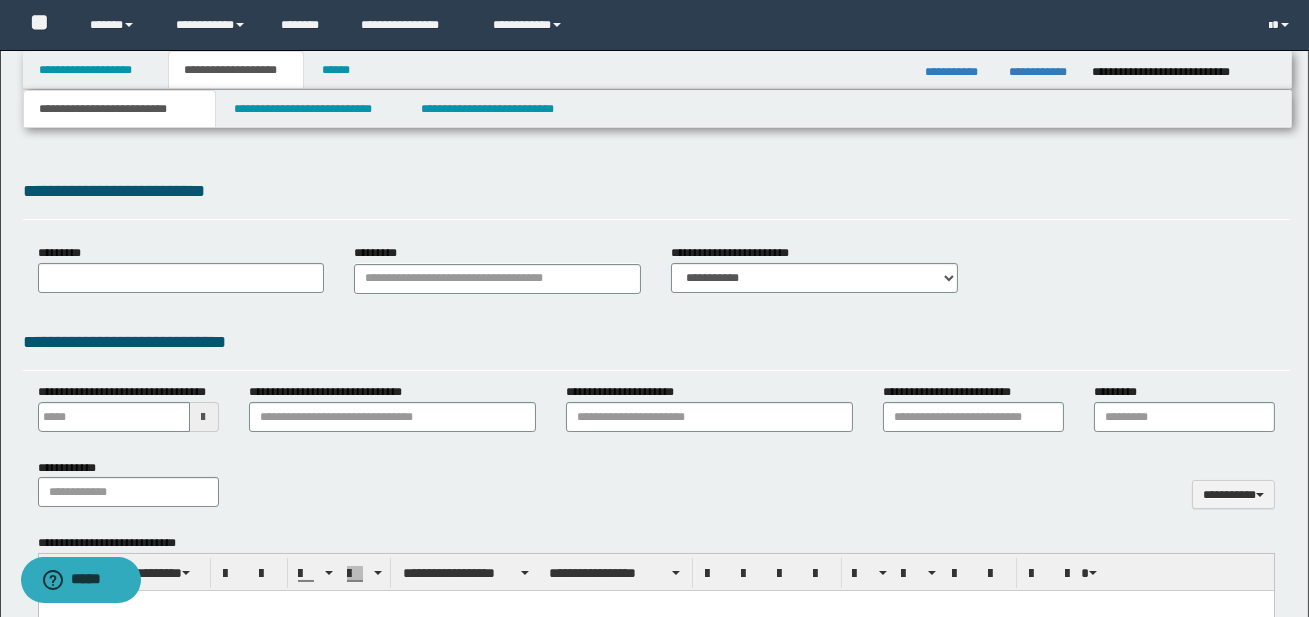 type on "**********" 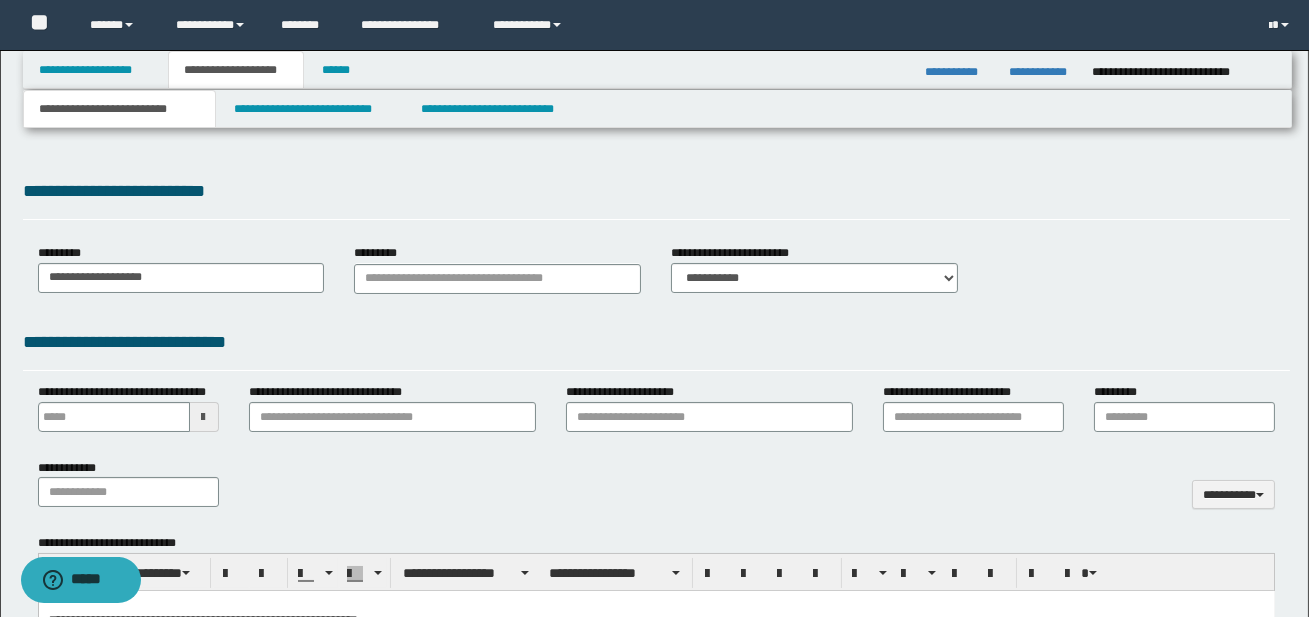 scroll, scrollTop: 0, scrollLeft: 0, axis: both 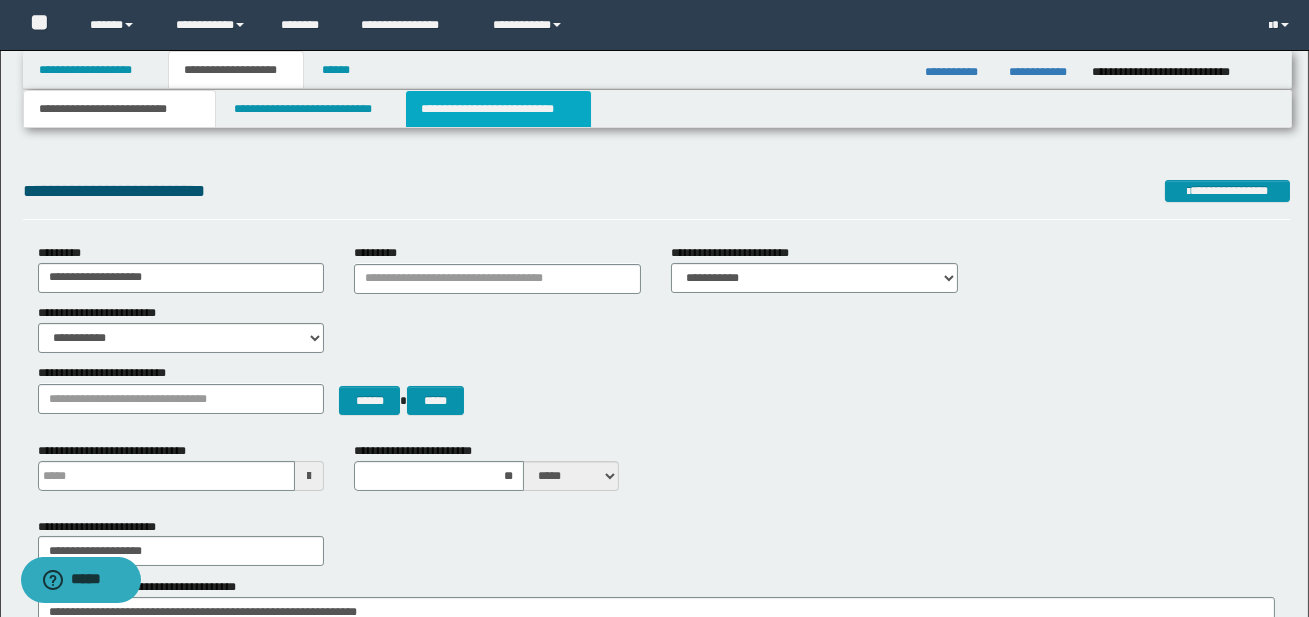 click on "**********" at bounding box center [498, 109] 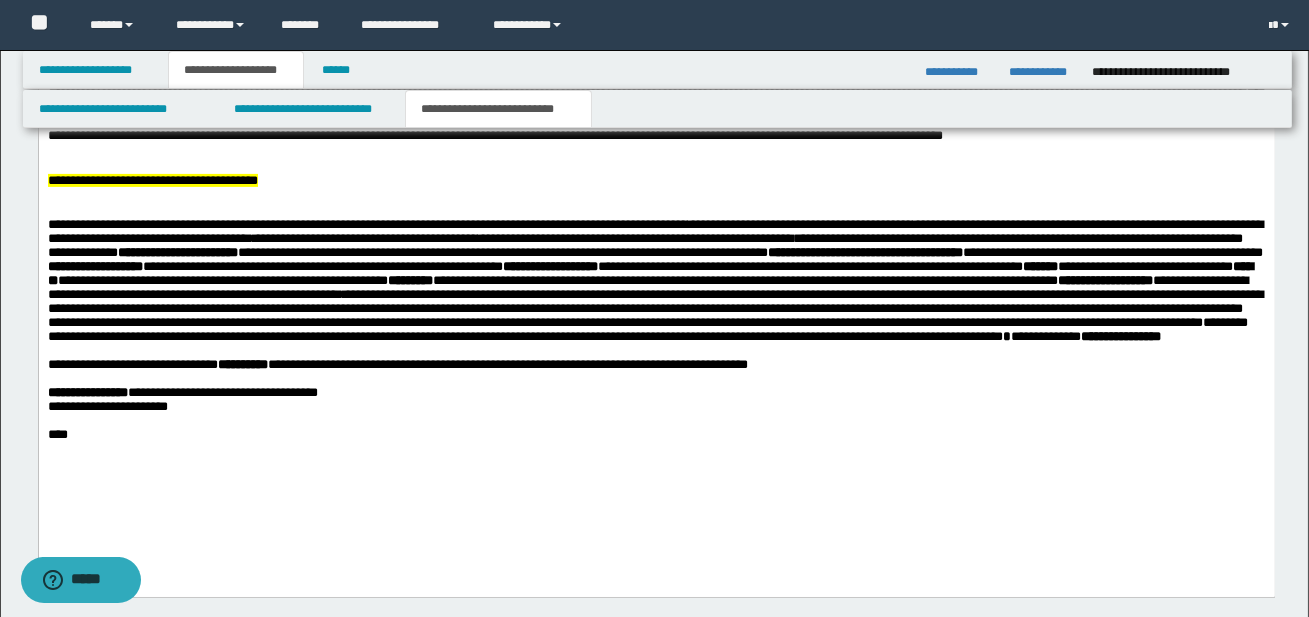 scroll, scrollTop: 1294, scrollLeft: 0, axis: vertical 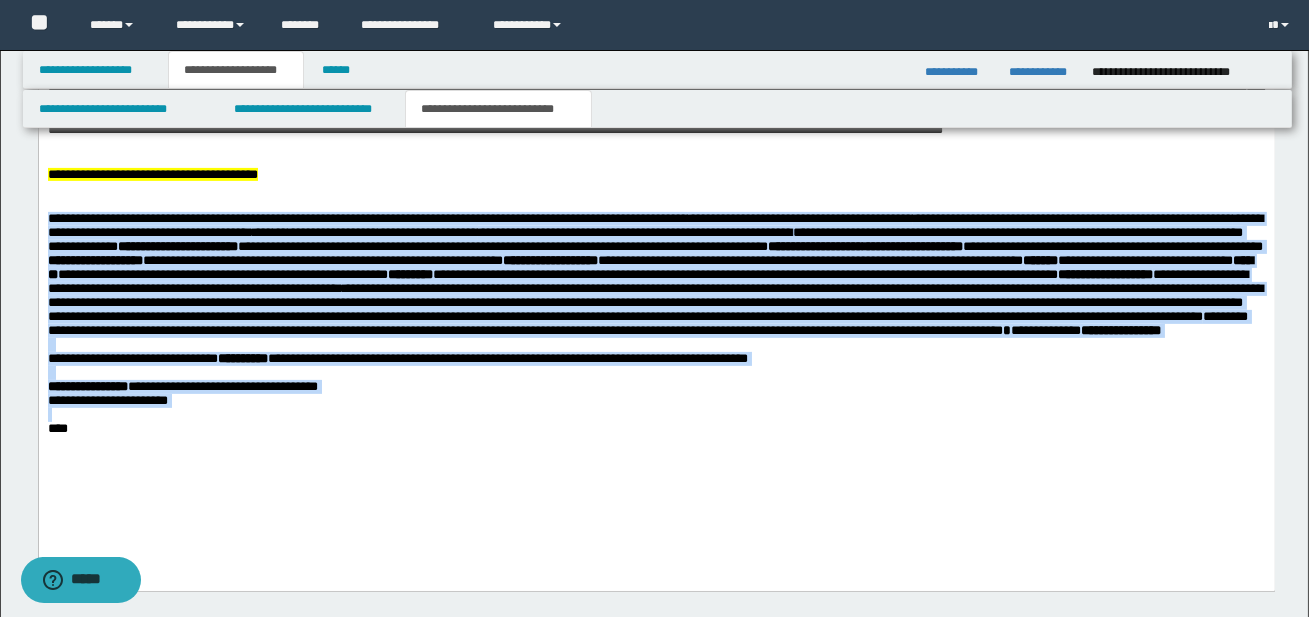 drag, startPoint x: 46, startPoint y: 222, endPoint x: 224, endPoint y: 453, distance: 291.62476 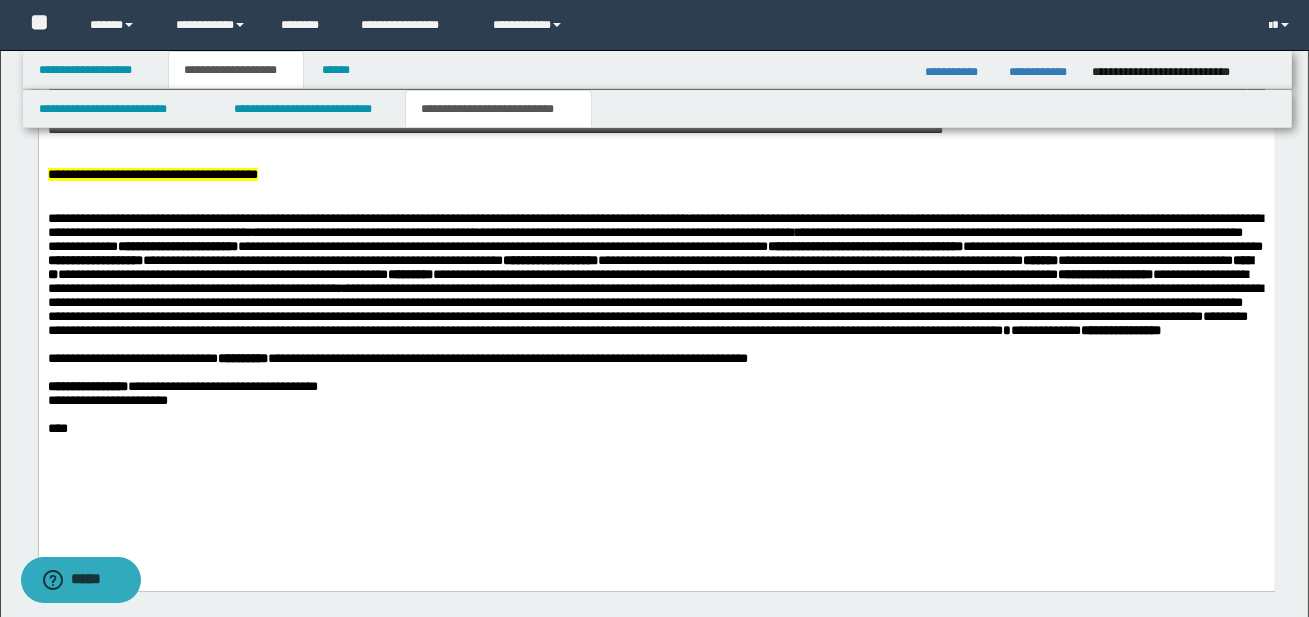 click at bounding box center (656, 414) 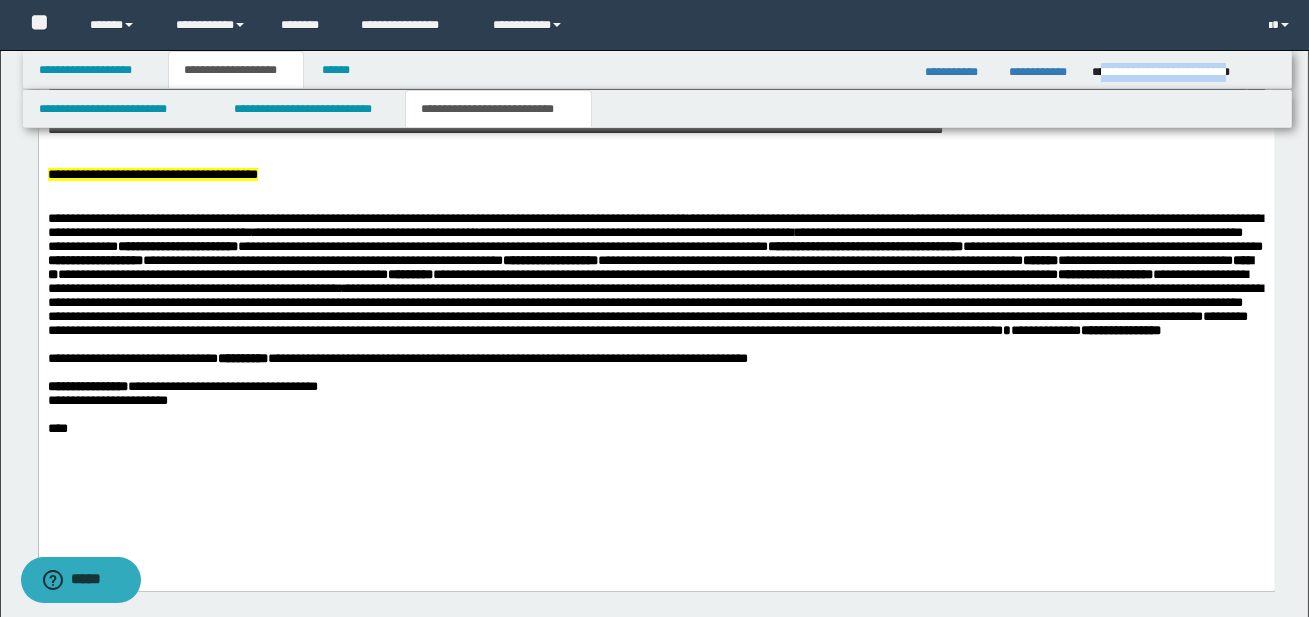 drag, startPoint x: 1099, startPoint y: 70, endPoint x: 1274, endPoint y: 77, distance: 175.13994 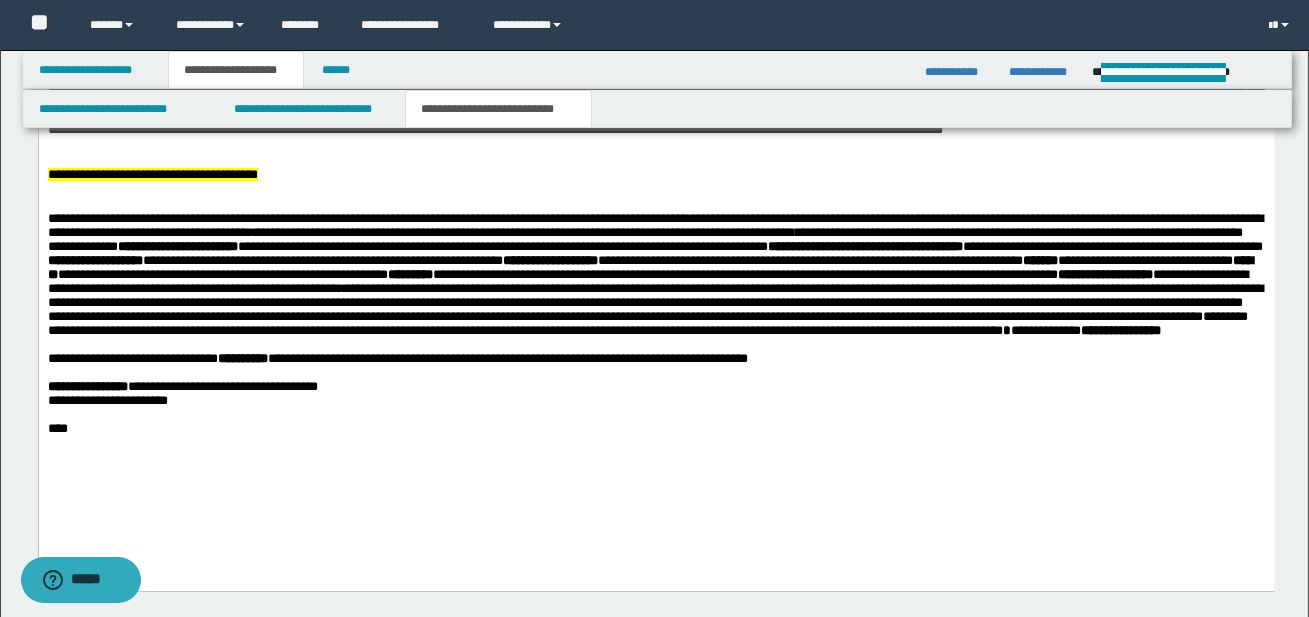 click on "**********" at bounding box center (656, 386) 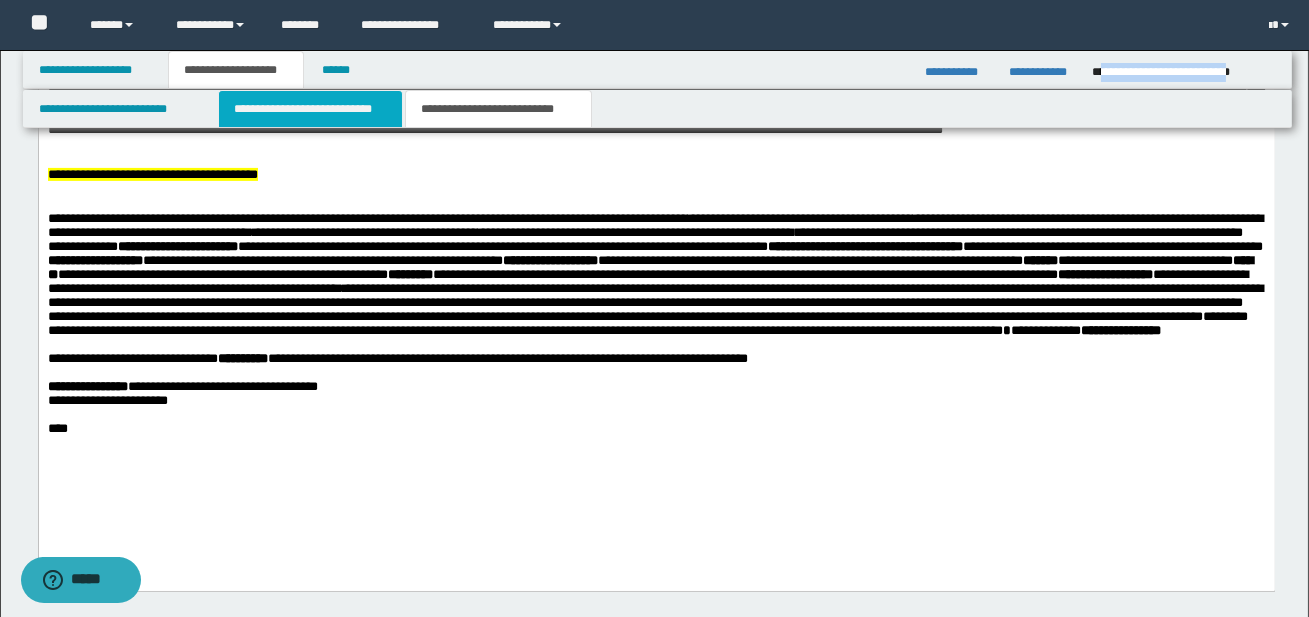 click on "**********" at bounding box center (310, 109) 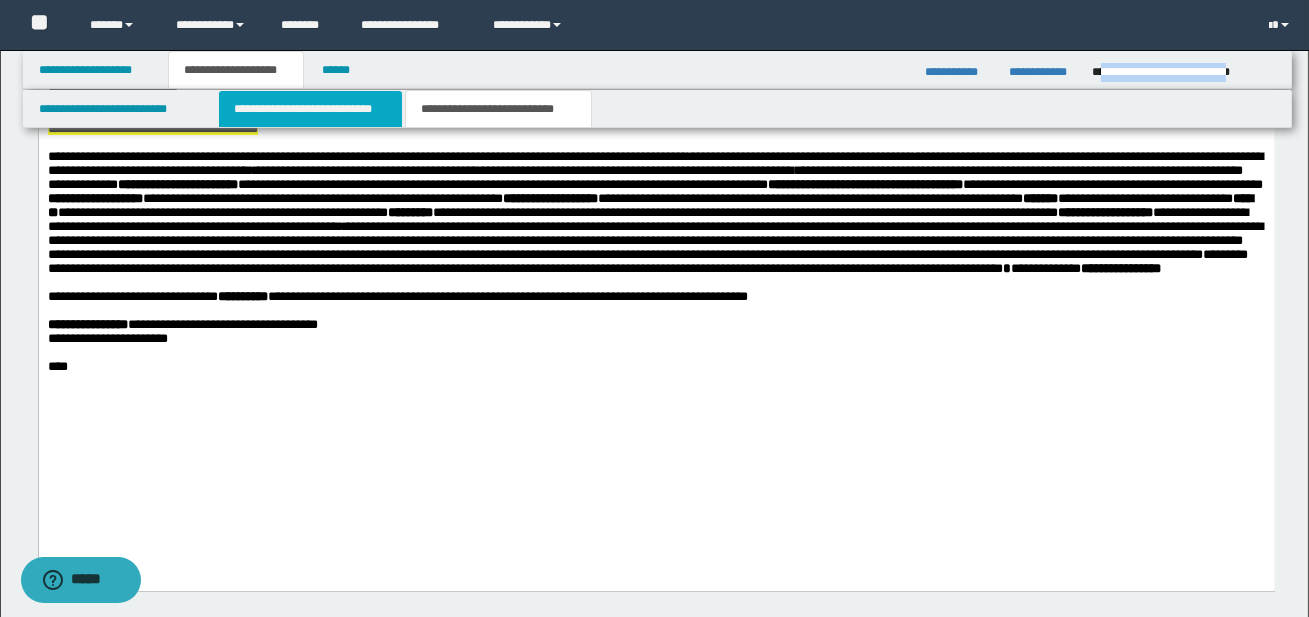 scroll, scrollTop: 0, scrollLeft: 0, axis: both 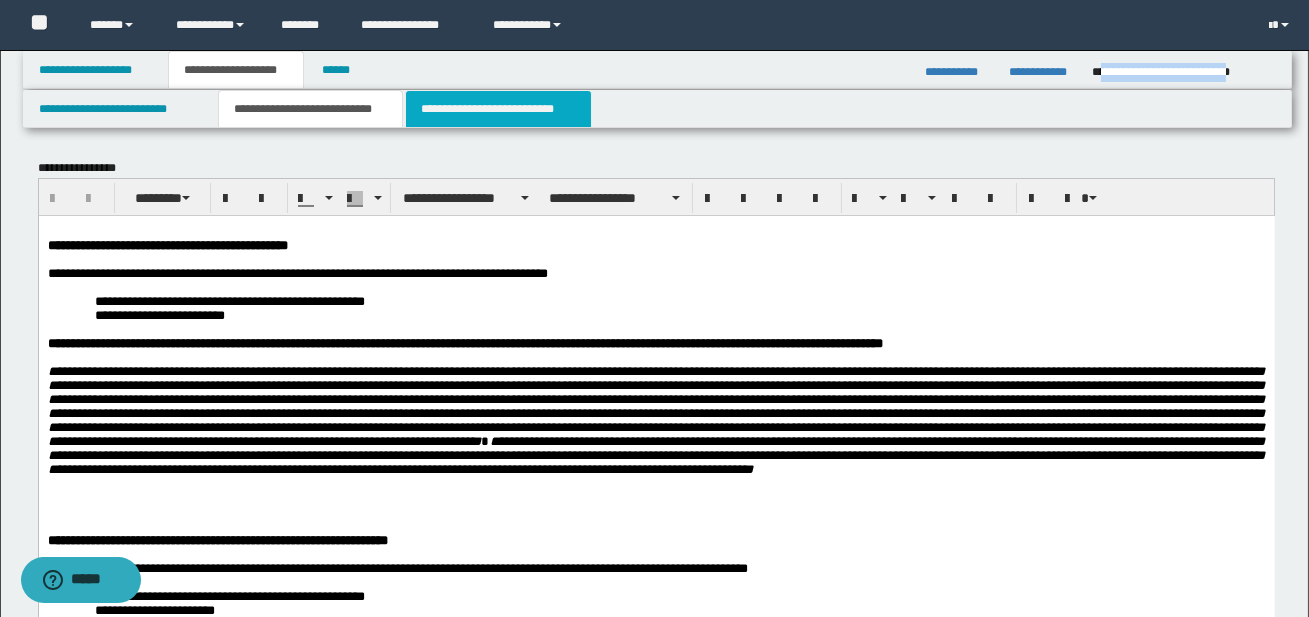 click on "**********" at bounding box center [498, 109] 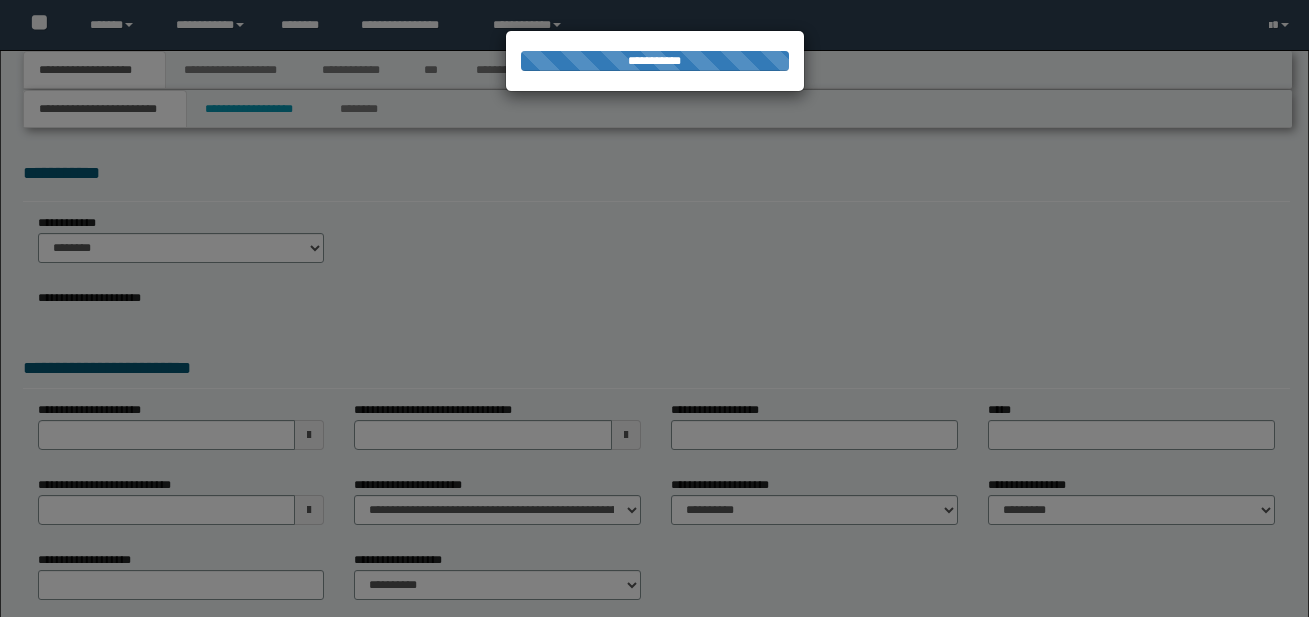 scroll, scrollTop: 0, scrollLeft: 0, axis: both 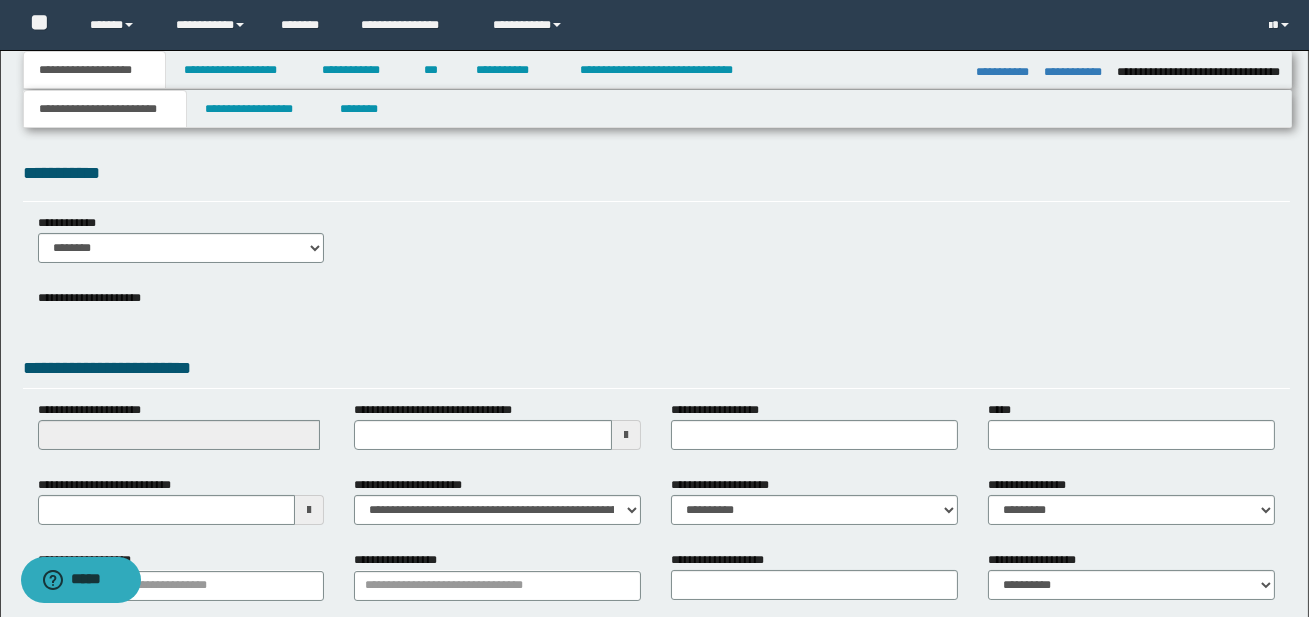 select on "*" 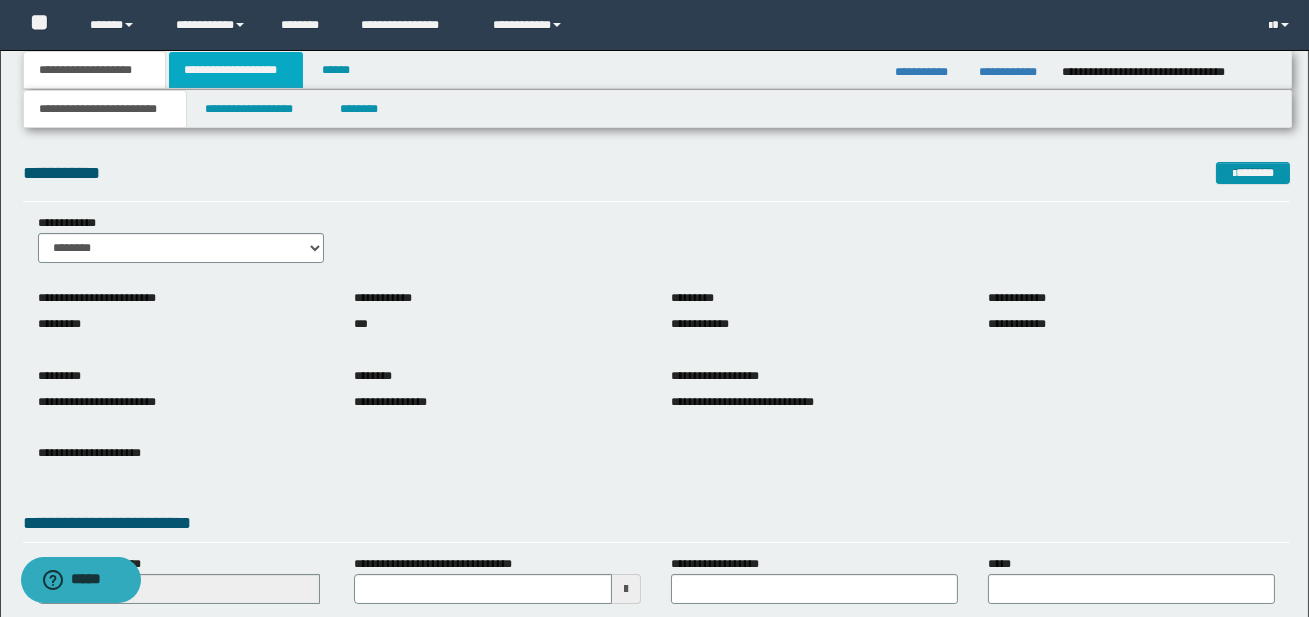click on "**********" at bounding box center [236, 70] 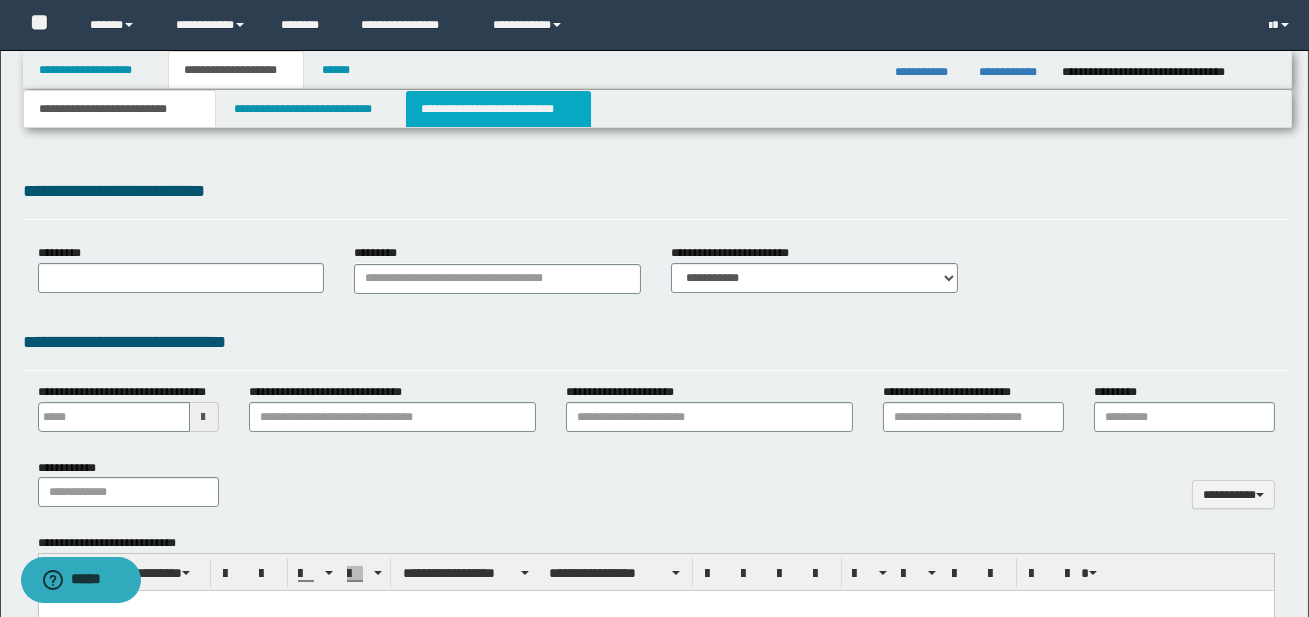 type on "**********" 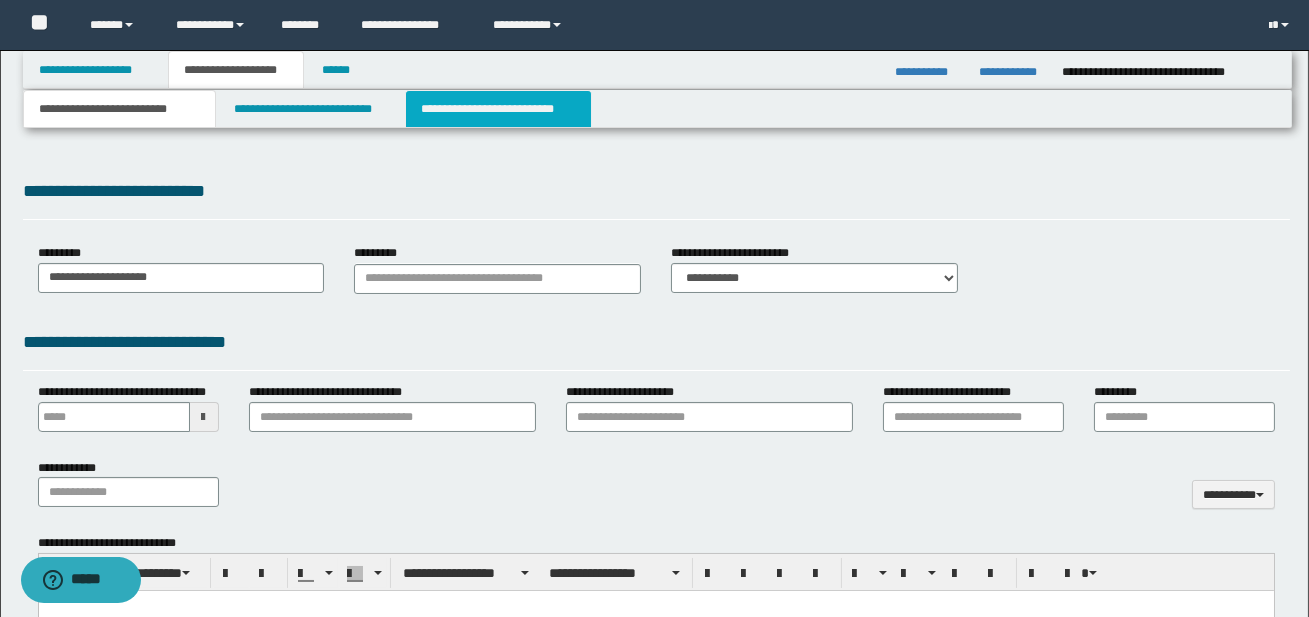 select on "*" 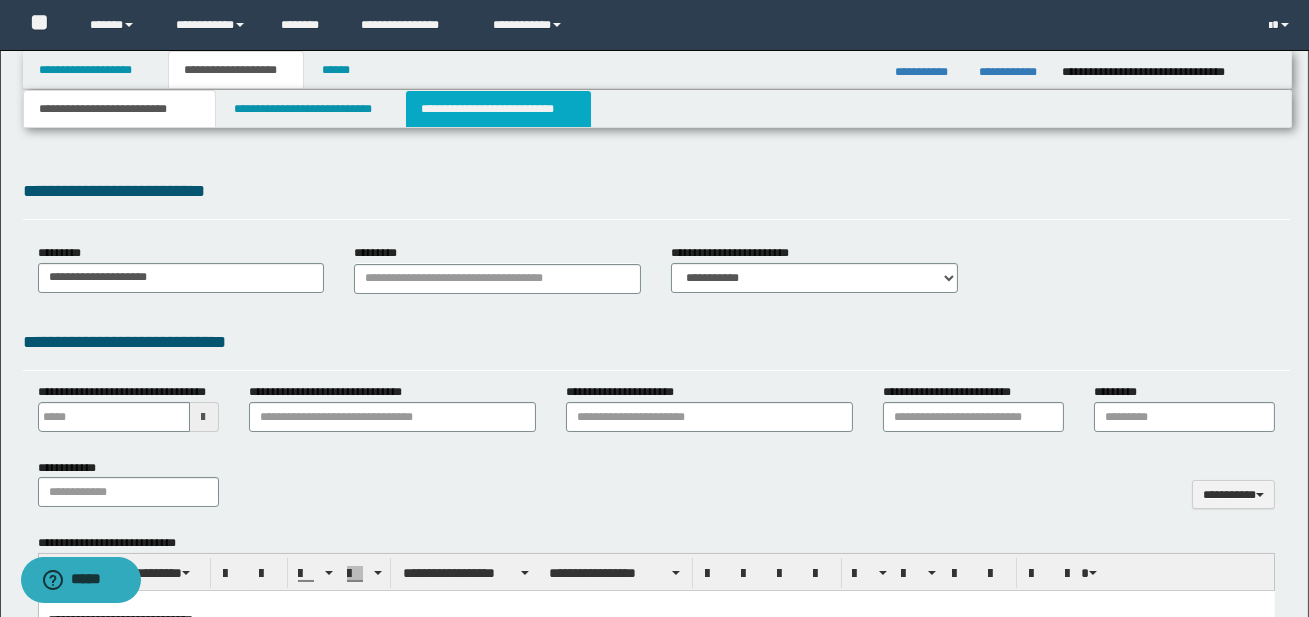 scroll, scrollTop: 0, scrollLeft: 0, axis: both 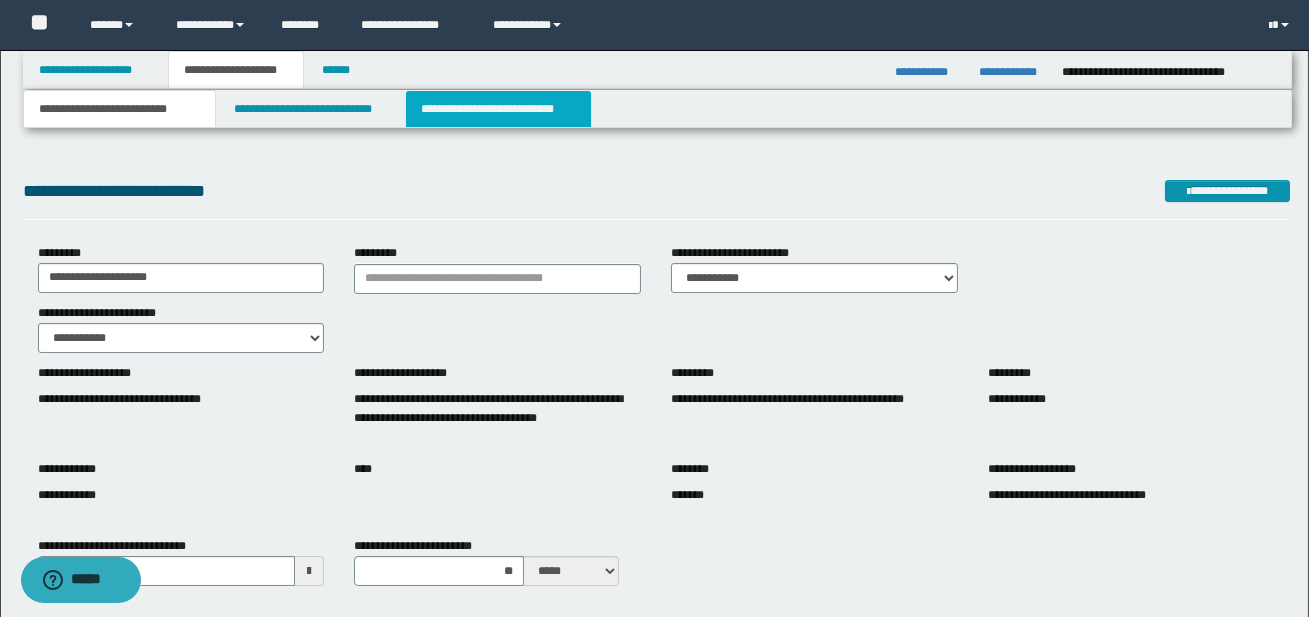 click on "**********" at bounding box center (498, 109) 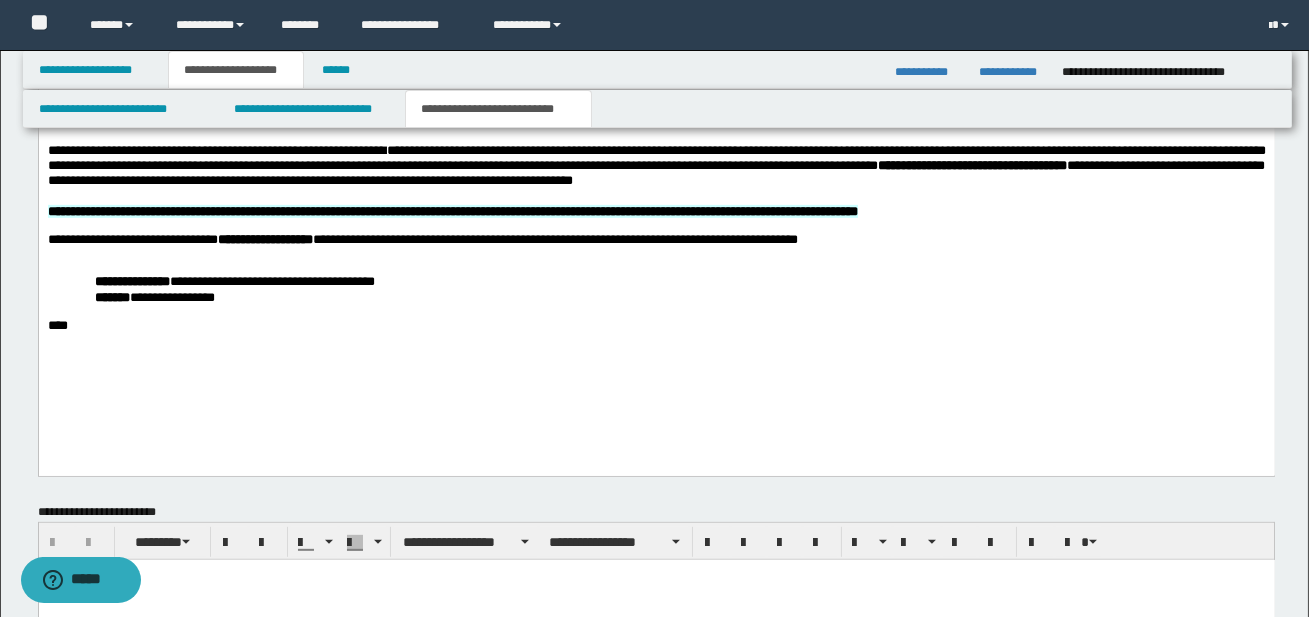 scroll, scrollTop: 1909, scrollLeft: 0, axis: vertical 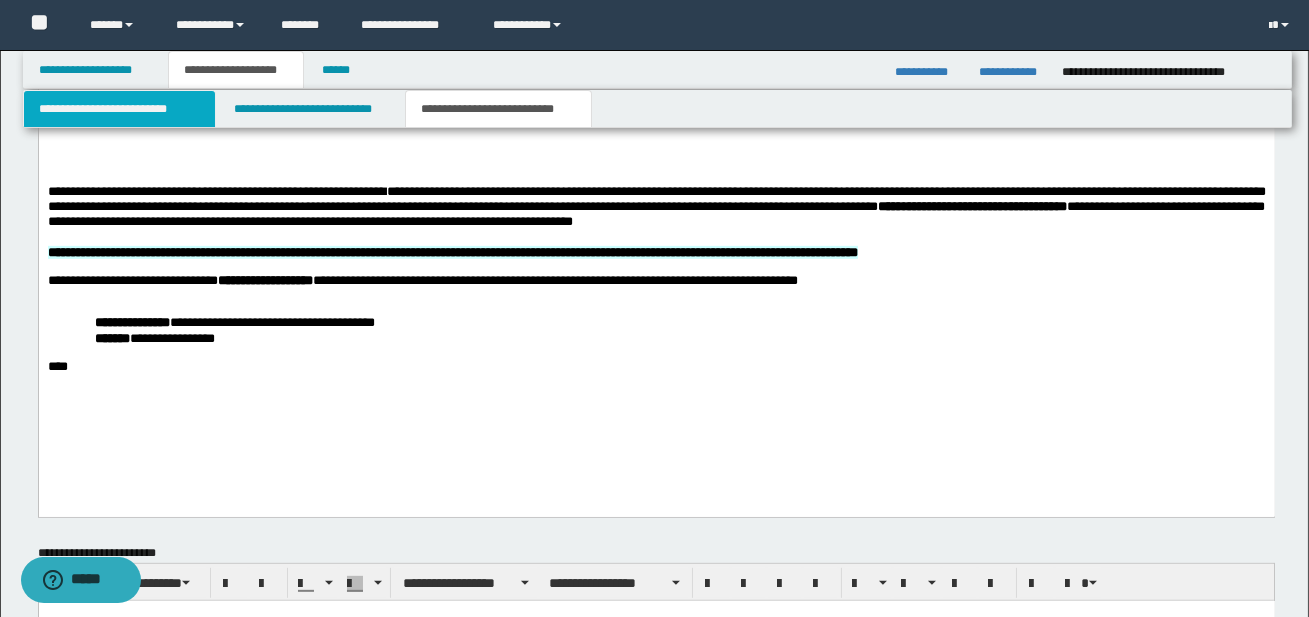 click on "**********" at bounding box center (119, 109) 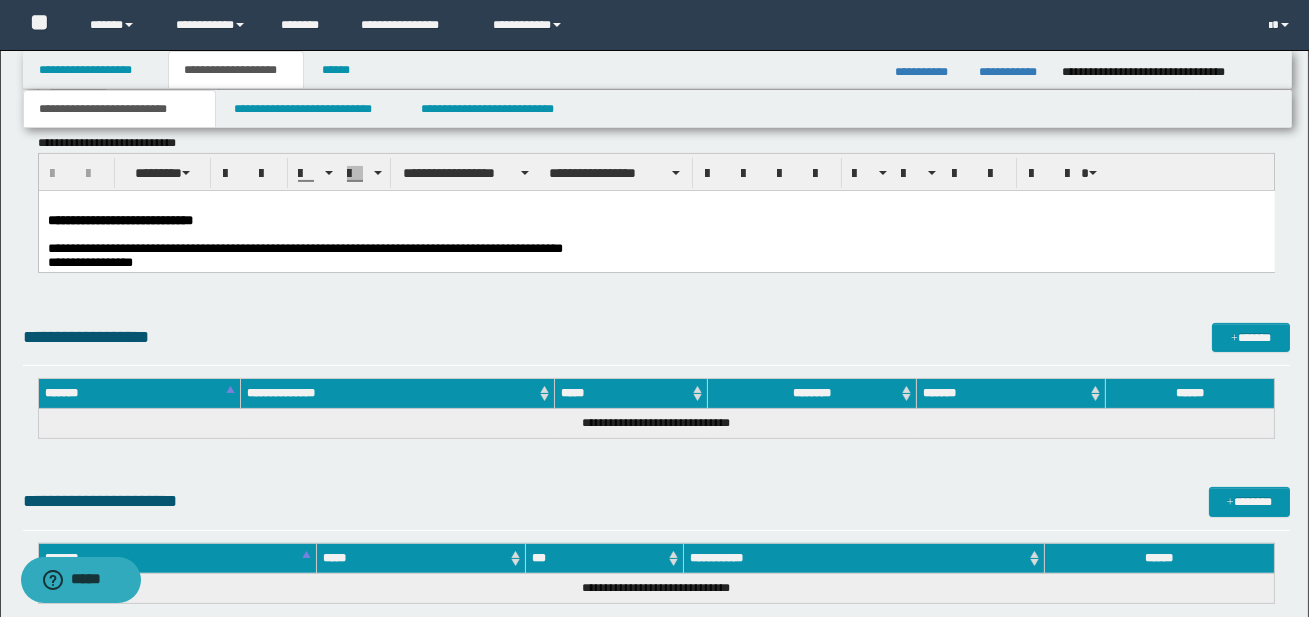 scroll, scrollTop: 914, scrollLeft: 0, axis: vertical 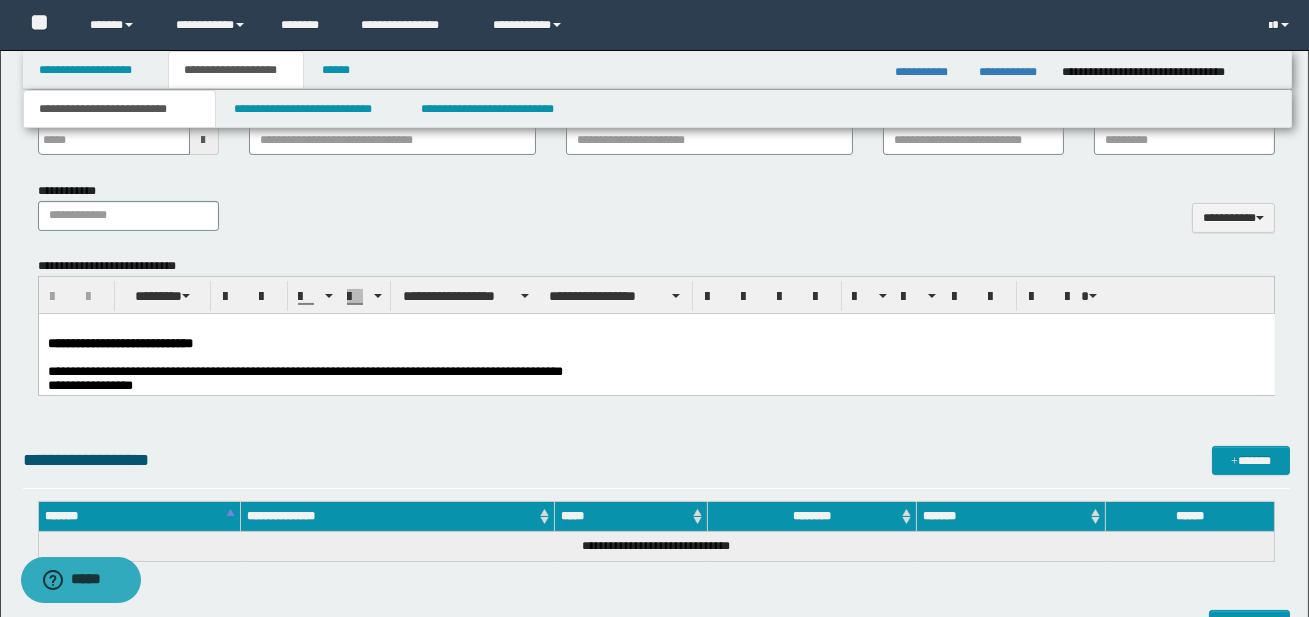click on "**********" at bounding box center (84, 370) 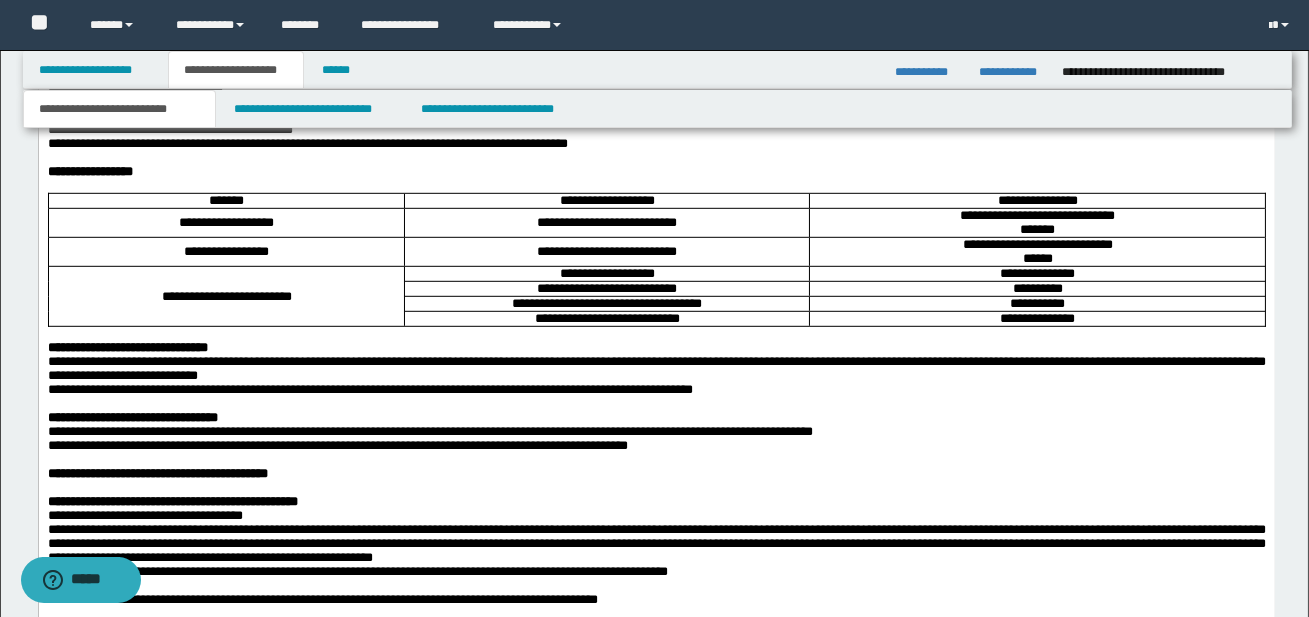 scroll, scrollTop: 2554, scrollLeft: 0, axis: vertical 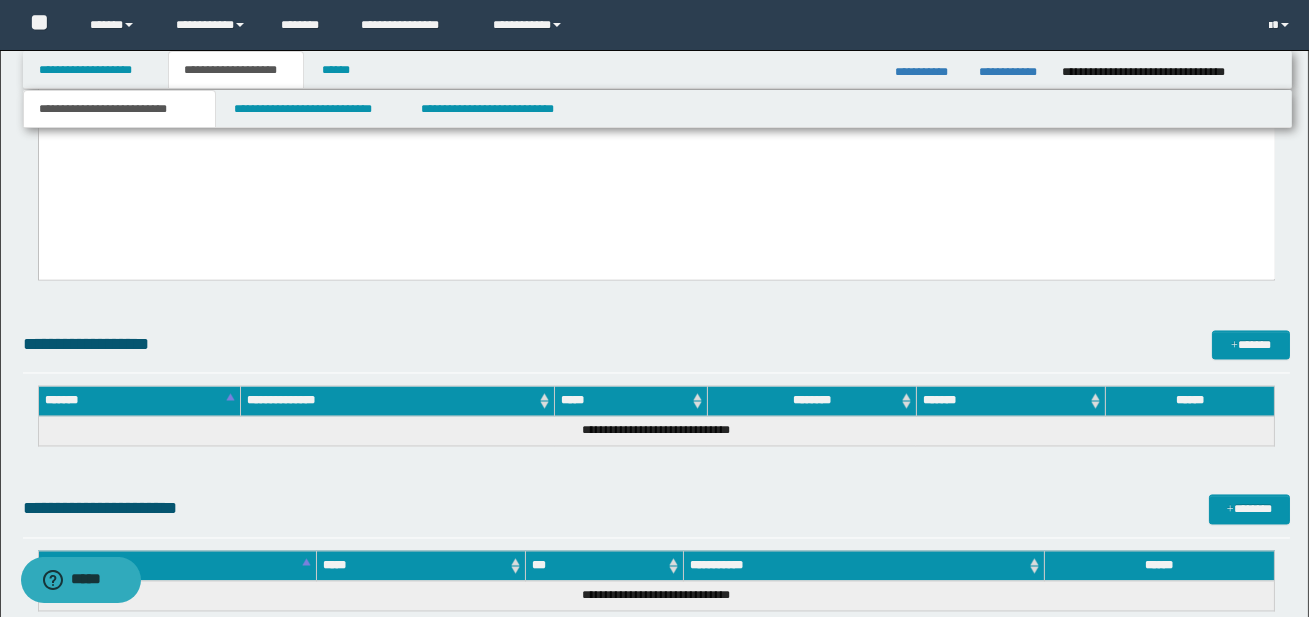 drag, startPoint x: 45, startPoint y: -4732, endPoint x: 273, endPoint y: 334, distance: 5071.128 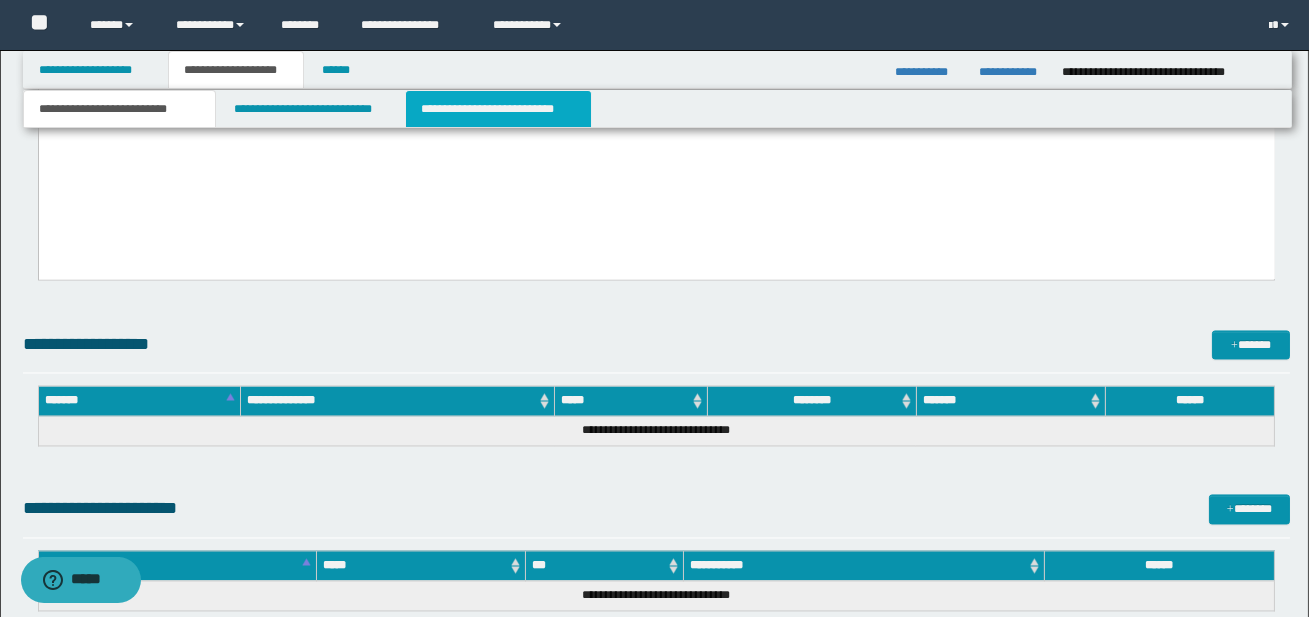 click on "**********" at bounding box center (498, 109) 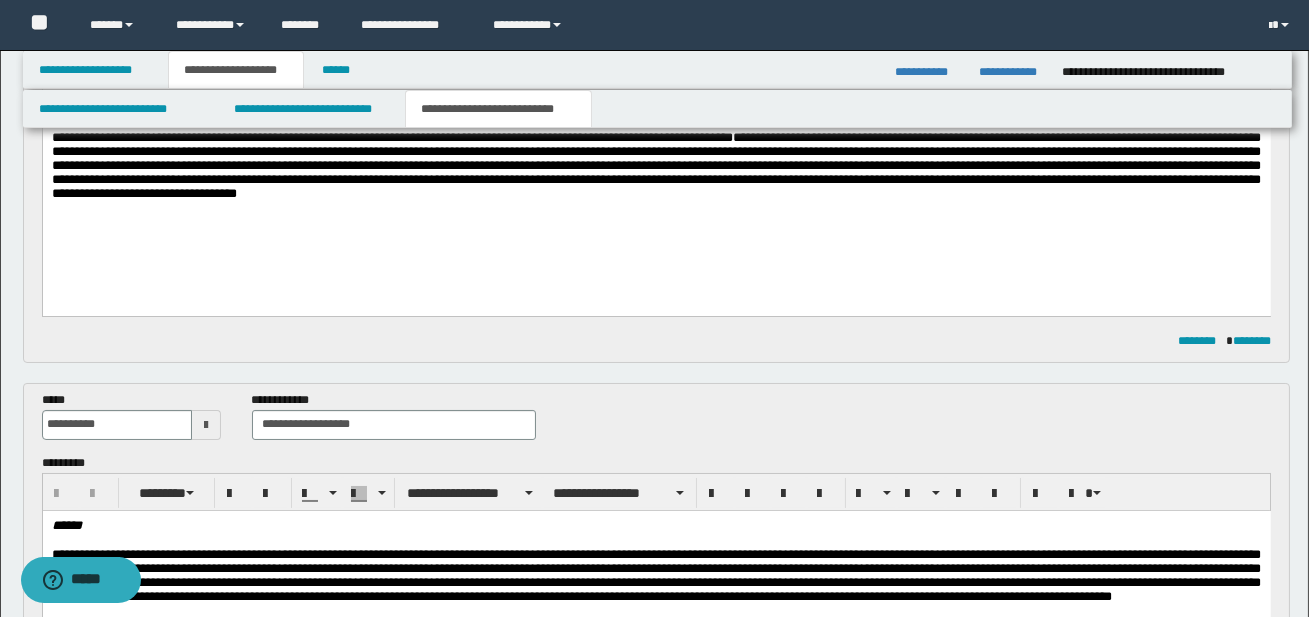 scroll, scrollTop: 86, scrollLeft: 0, axis: vertical 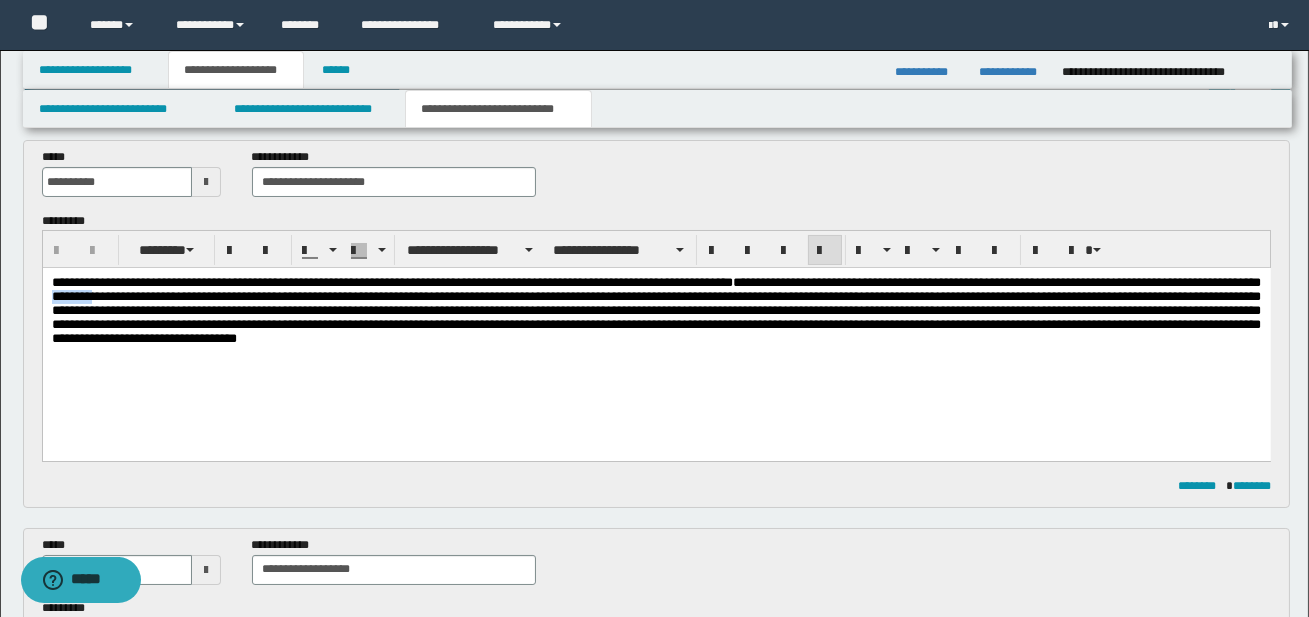 drag, startPoint x: 139, startPoint y: 297, endPoint x: 191, endPoint y: 296, distance: 52.009613 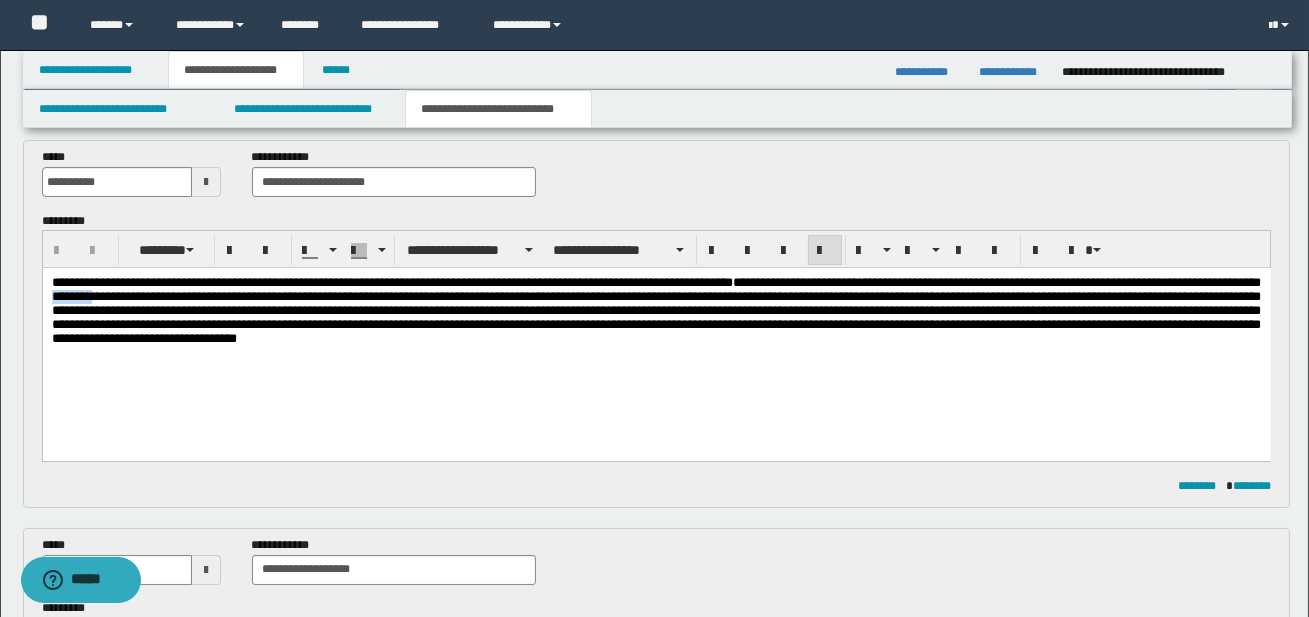 click on "**********" at bounding box center [655, 310] 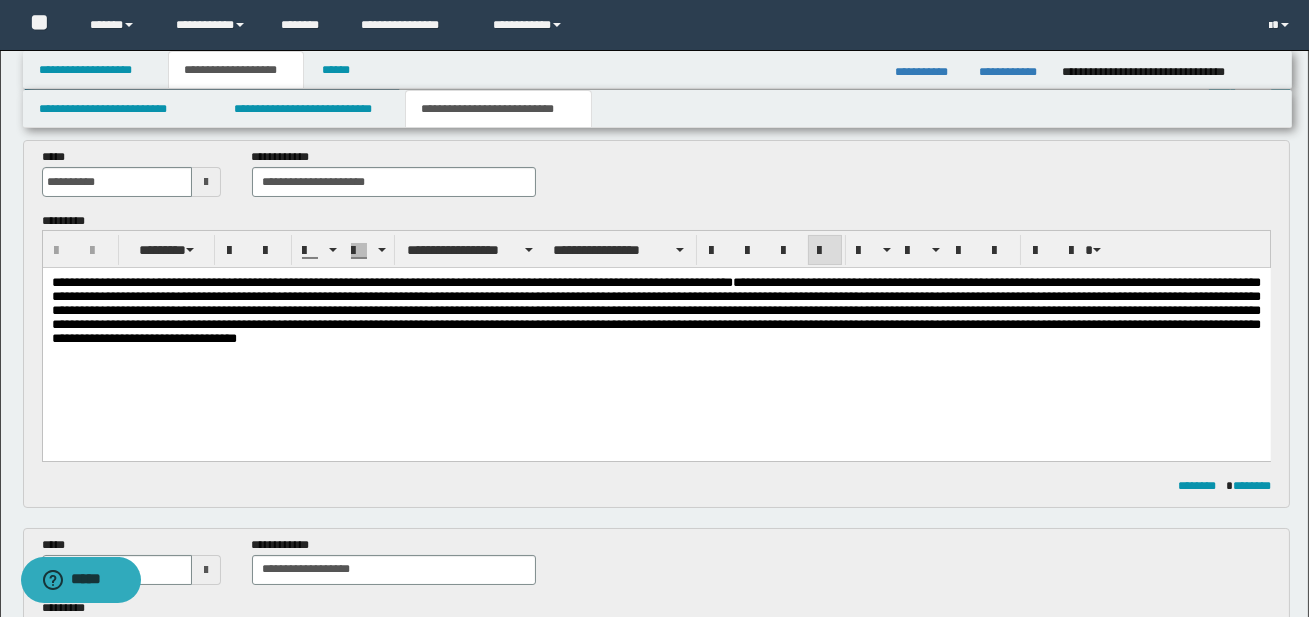 click on "**********" at bounding box center (656, 339) 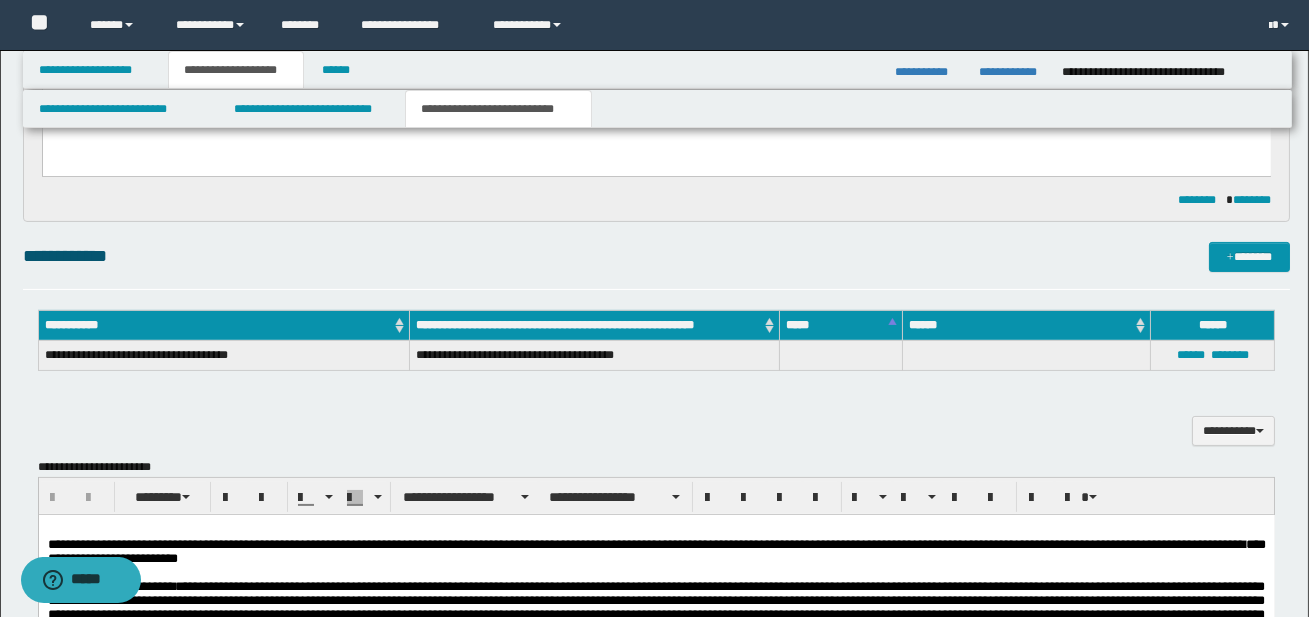 scroll, scrollTop: 882, scrollLeft: 0, axis: vertical 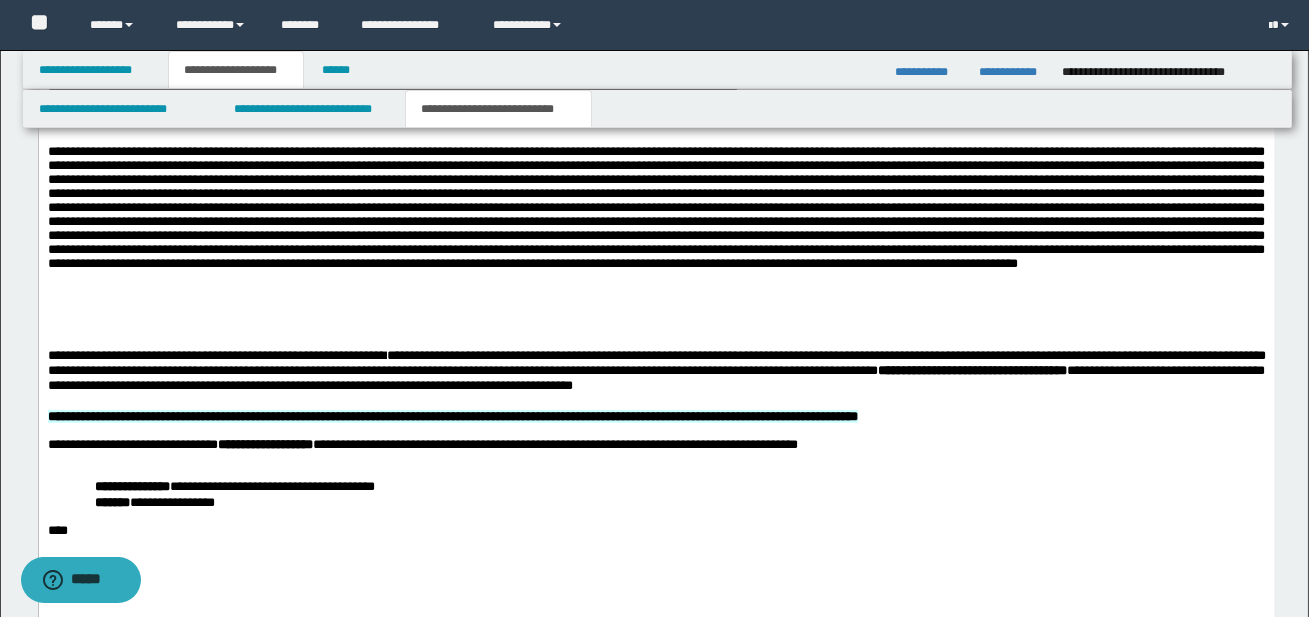 click on "**********" at bounding box center (656, 371) 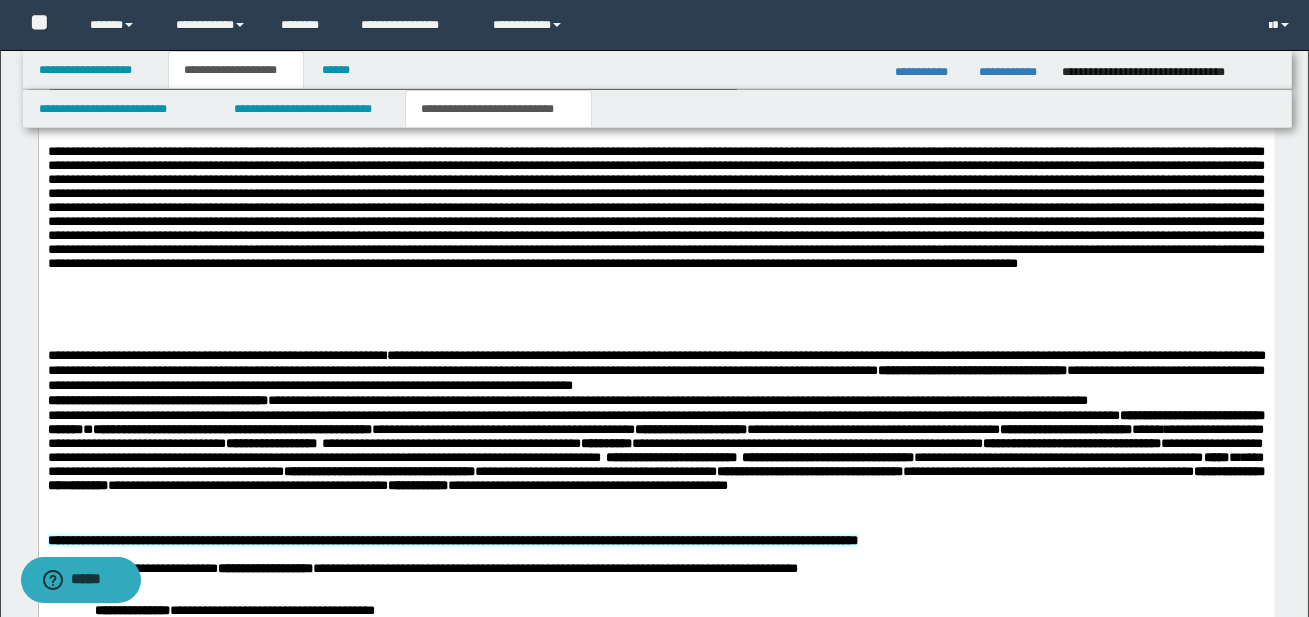 click on "**********" at bounding box center [656, 170] 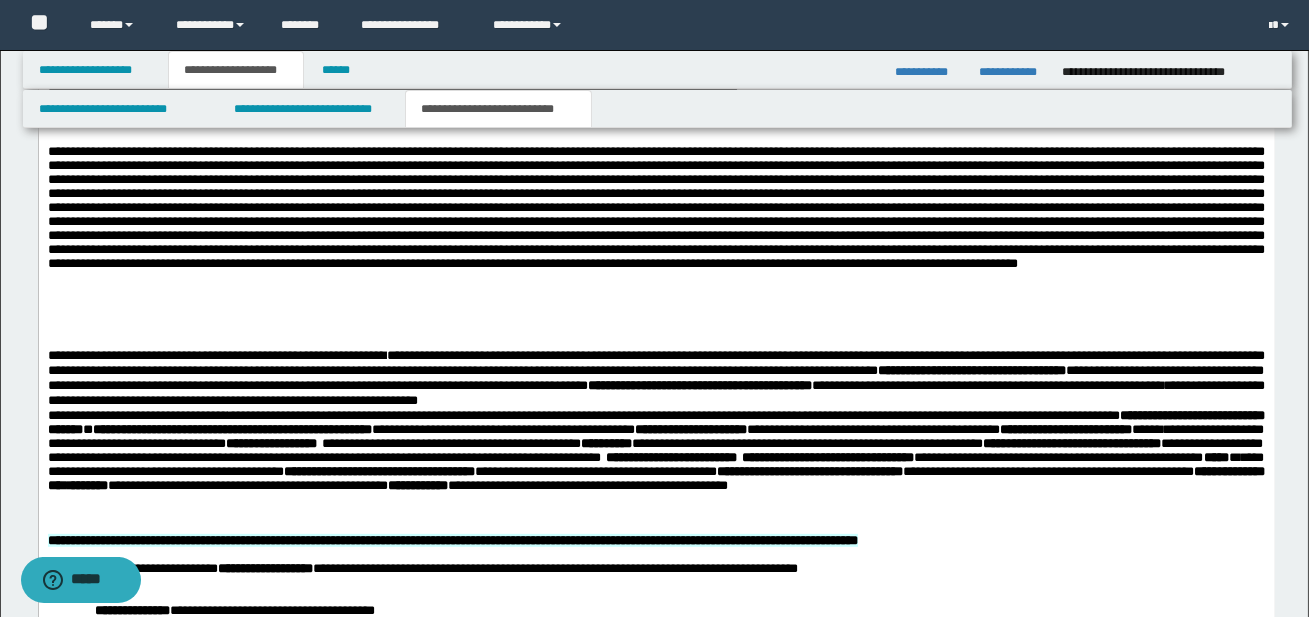 click on "**********" at bounding box center (656, 171) 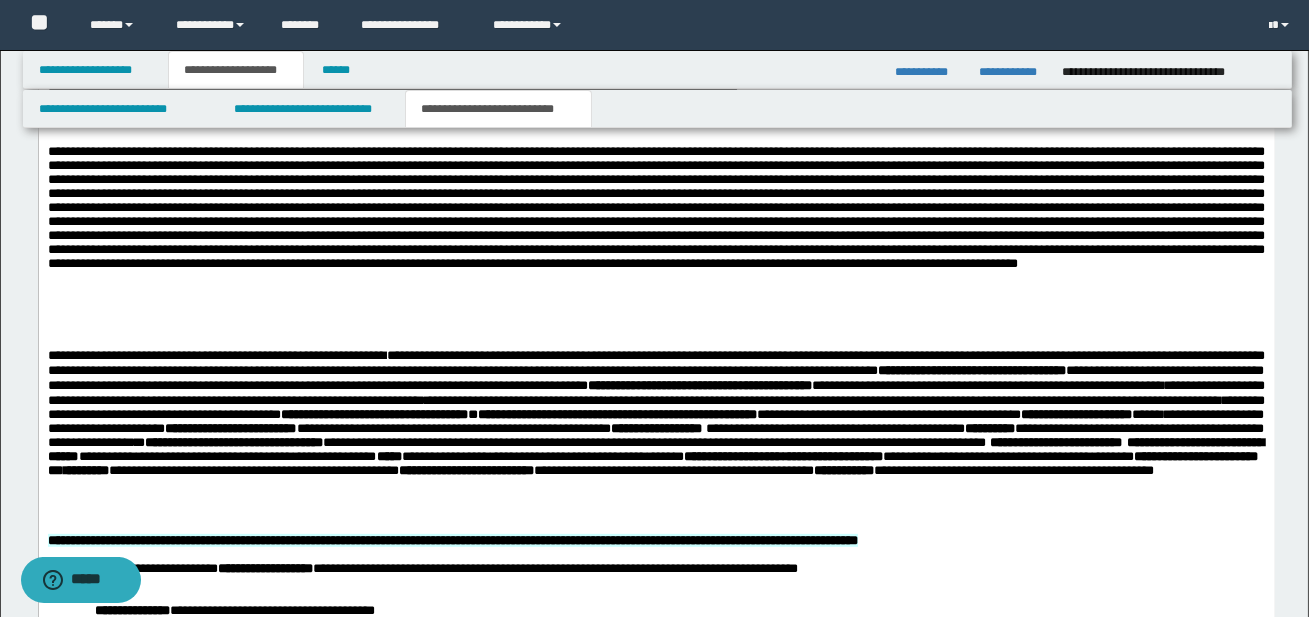 scroll, scrollTop: 1856, scrollLeft: 0, axis: vertical 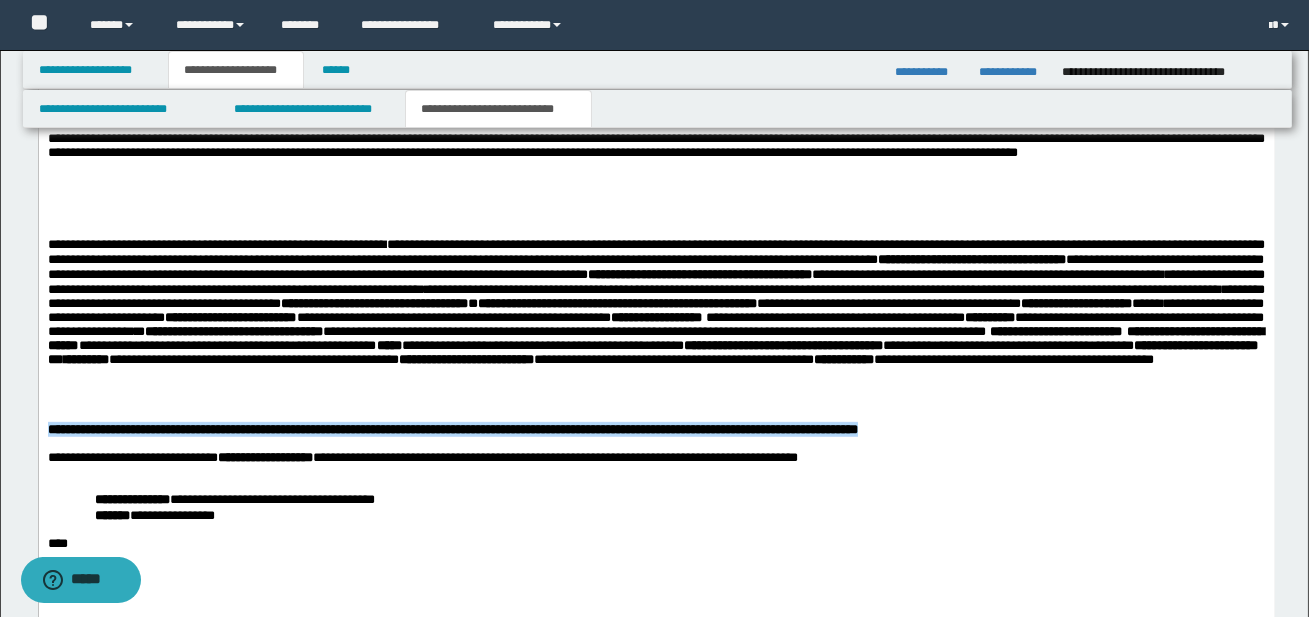 drag, startPoint x: 47, startPoint y: 436, endPoint x: 132, endPoint y: 453, distance: 86.683334 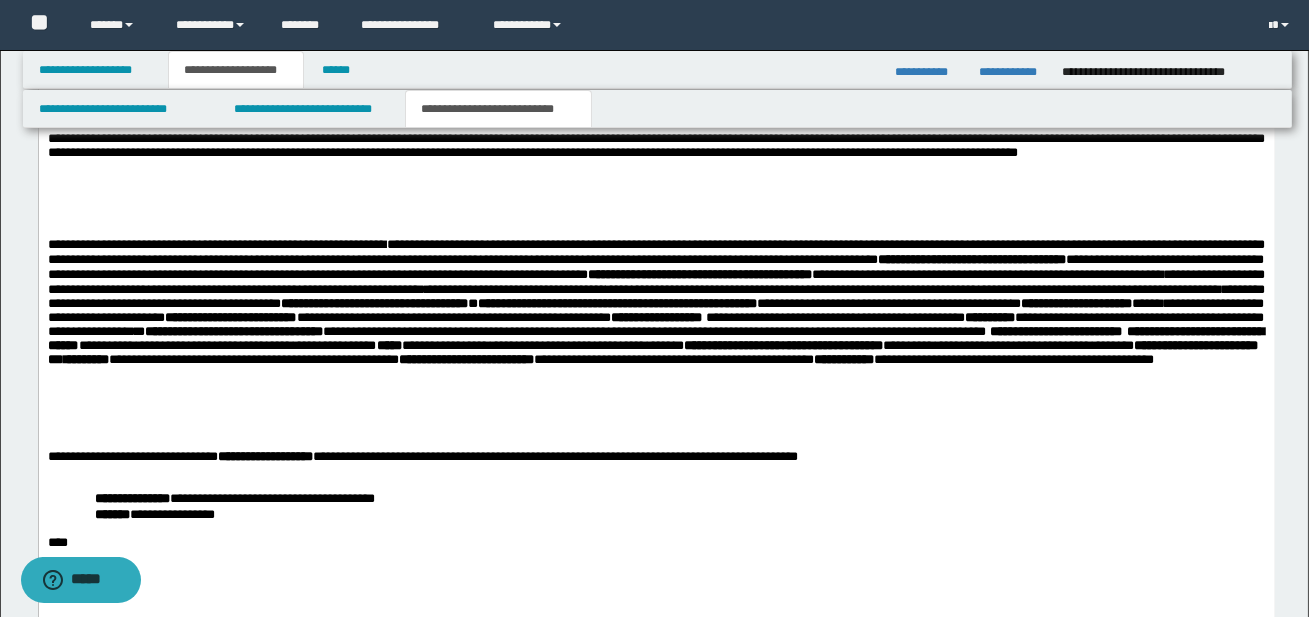 click on "**********" at bounding box center [655, 322] 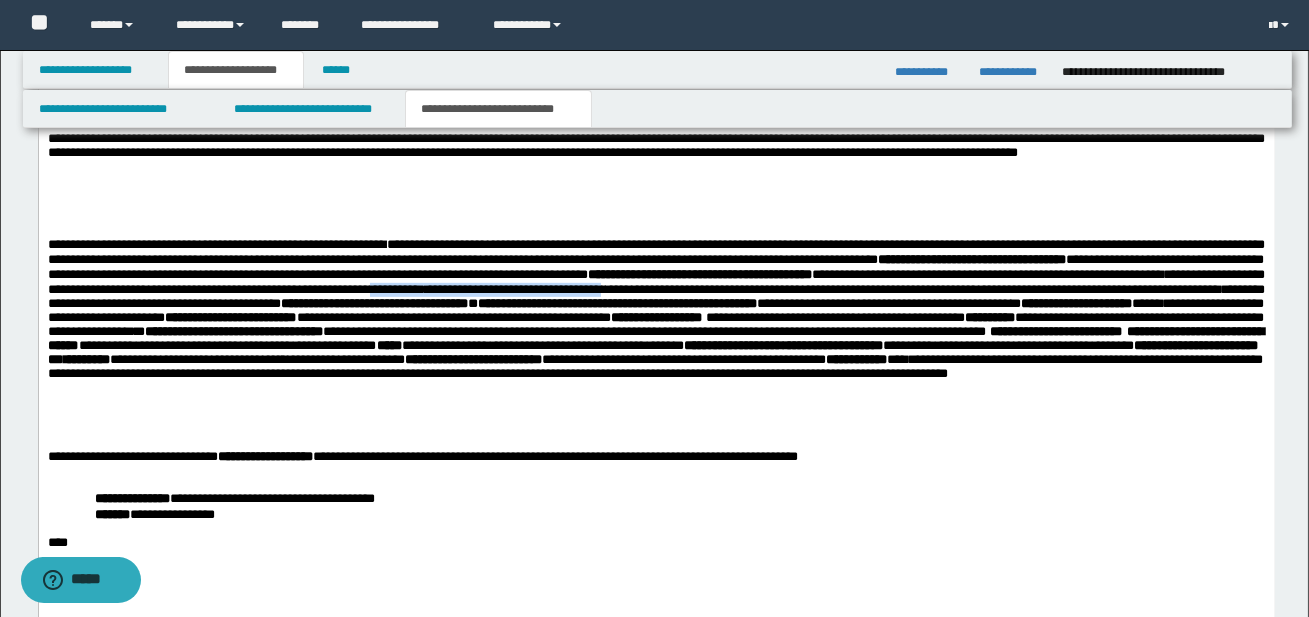 drag, startPoint x: 752, startPoint y: 300, endPoint x: 997, endPoint y: 299, distance: 245.00204 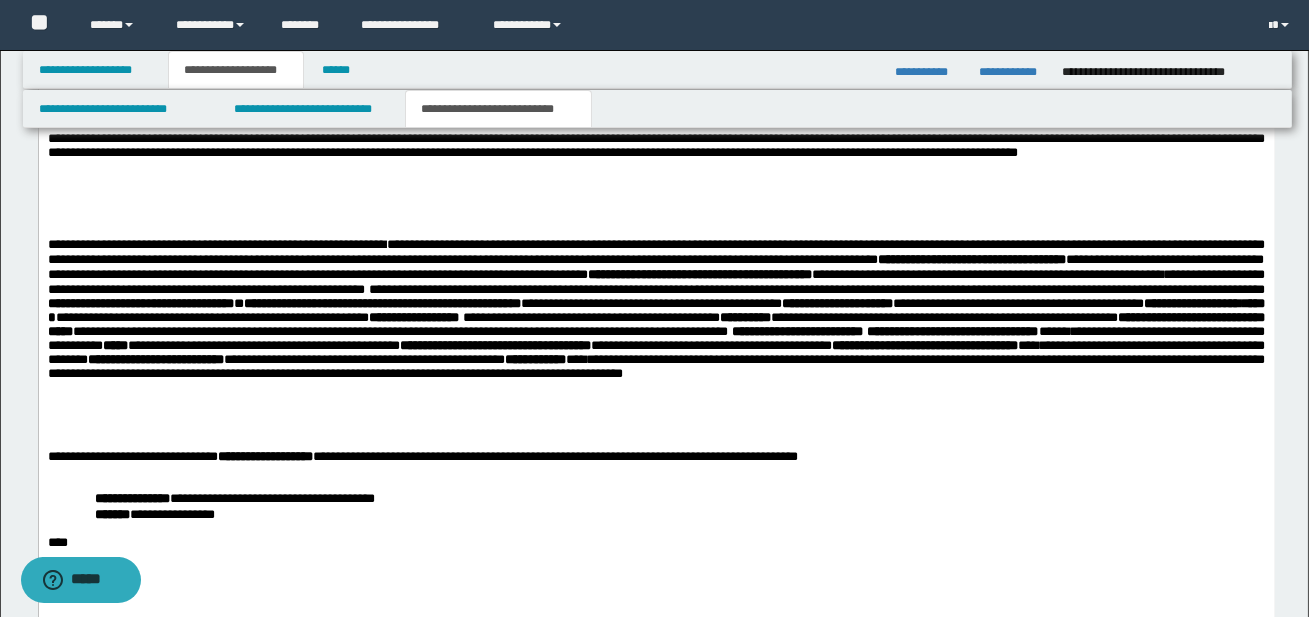 click on "**********" at bounding box center (673, 289) 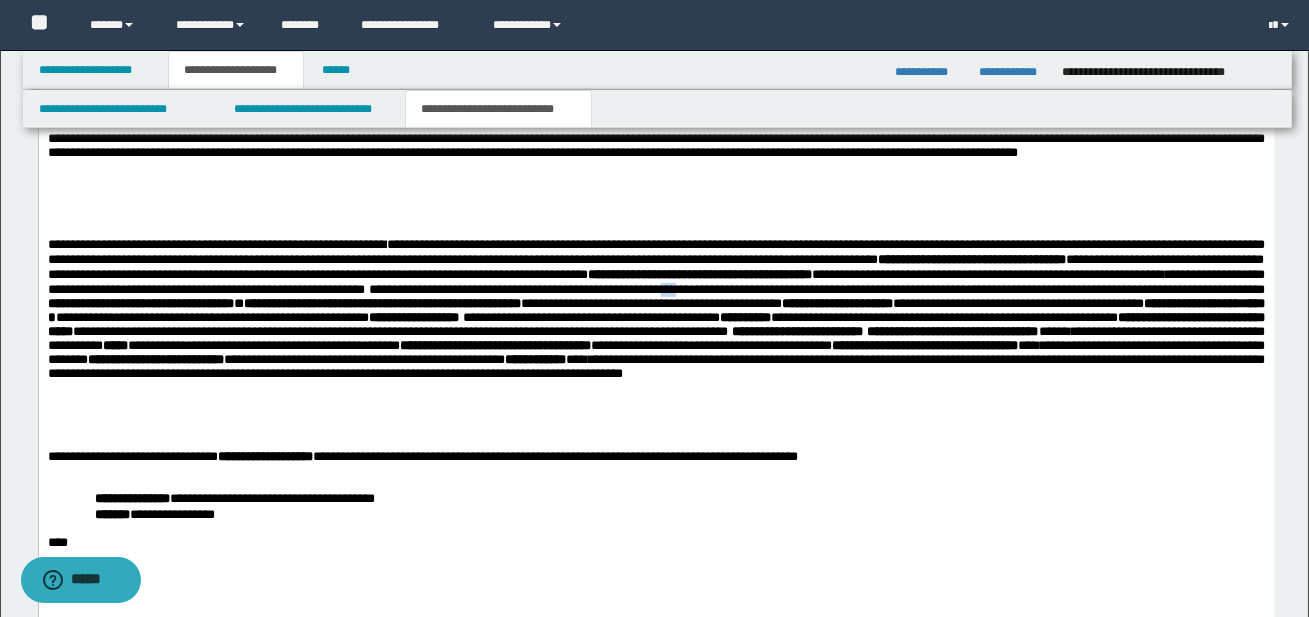 drag, startPoint x: 1084, startPoint y: 299, endPoint x: 1099, endPoint y: 299, distance: 15 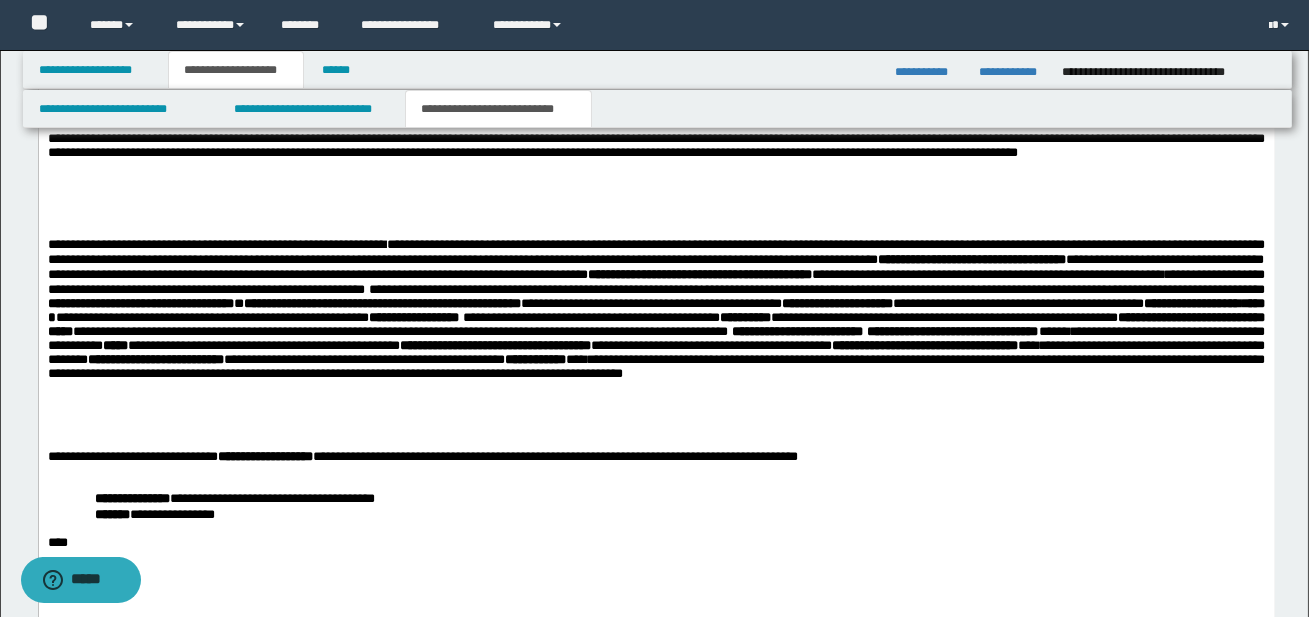 click on "**********" at bounding box center [655, 322] 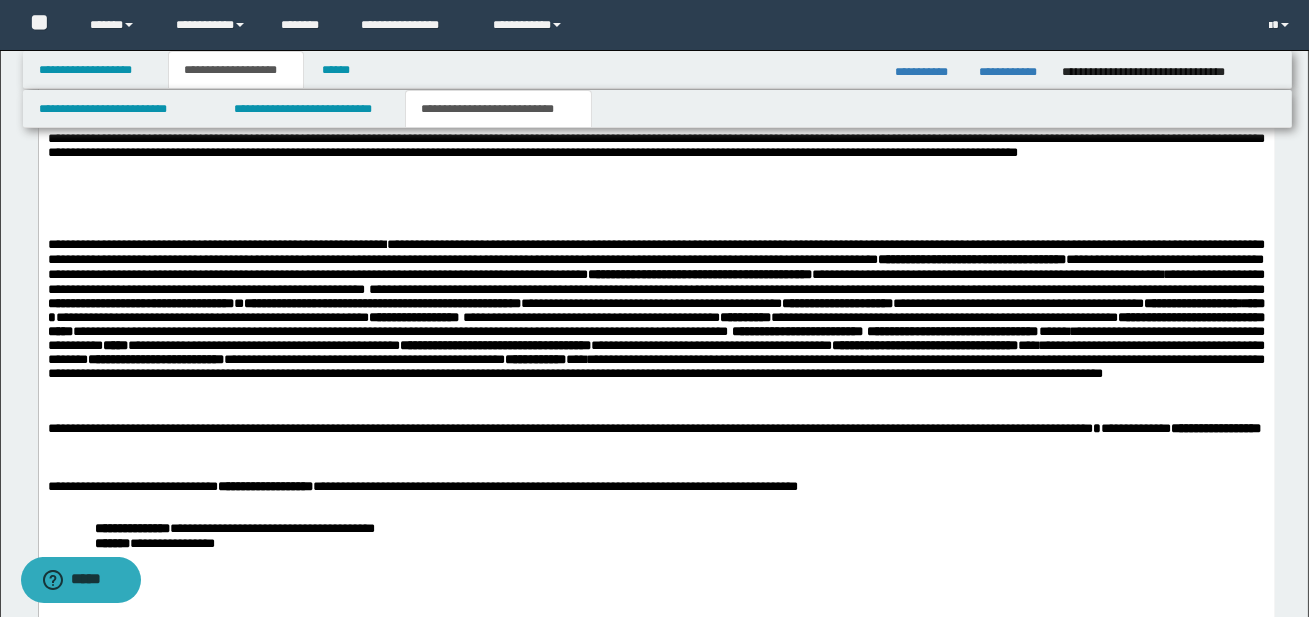 click on "**********" at bounding box center (656, 74) 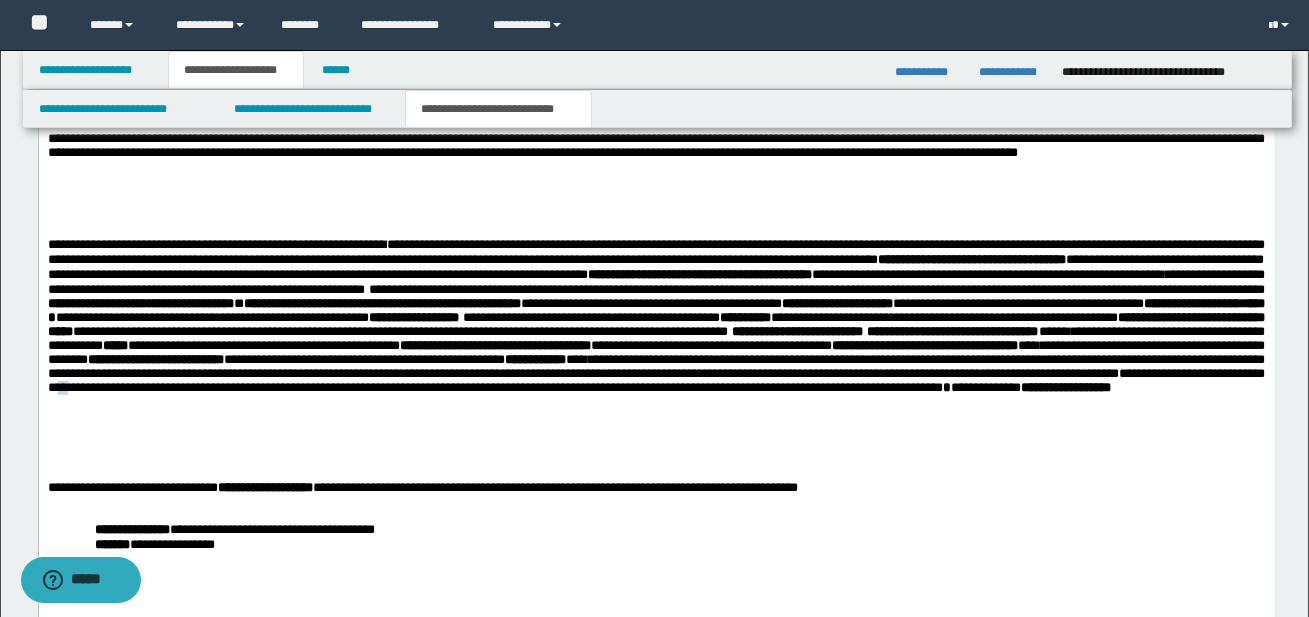 drag, startPoint x: 504, startPoint y: 423, endPoint x: 515, endPoint y: 424, distance: 11.045361 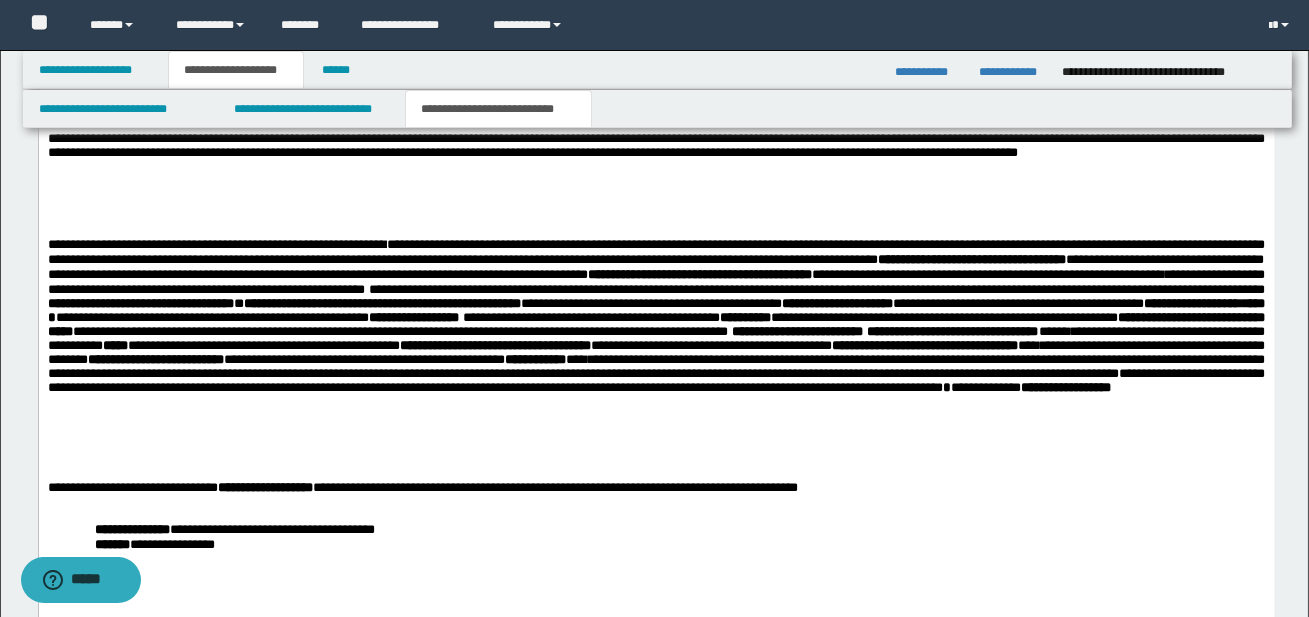 click at bounding box center (655, 445) 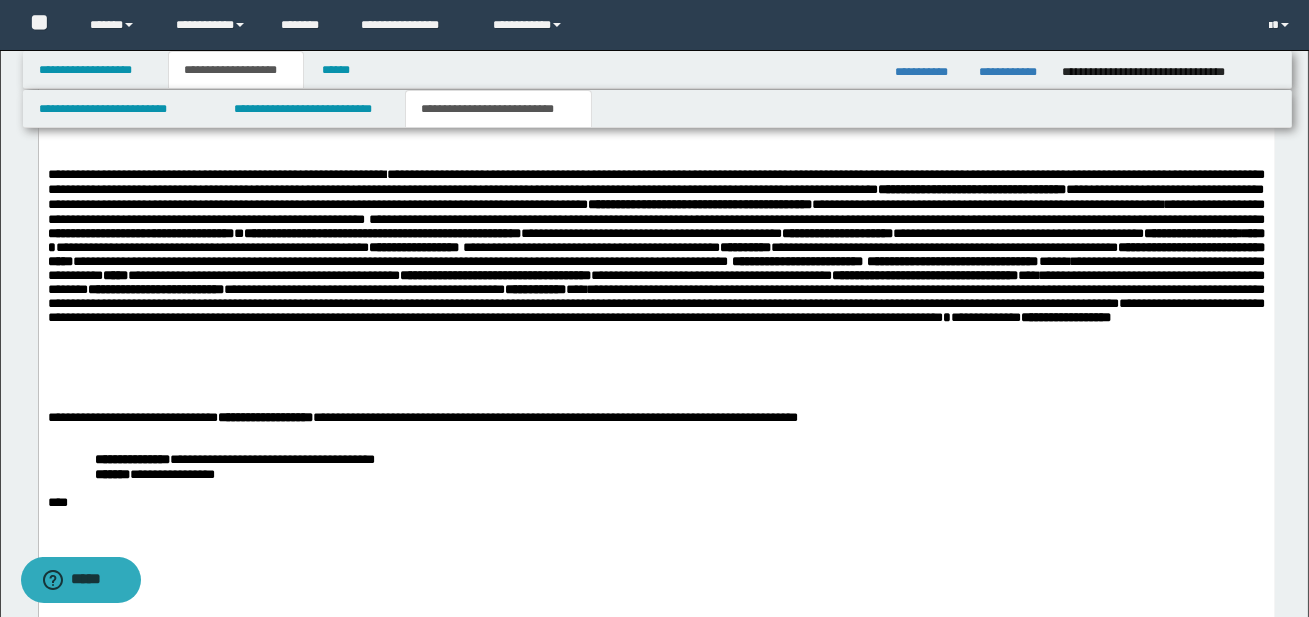 scroll, scrollTop: 1930, scrollLeft: 0, axis: vertical 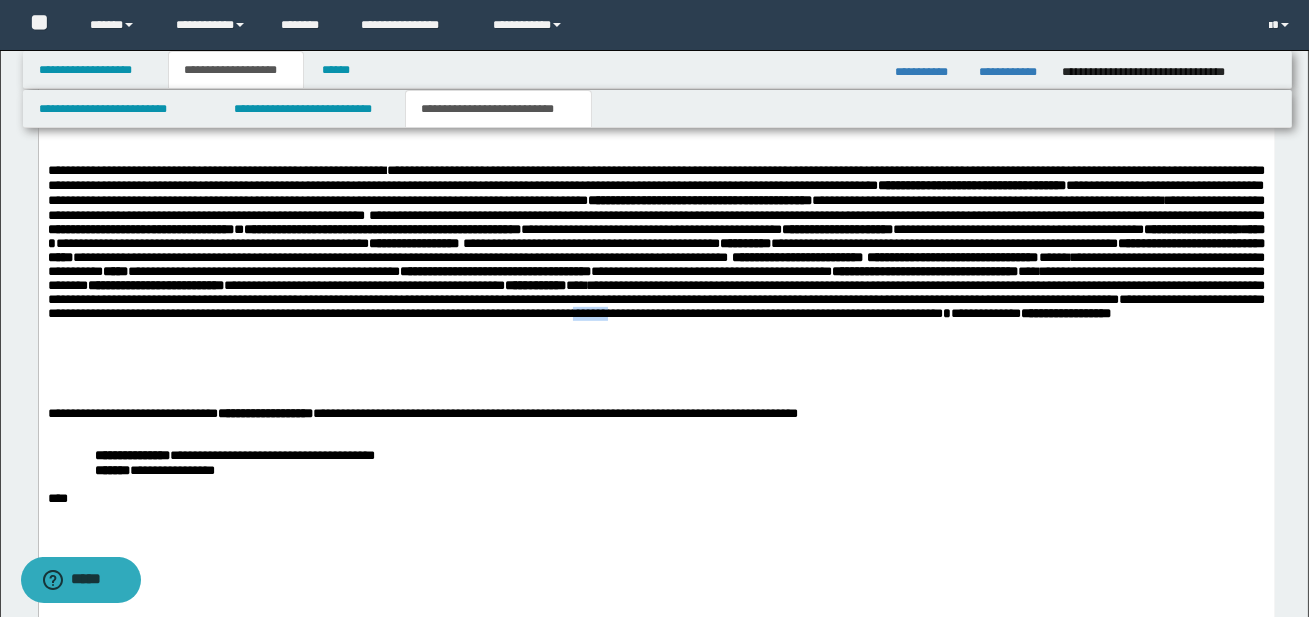 drag, startPoint x: 1084, startPoint y: 349, endPoint x: 1127, endPoint y: 349, distance: 43 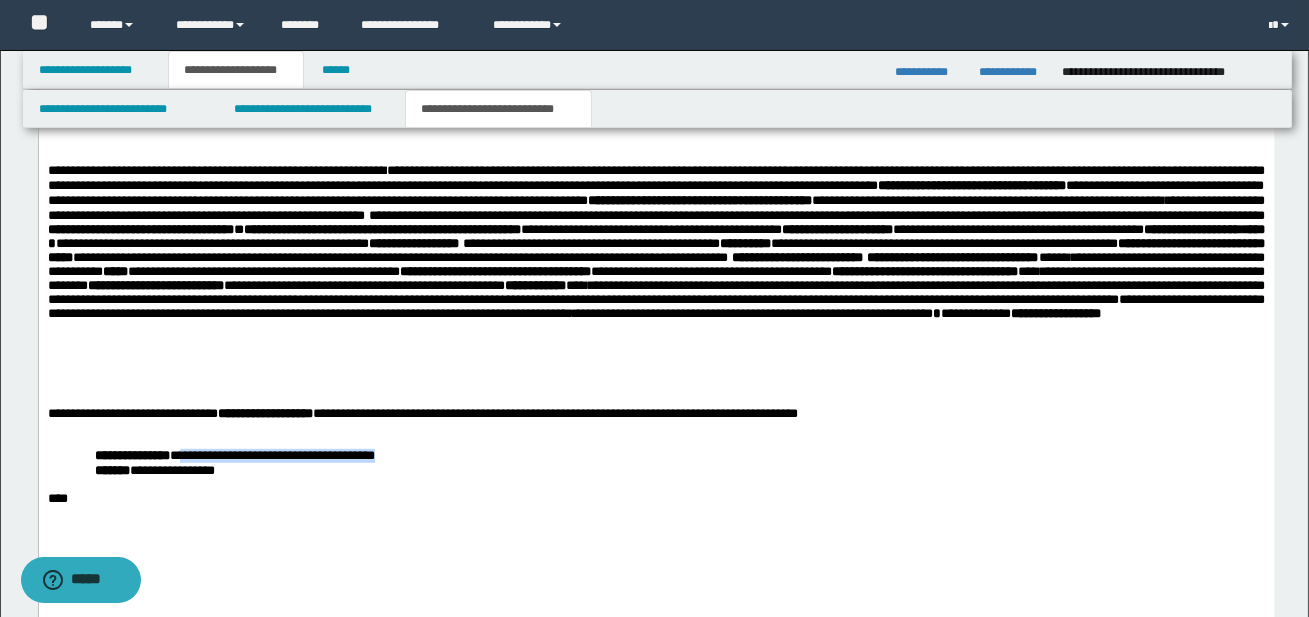 drag, startPoint x: 183, startPoint y: 472, endPoint x: 409, endPoint y: 469, distance: 226.01991 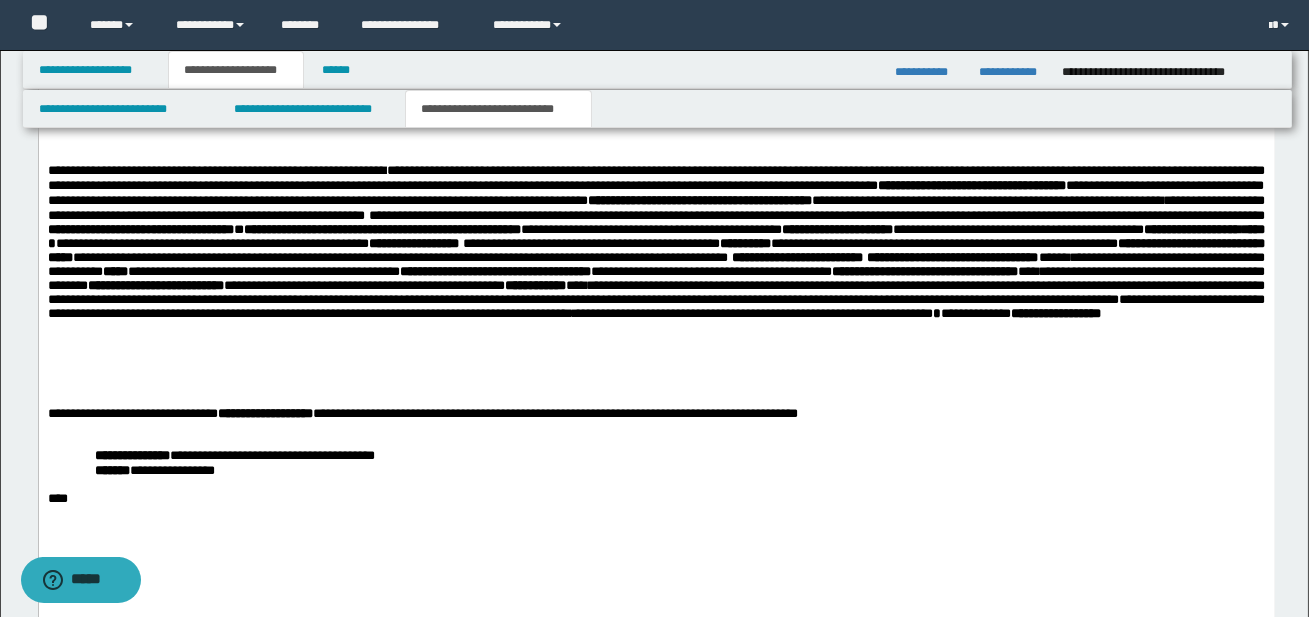 click on "**********" at bounding box center [679, 471] 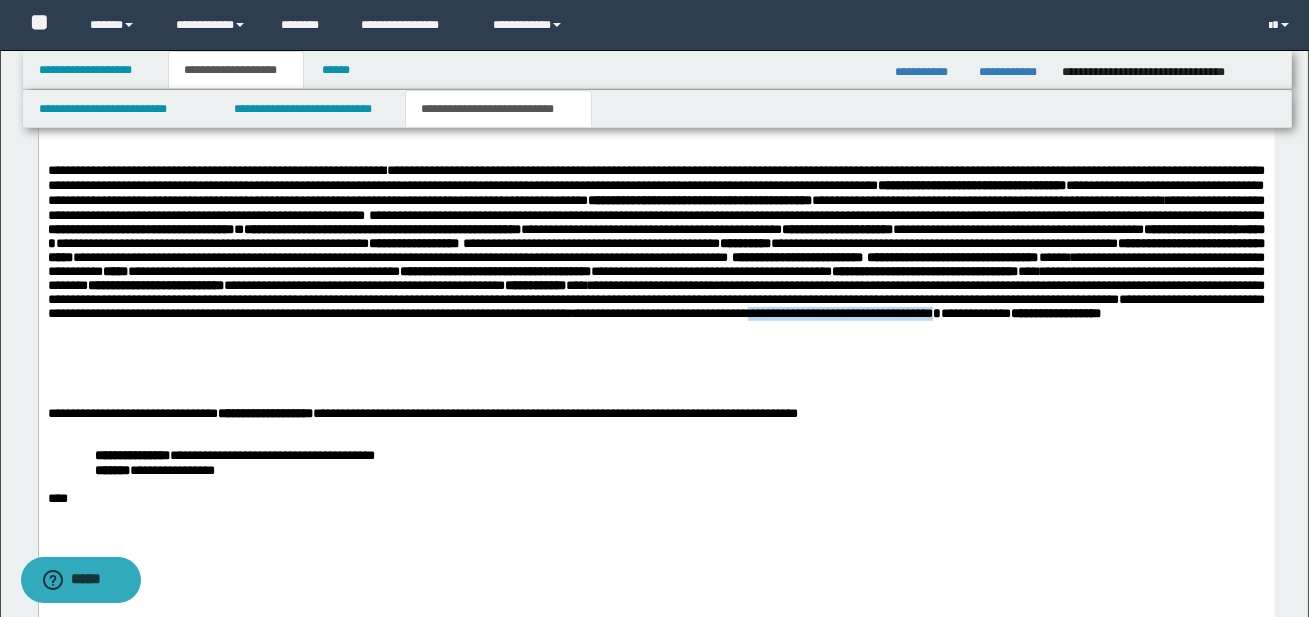 drag, startPoint x: 69, startPoint y: 364, endPoint x: 265, endPoint y: 364, distance: 196 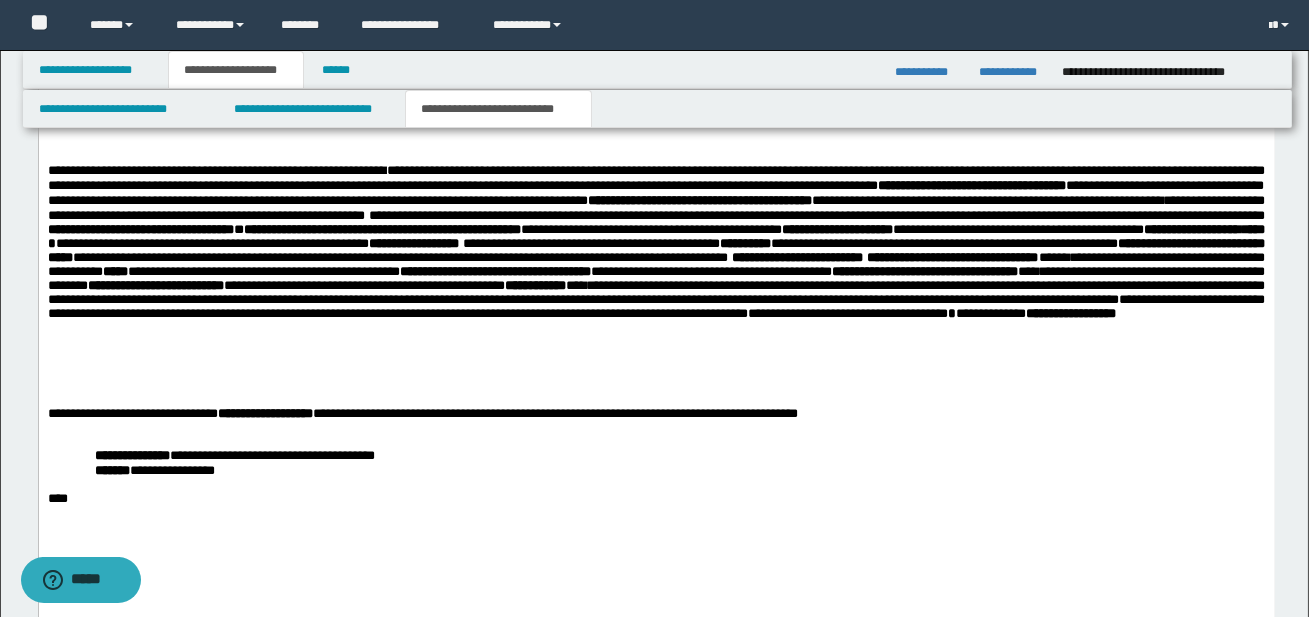 click on "**********" at bounding box center (847, 313) 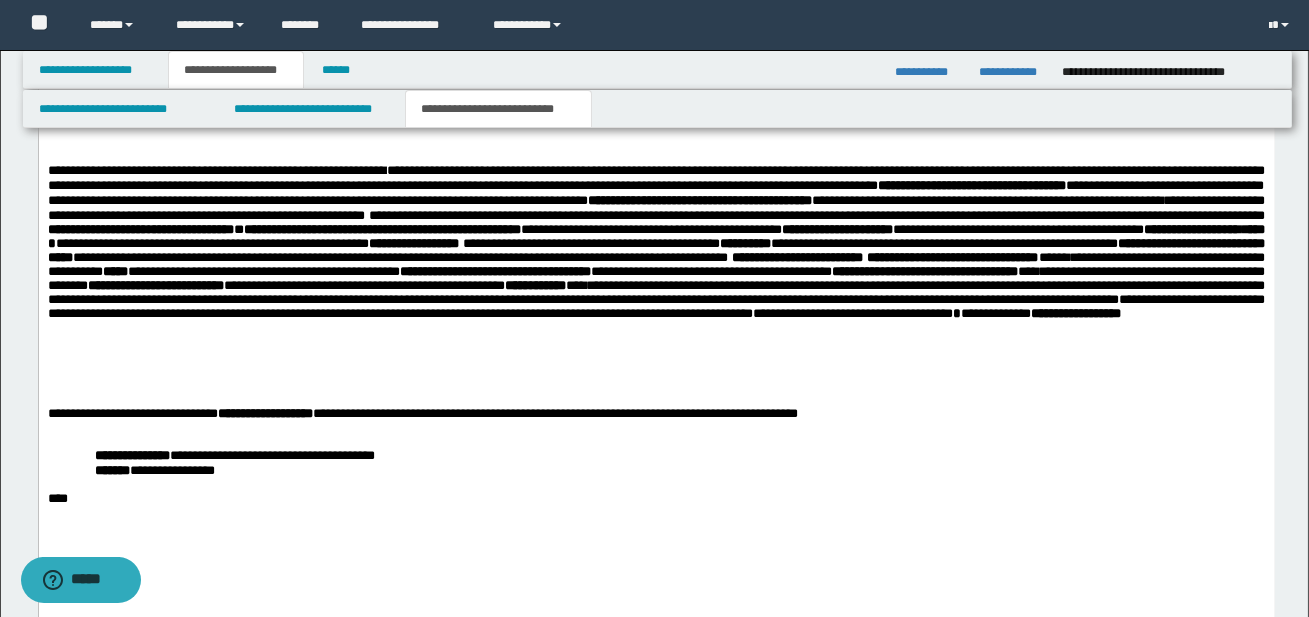 click at bounding box center (656, 400) 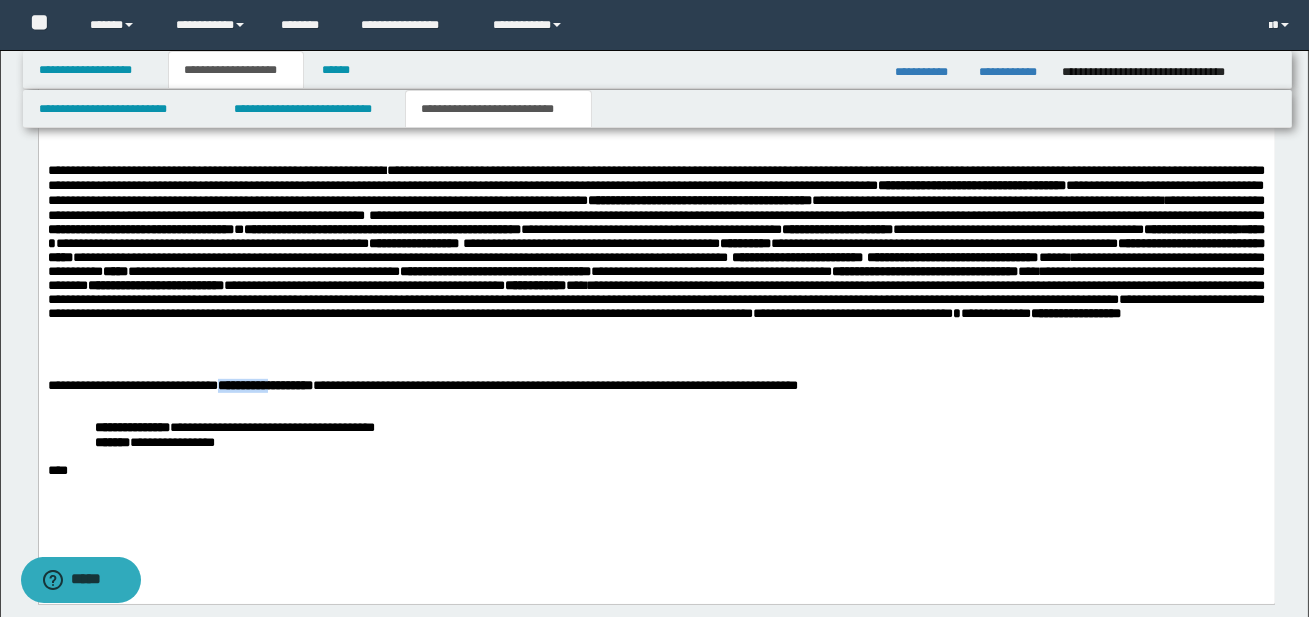 drag, startPoint x: 221, startPoint y: 394, endPoint x: 305, endPoint y: 395, distance: 84.00595 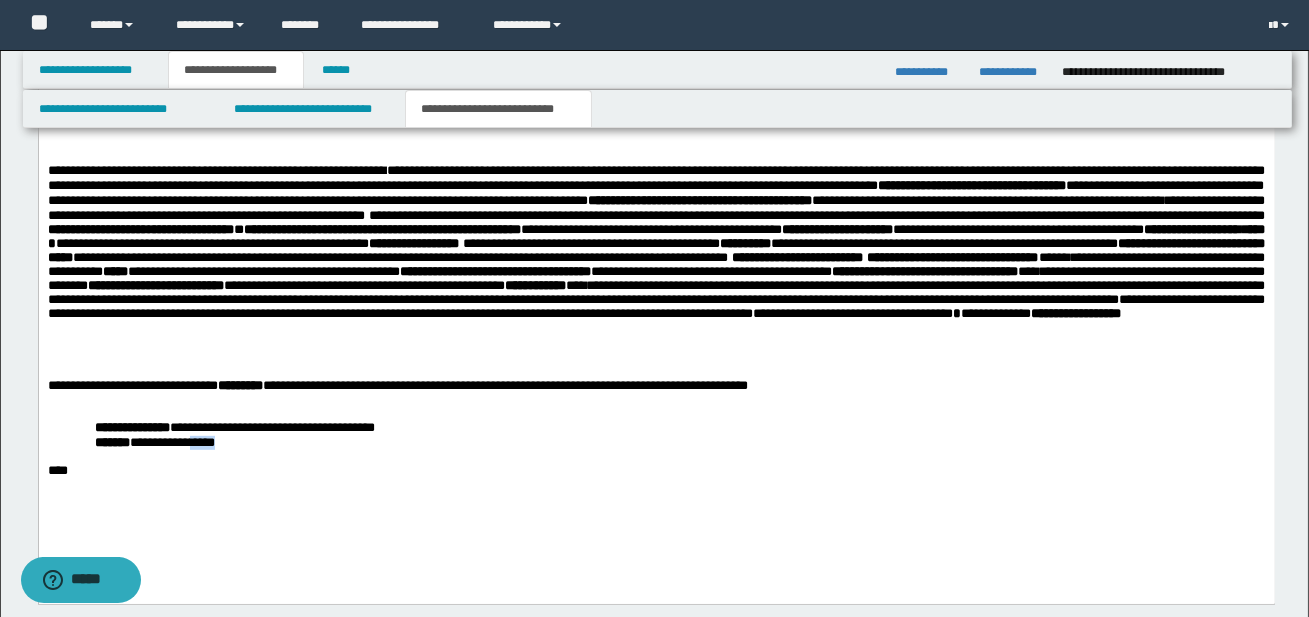 drag, startPoint x: 212, startPoint y: 459, endPoint x: 248, endPoint y: 459, distance: 36 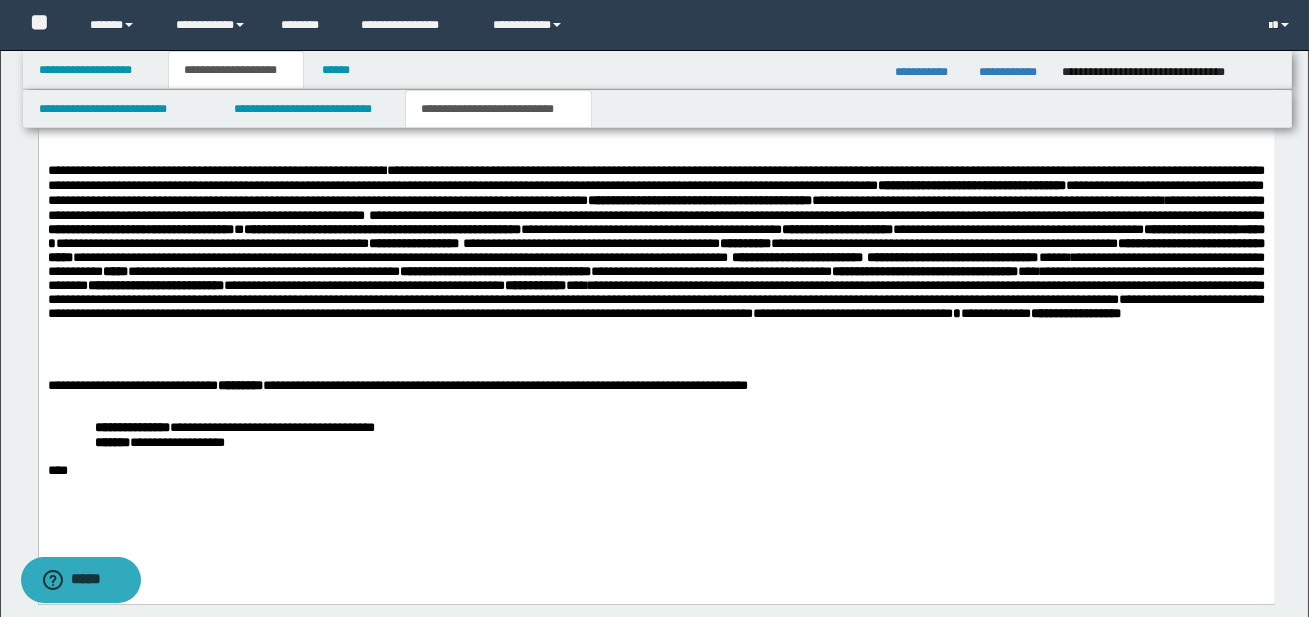 click on "**********" at bounding box center (656, -14) 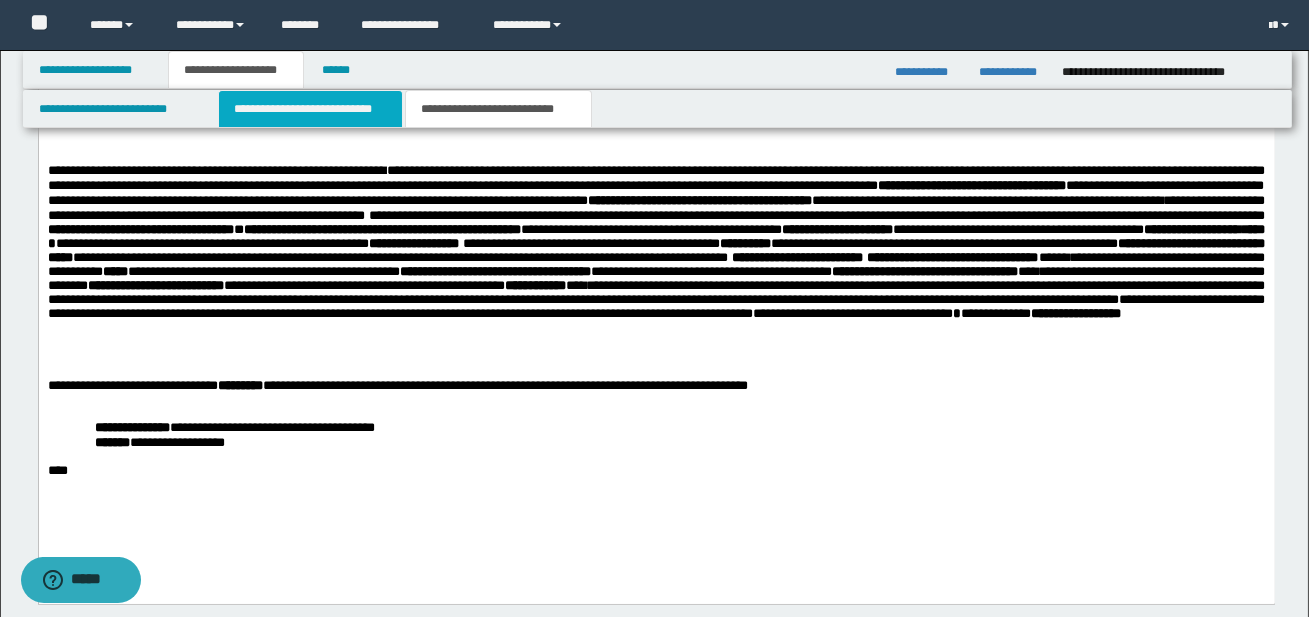 click on "**********" at bounding box center (310, 109) 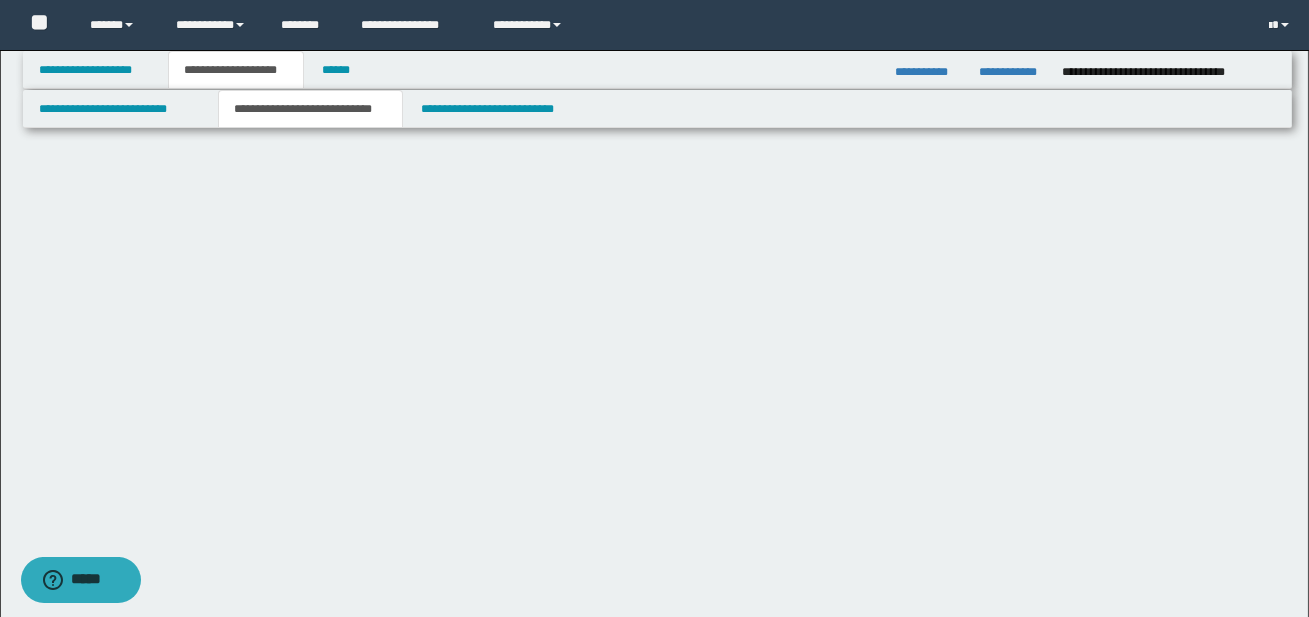 scroll, scrollTop: 0, scrollLeft: 0, axis: both 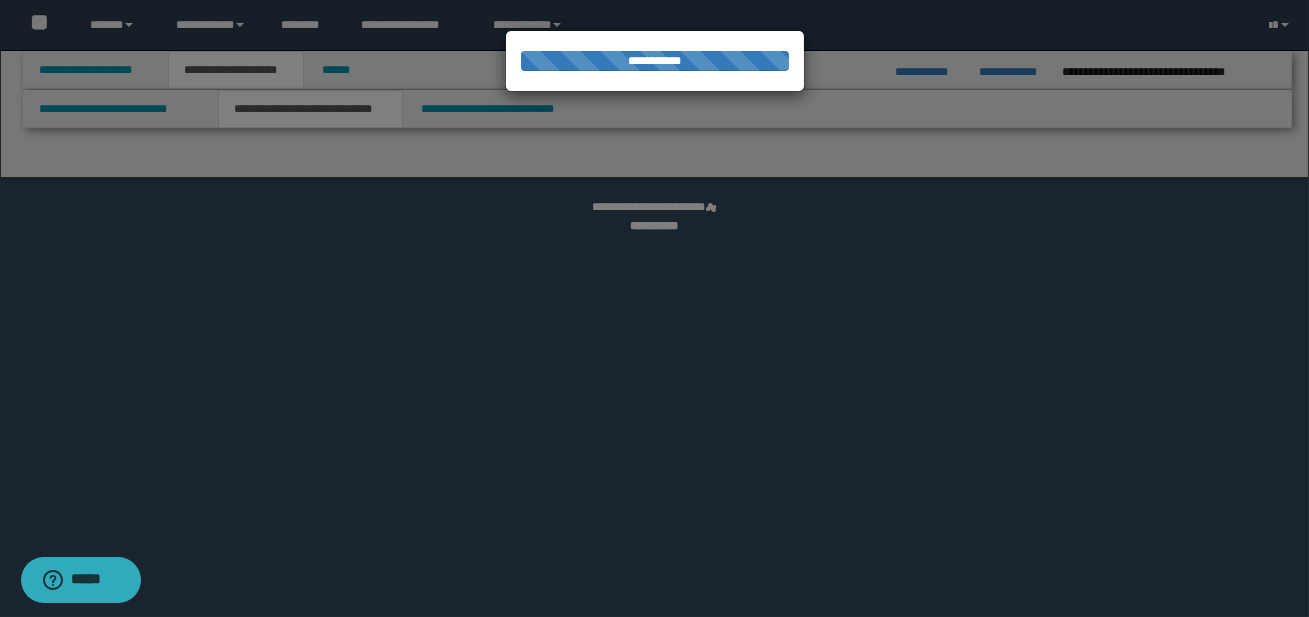select on "*" 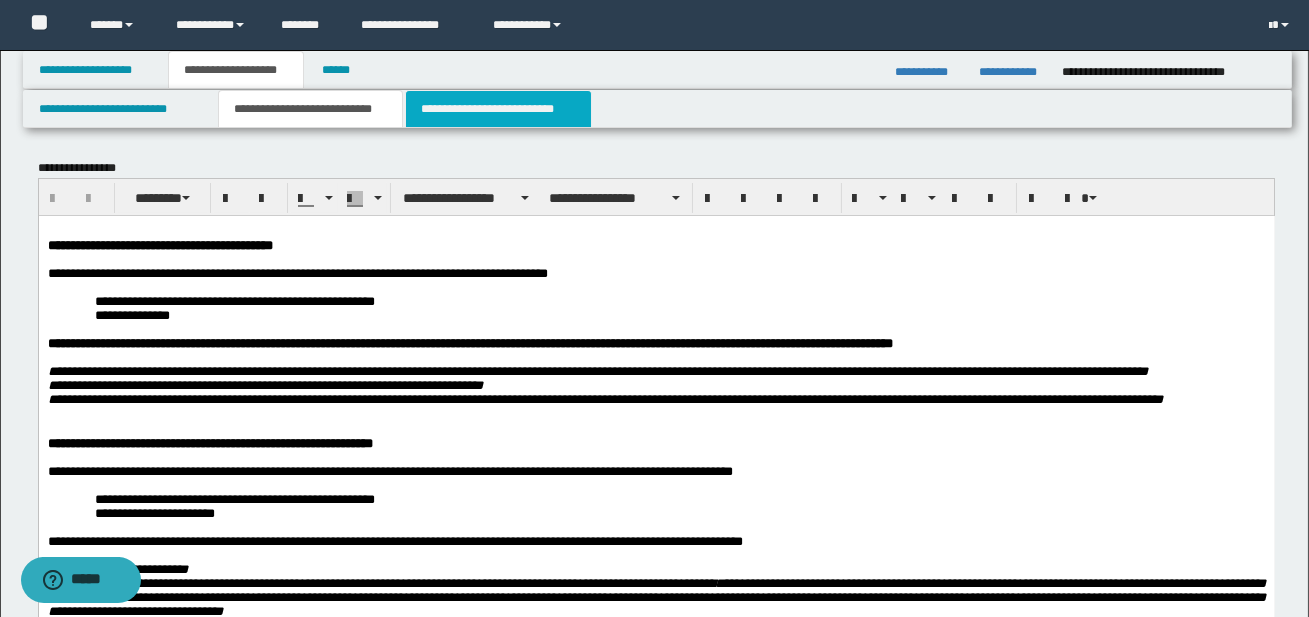 scroll, scrollTop: 0, scrollLeft: 0, axis: both 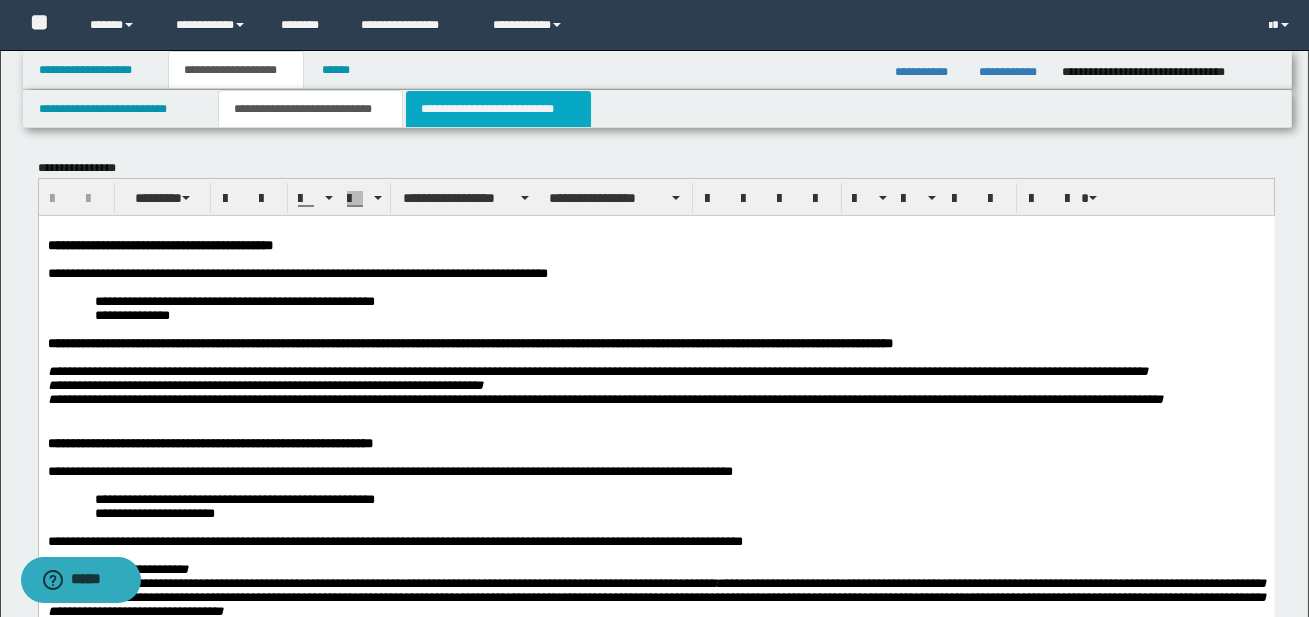 click on "**********" at bounding box center [498, 109] 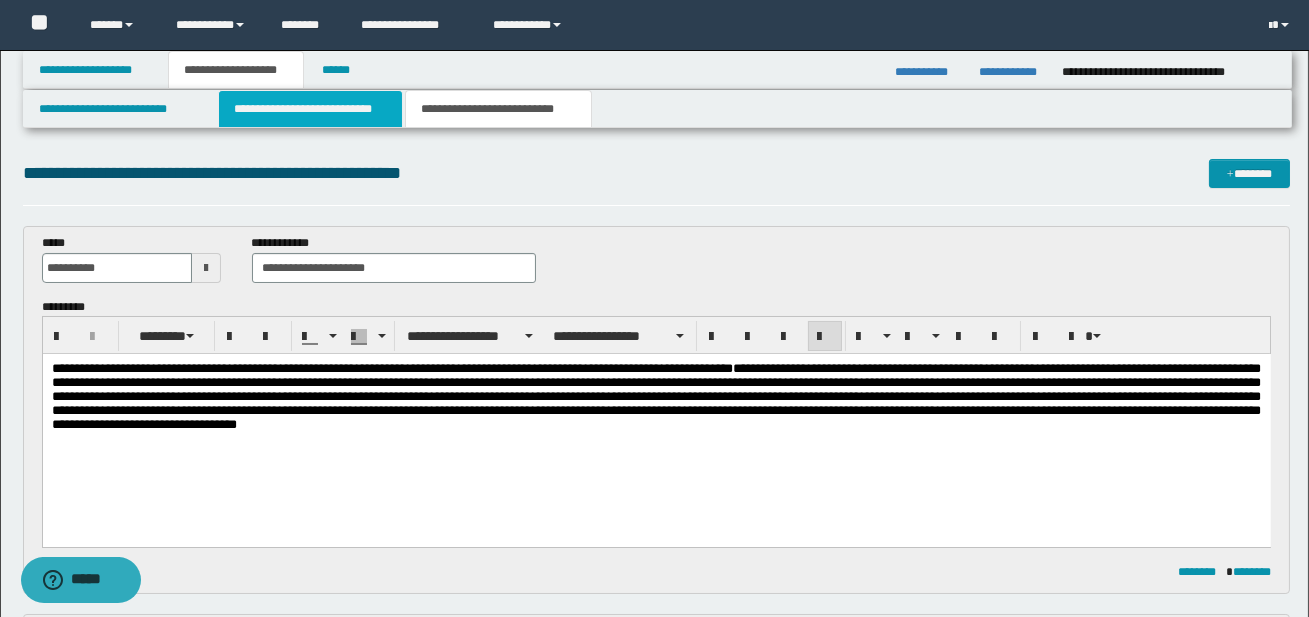 click on "**********" at bounding box center [310, 109] 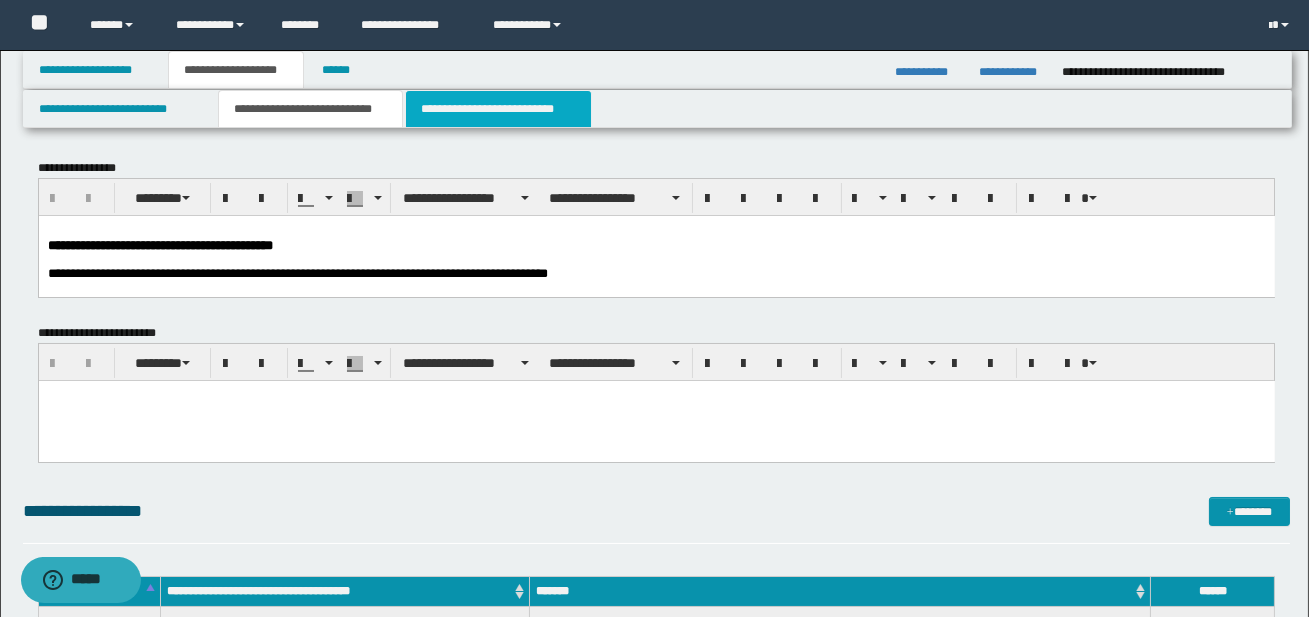 click on "**********" at bounding box center (498, 109) 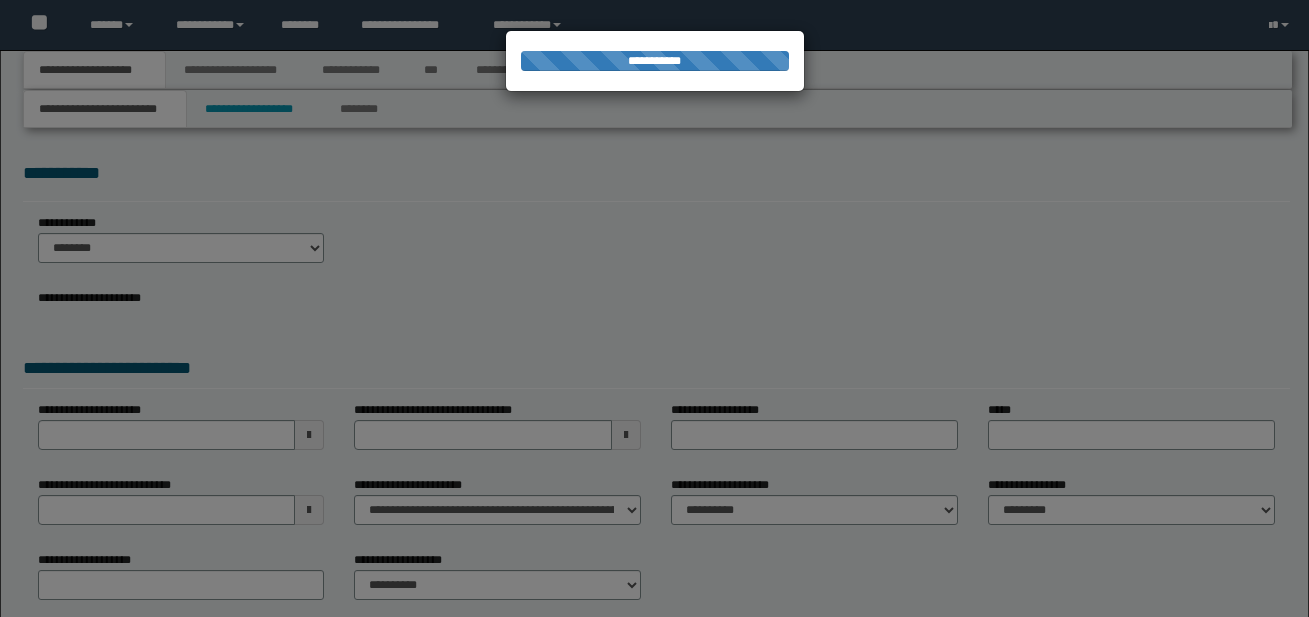scroll, scrollTop: 0, scrollLeft: 0, axis: both 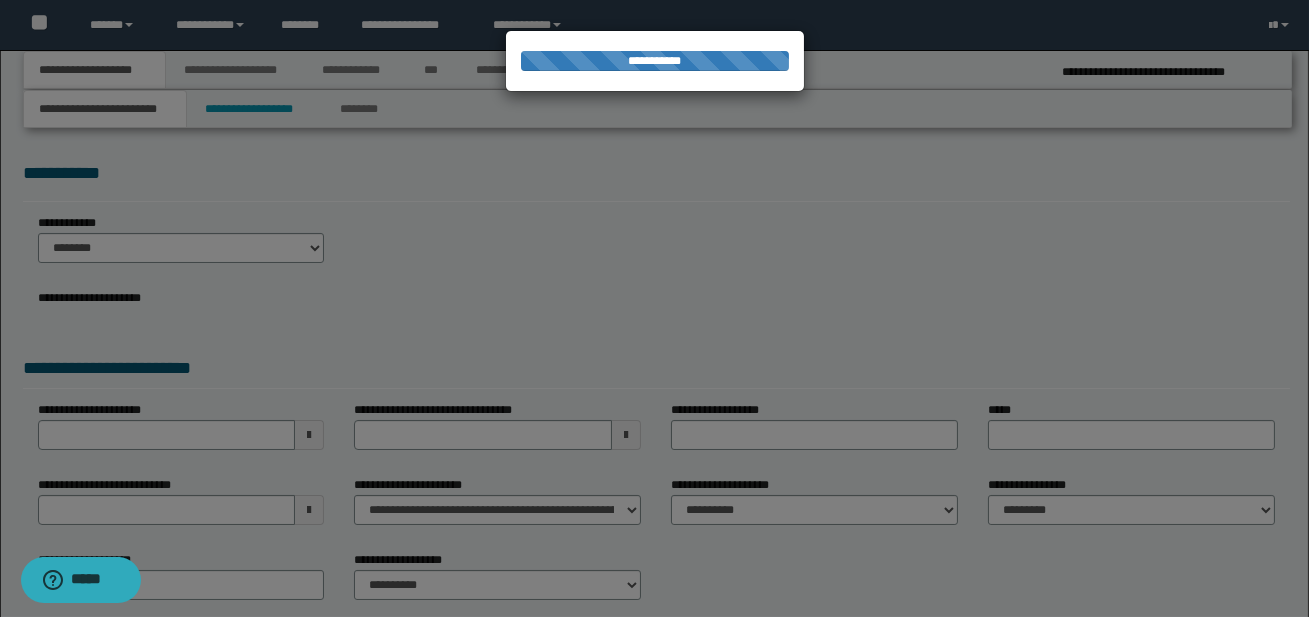 select on "*" 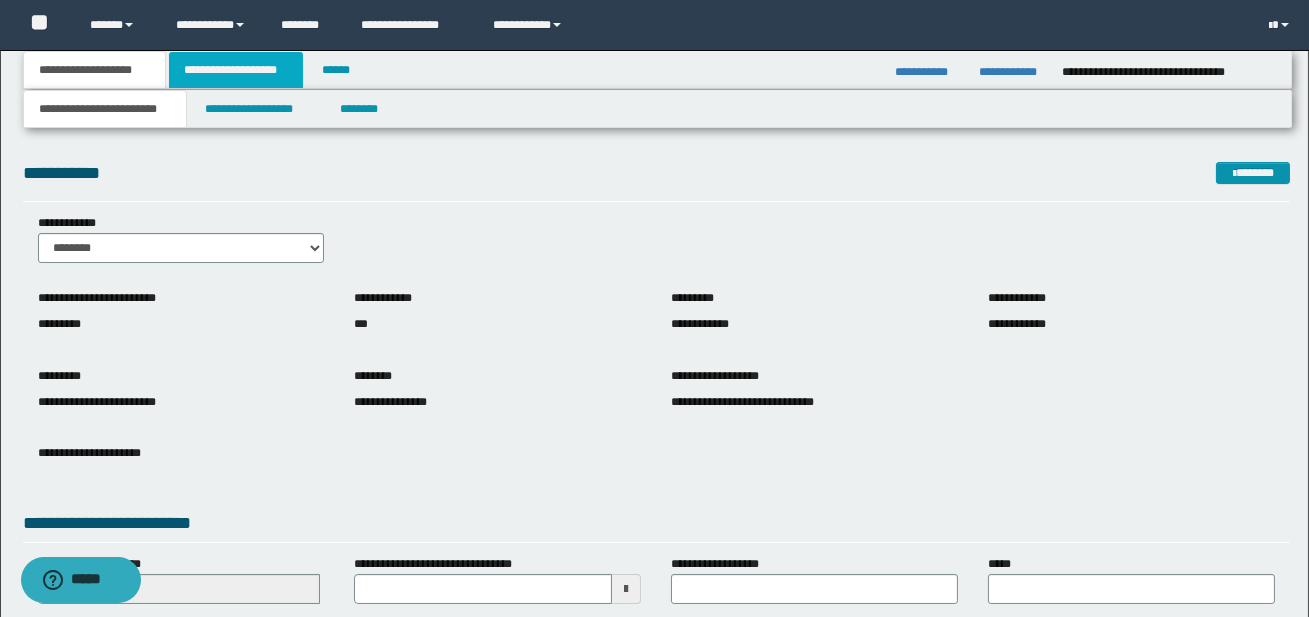 click on "**********" at bounding box center (236, 70) 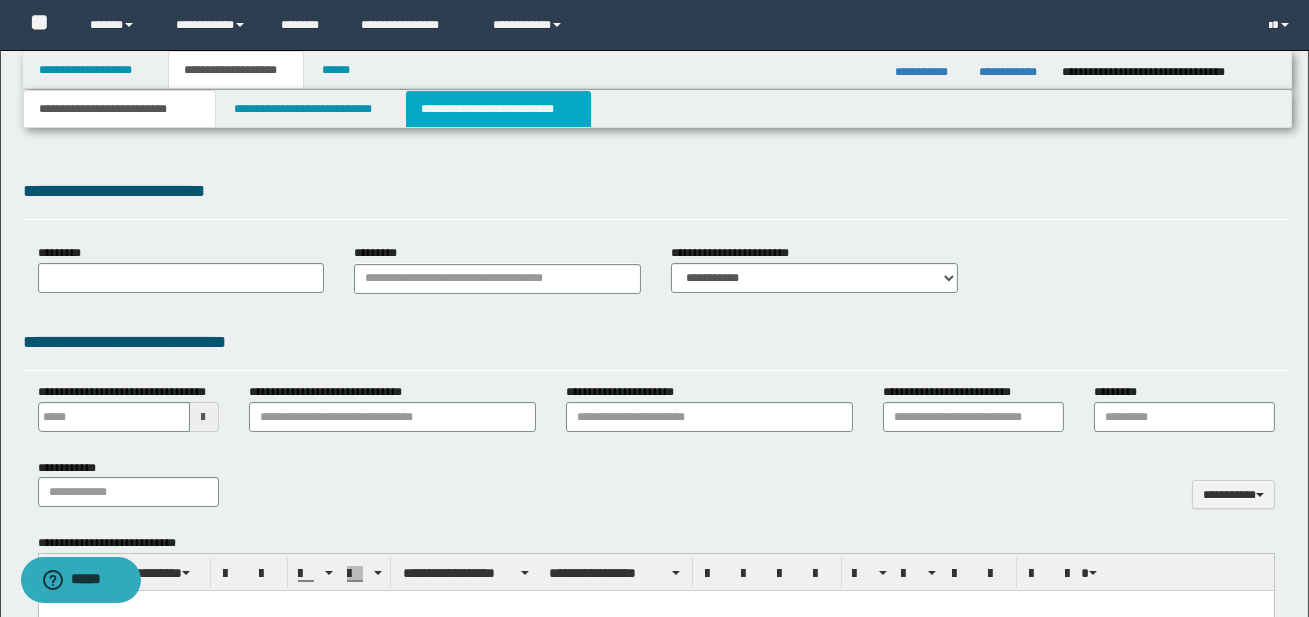 type 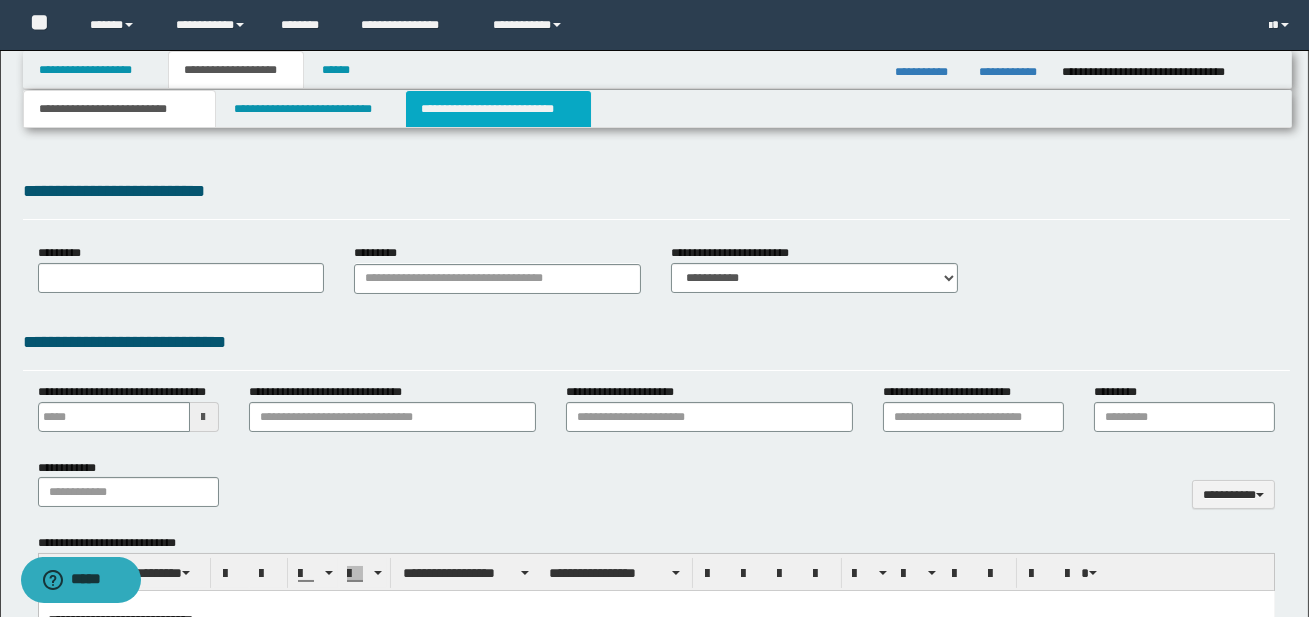 scroll, scrollTop: 0, scrollLeft: 0, axis: both 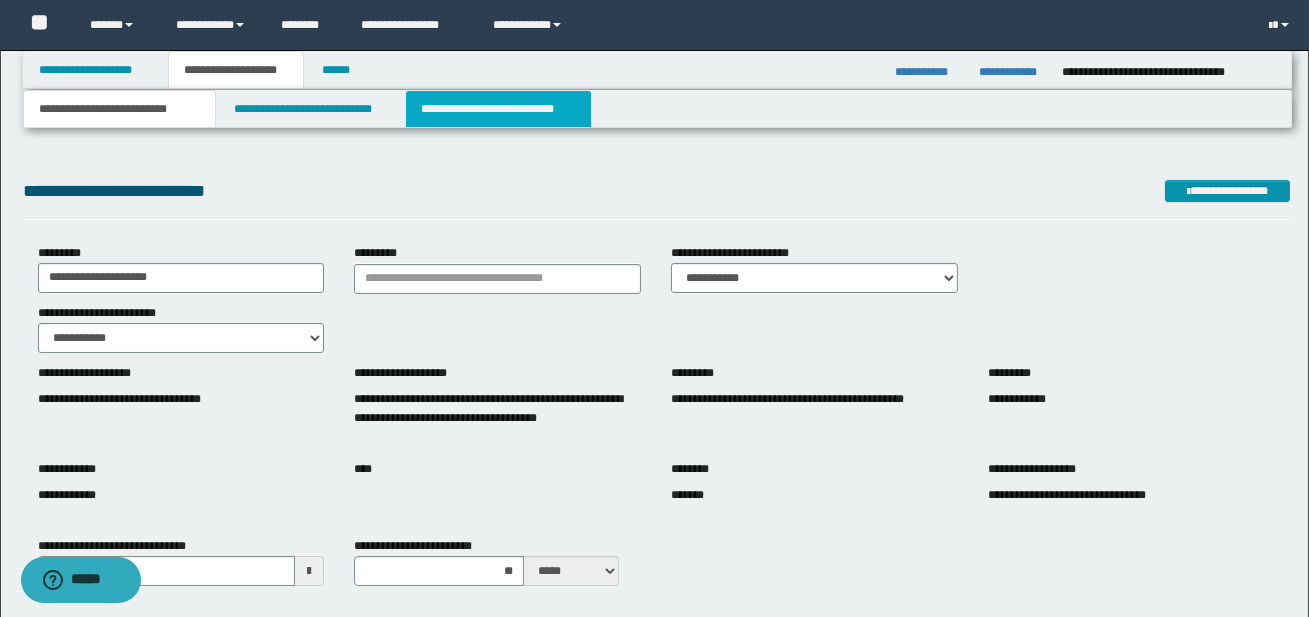 click on "**********" at bounding box center [498, 109] 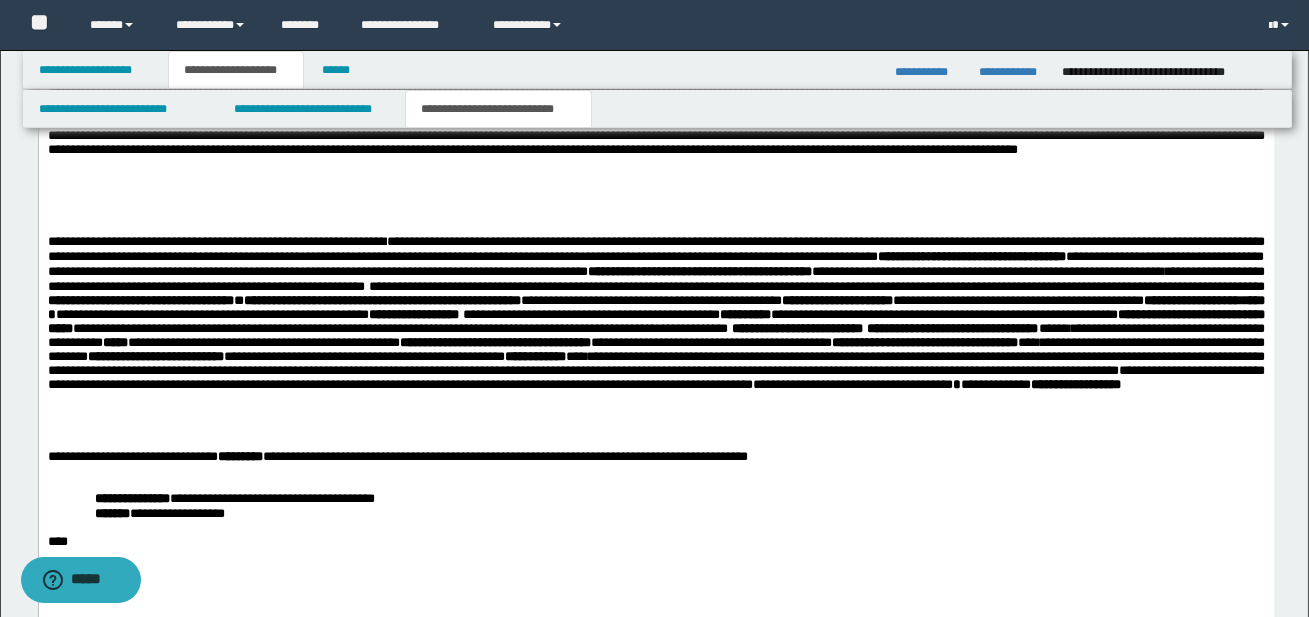 scroll, scrollTop: 1918, scrollLeft: 0, axis: vertical 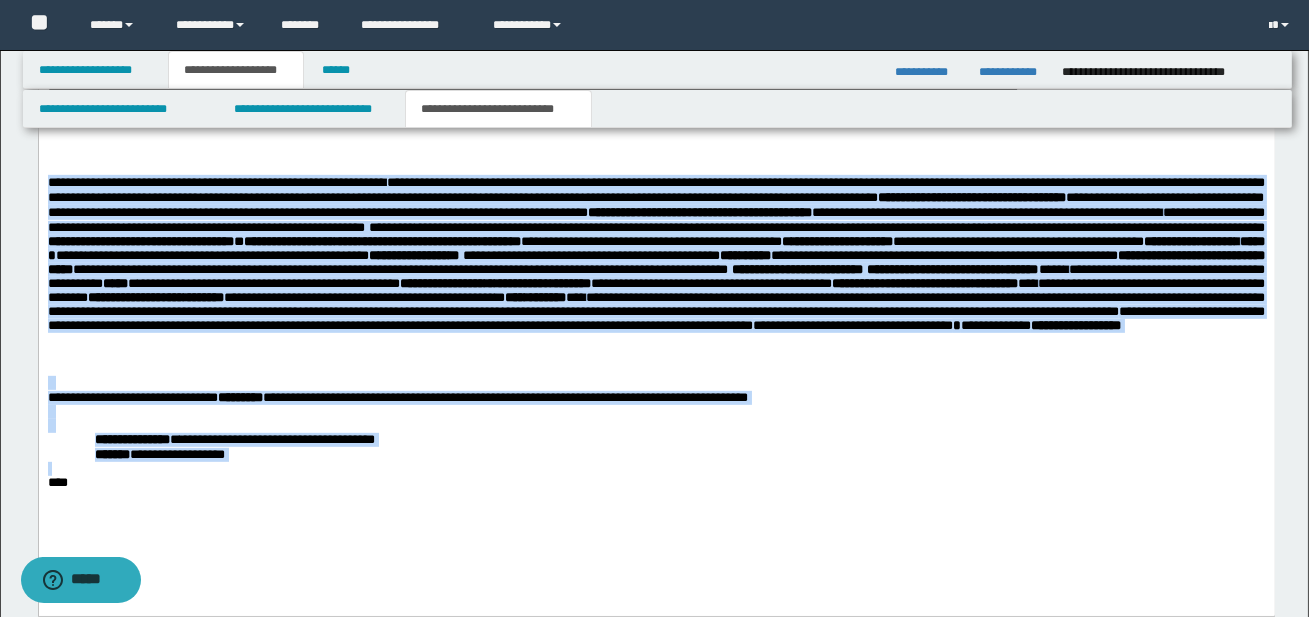 drag, startPoint x: 47, startPoint y: 186, endPoint x: 261, endPoint y: 477, distance: 361.216 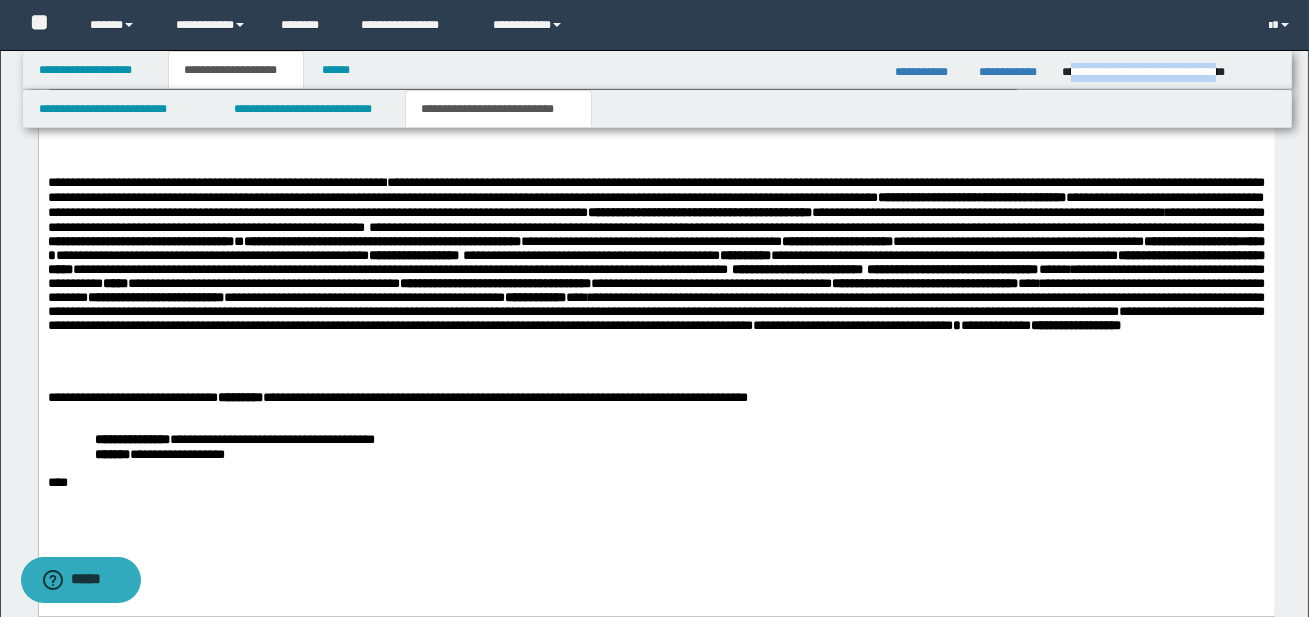 drag, startPoint x: 1071, startPoint y: 70, endPoint x: 1272, endPoint y: 73, distance: 201.02238 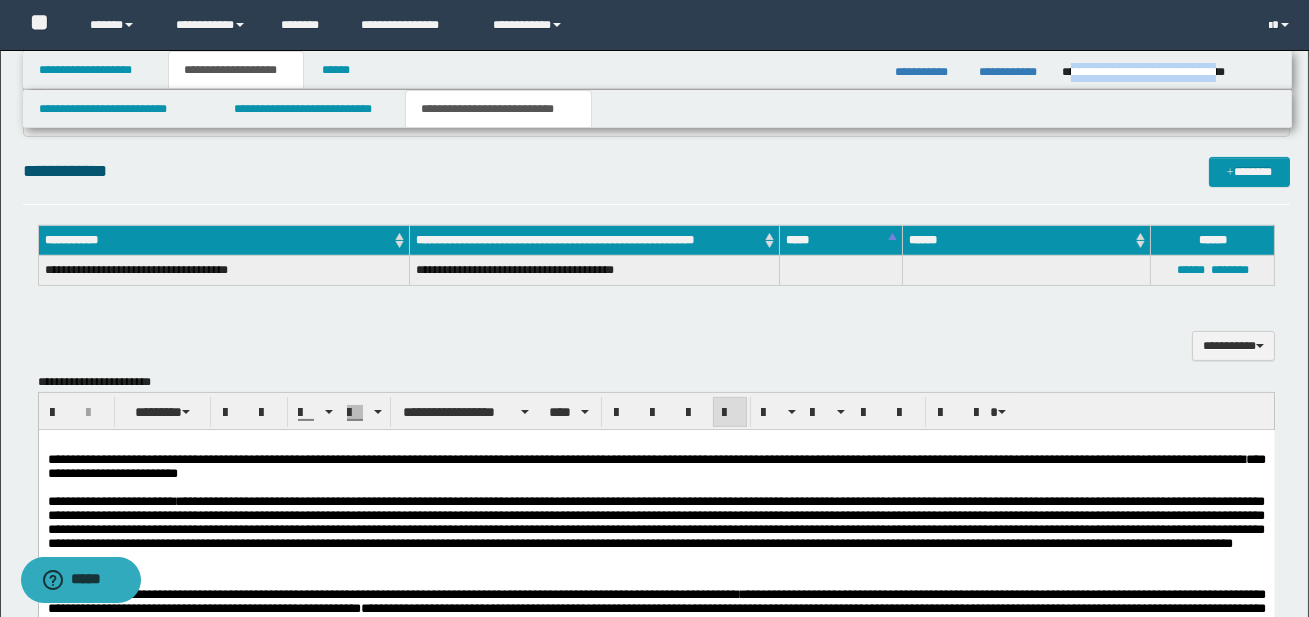 scroll, scrollTop: 967, scrollLeft: 0, axis: vertical 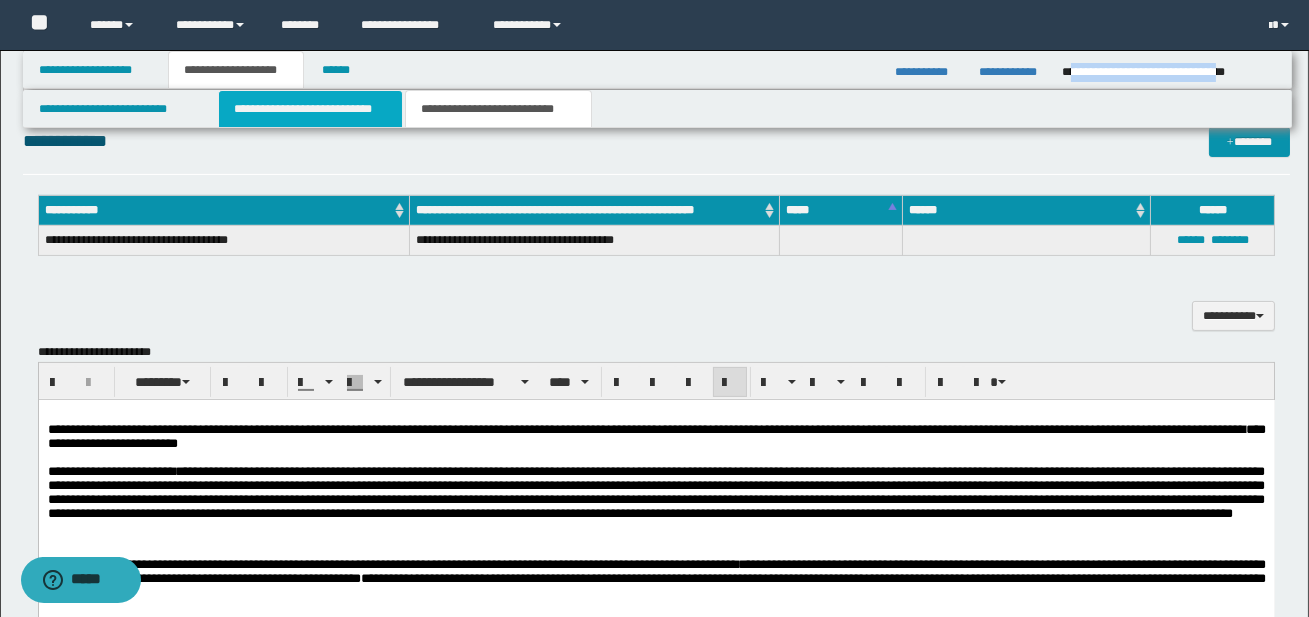click on "**********" at bounding box center (310, 109) 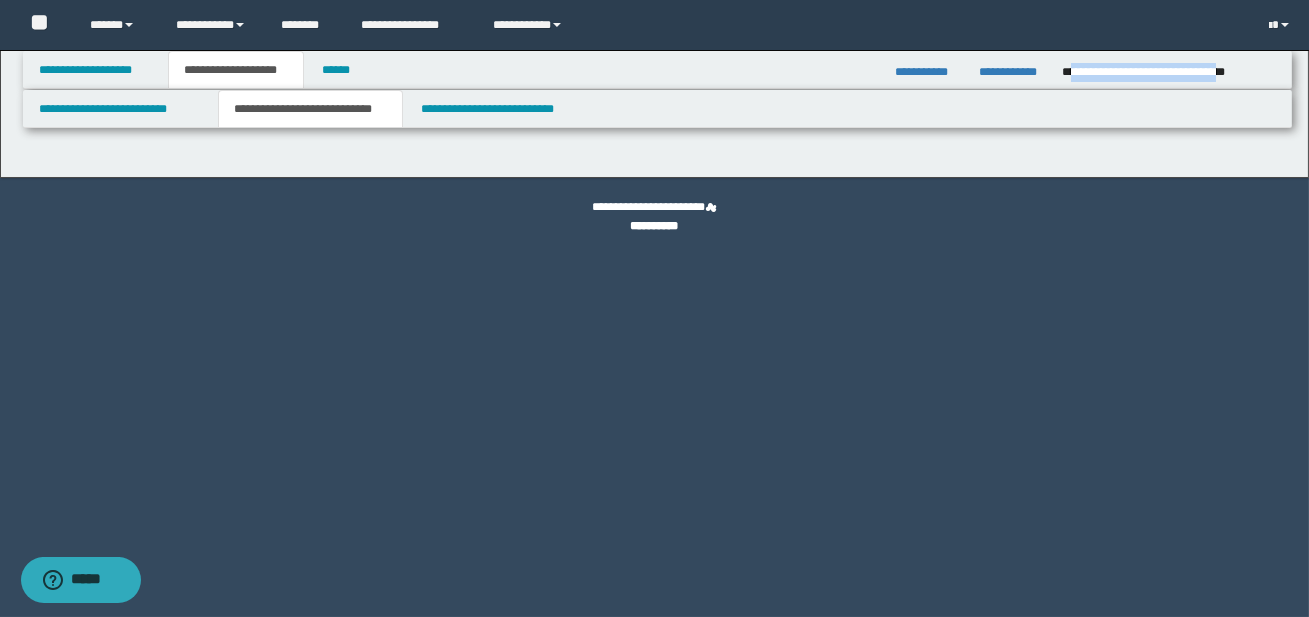scroll, scrollTop: 0, scrollLeft: 0, axis: both 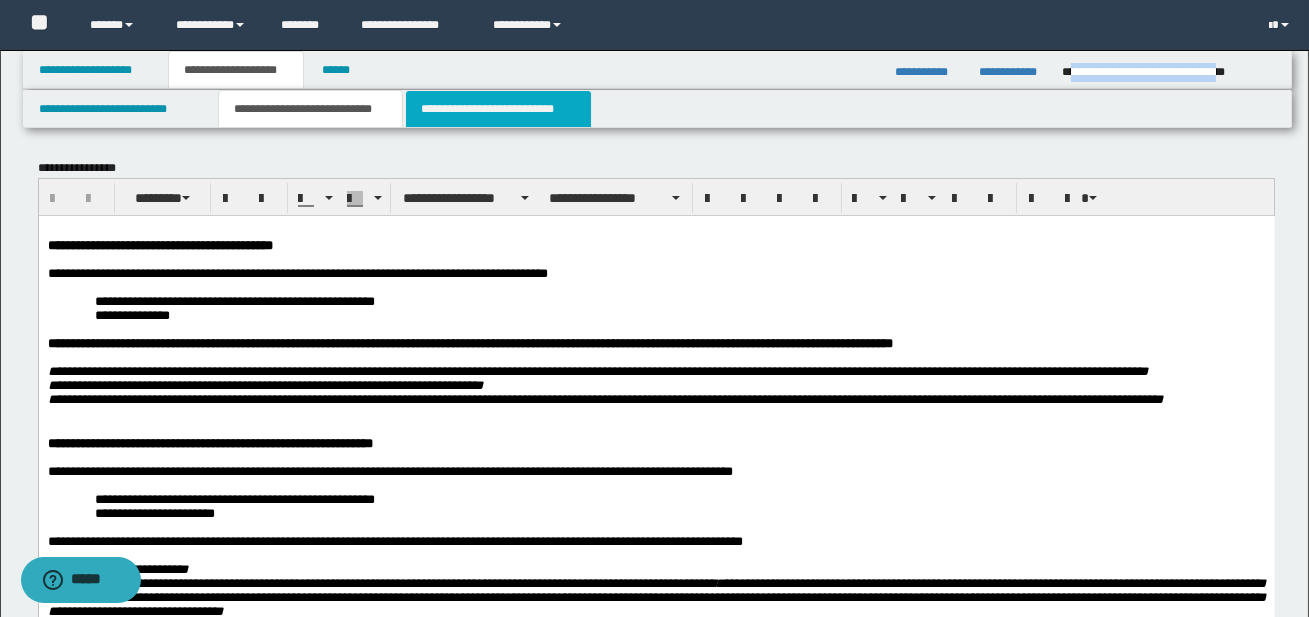 click on "**********" at bounding box center (498, 109) 